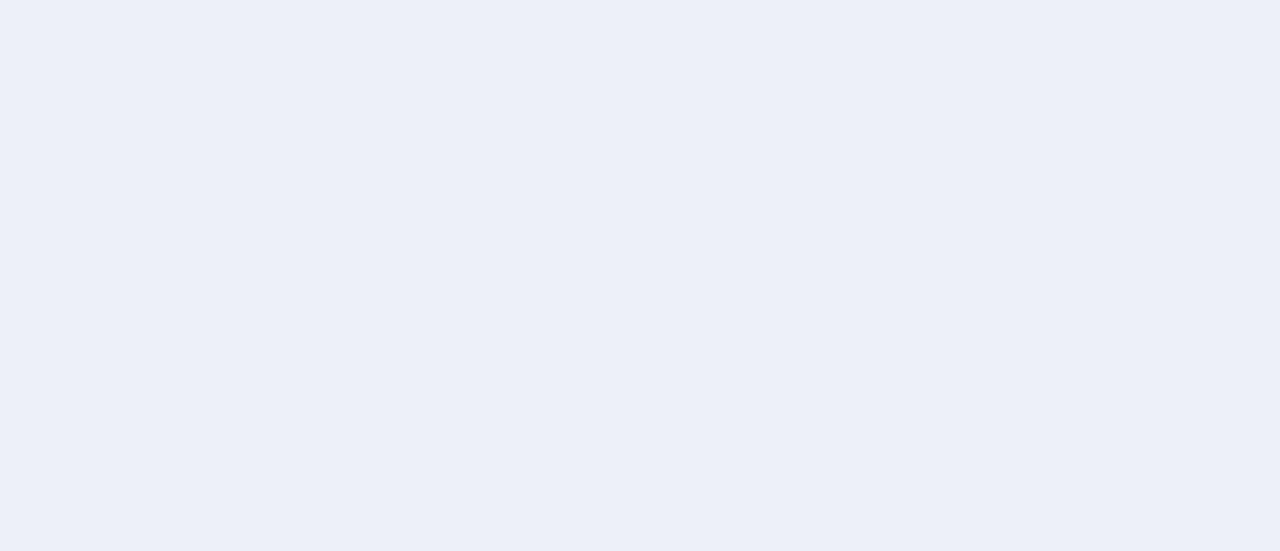 scroll, scrollTop: 0, scrollLeft: 0, axis: both 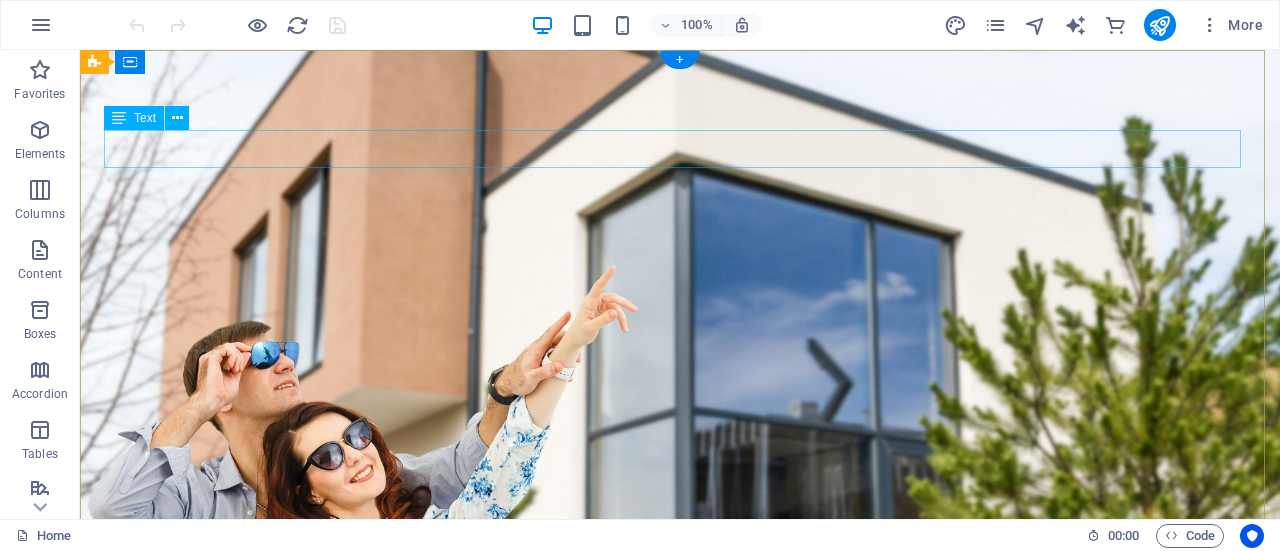 click on "A BETTER WAY TO" at bounding box center [680, 763] 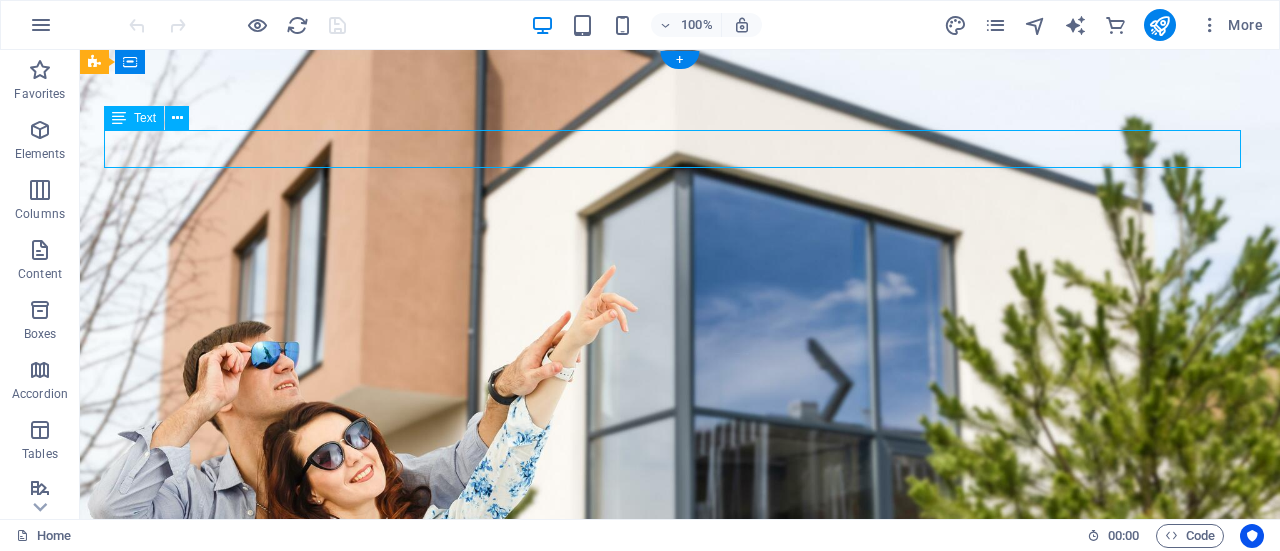 click on "A BETTER WAY TO" at bounding box center [680, 763] 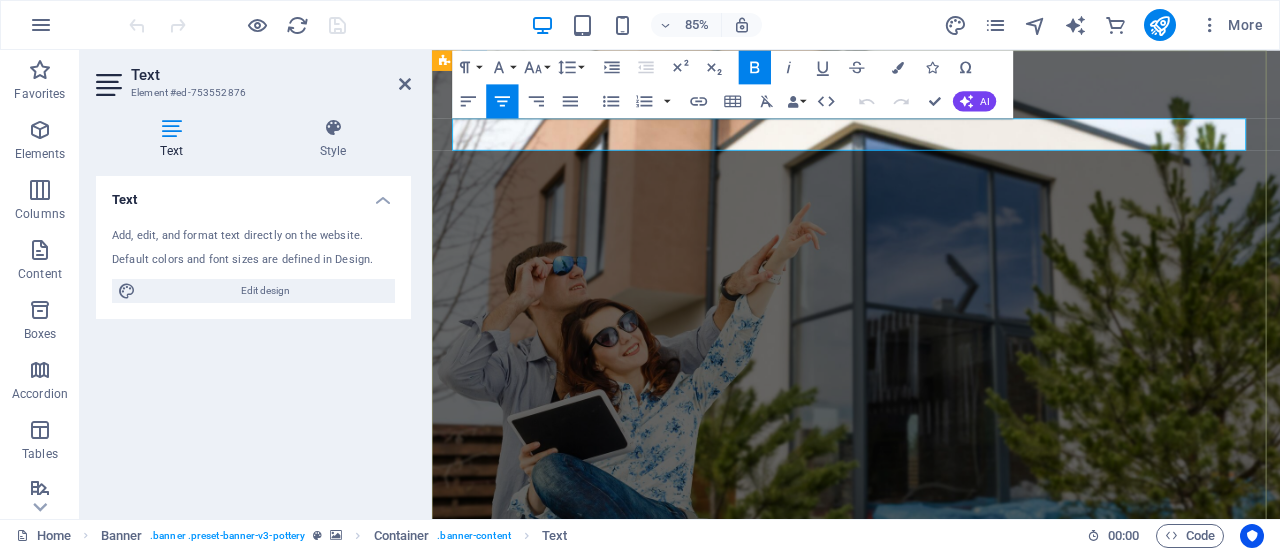 drag, startPoint x: 1046, startPoint y: 146, endPoint x: 775, endPoint y: 148, distance: 271.0074 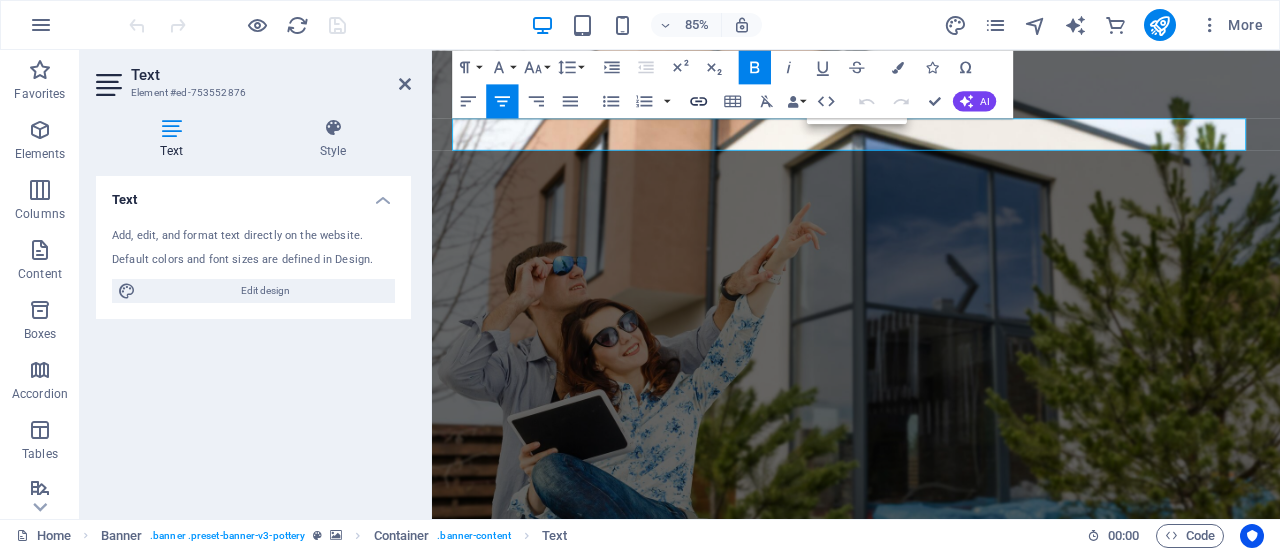 click 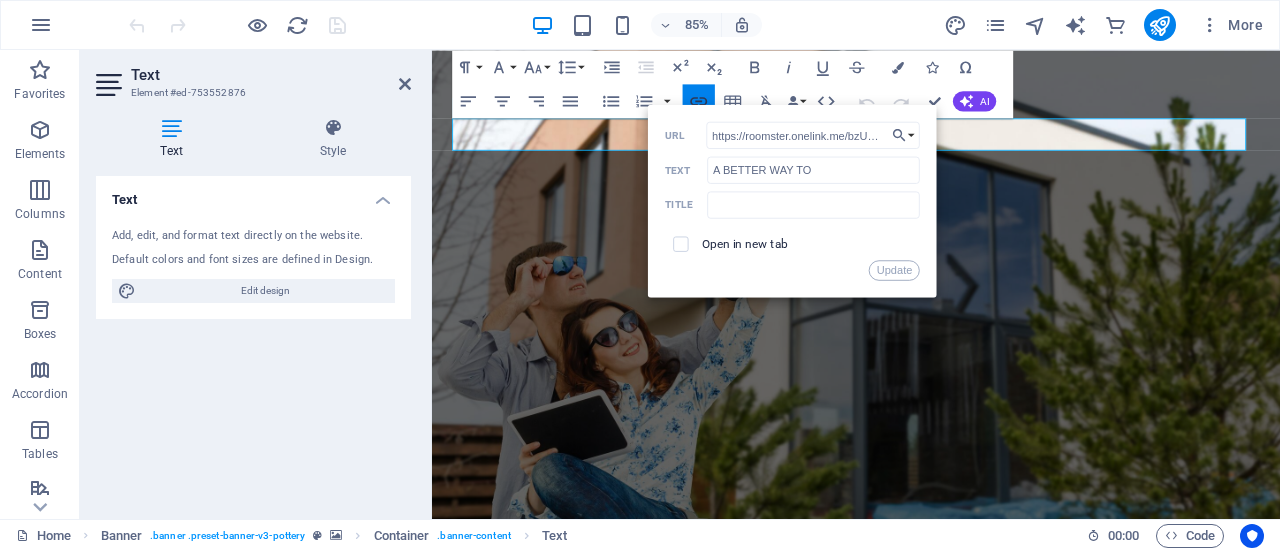 scroll, scrollTop: 0, scrollLeft: 794, axis: horizontal 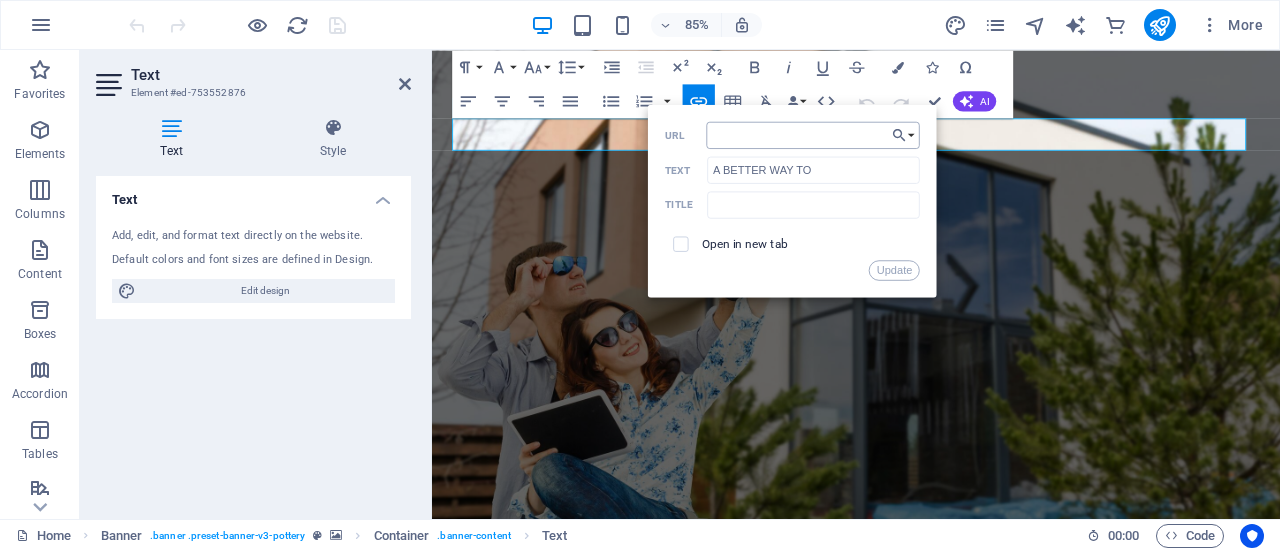 click on "https://roomster.onelink.me/bzUF?af_web_dp=https%3A%2F%2Faf.roomster.com&af_xp=custom&pid=Affiliates&c=Main&deep_link_sub1=[URL_PARAM]&deep_link_value=login" at bounding box center (813, 134) 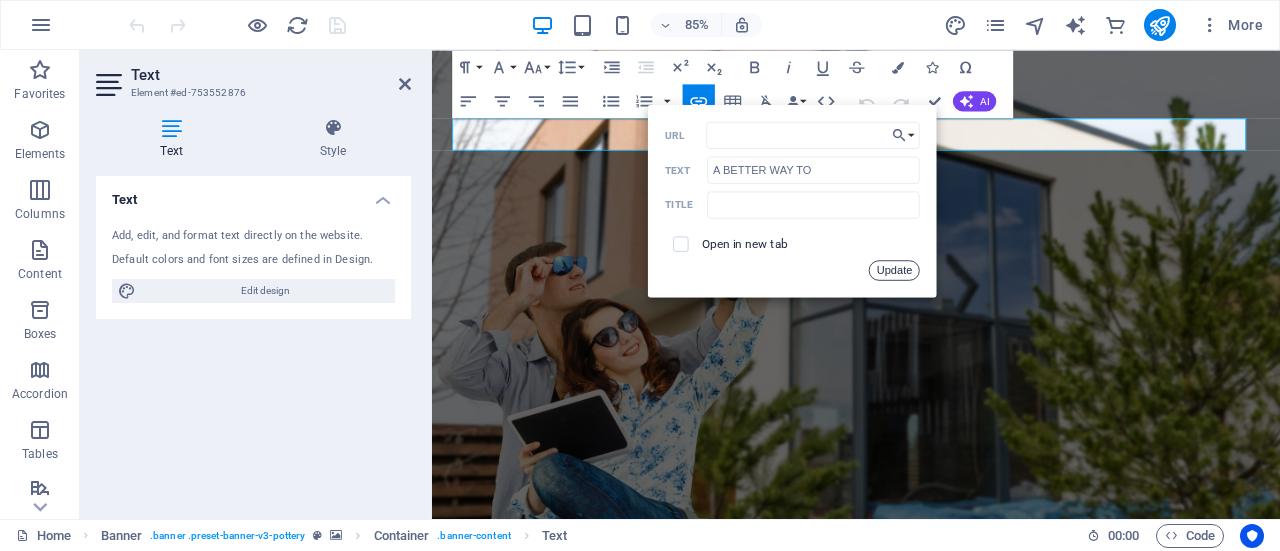 drag, startPoint x: 895, startPoint y: 269, endPoint x: 538, endPoint y: 231, distance: 359.01672 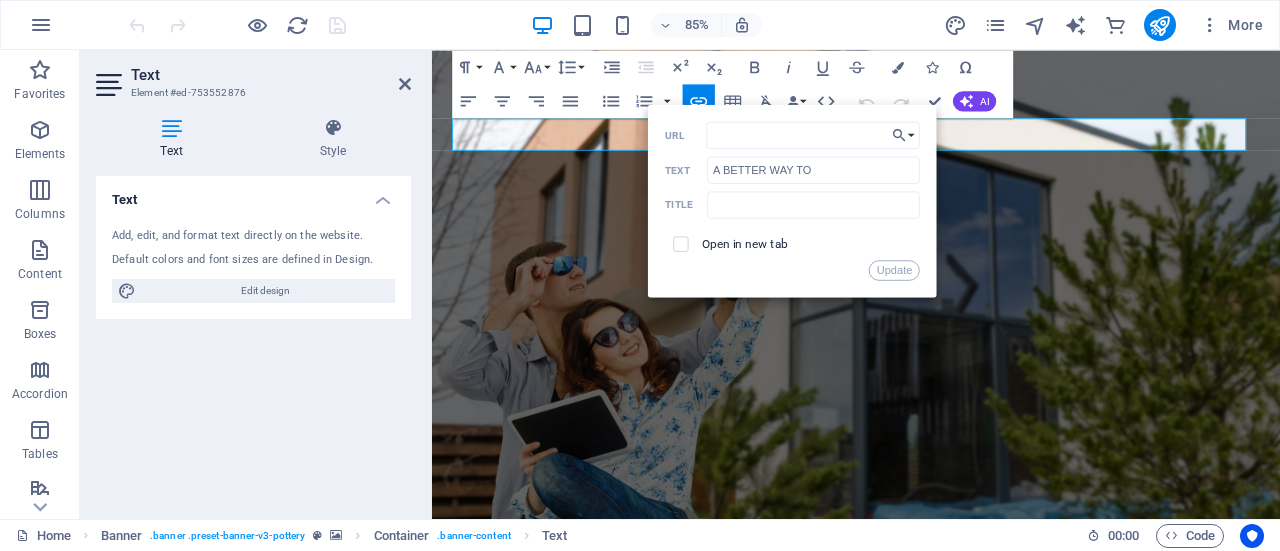 scroll, scrollTop: 0, scrollLeft: 0, axis: both 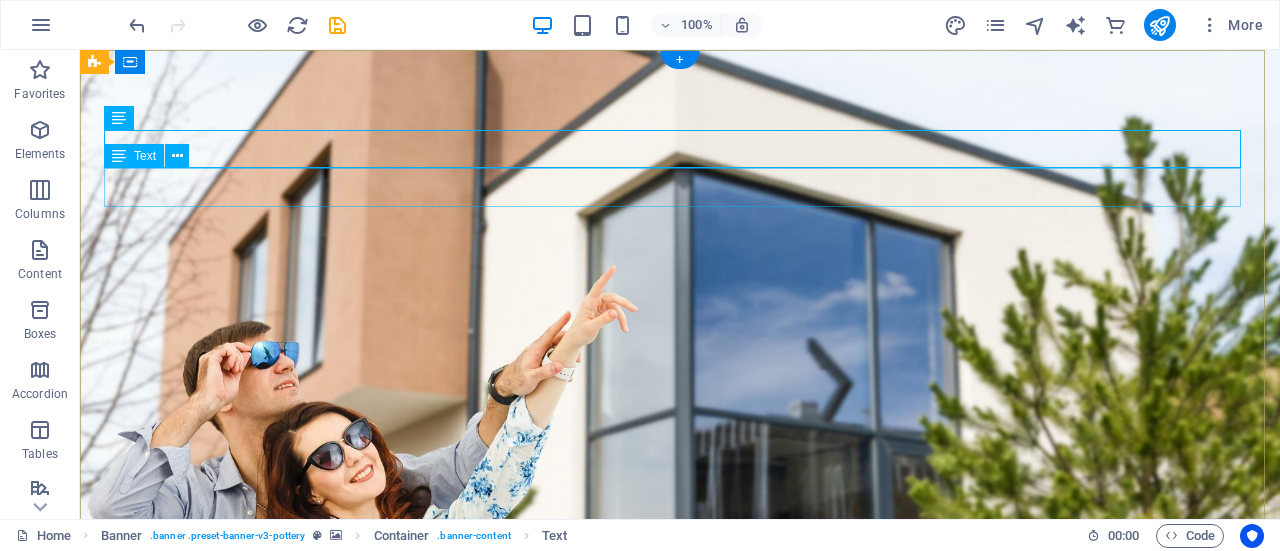 click on "FIND YOUR NEXT RENTAL" at bounding box center (680, 801) 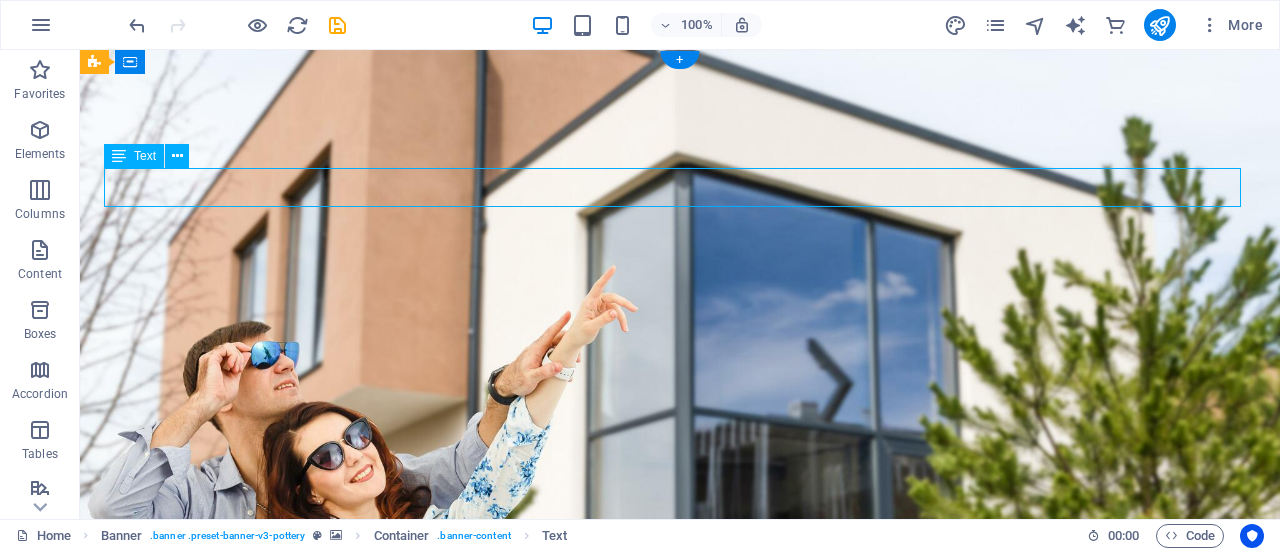 click on "FIND YOUR NEXT RENTAL" at bounding box center [680, 801] 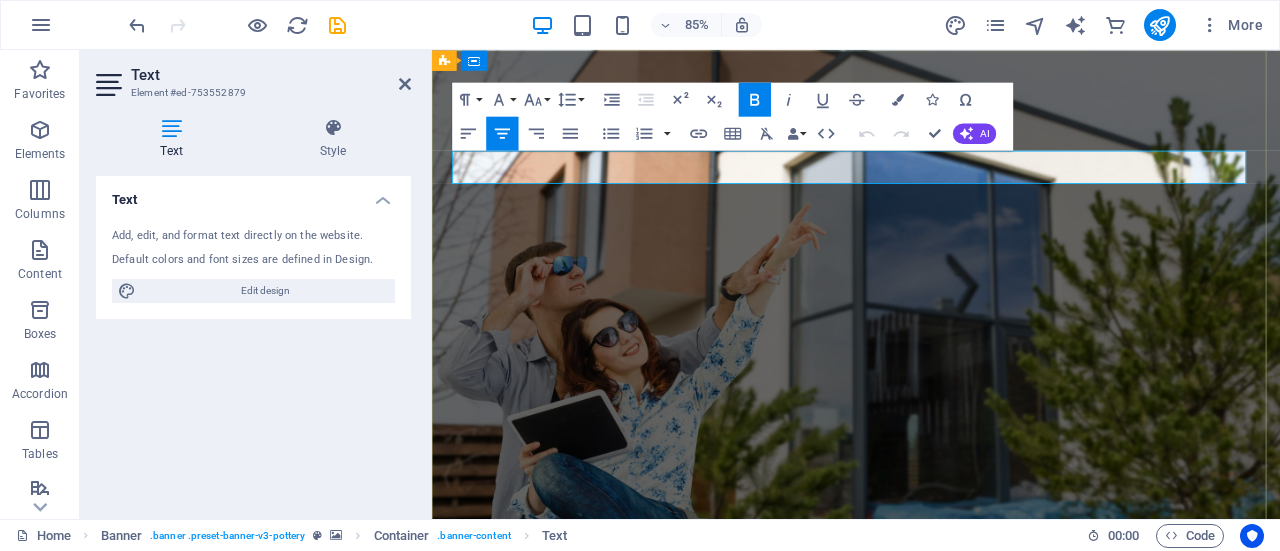 drag, startPoint x: 1082, startPoint y: 183, endPoint x: 708, endPoint y: 170, distance: 374.22586 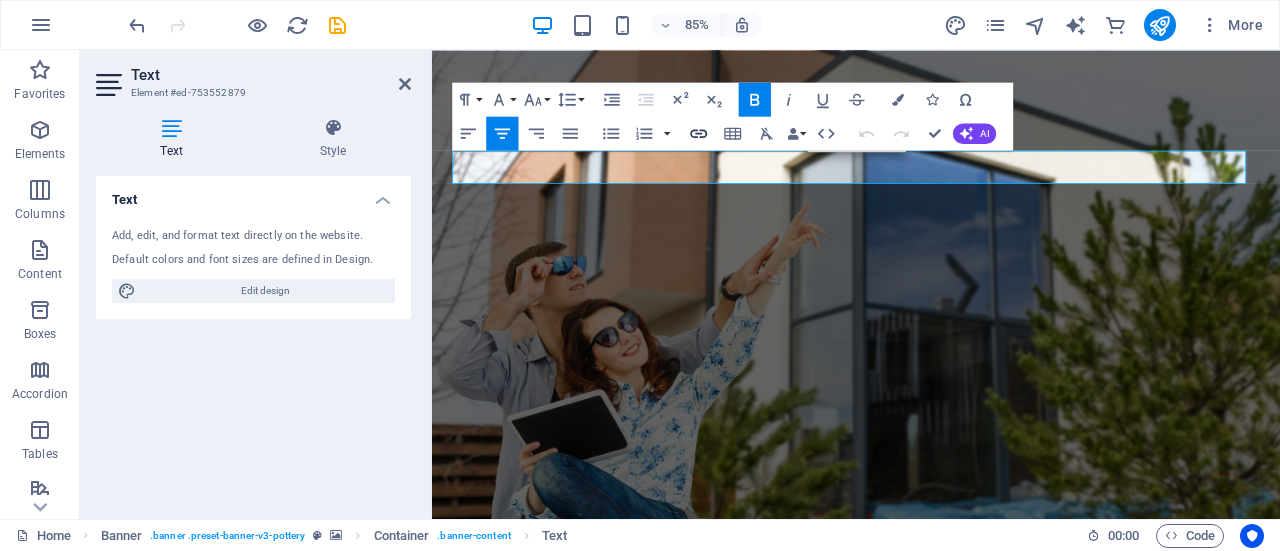 drag, startPoint x: 692, startPoint y: 131, endPoint x: 704, endPoint y: 135, distance: 12.649111 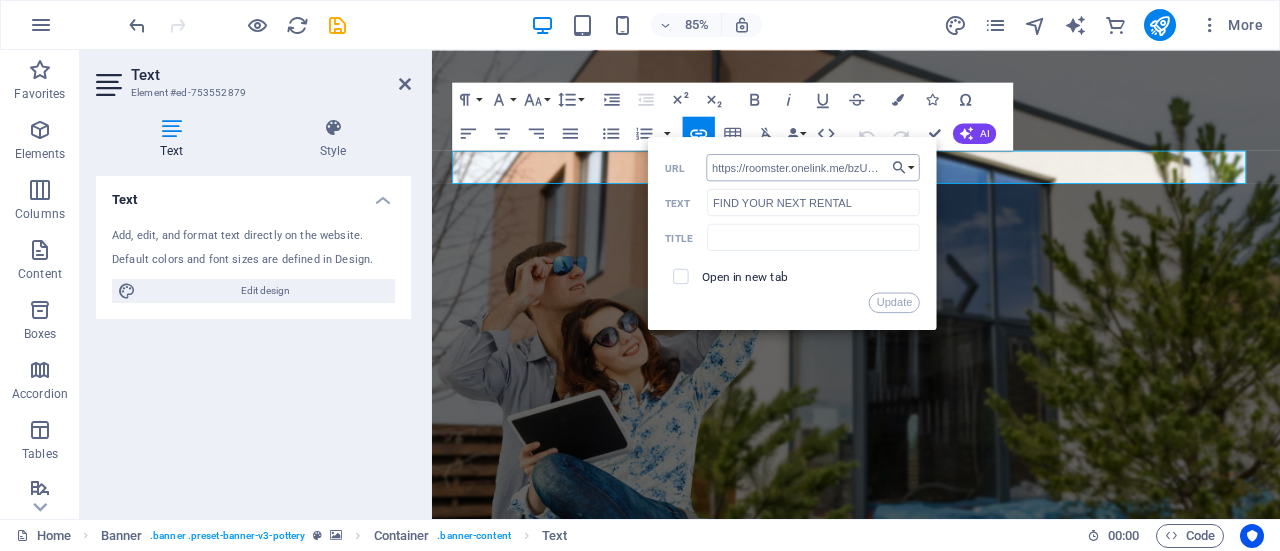 scroll, scrollTop: 0, scrollLeft: 794, axis: horizontal 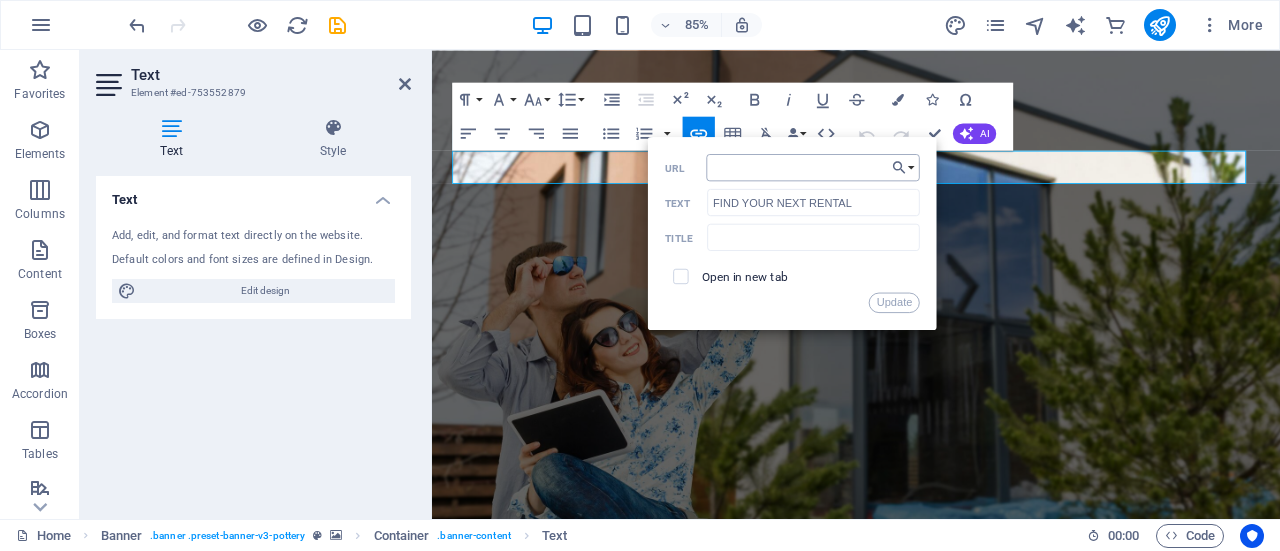 click on "https://roomster.onelink.me/bzUF?af_web_dp=https%3A%2F%2Faf.roomster.com&af_xp=custom&pid=Affiliates&c=Main&deep_link_sub1=[URL_PARAM]&deep_link_value=login" at bounding box center (813, 167) 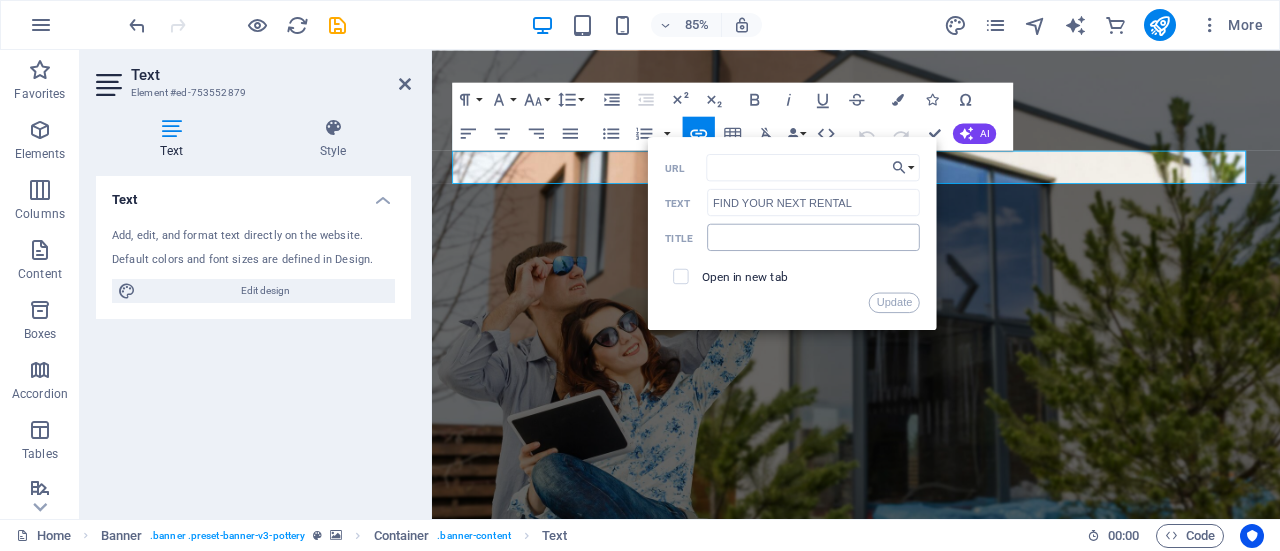 type on "https://roomster.onelink.me/bzUF?af_web_dp=https%3A%2F%2Faf.roomster.com&af_xp=custom&pid=Affiliates&c=Main&deep_link_sub1=[URL_PARAM]&deep_link_value=login" 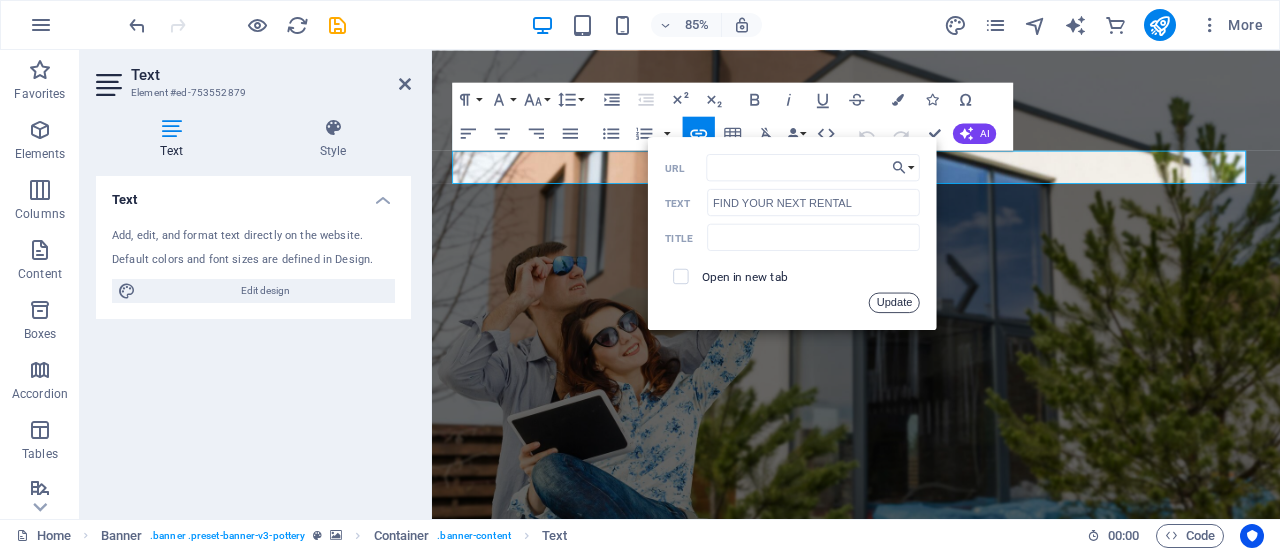click on "Update" at bounding box center (894, 303) 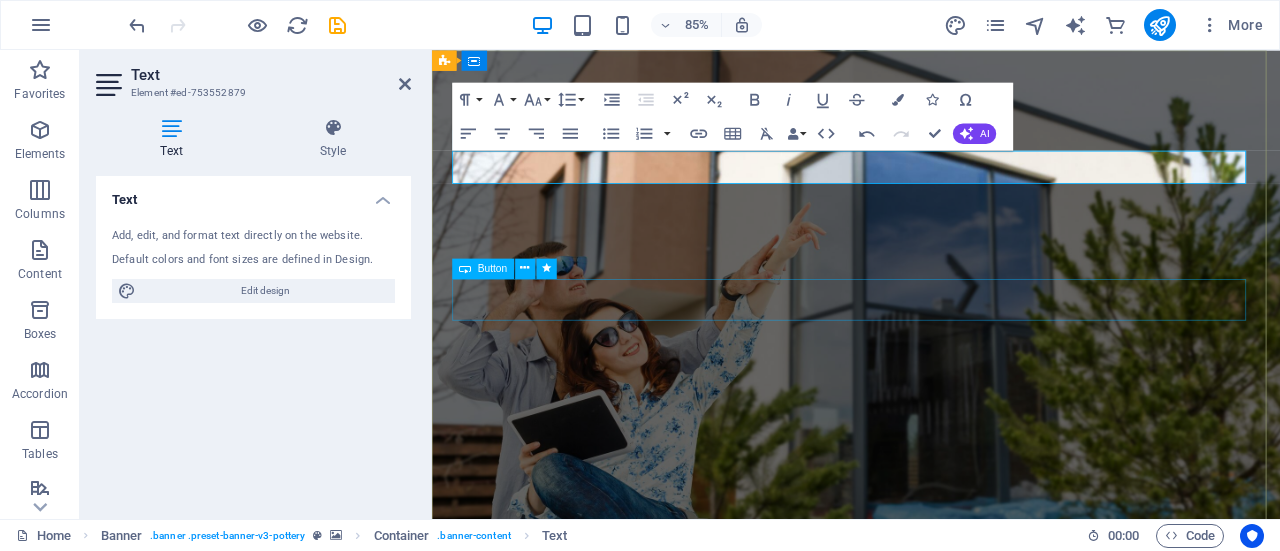 scroll, scrollTop: 0, scrollLeft: 0, axis: both 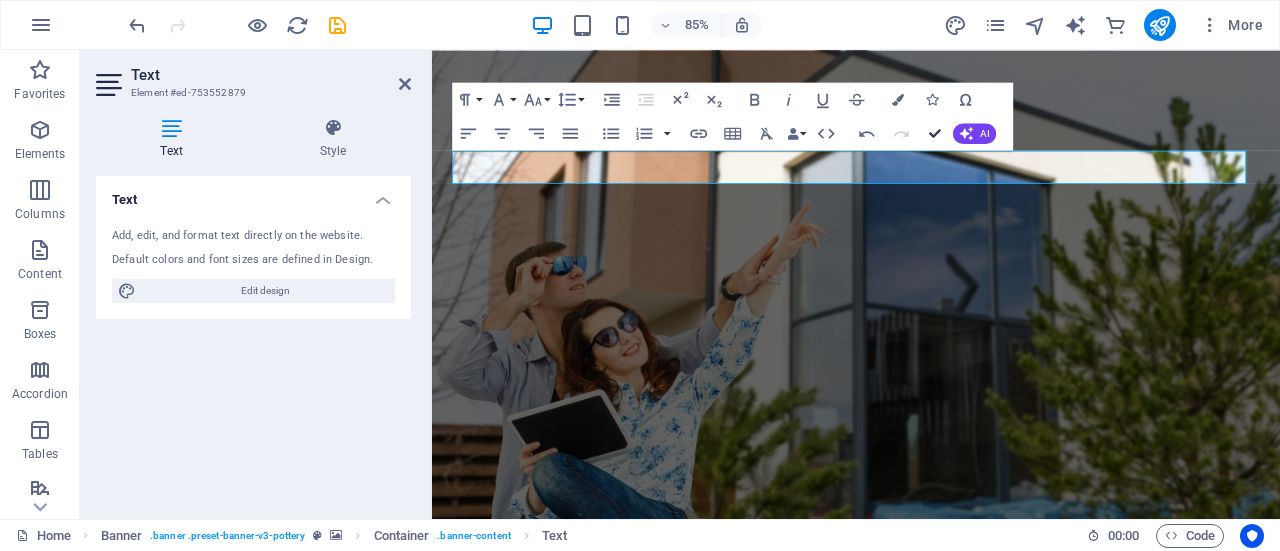 drag, startPoint x: 934, startPoint y: 132, endPoint x: 856, endPoint y: 86, distance: 90.55385 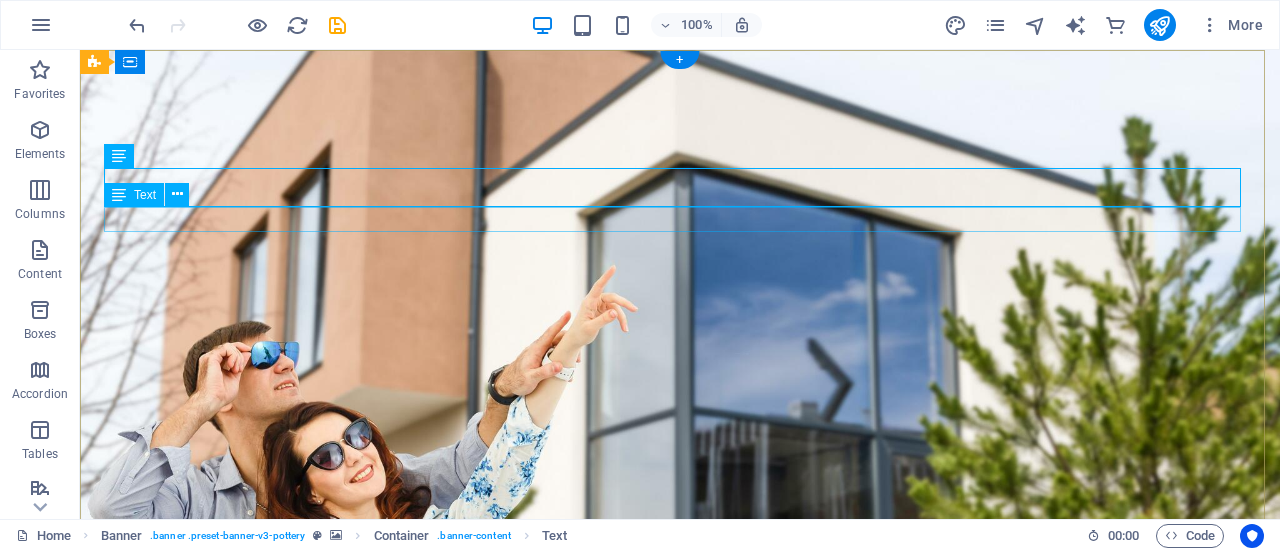 click on "🏡 Affordable. Convenient. Stress-Free.  Discover the perfect space that fits your lifestyle." at bounding box center (680, 834) 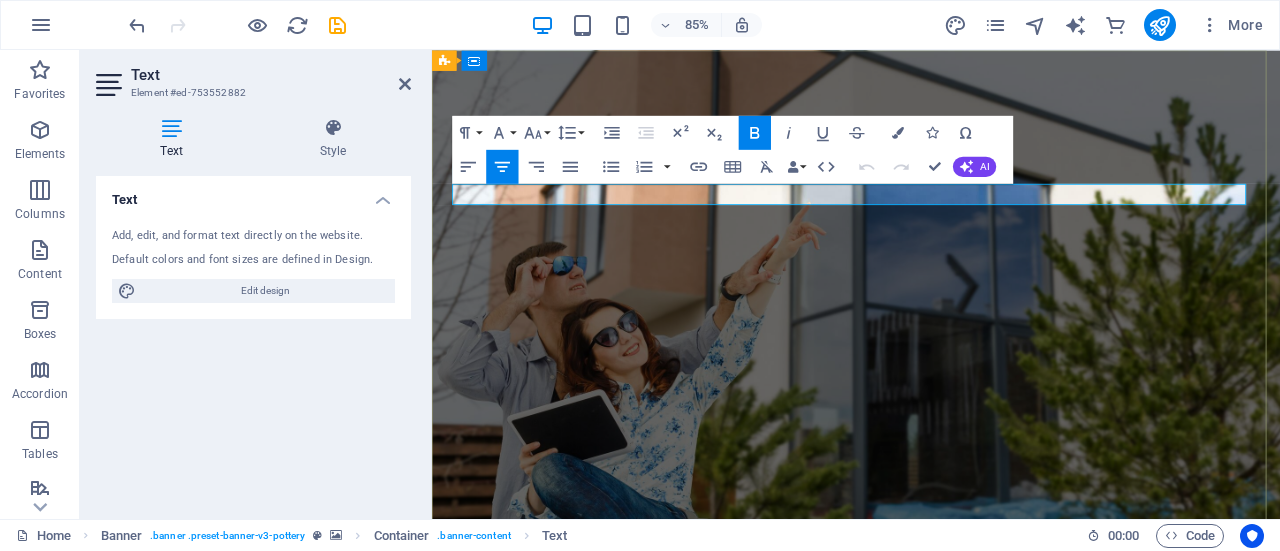 click on "🏡 Affordable. Convenient. Stress-Free.  Discover the perfect space that fits your lifestyle." at bounding box center (931, 833) 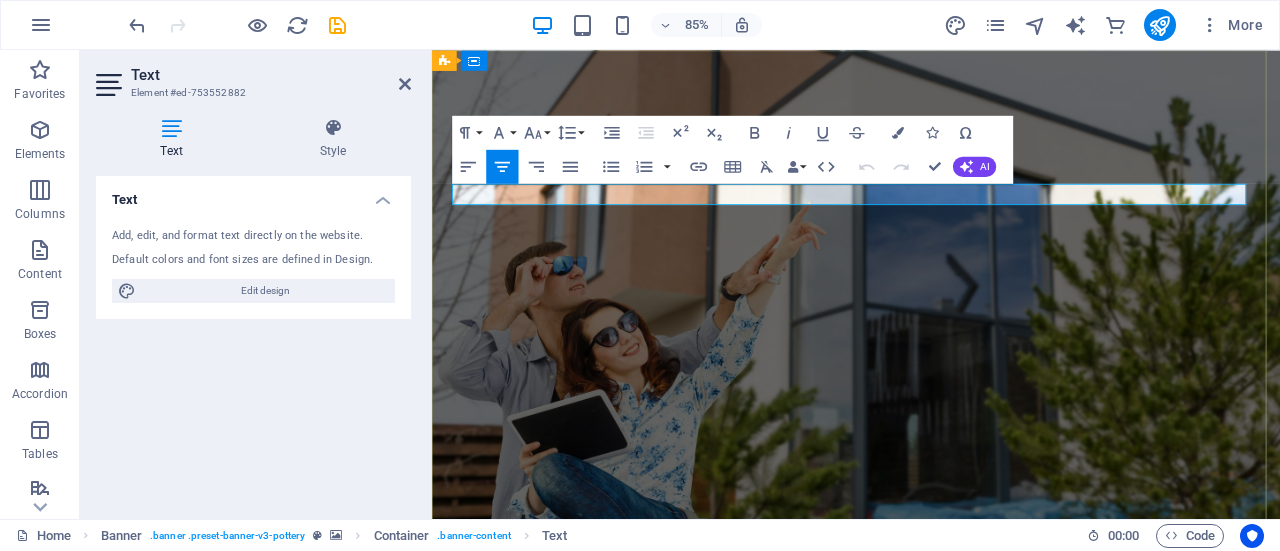 click on "🏡 Affordable. Convenient. Stress-Free.  Discover the perfect space that fits your lifestyle." at bounding box center [931, 833] 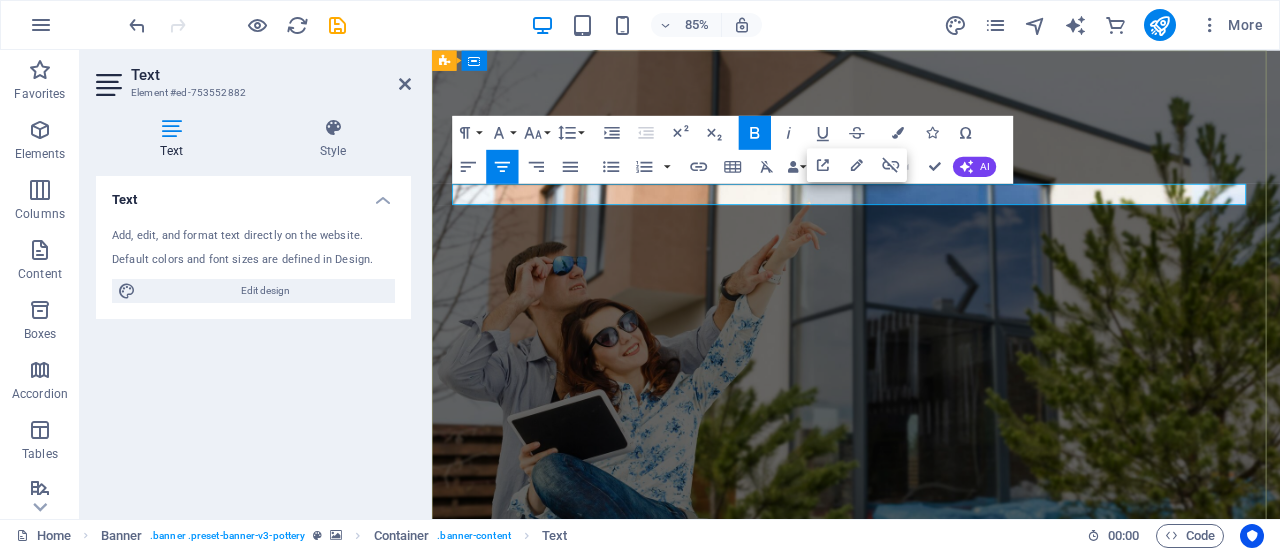click on "🏡 Affordable. Convenient. Stress-Free.  Discover the perfect space that fits your lifestyle." at bounding box center [931, 833] 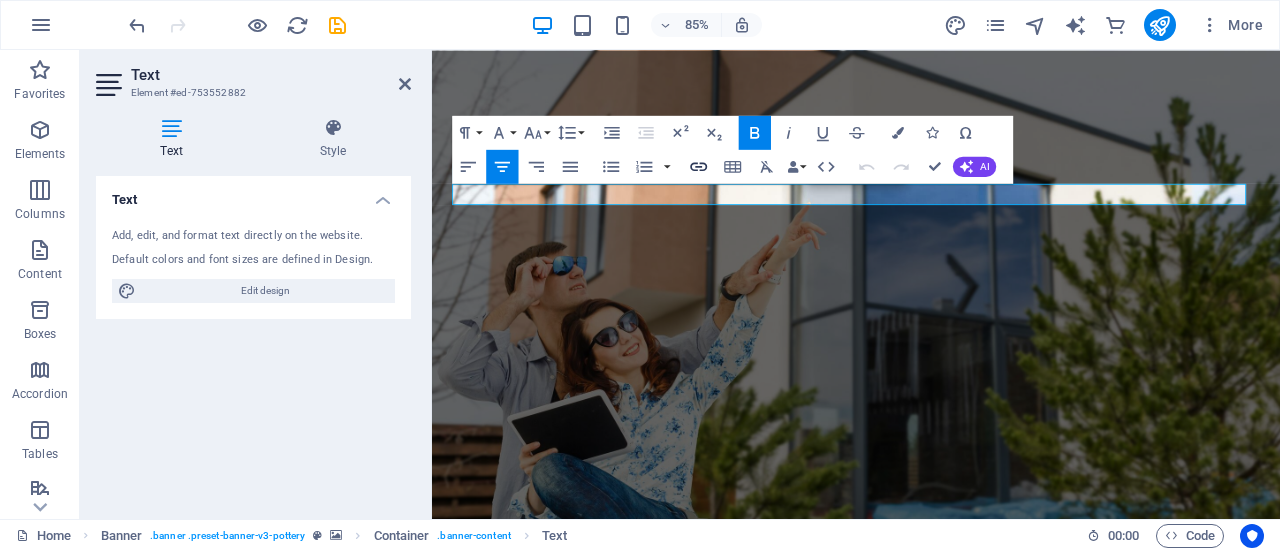 drag, startPoint x: 692, startPoint y: 163, endPoint x: 706, endPoint y: 161, distance: 14.142136 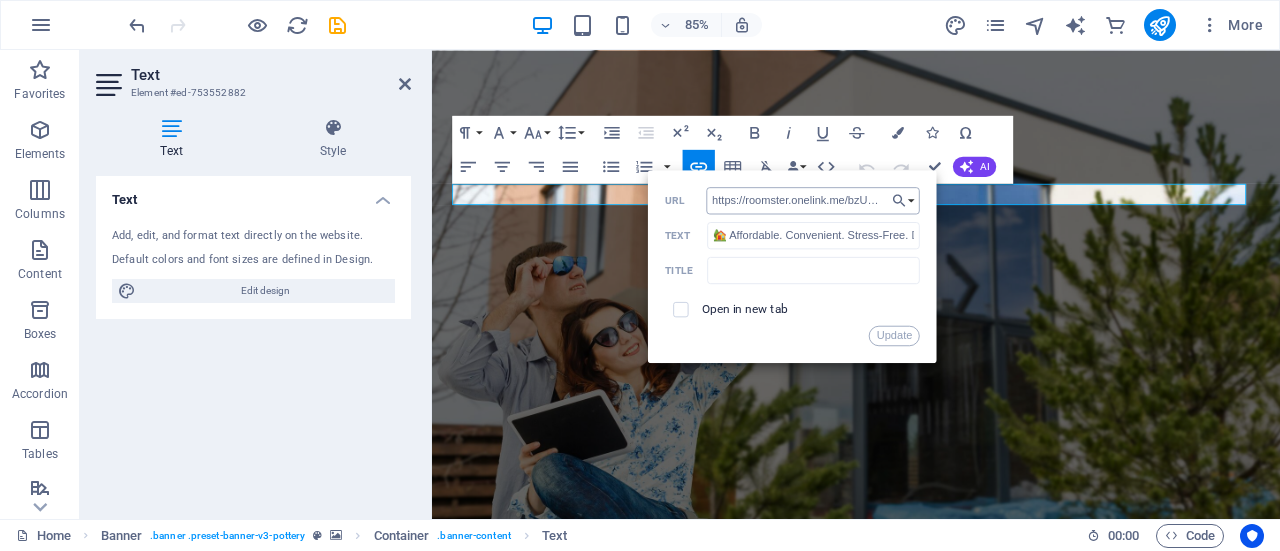 scroll, scrollTop: 0, scrollLeft: 794, axis: horizontal 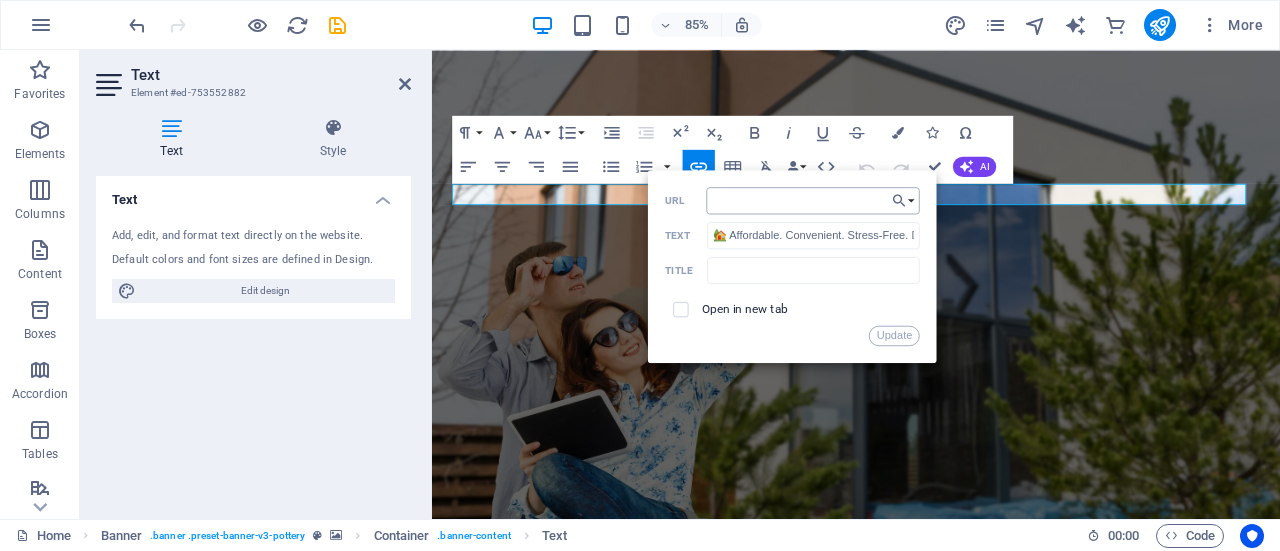 click on "https://roomster.onelink.me/bzUF?af_web_dp=https%3A%2F%2Faf.roomster.com&af_xp=custom&pid=Affiliates&c=Main&deep_link_sub1=[URL_PARAM]&deep_link_value=login" at bounding box center (813, 200) 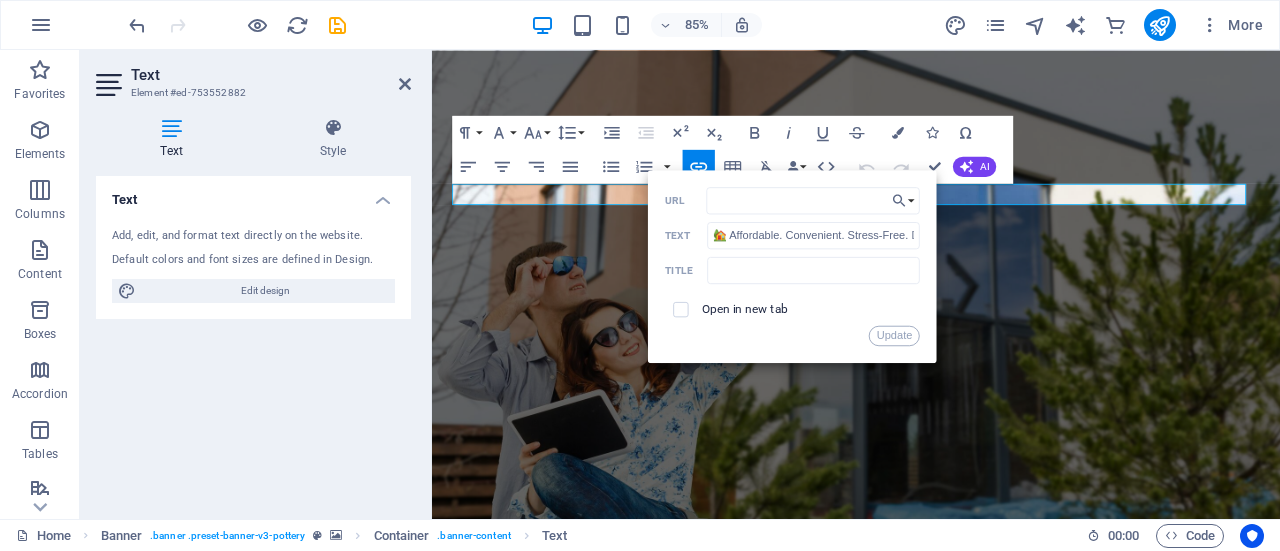 type on "https://roomster.onelink.me/bzUF?af_web_dp=https%3A%2F%2Faf.roomster.com&af_xp=custom&pid=Affiliates&c=Main&deep_link_sub1=[URL_PARAM]&deep_link_value=login" 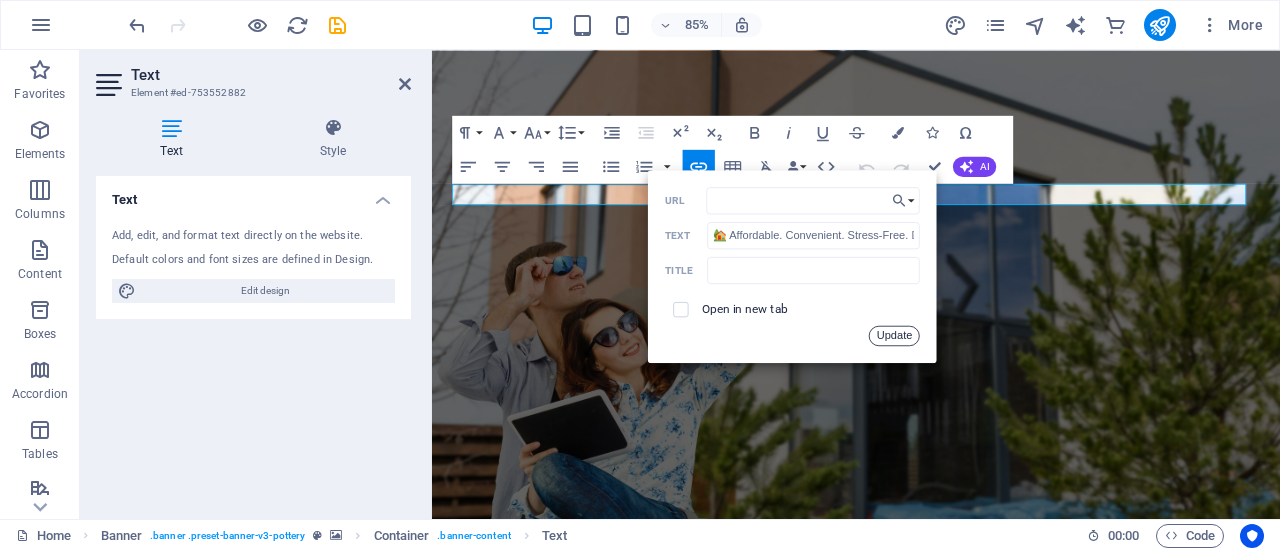 drag, startPoint x: 890, startPoint y: 331, endPoint x: 563, endPoint y: 203, distance: 351.15952 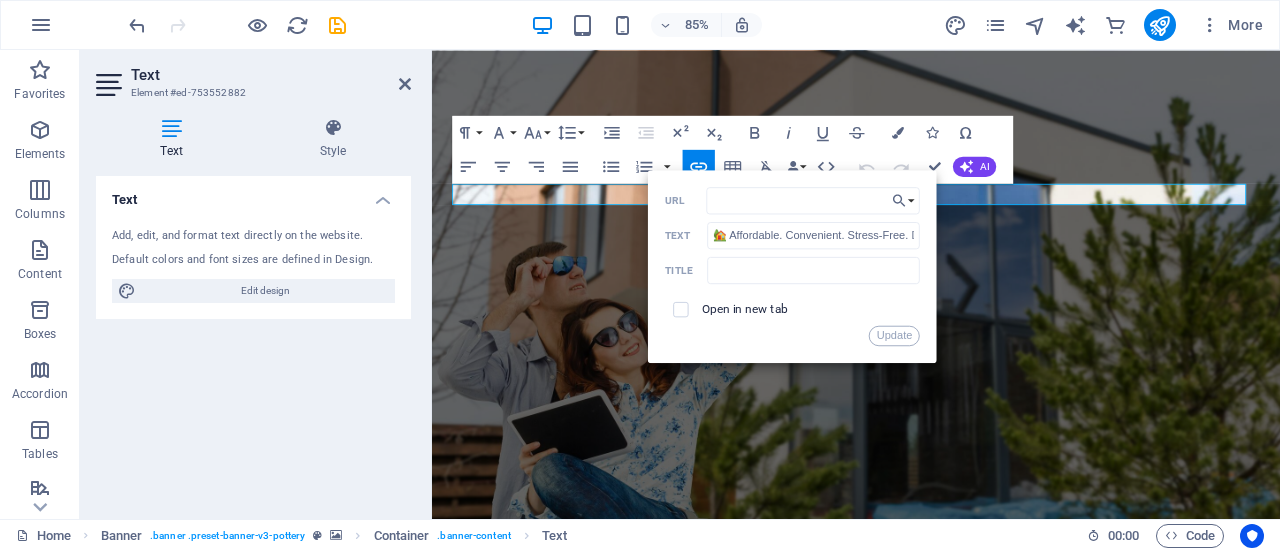 scroll, scrollTop: 0, scrollLeft: 0, axis: both 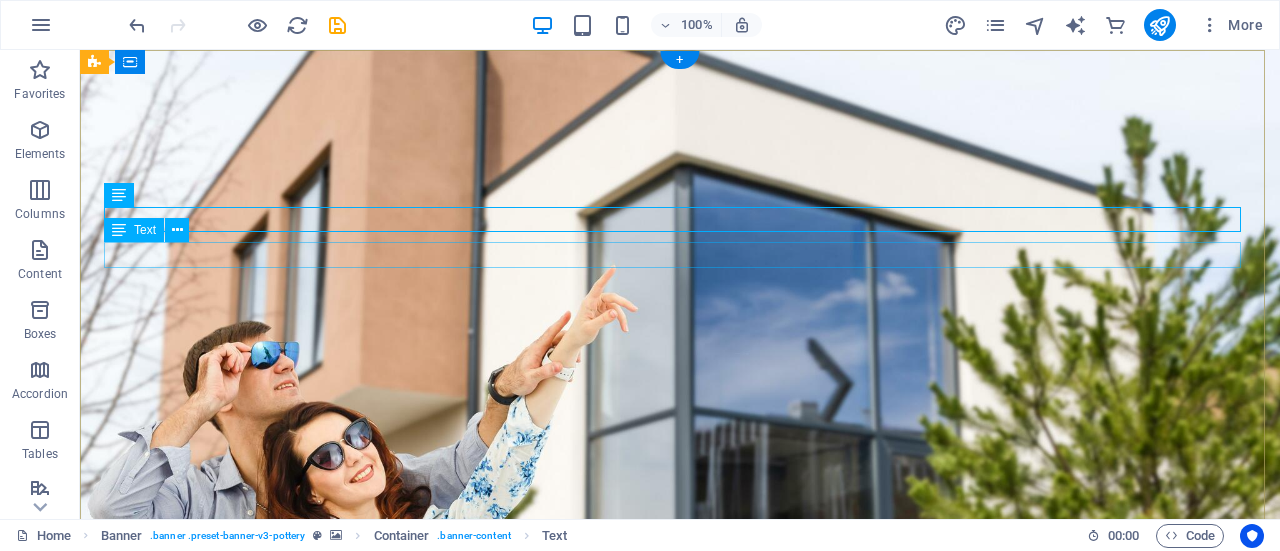 click on "🔍 Browse Verified Listings | 📍 Explore Neighborhoods | ⚡ Move in Quickly" at bounding box center (680, 869) 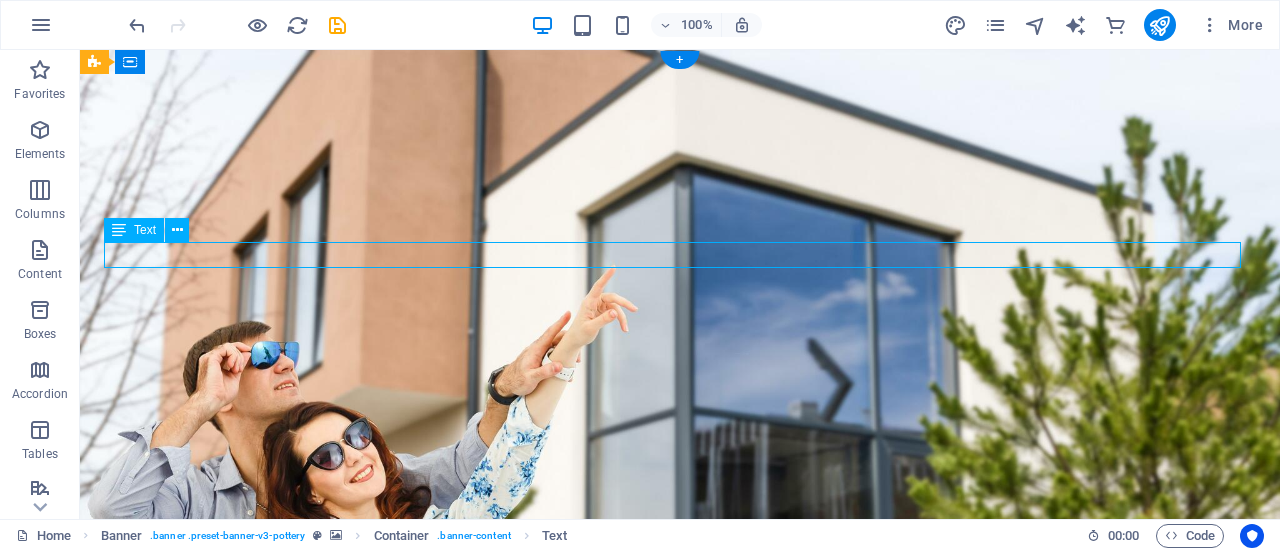 click on "🔍 Browse Verified Listings | 📍 Explore Neighborhoods | ⚡ Move in Quickly" at bounding box center [680, 869] 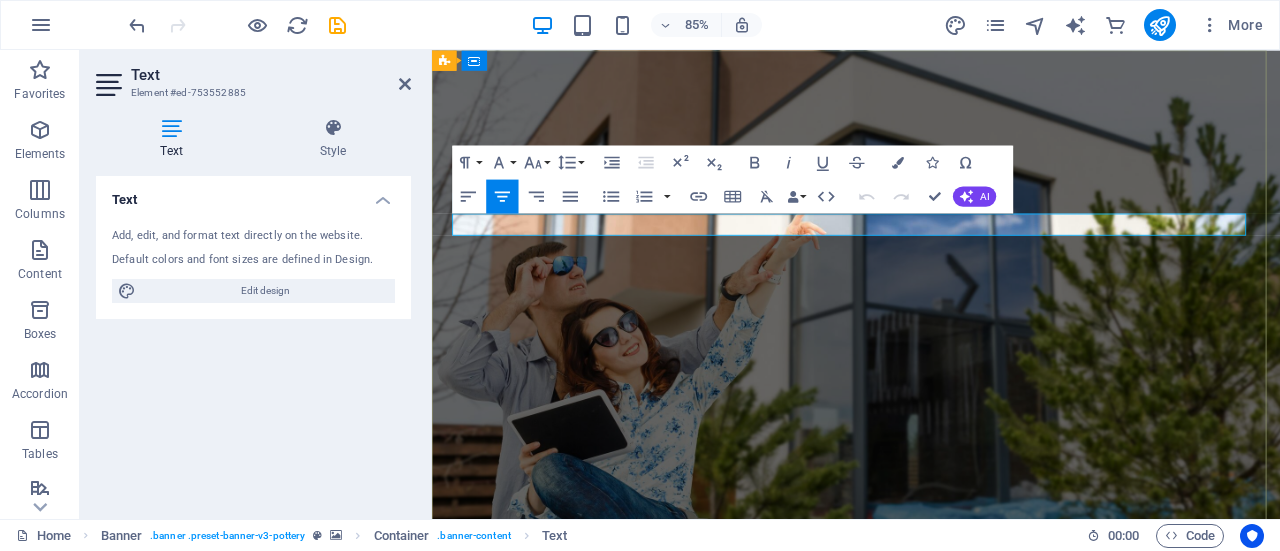 click on "🔍 Browse Verified Listings | 📍 Explore Neighborhoods | ⚡ Move in Quickly" at bounding box center [931, 868] 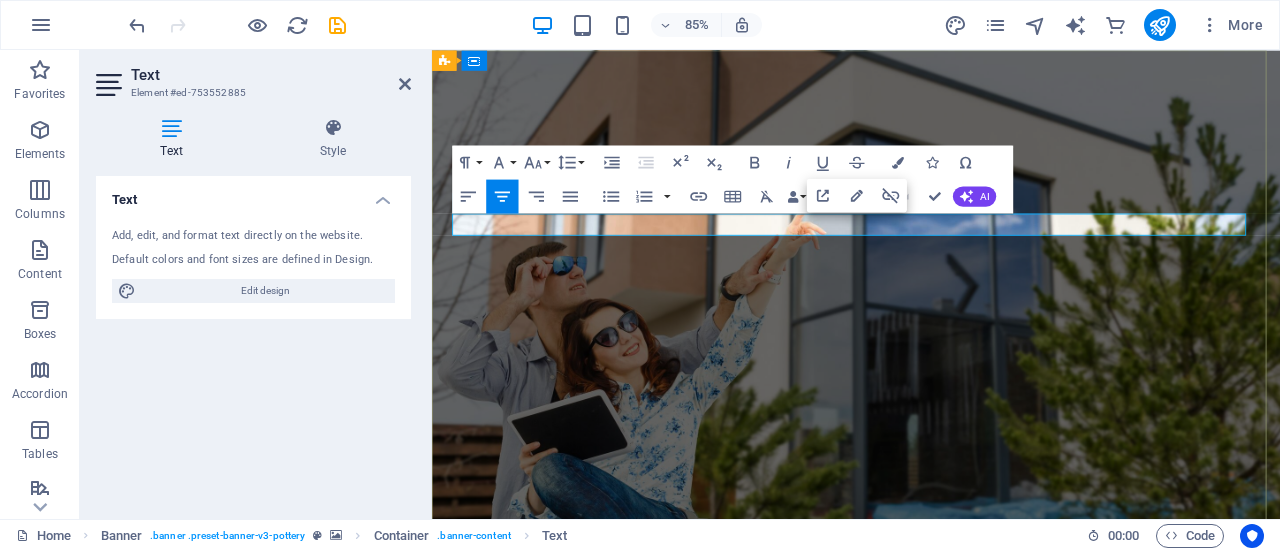 click on "🔍 Browse Verified Listings | 📍 Explore Neighborhoods | ⚡ Move in Quickly" at bounding box center (931, 868) 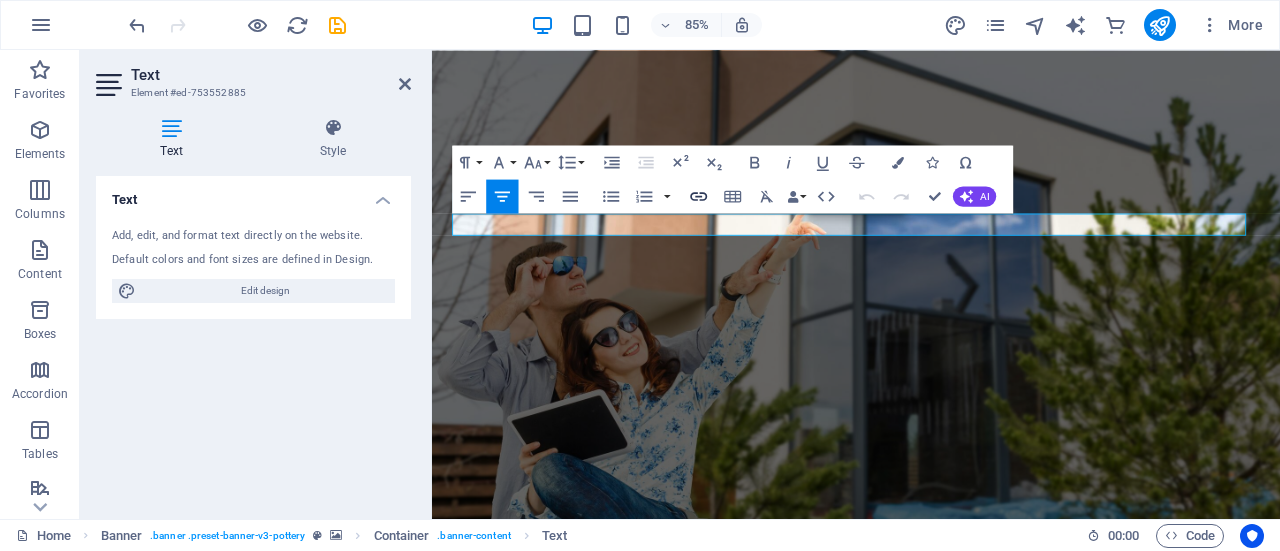 click 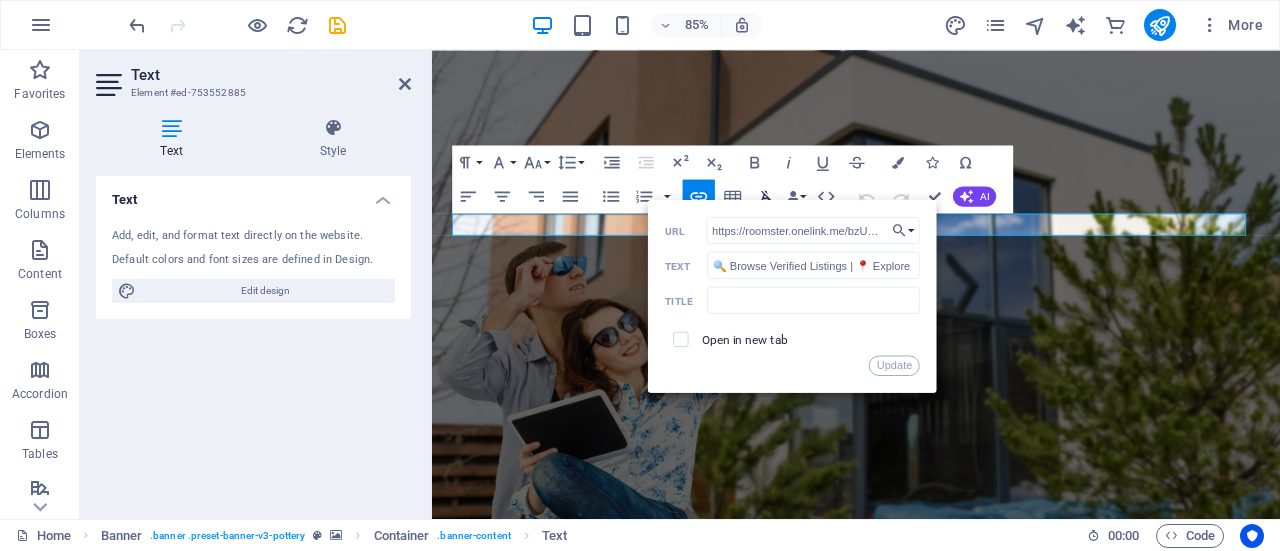 scroll, scrollTop: 0, scrollLeft: 794, axis: horizontal 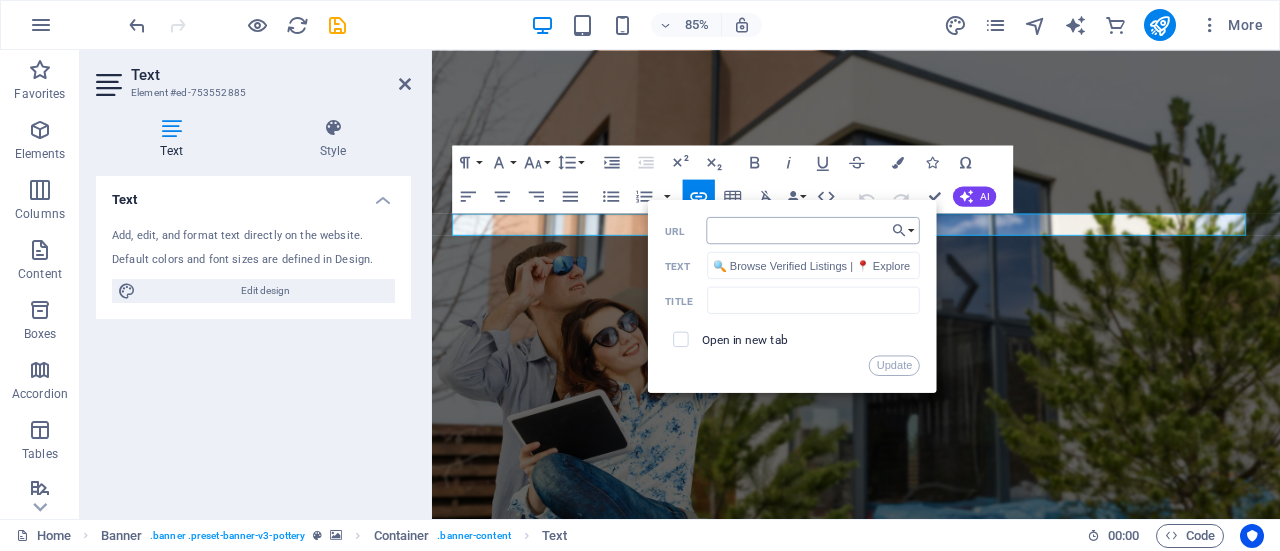 click on "https://roomster.onelink.me/bzUF?af_web_dp=https%3A%2F%2Faf.roomster.com&af_xp=custom&pid=Affiliates&c=Main&deep_link_sub1=[URL_PARAM]&deep_link_value=login" at bounding box center (813, 230) 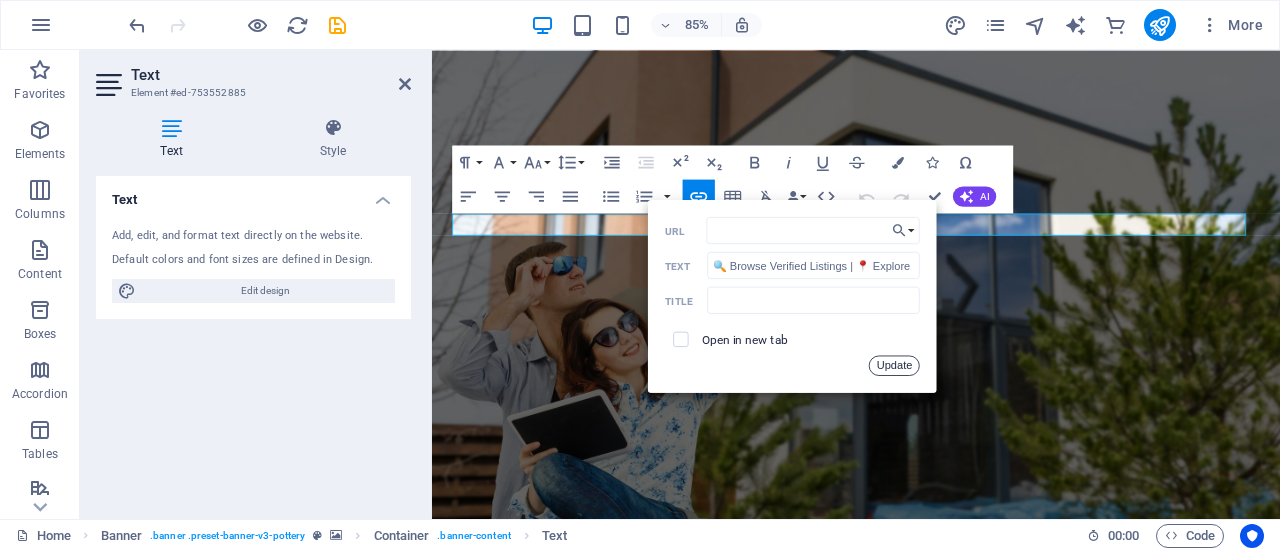 drag, startPoint x: 903, startPoint y: 365, endPoint x: 574, endPoint y: 255, distance: 346.902 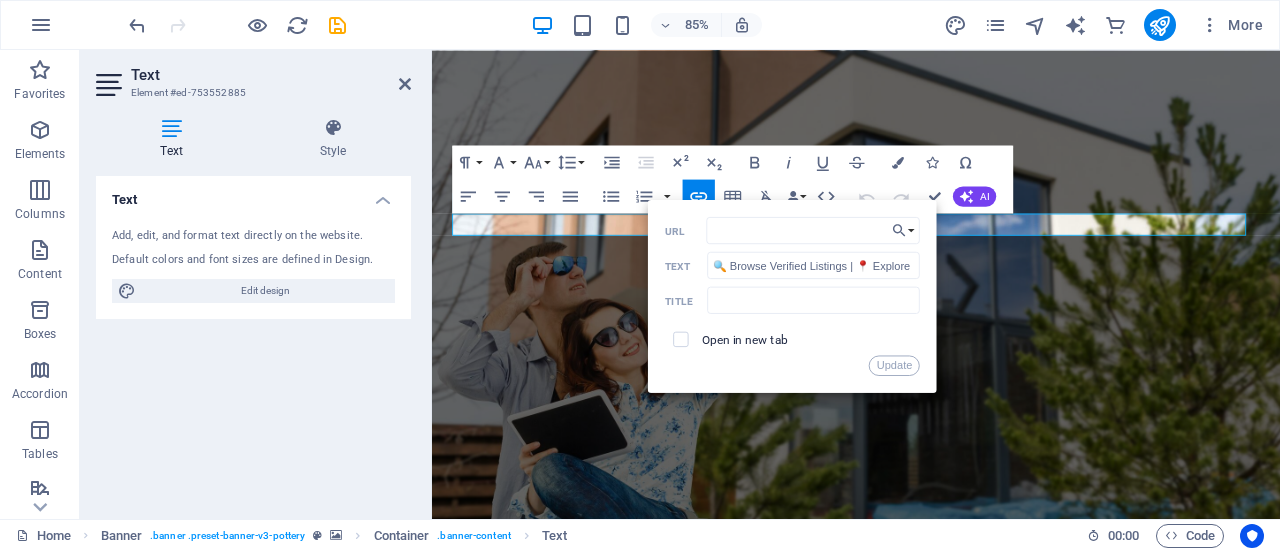 scroll, scrollTop: 0, scrollLeft: 0, axis: both 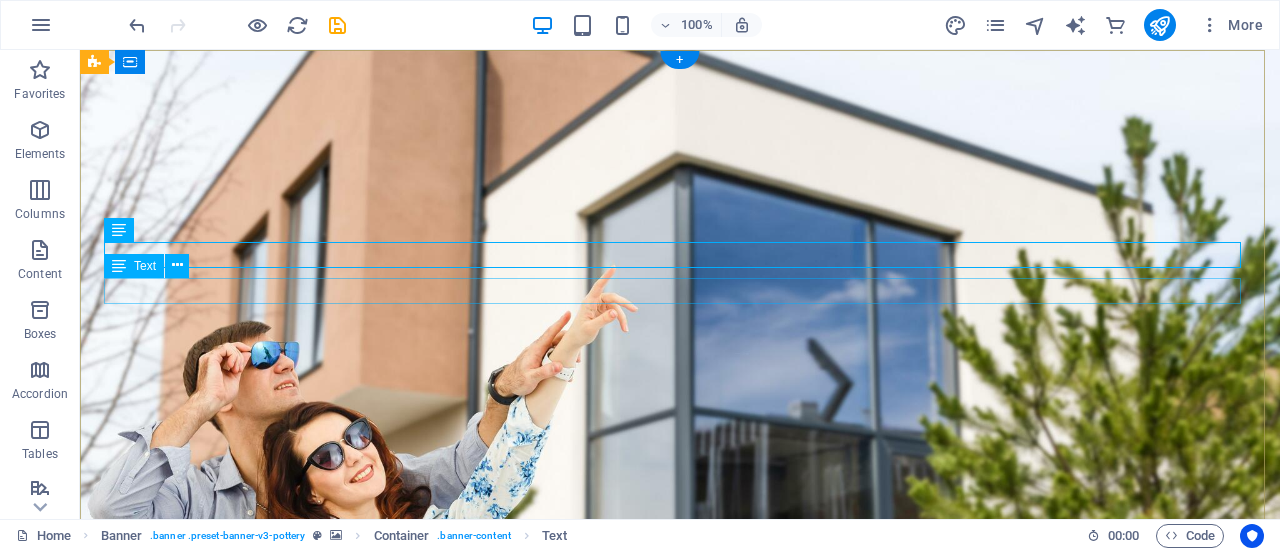 click on "Start your search today and find a place you’ll love!" at bounding box center (680, 905) 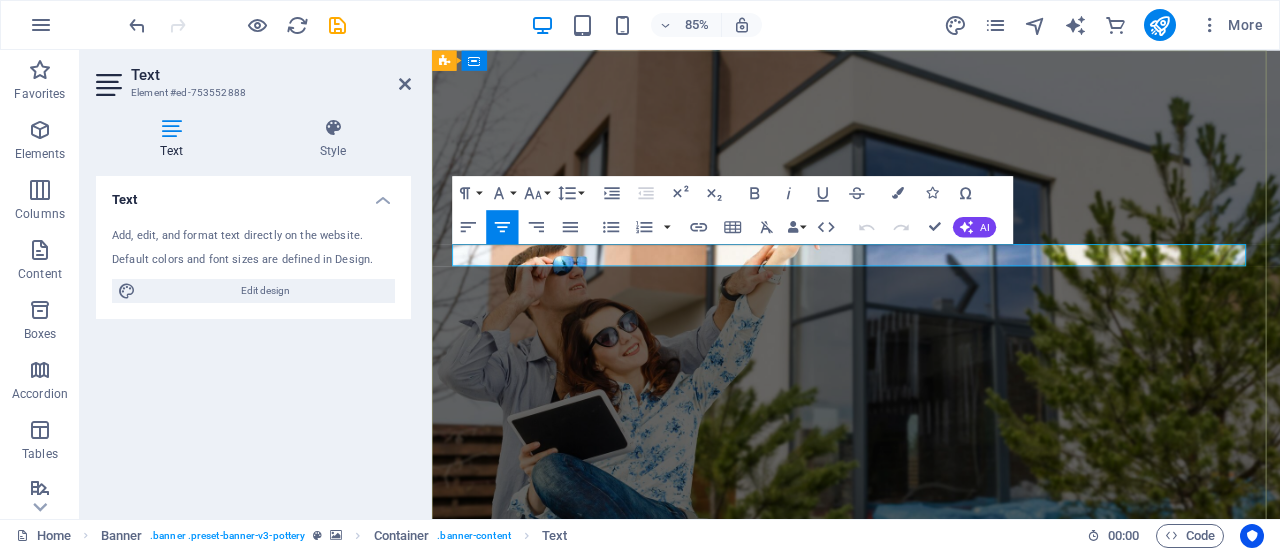 click on "Start your search today and find a place you’ll love!" at bounding box center [931, 904] 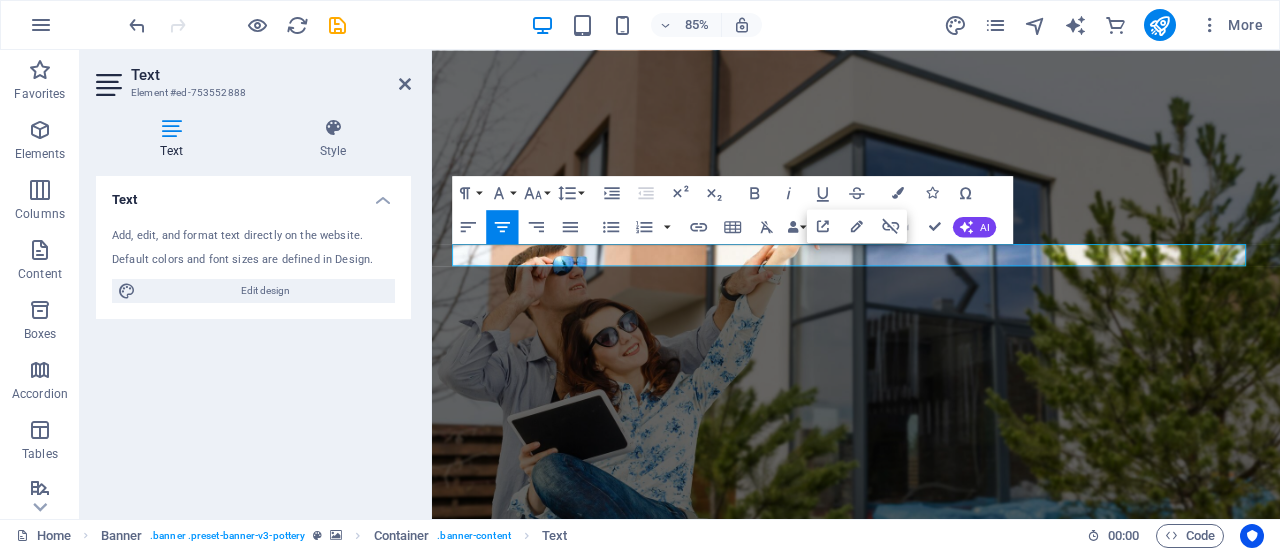 click on "Start your search today and find a place you’ll love!" at bounding box center (931, 904) 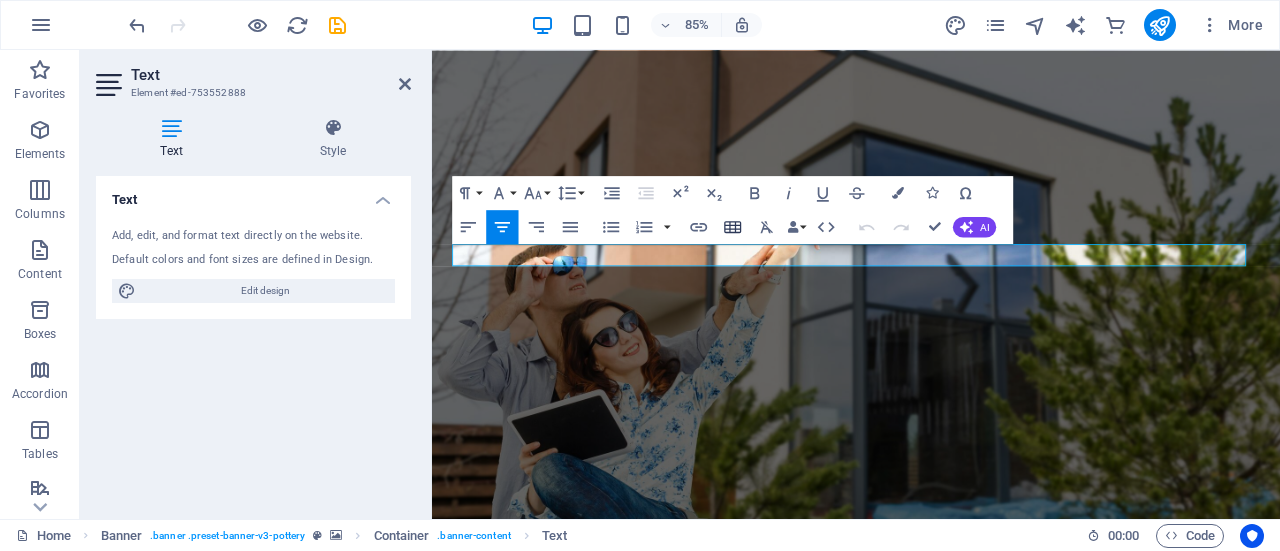 drag, startPoint x: 702, startPoint y: 223, endPoint x: 731, endPoint y: 231, distance: 30.083218 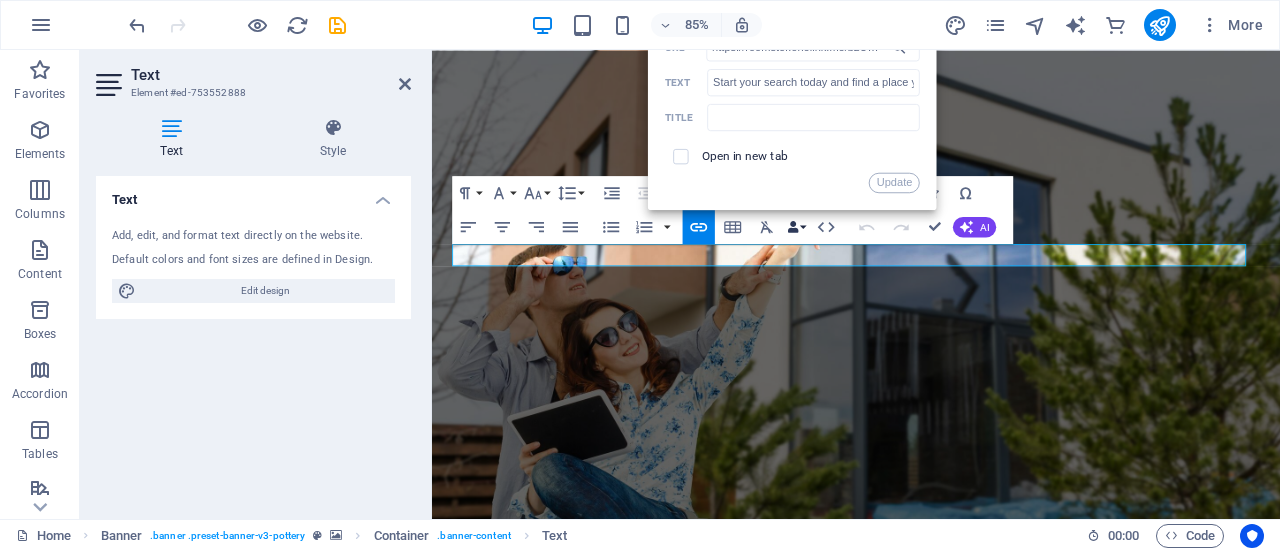 scroll, scrollTop: 0, scrollLeft: 794, axis: horizontal 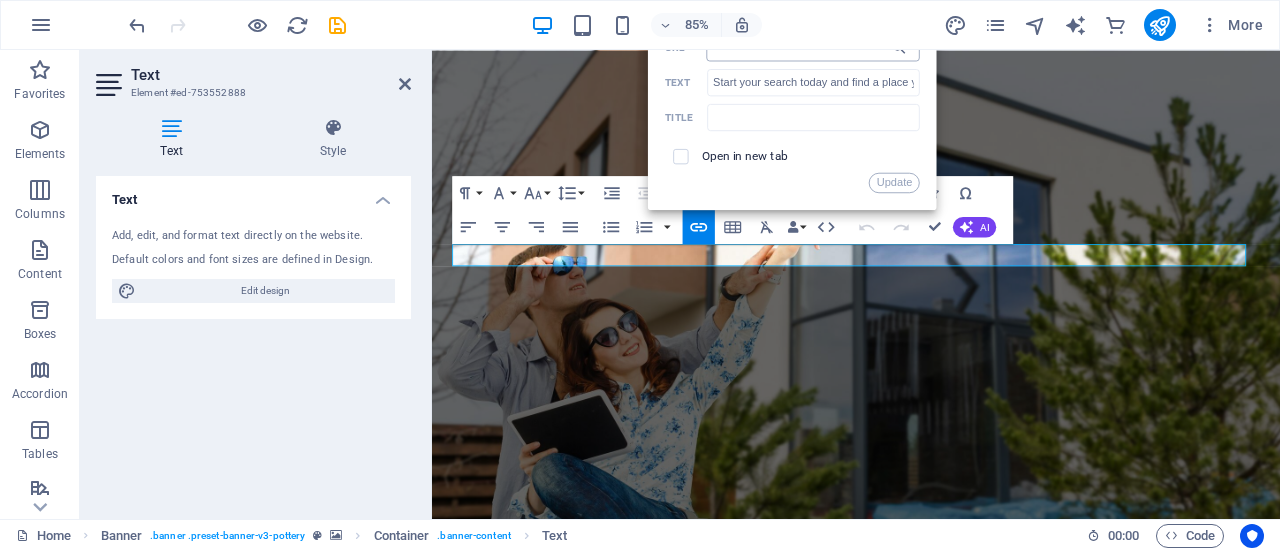 click on "https://roomster.onelink.me/bzUF?af_web_dp=https%3A%2F%2Faf.roomster.com&af_xp=custom&pid=Affiliates&c=Main&deep_link_sub1=[URL_PARAM]&deep_link_value=login" at bounding box center [813, 47] 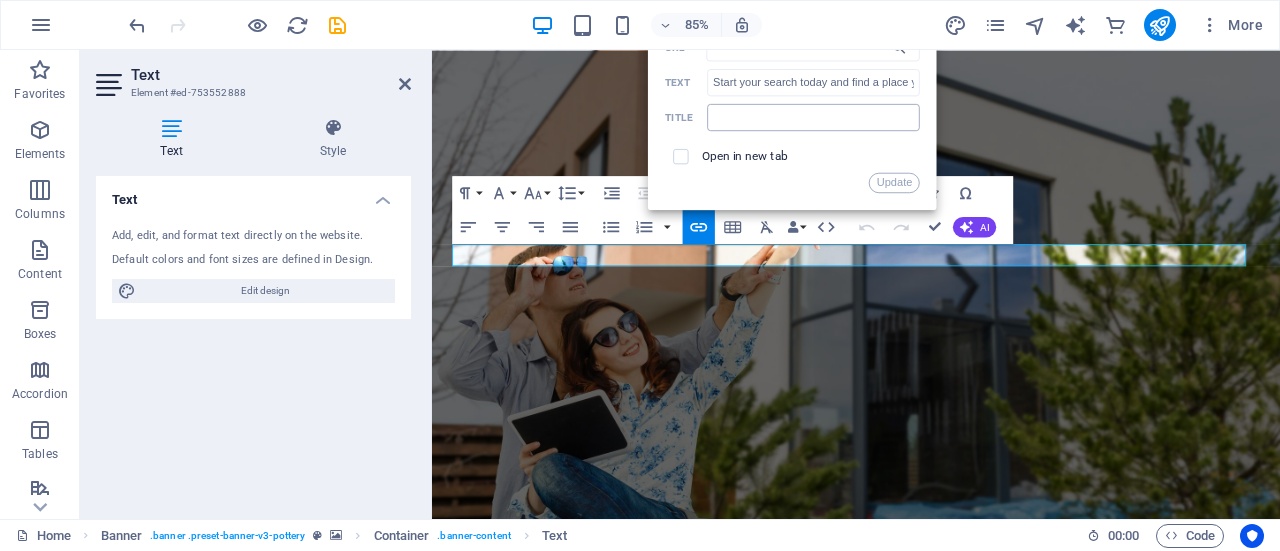 type on "https://roomster.onelink.me/bzUF?af_web_dp=https%3A%2F%2Faf.roomster.com&af_xp=custom&pid=Affiliates&c=Main&deep_link_sub1=[URL_PARAM]&deep_link_value=login" 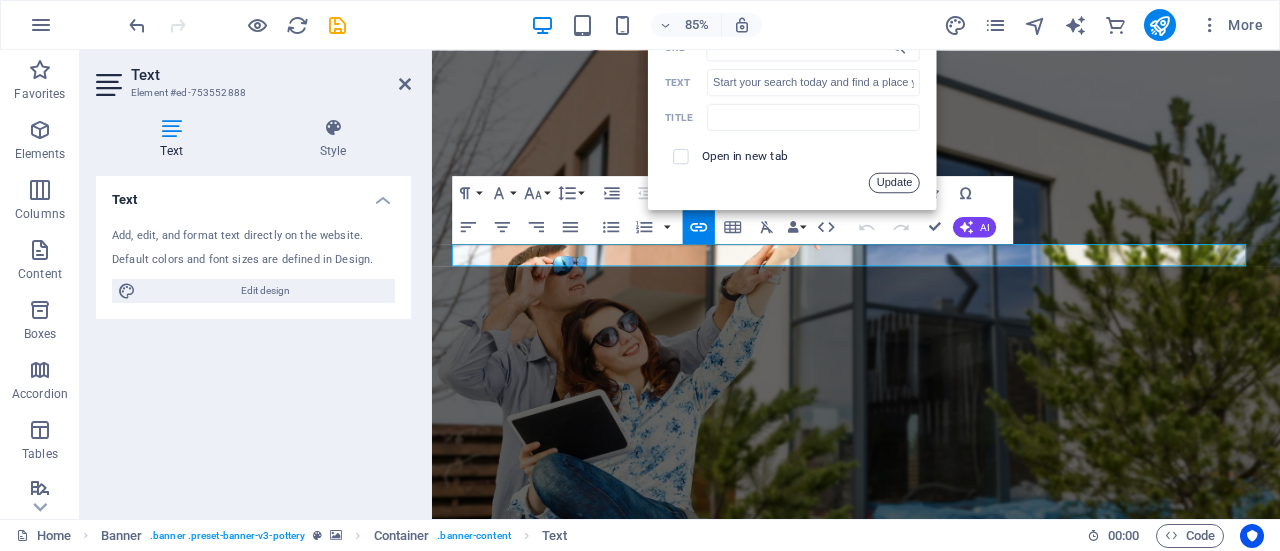 click on "Update" at bounding box center (894, 182) 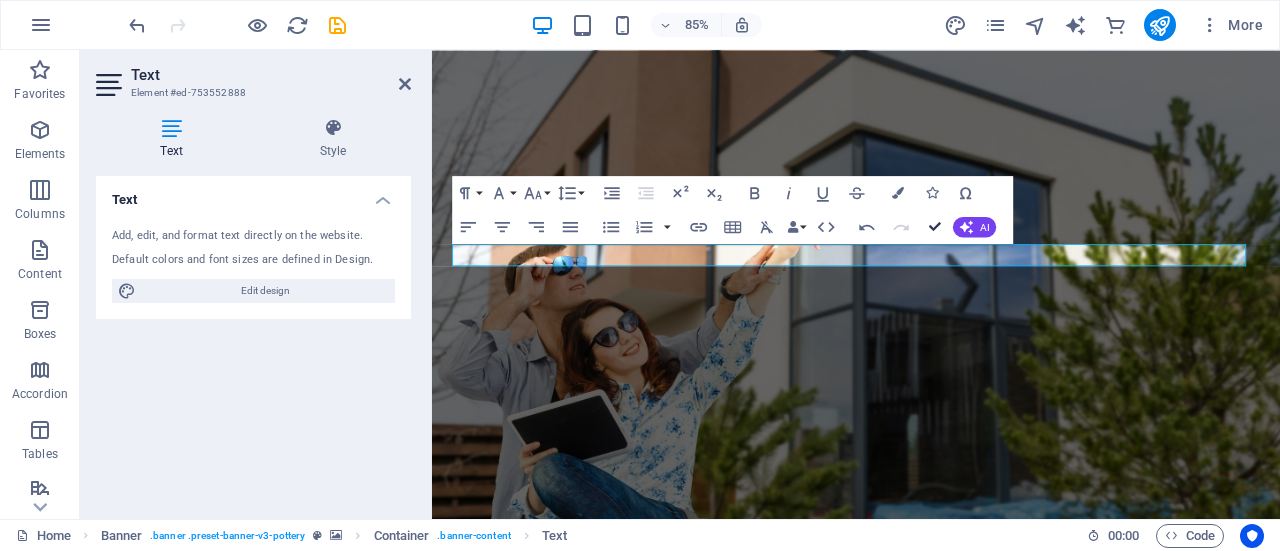 scroll, scrollTop: 0, scrollLeft: 0, axis: both 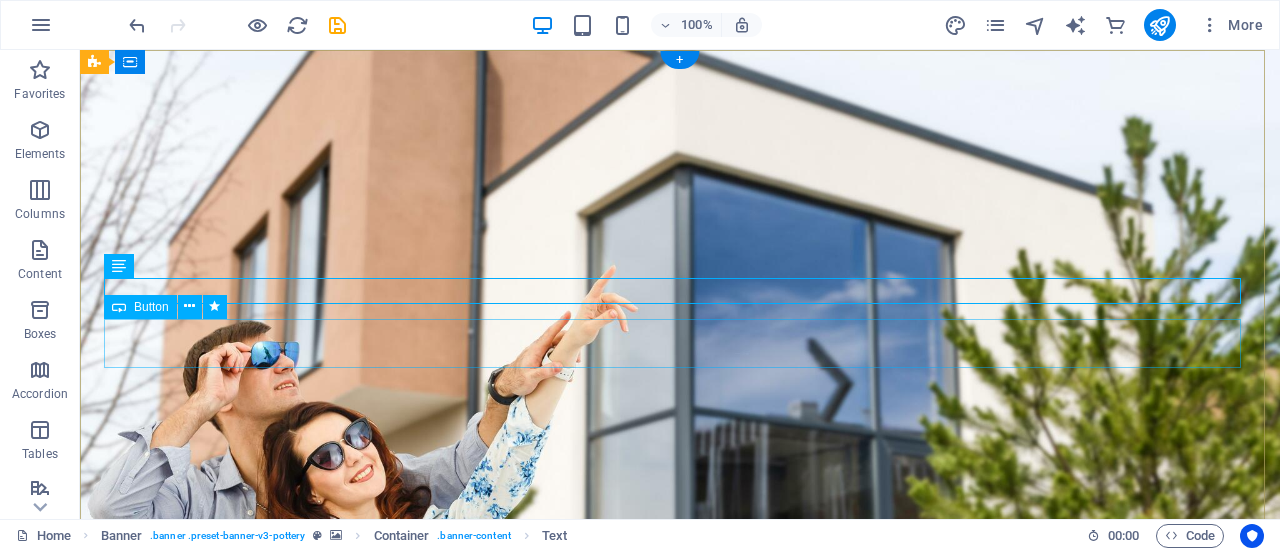 click on "Get Started" at bounding box center [680, 958] 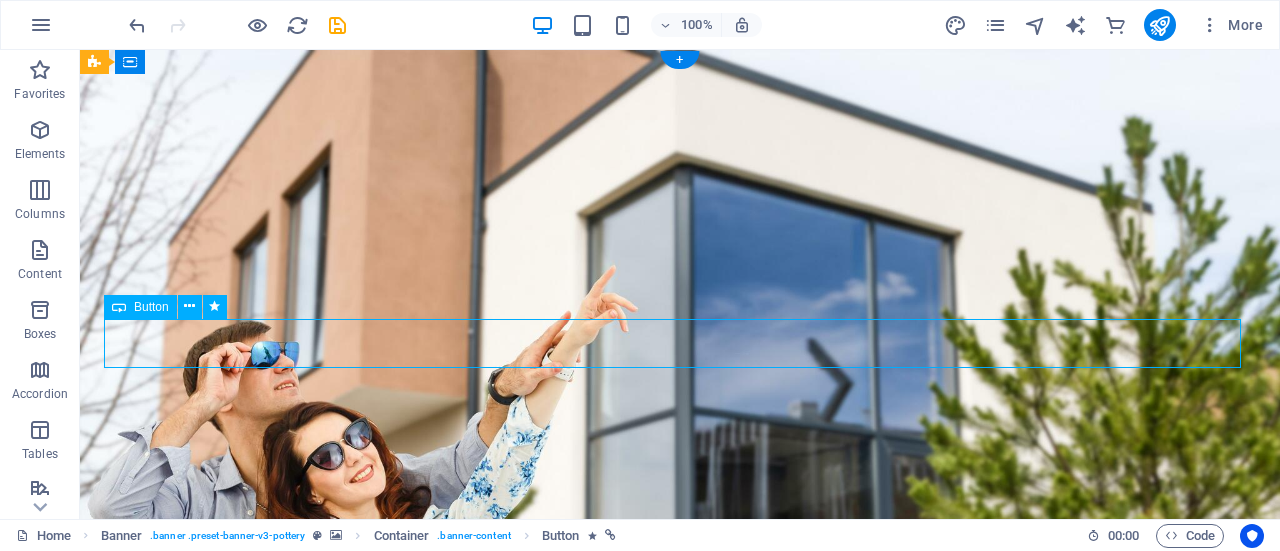 click on "Get Started" at bounding box center (680, 958) 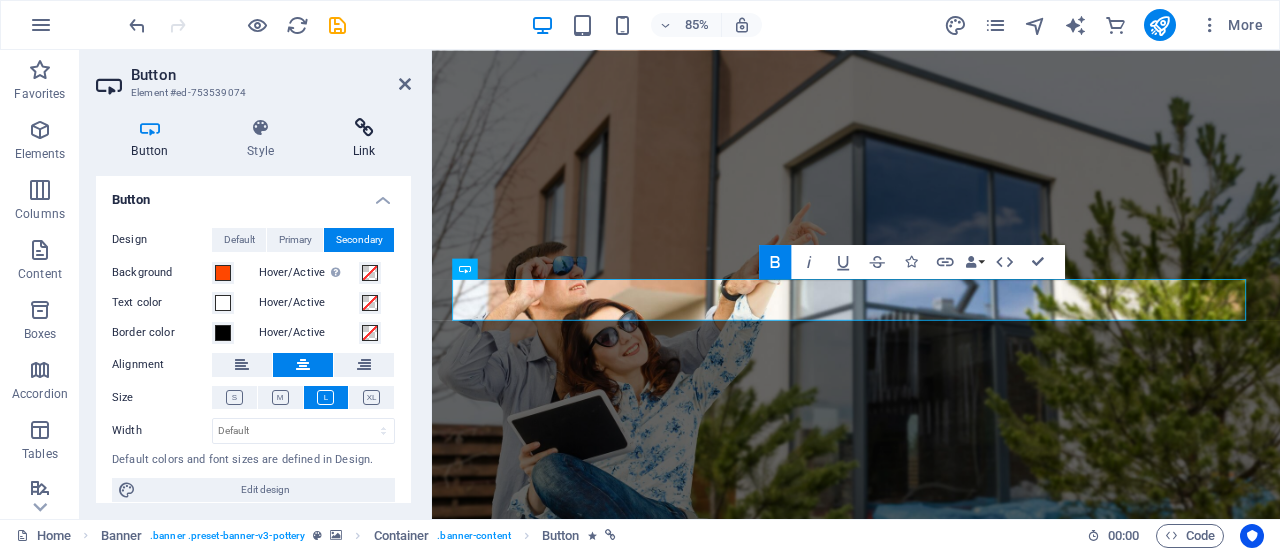 click at bounding box center [364, 128] 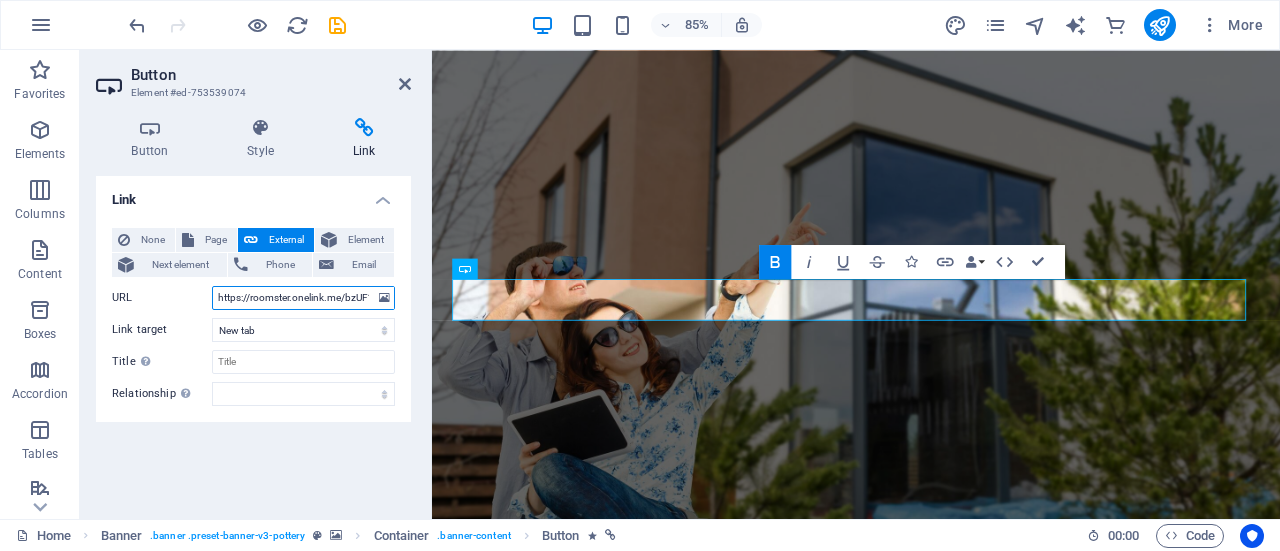 click on "https://roomster.onelink.me/bzUF?af_web_dp=https%3A%2F%2Faf.roomster.com&af_xp=custom&pid=Affiliates&c=Main&deep_link_sub1=[URL_PARAM]&deep_link_value=login" at bounding box center (303, 298) 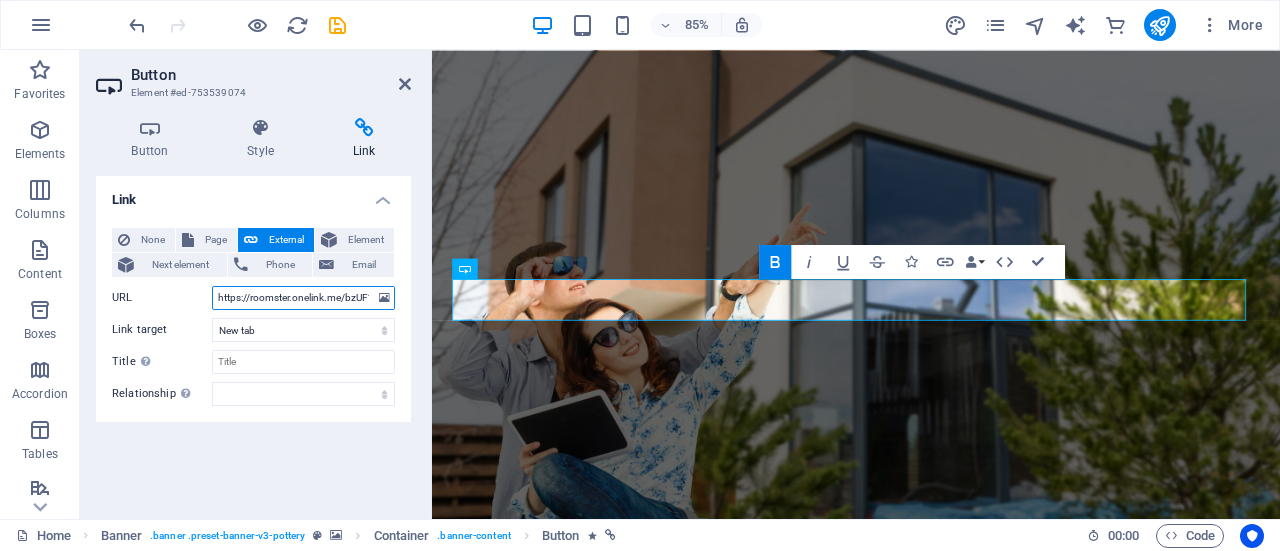 paste on "43" 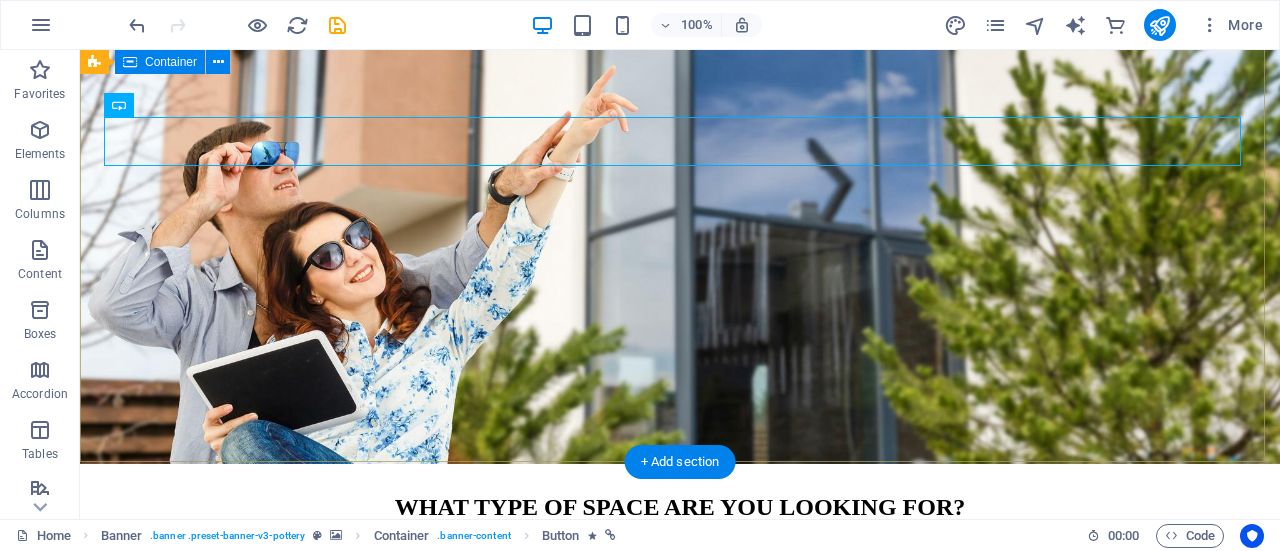 scroll, scrollTop: 400, scrollLeft: 0, axis: vertical 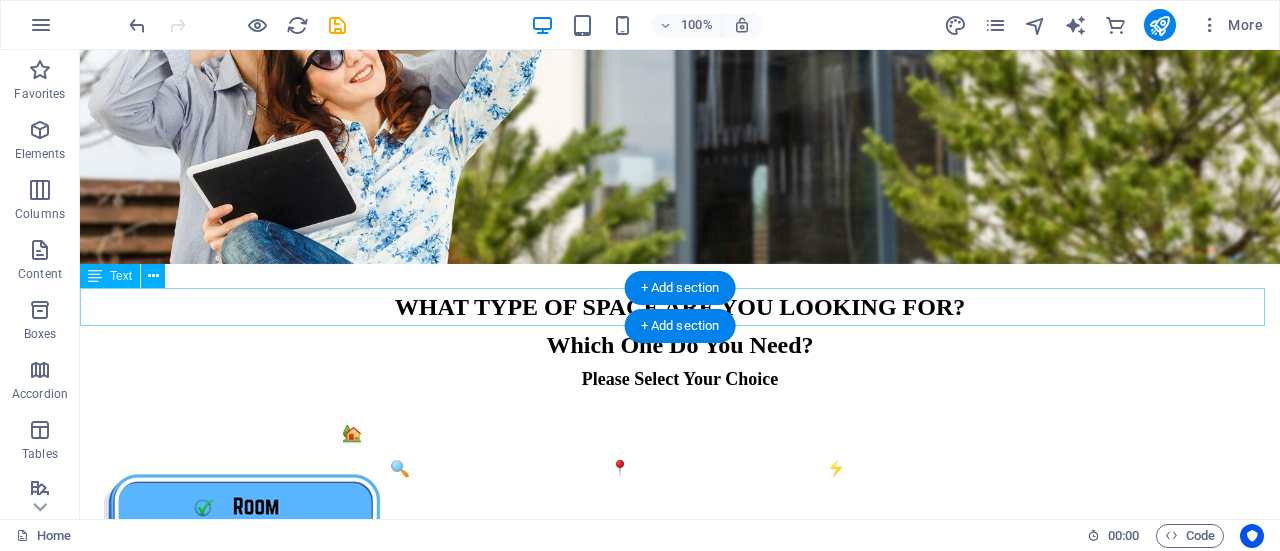 click on "WHAT TYPE OF SPACE ARE YOU LOOKING FOR?" at bounding box center (680, 307) 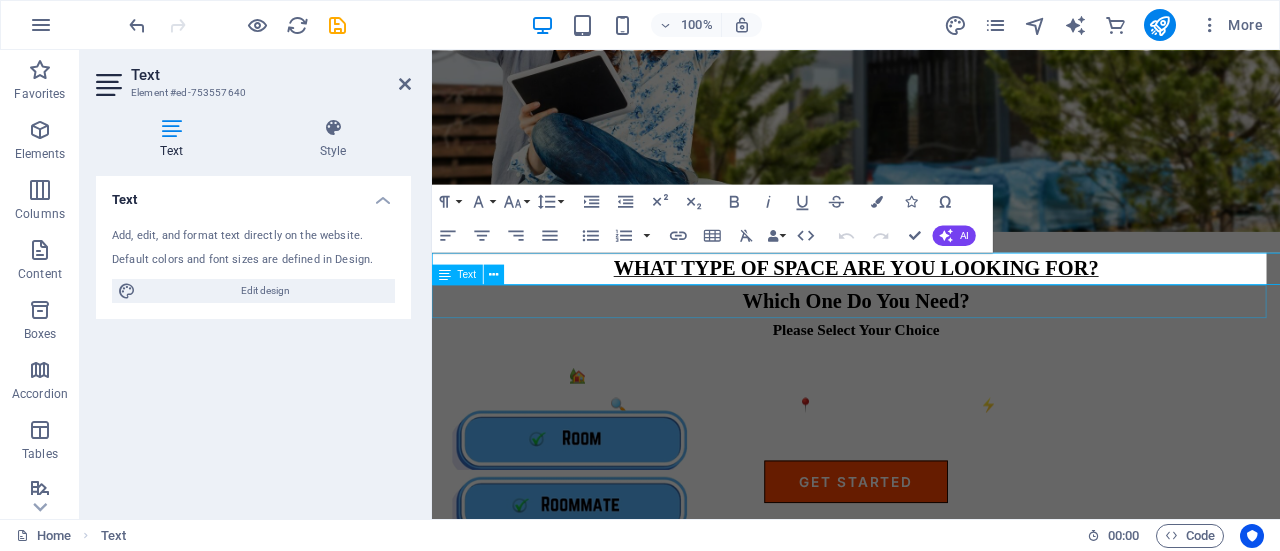 click on "WHAT TYPE OF SPACE ARE YOU LOOKING FOR?" at bounding box center [931, 307] 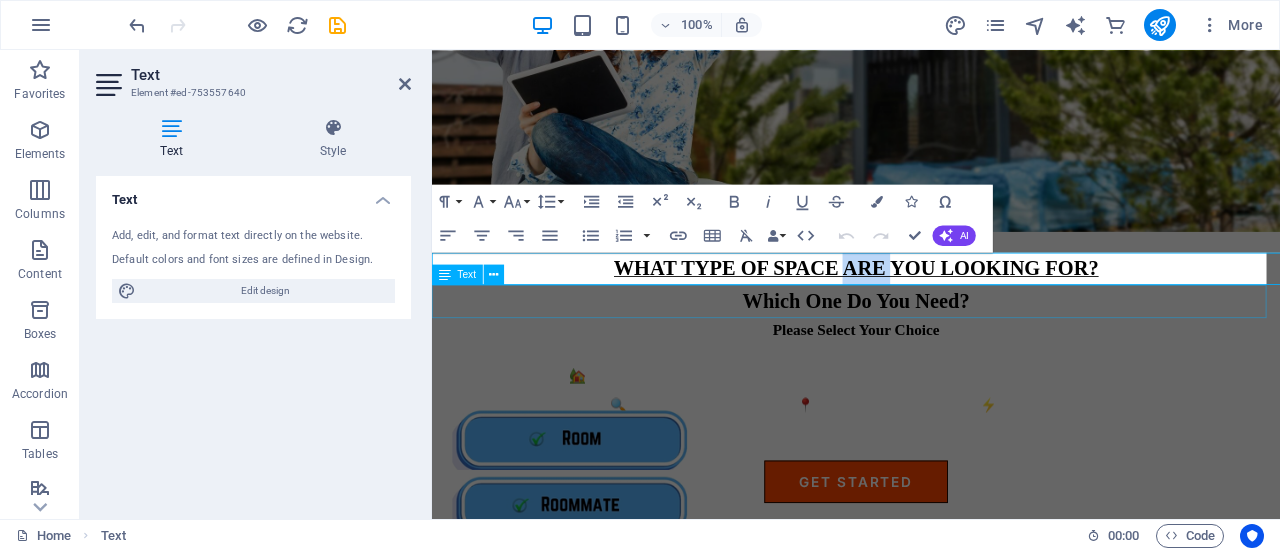 click on "WHAT TYPE OF SPACE ARE YOU LOOKING FOR?" at bounding box center (931, 307) 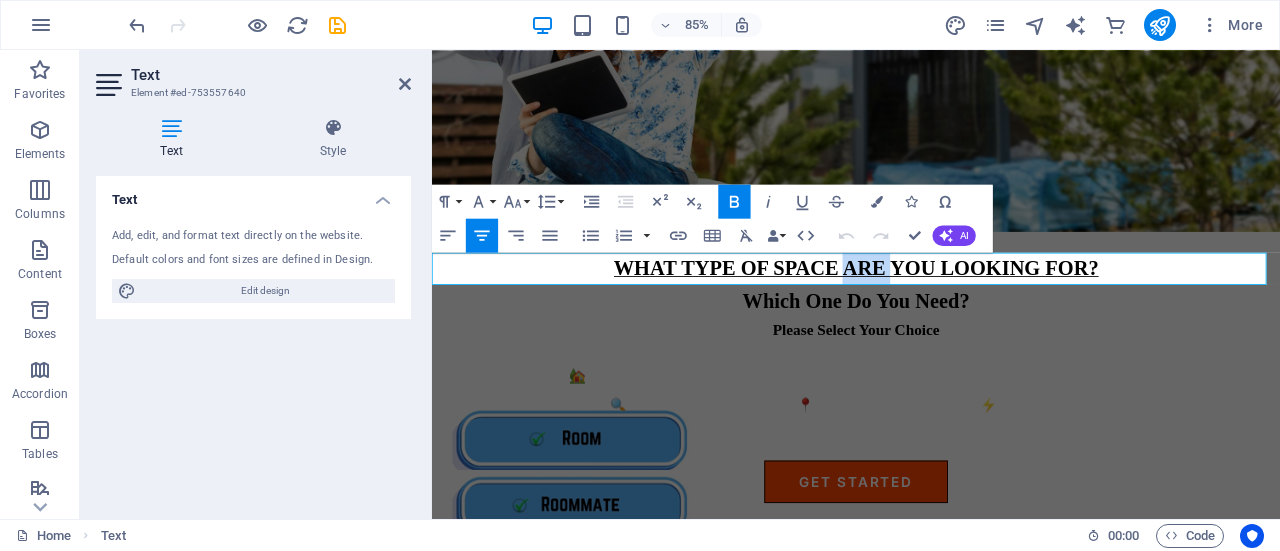 click on "WHAT TYPE OF SPACE ARE YOU LOOKING FOR?" at bounding box center [931, 307] 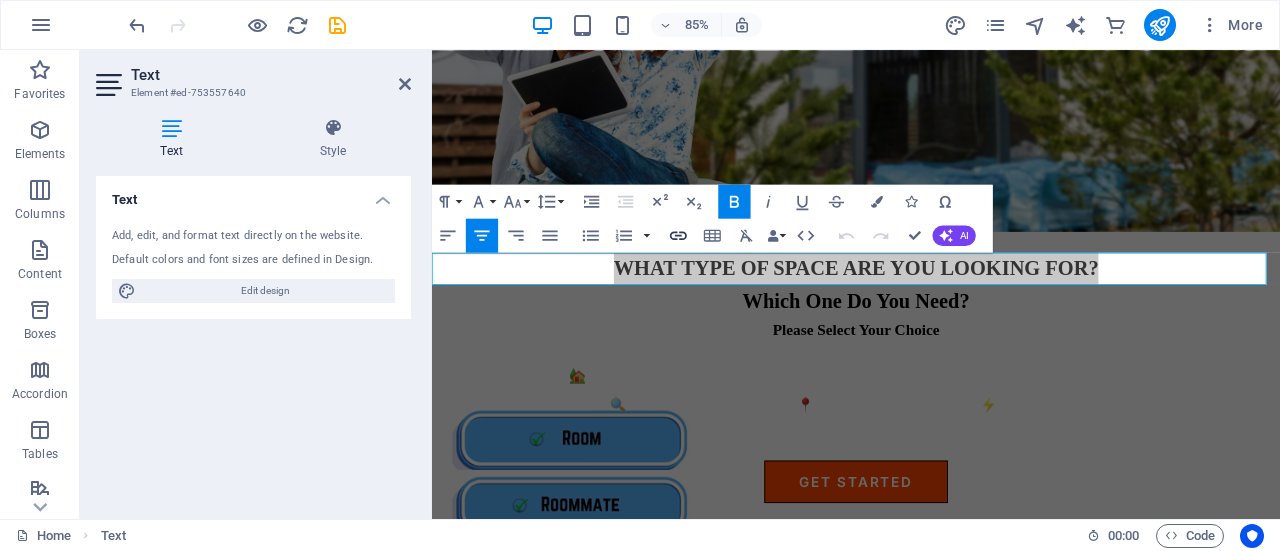 click 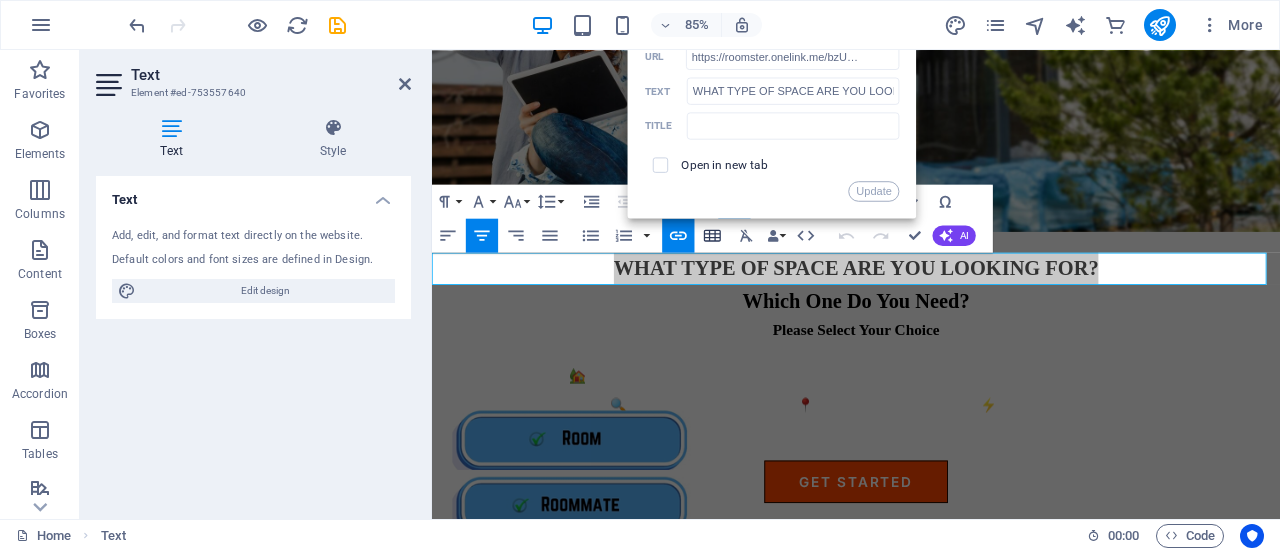 scroll, scrollTop: 0, scrollLeft: 794, axis: horizontal 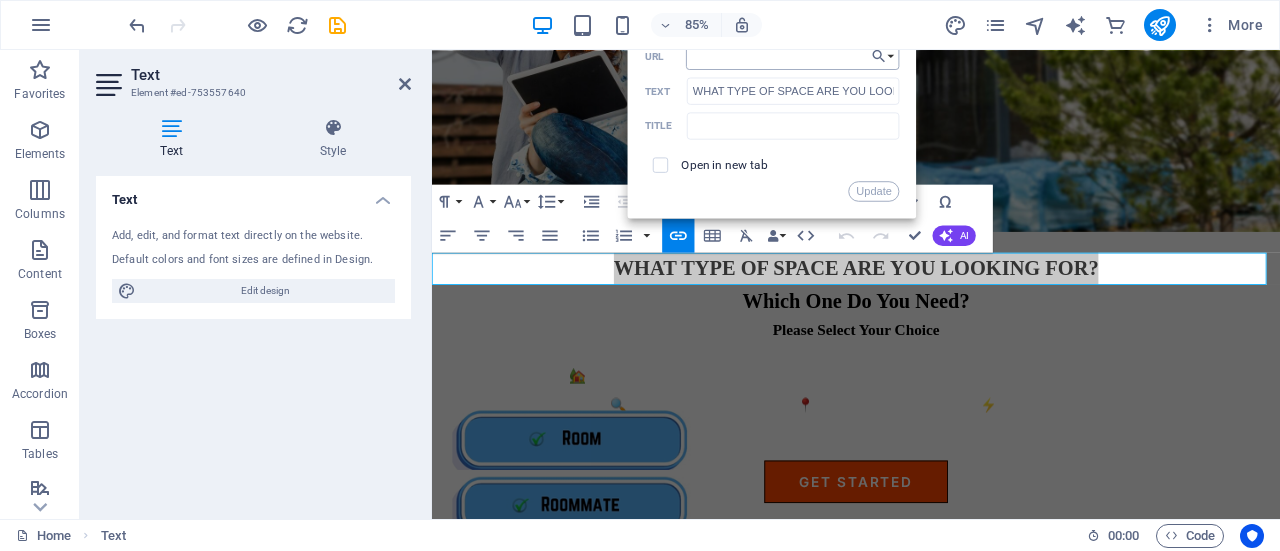 click on "https://roomster.onelink.me/bzUF?af_web_dp=https%3A%2F%2Faf.roomster.com&af_xp=custom&pid=Affiliates&c=Main&deep_link_sub1=[URL_PARAM]&deep_link_value=login" at bounding box center (793, 55) 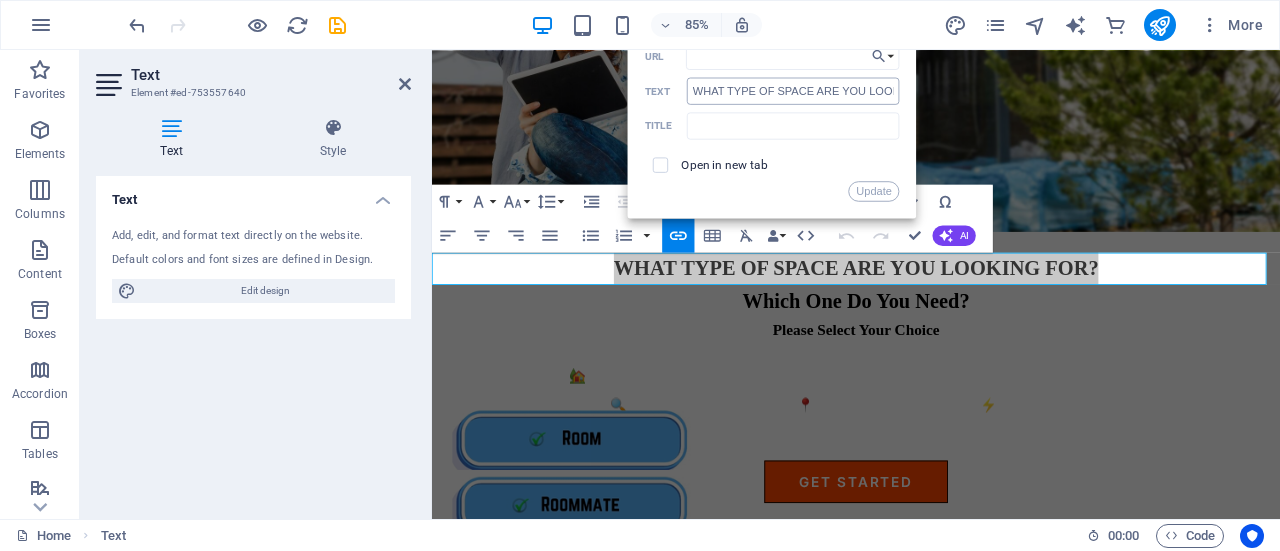 type on "https://roomster.onelink.me/bzUF?af_web_dp=https%3A%2F%2Faf.roomster.com&af_xp=custom&pid=Affiliates&c=Main&deep_link_sub1=[URL_PARAM]&deep_link_value=login" 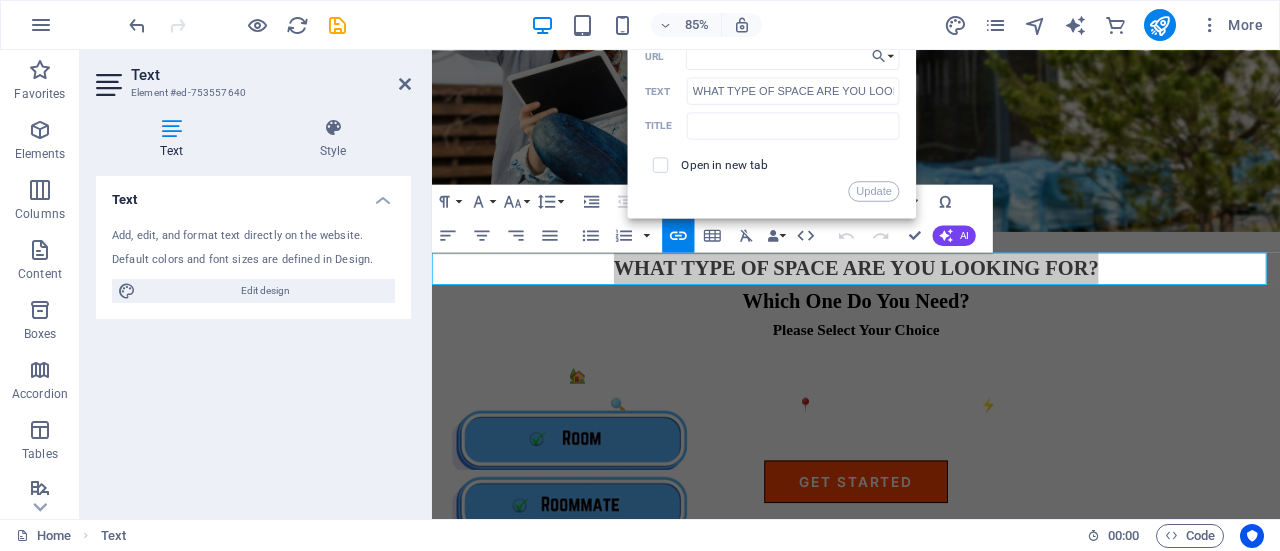 drag, startPoint x: 866, startPoint y: 187, endPoint x: 900, endPoint y: 208, distance: 39.962482 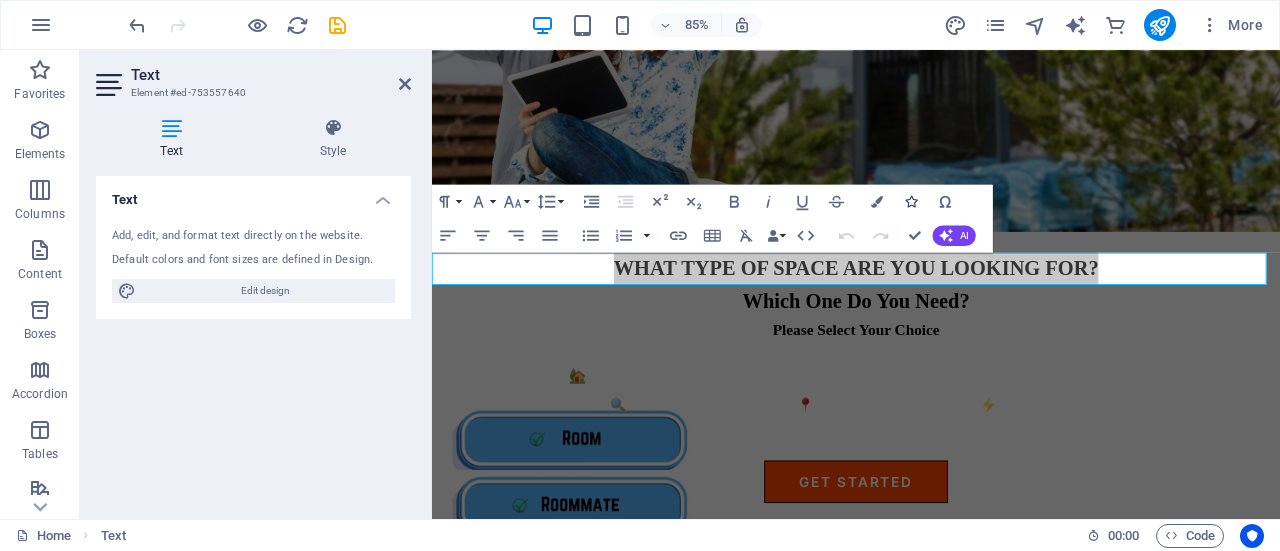 scroll, scrollTop: 0, scrollLeft: 0, axis: both 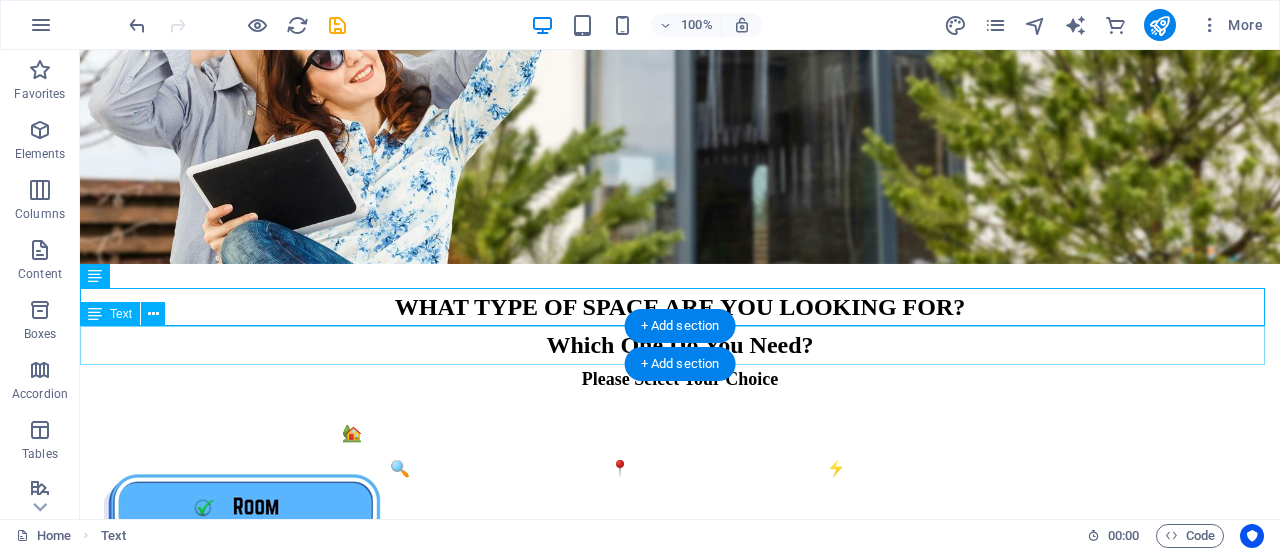 click on "Which One Do You Need?" at bounding box center [680, 345] 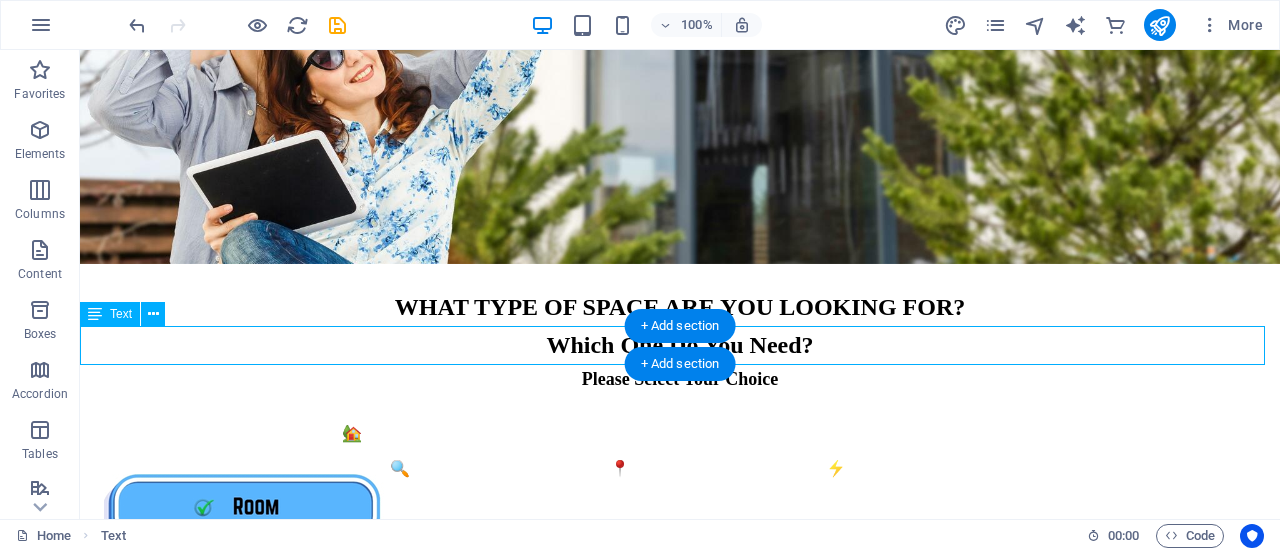 click on "Which One Do You Need?" at bounding box center (680, 345) 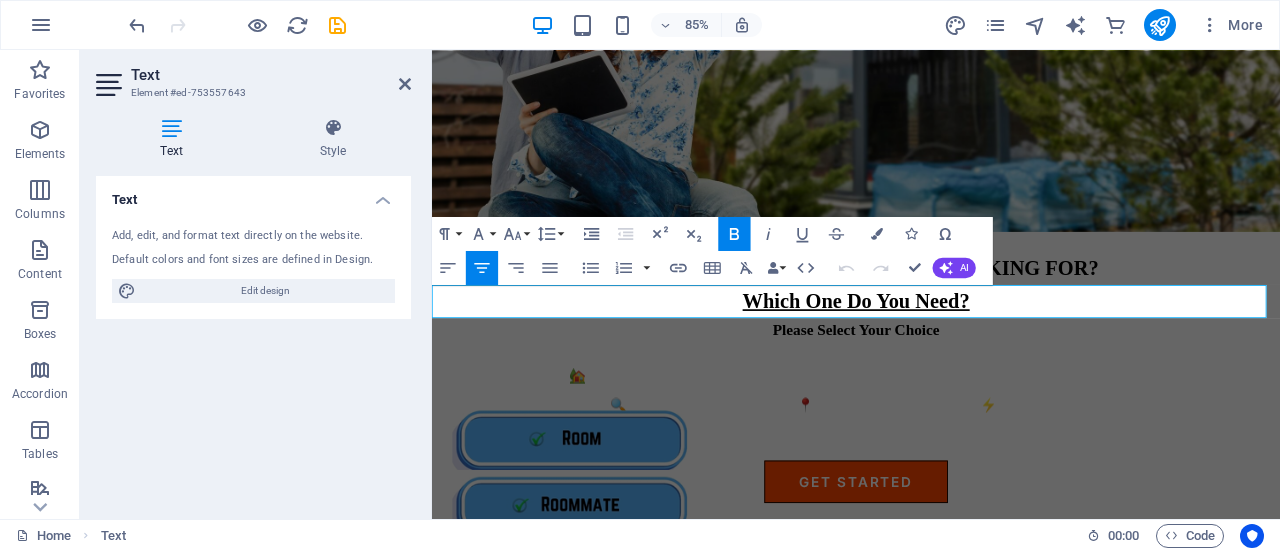 click on "Which One Do You Need?" at bounding box center [930, 345] 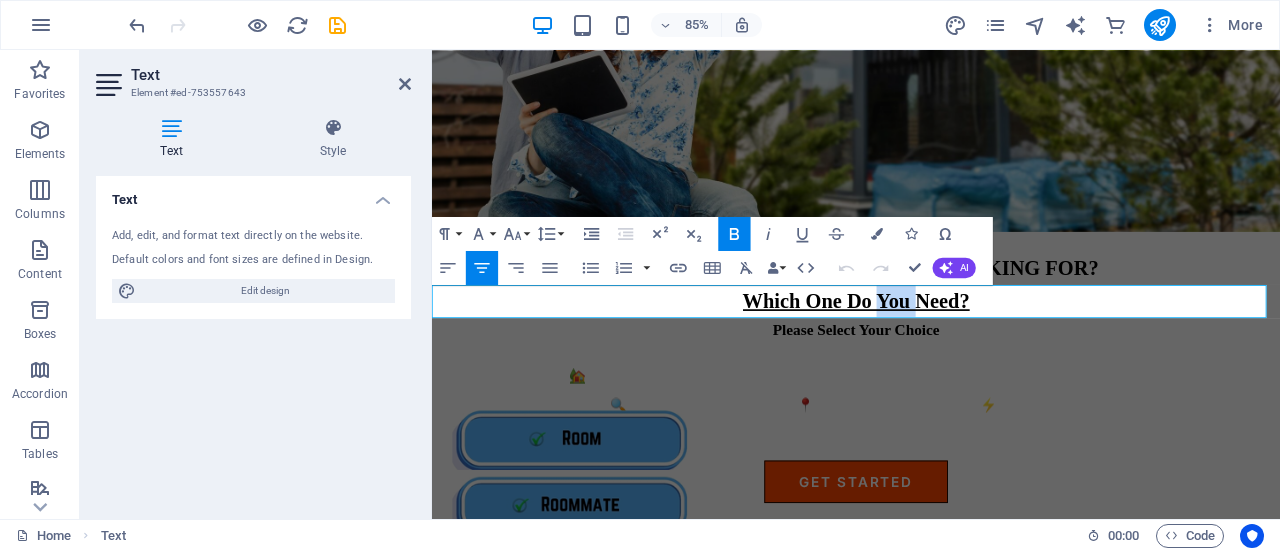 click on "Which One Do You Need?" at bounding box center (930, 345) 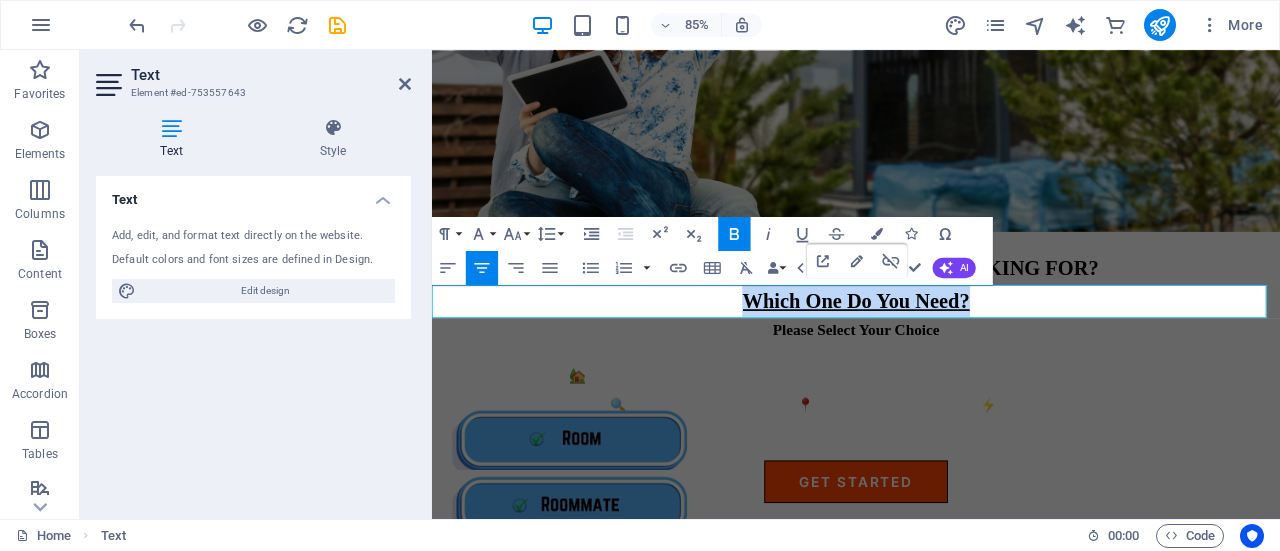 click on "Which One Do You Need?" at bounding box center (930, 345) 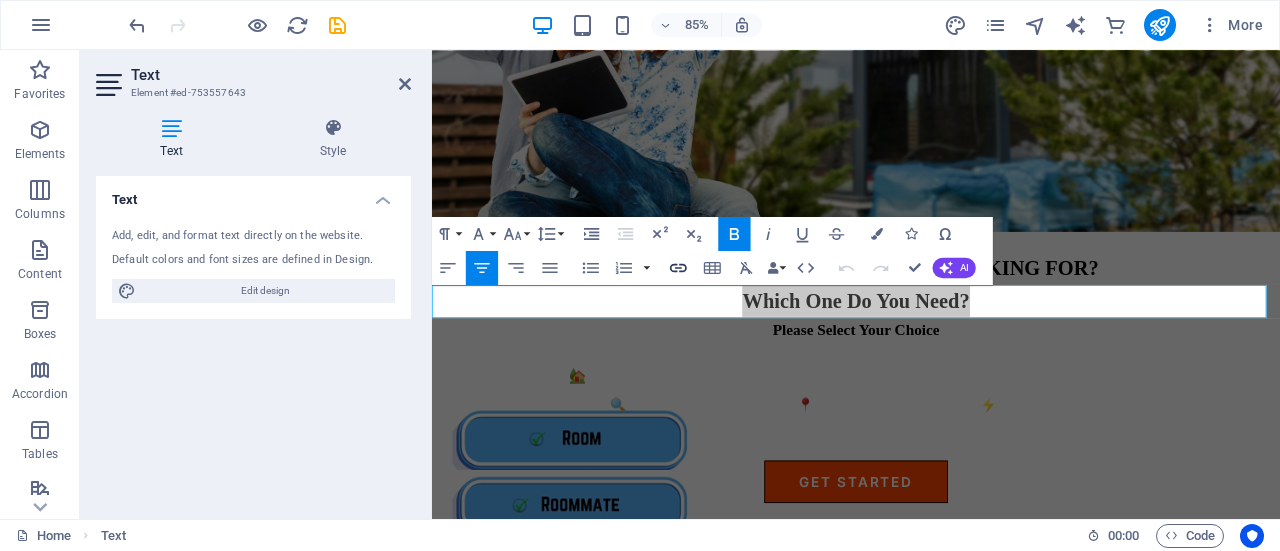 click 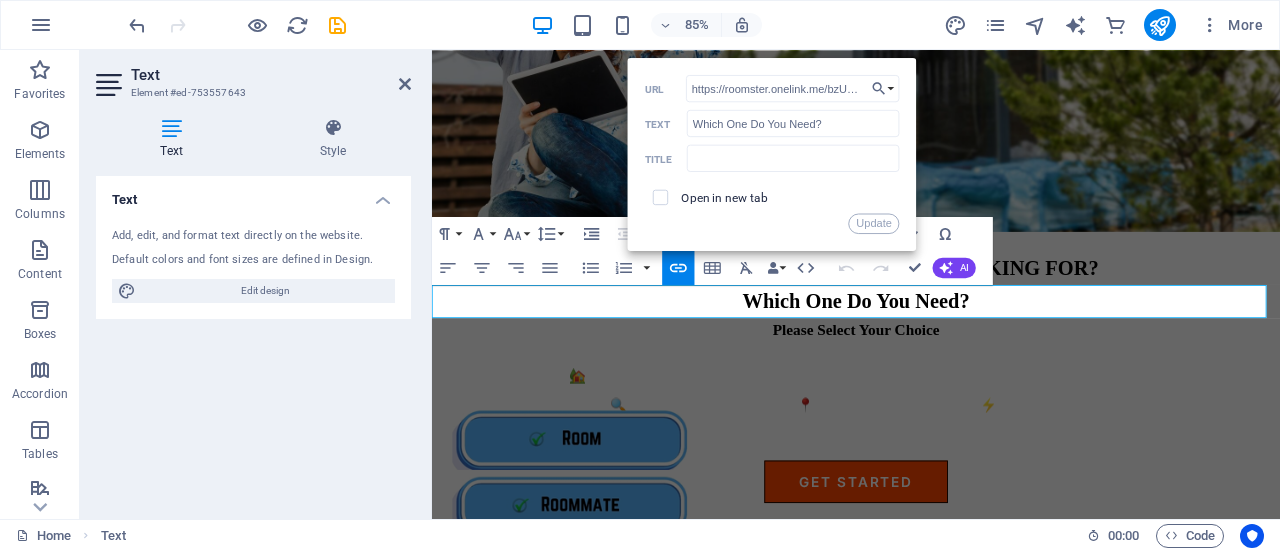 scroll, scrollTop: 0, scrollLeft: 794, axis: horizontal 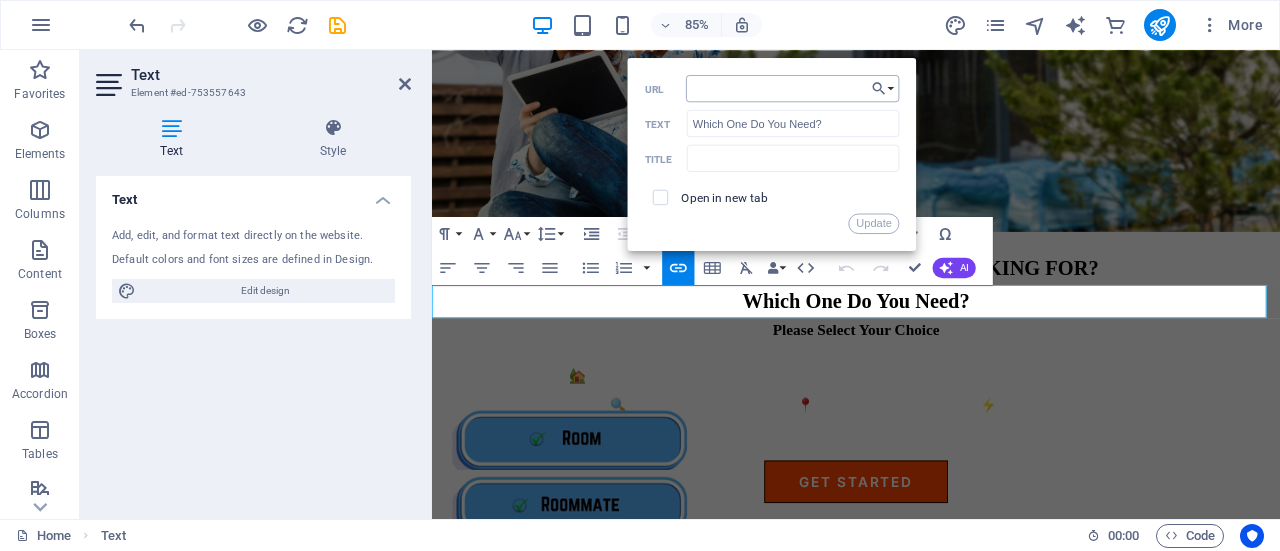 click on "https://roomster.onelink.me/bzUF?af_web_dp=https%3A%2F%2Faf.roomster.com&af_xp=custom&pid=Affiliates&c=Main&deep_link_sub1=[URL_PARAM]&deep_link_value=login" at bounding box center [793, 88] 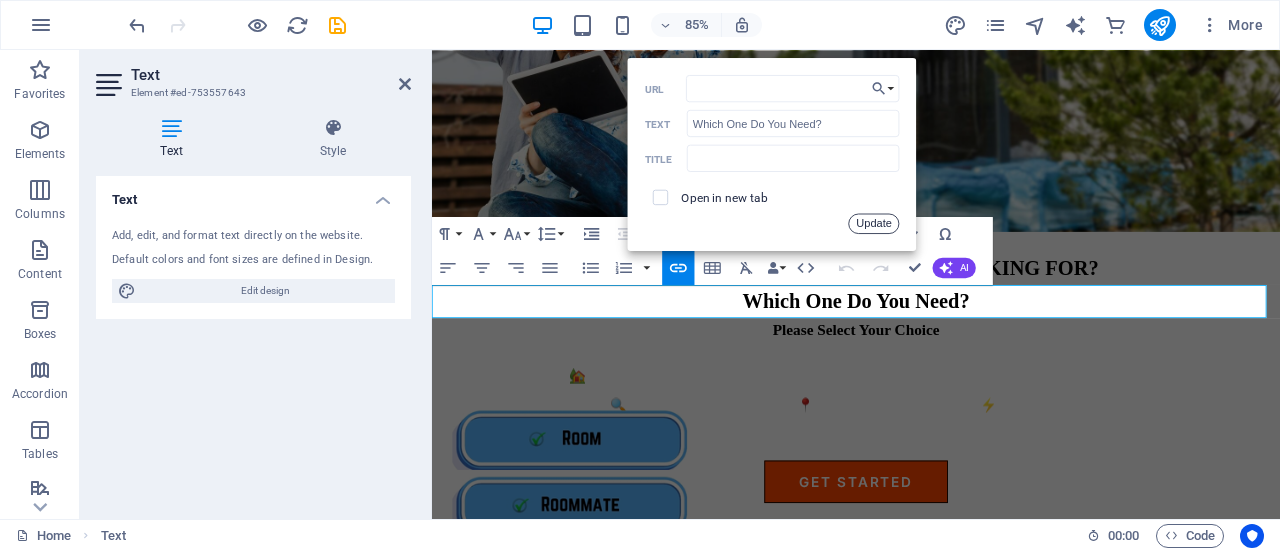 click on "Update" at bounding box center (874, 224) 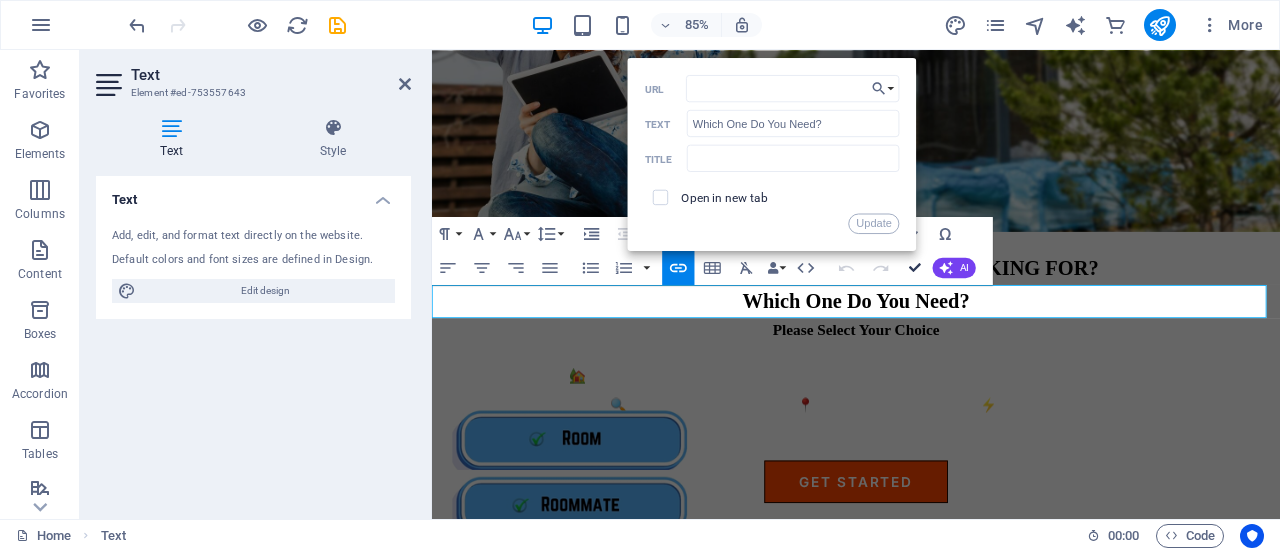 scroll, scrollTop: 0, scrollLeft: 0, axis: both 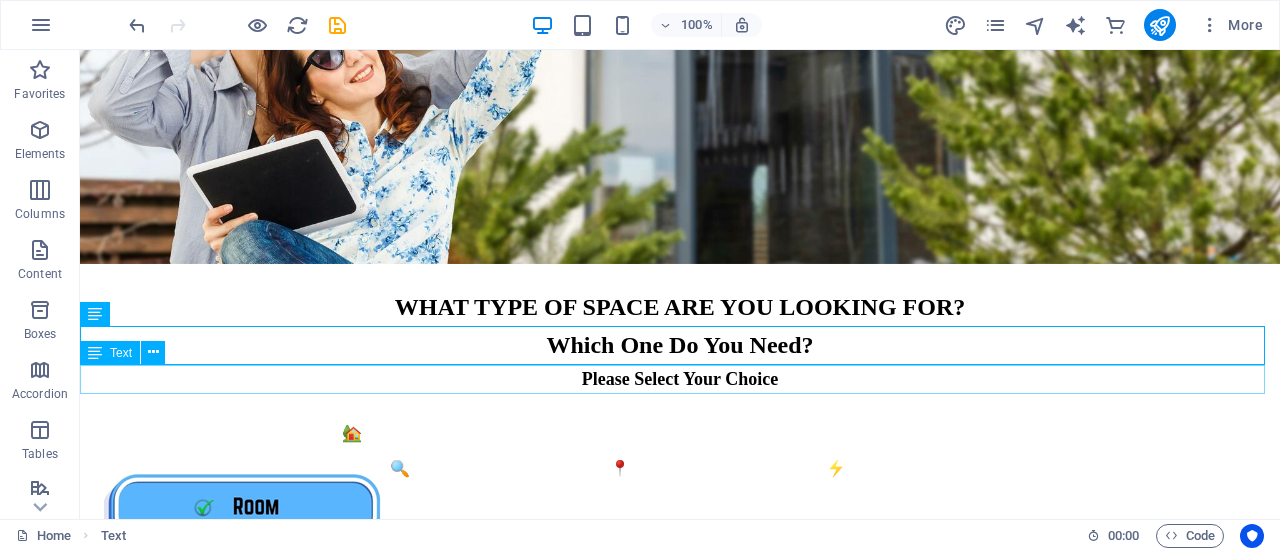 click on "Please Select Your Choice" at bounding box center (680, 379) 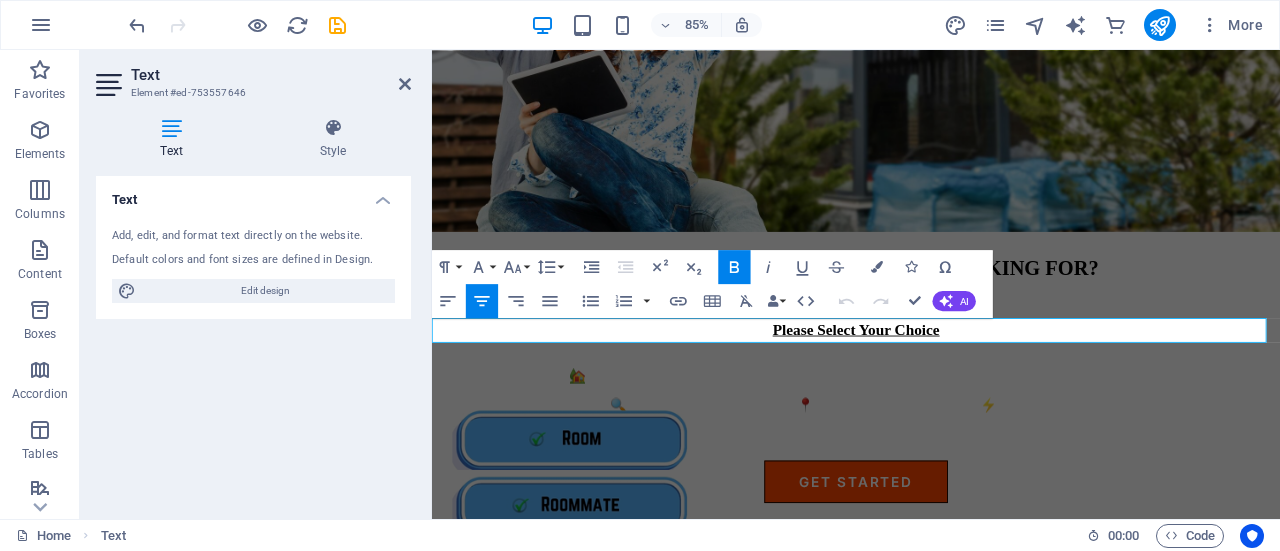 click on "Please Select Your Choice" at bounding box center (931, 379) 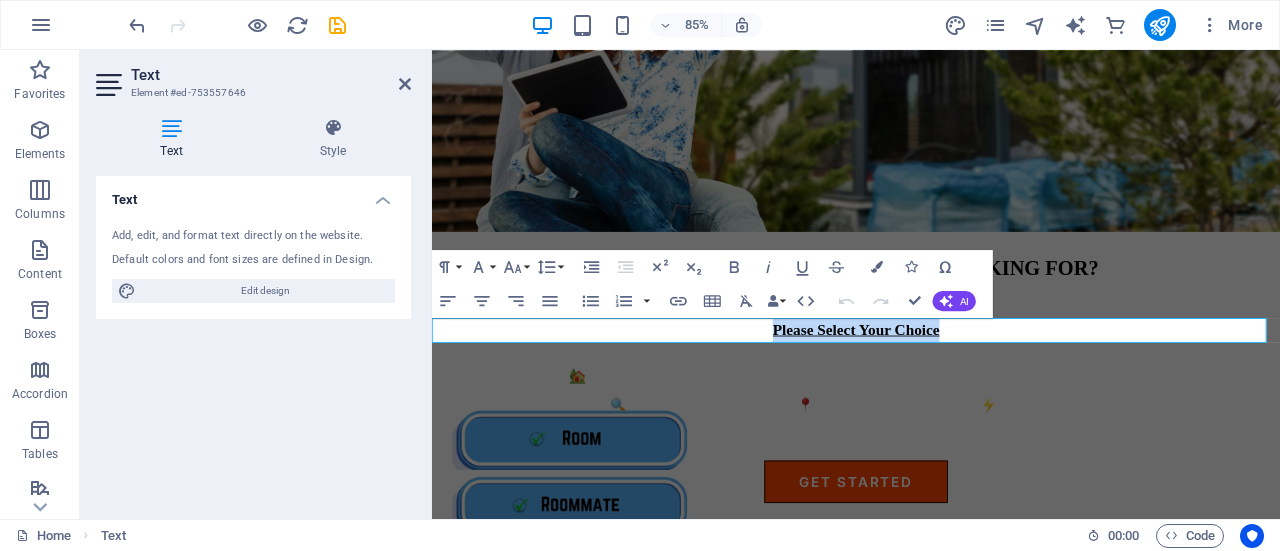 click on "Please Select Your Choice" at bounding box center [931, 379] 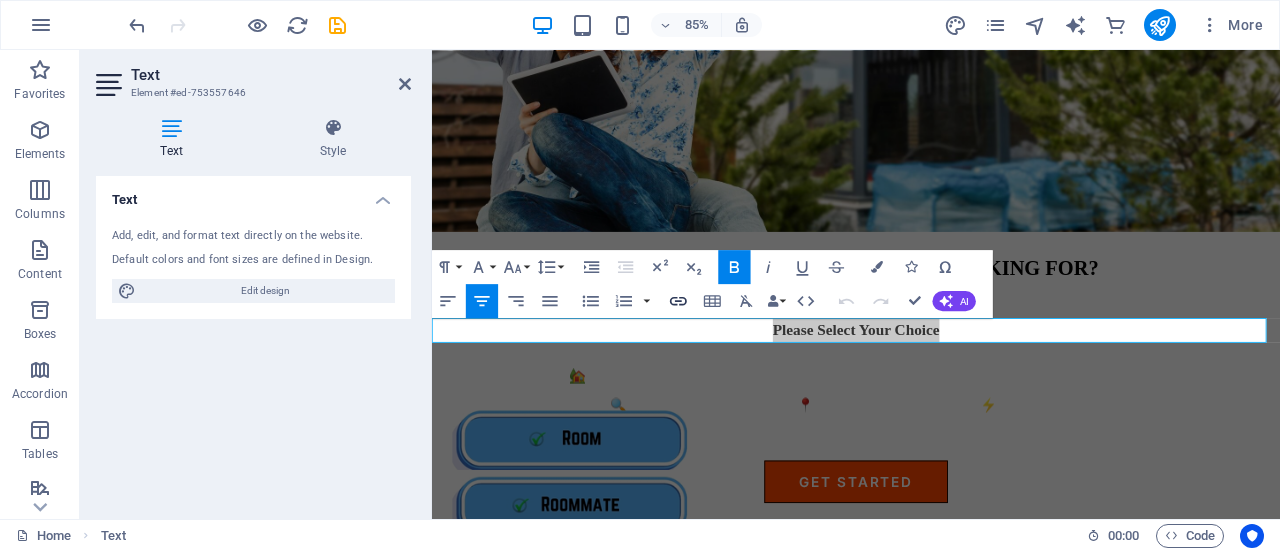 click 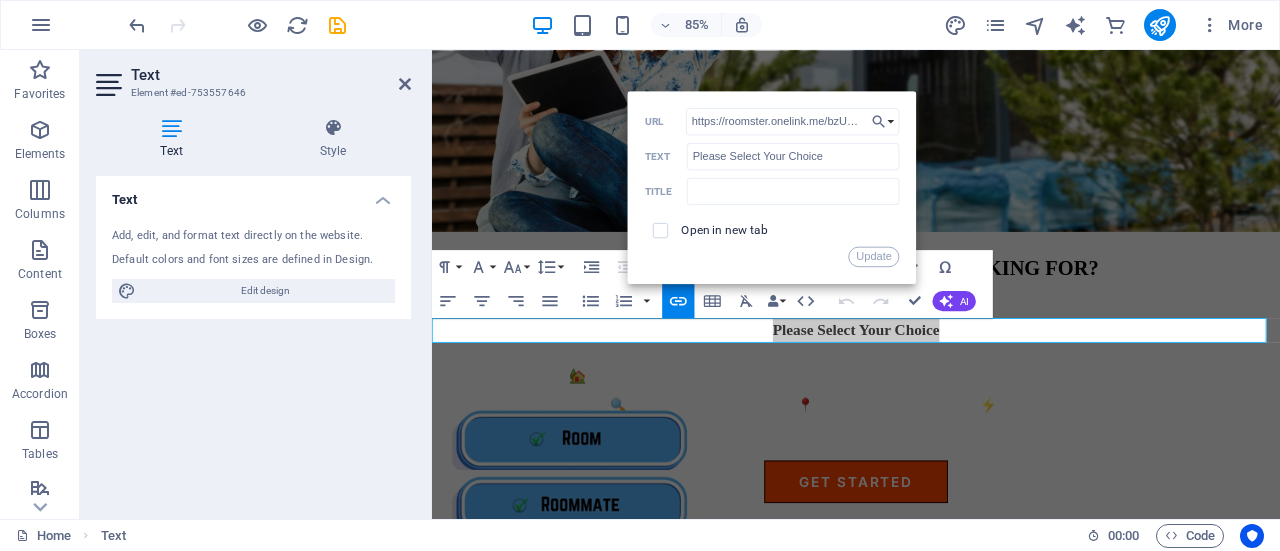 scroll, scrollTop: 0, scrollLeft: 794, axis: horizontal 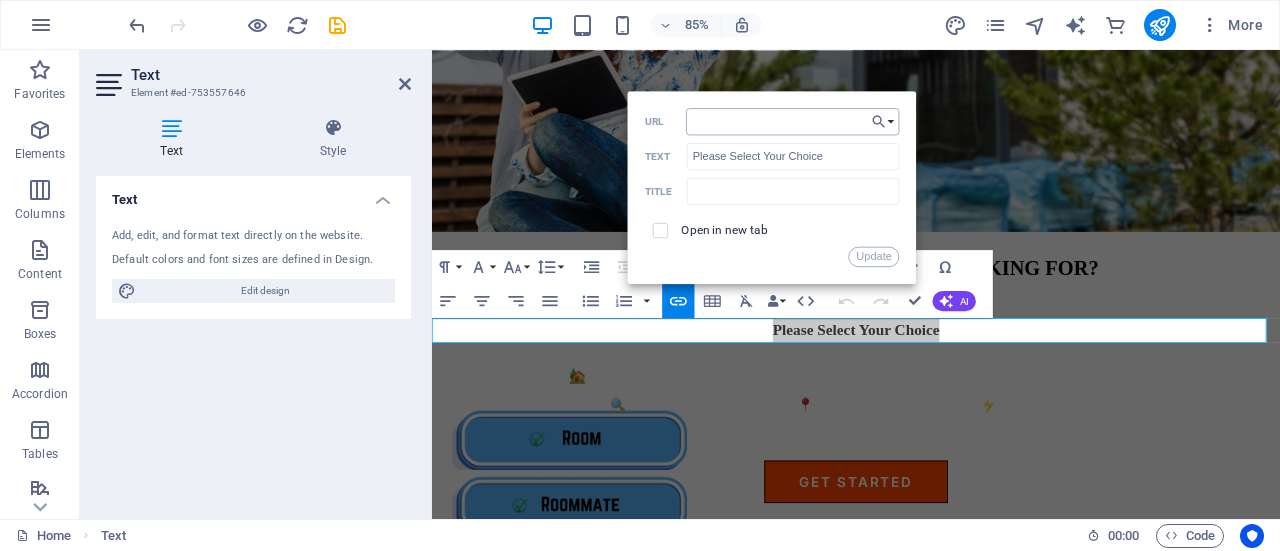 click on "https://roomster.onelink.me/bzUF?af_web_dp=https%3A%2F%2Faf.roomster.com&af_xp=custom&pid=Affiliates&c=Main&deep_link_sub1=[URL_PARAM]&deep_link_value=login" at bounding box center (793, 121) 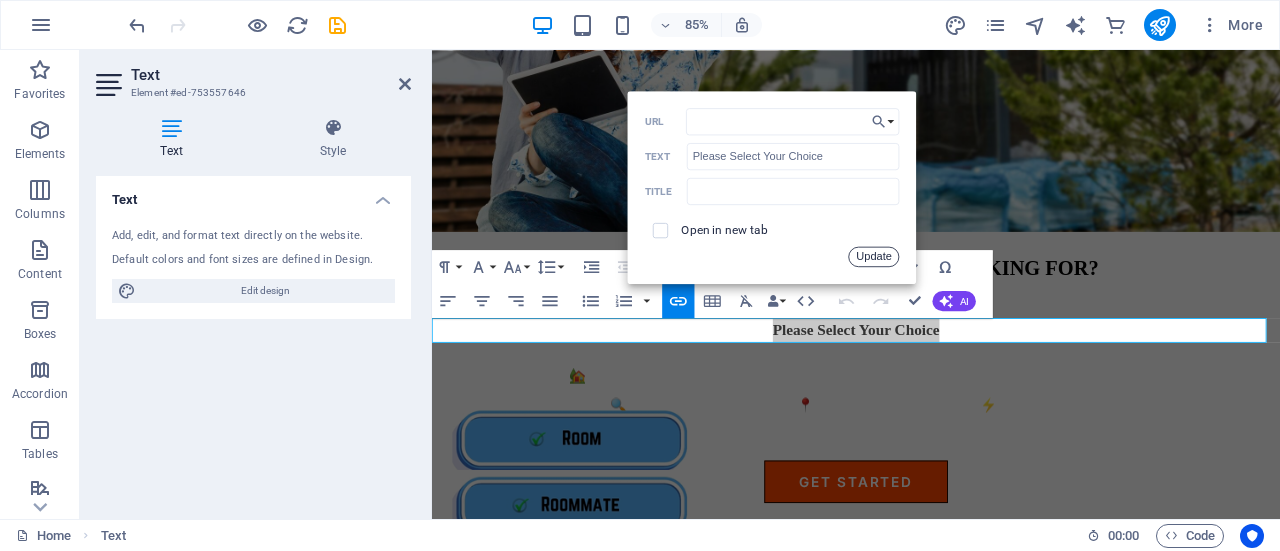 click on "Update" at bounding box center (874, 256) 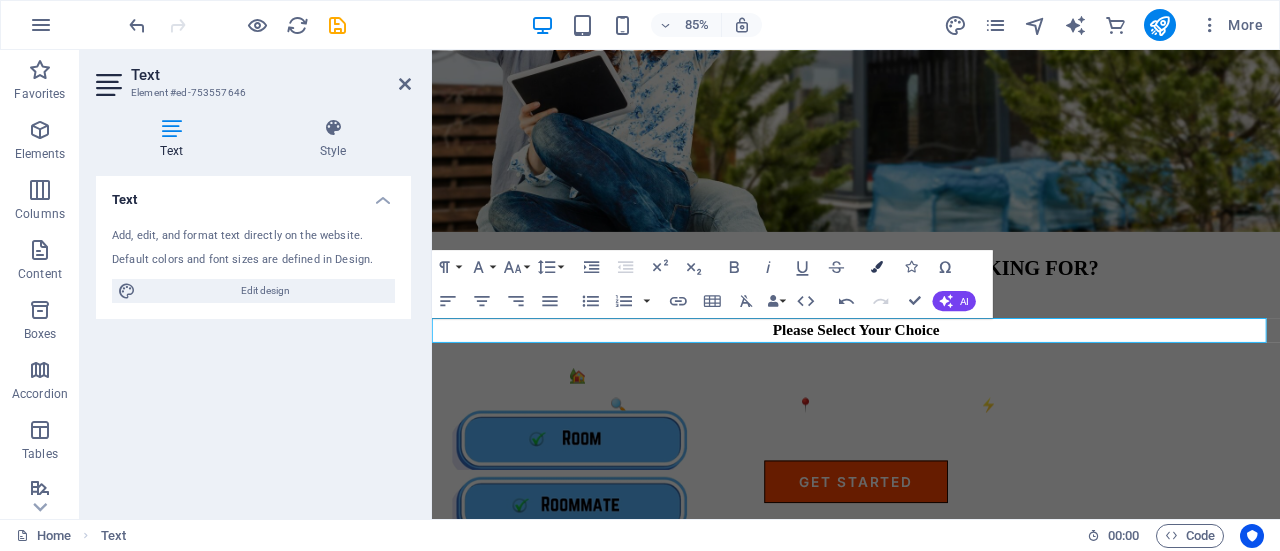 scroll, scrollTop: 0, scrollLeft: 0, axis: both 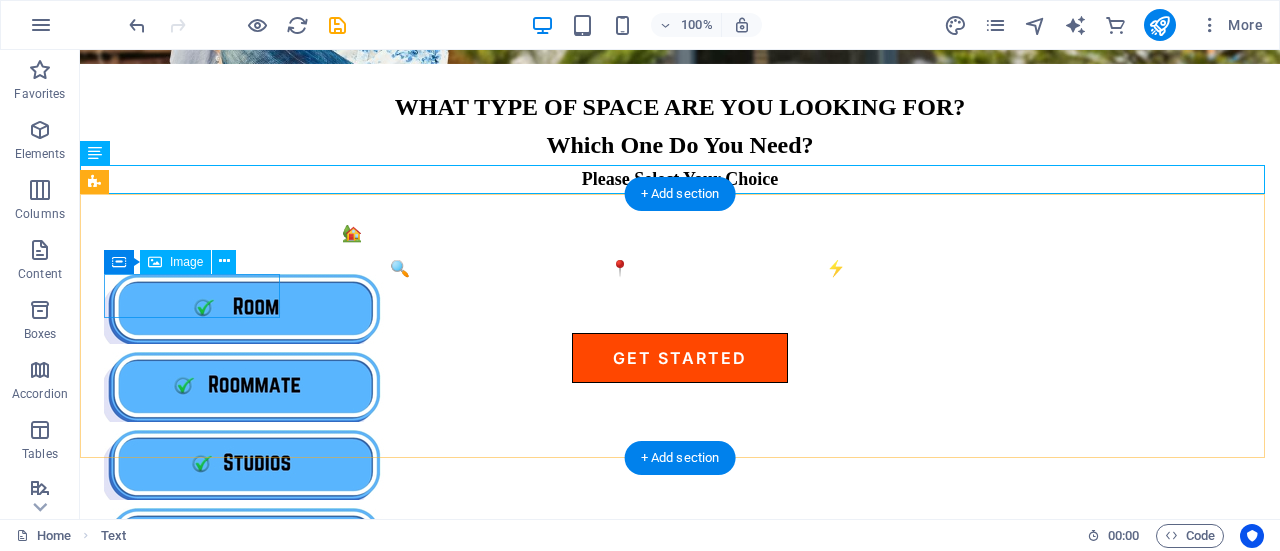 click at bounding box center [193, 309] 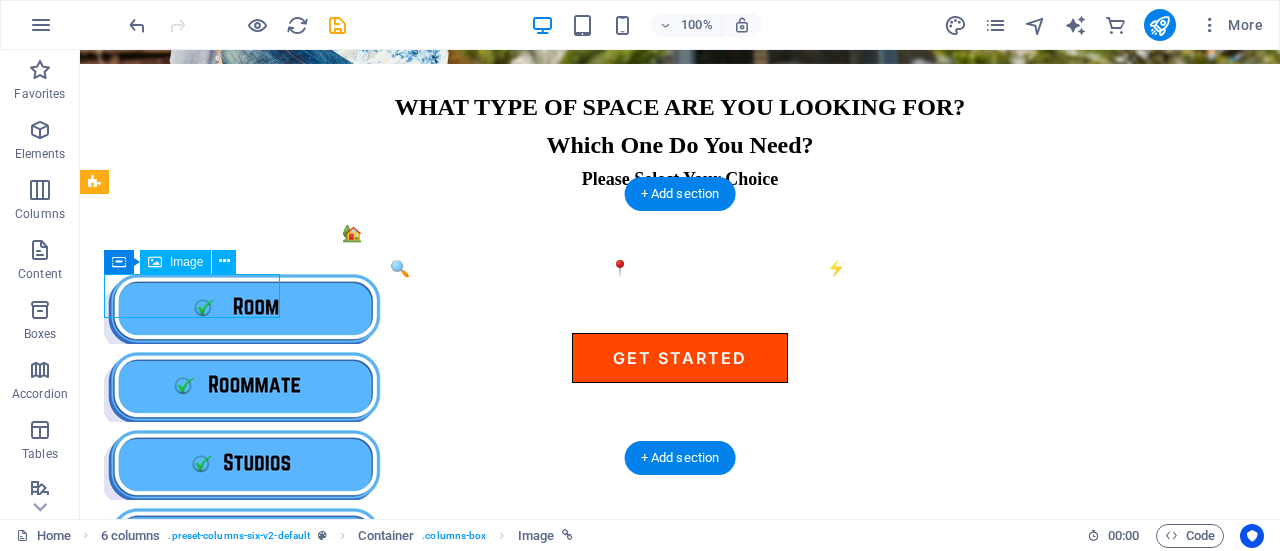 click at bounding box center (193, 309) 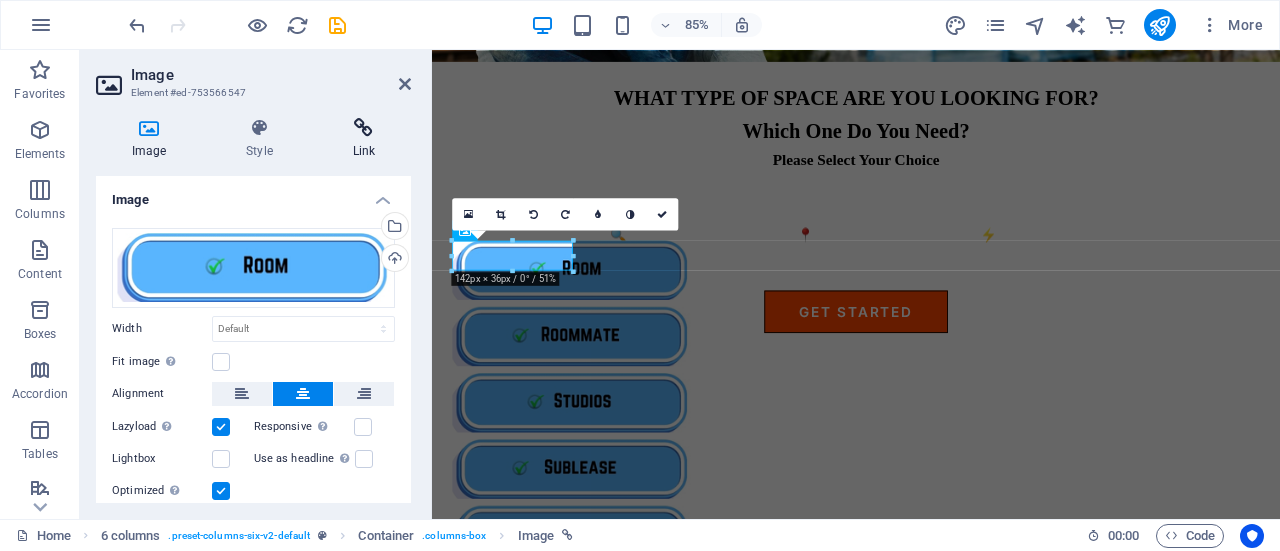 click at bounding box center (364, 128) 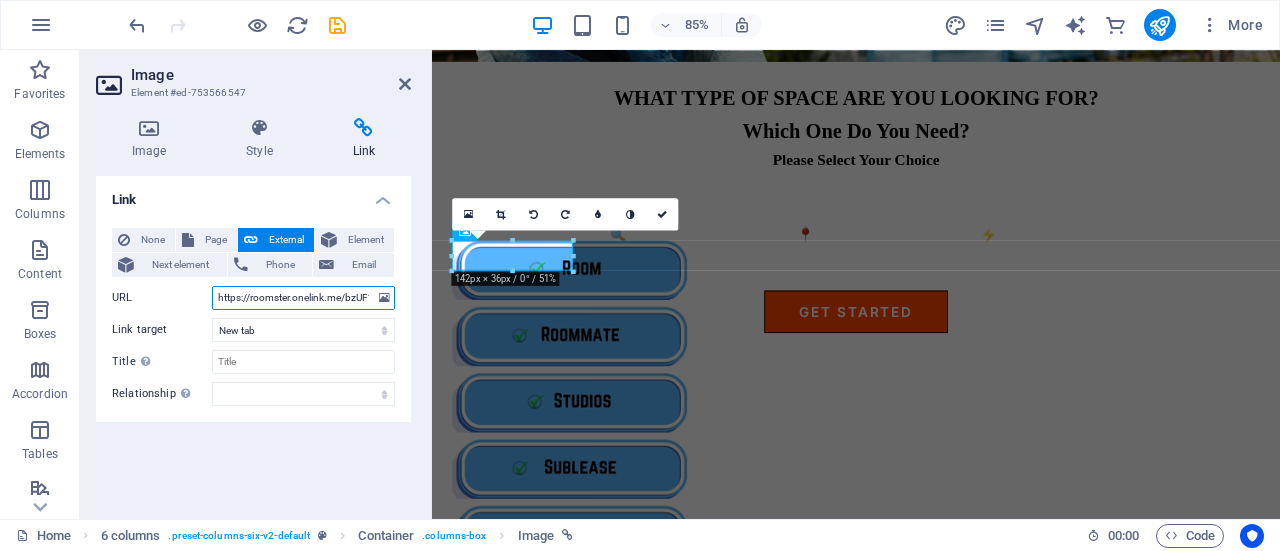 click on "https://roomster.onelink.me/bzUF?af_web_dp=https%3A%2F%2Faf.roomster.com&af_xp=custom&pid=Affiliates&c=Main&deep_link_sub1=[URL_PARAM]&deep_link_value=login" at bounding box center [303, 298] 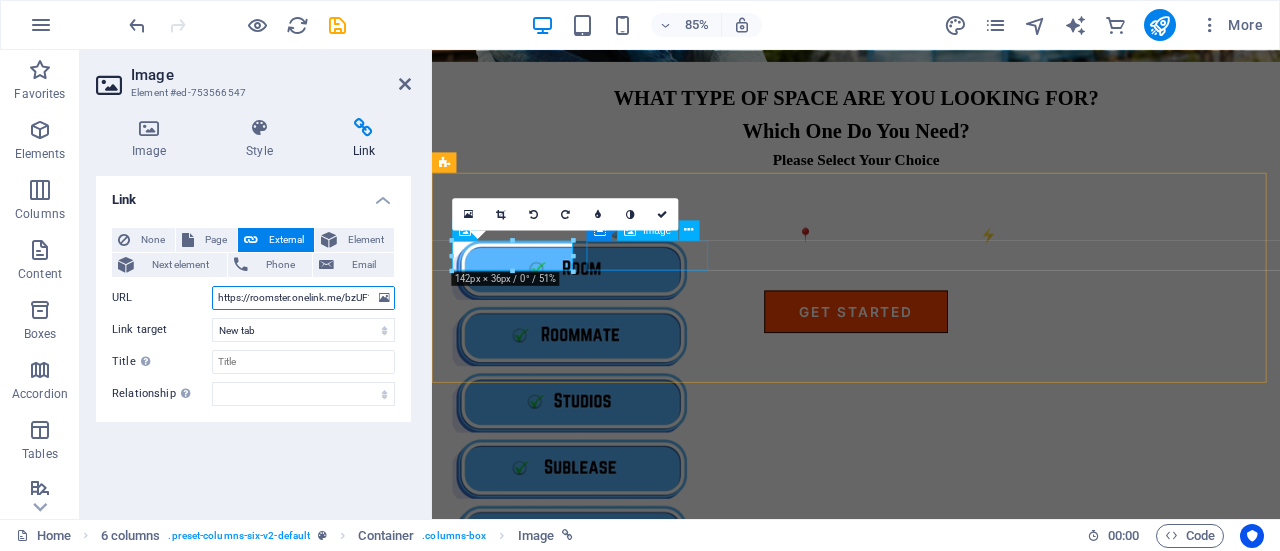 scroll, scrollTop: 0, scrollLeft: 614, axis: horizontal 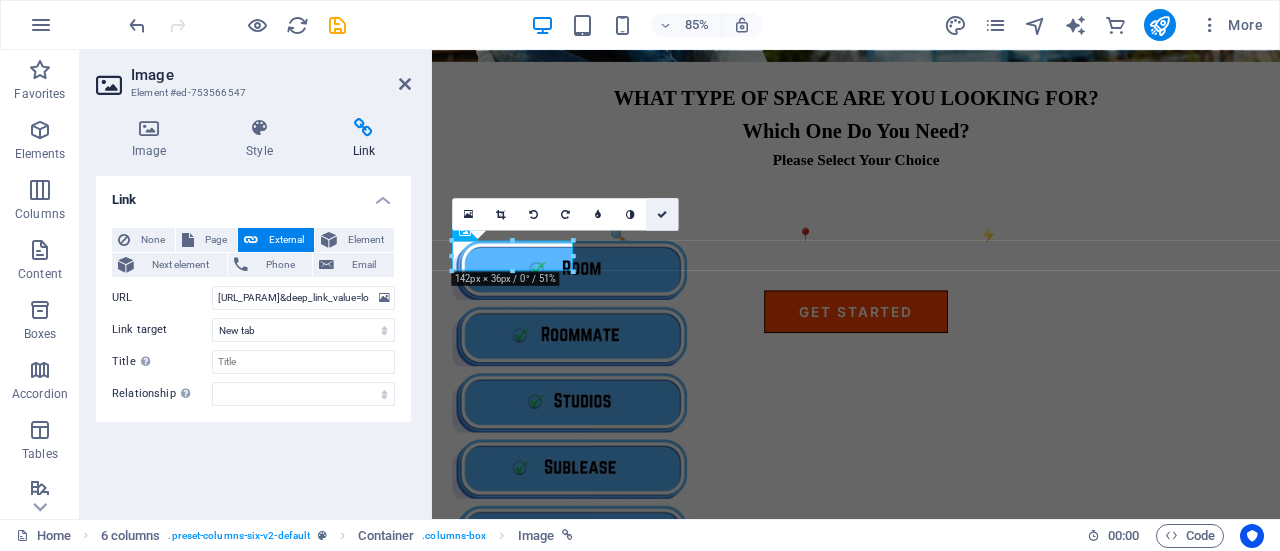 click at bounding box center (662, 214) 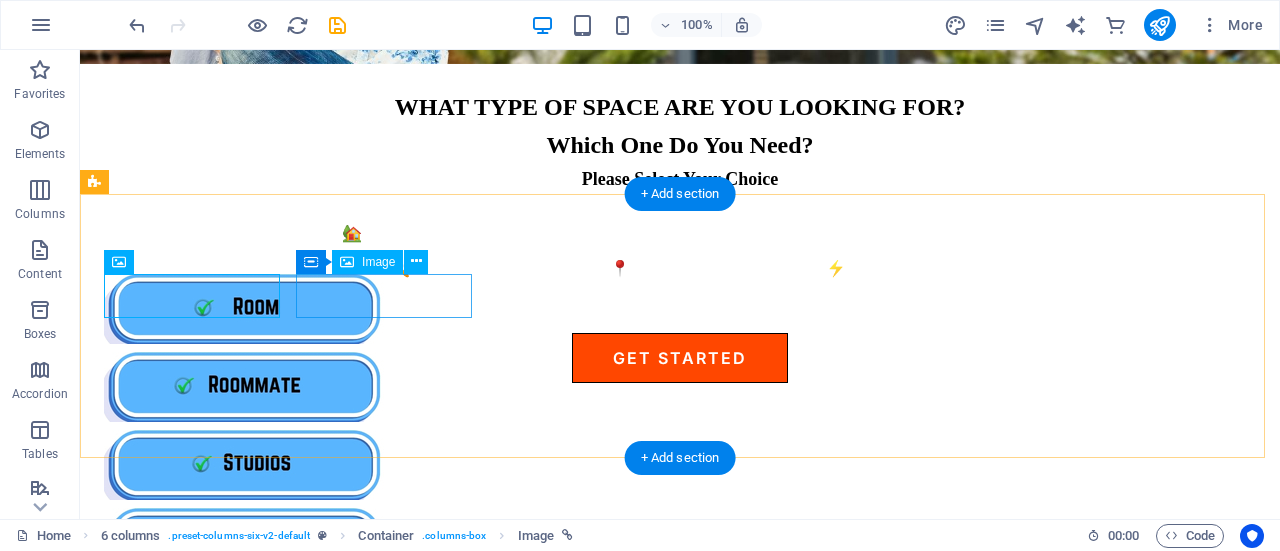 click at bounding box center [193, 387] 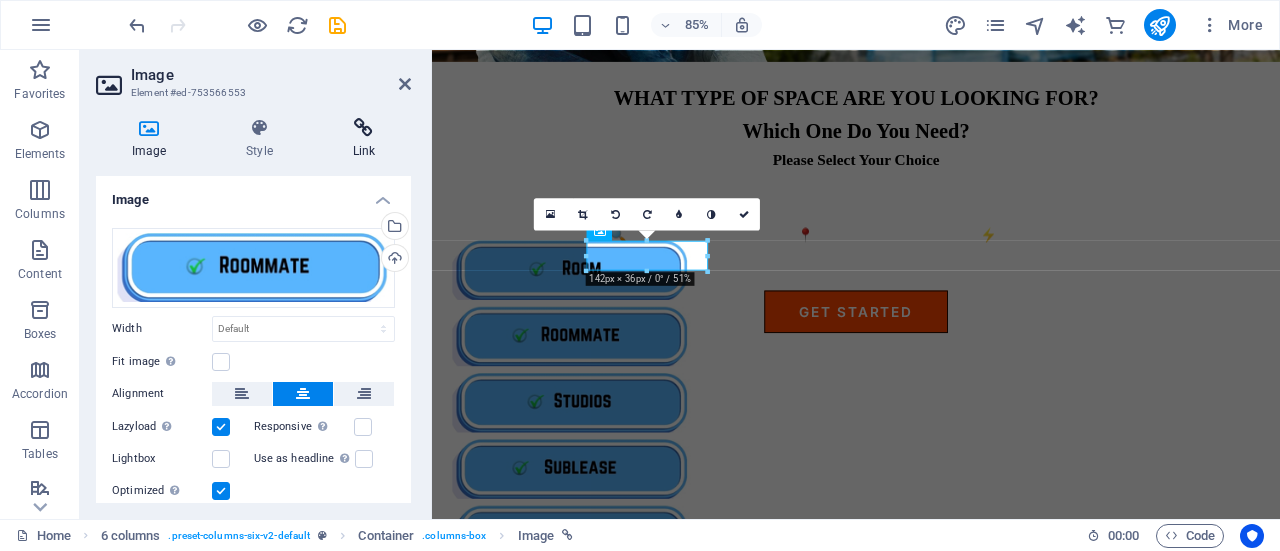 click at bounding box center (364, 128) 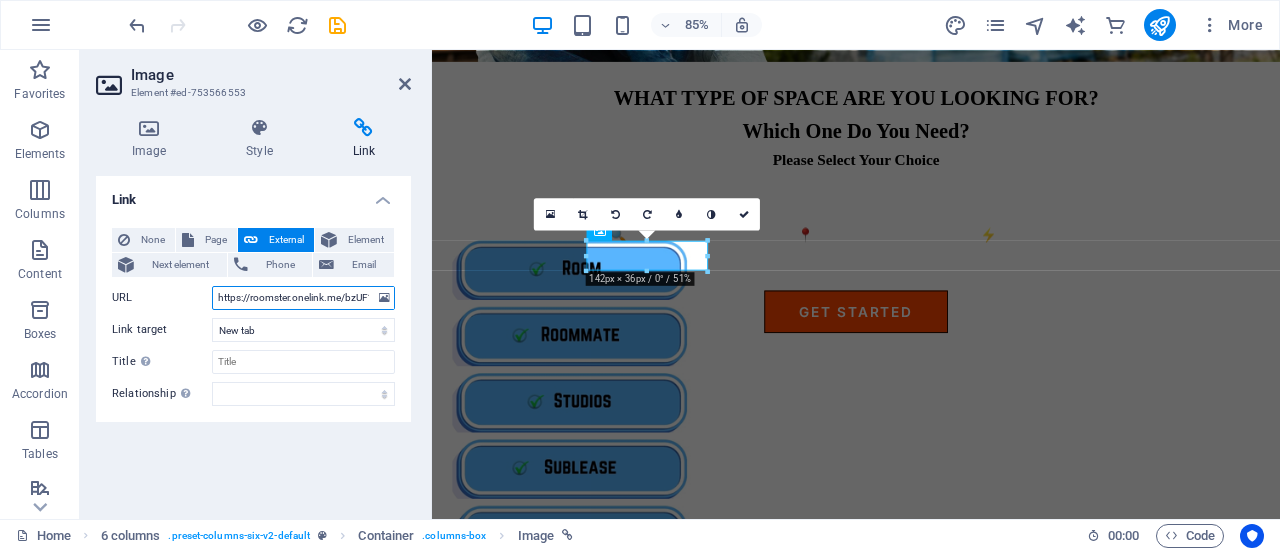 click on "https://roomster.onelink.me/bzUF?af_web_dp=https%3A%2F%2Faf.roomster.com&af_xp=custom&pid=Affiliates&c=Main&deep_link_sub1=[URL_PARAM]&deep_link_value=login" at bounding box center (303, 298) 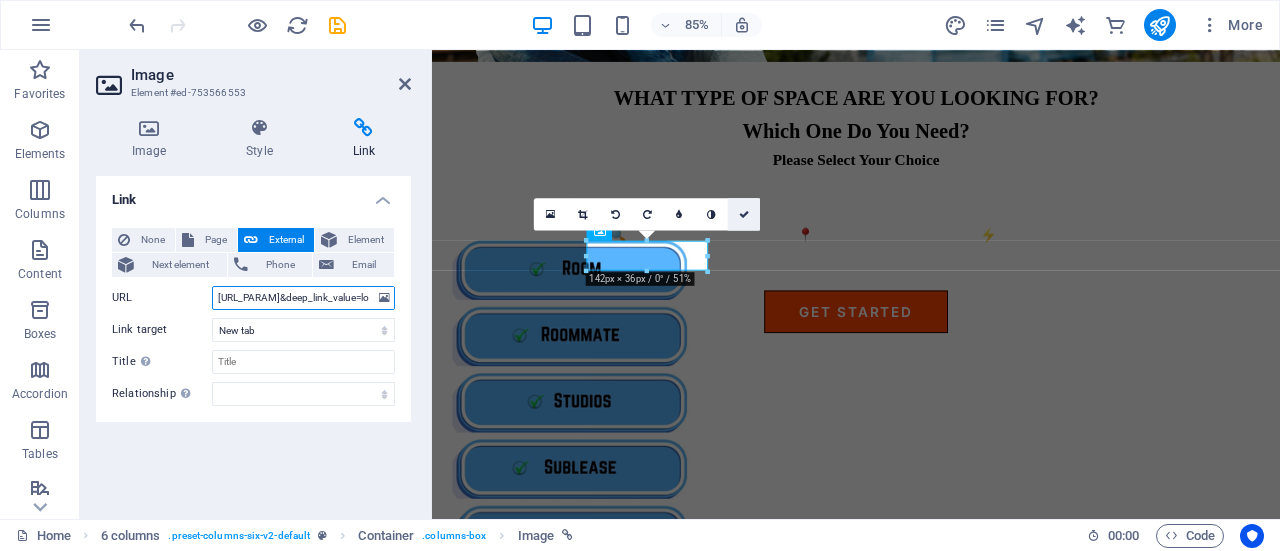 type on "https://roomster.onelink.me/bzUF?af_web_dp=https%3A%2F%2Faf.roomster.com&af_xp=custom&pid=Affiliates&c=Main&deep_link_sub1=[URL_PARAM]&deep_link_value=login" 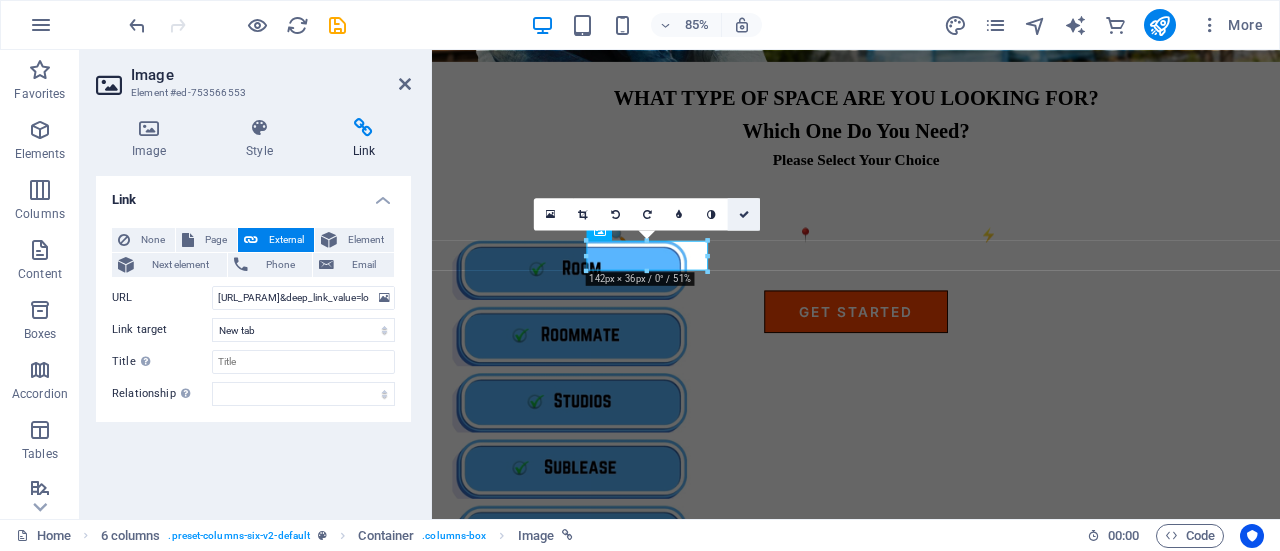 click at bounding box center (744, 214) 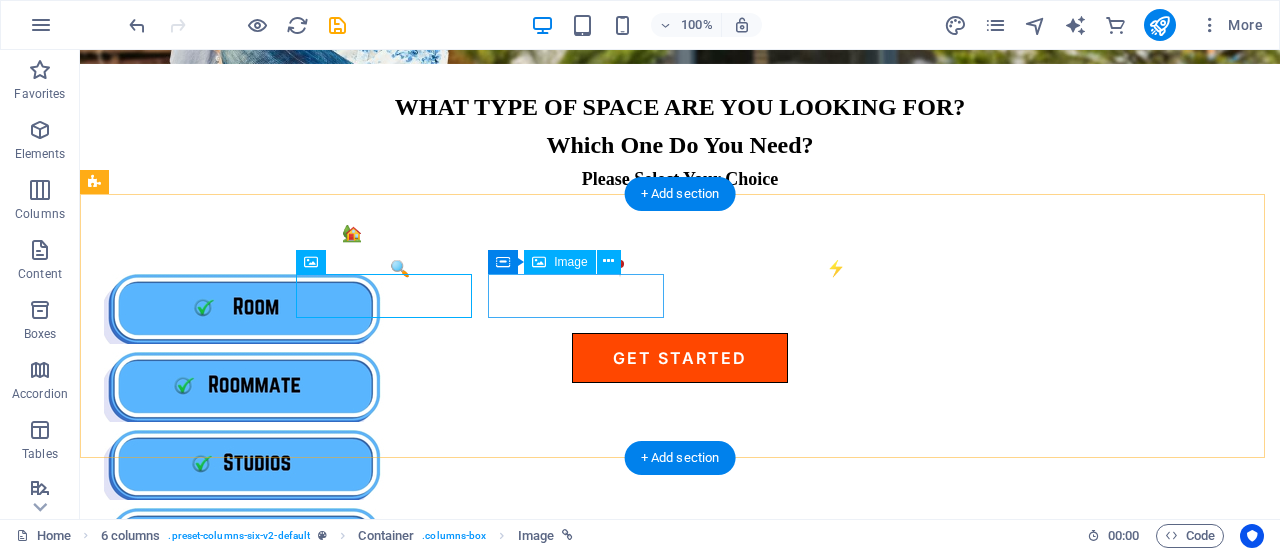 click at bounding box center (193, 465) 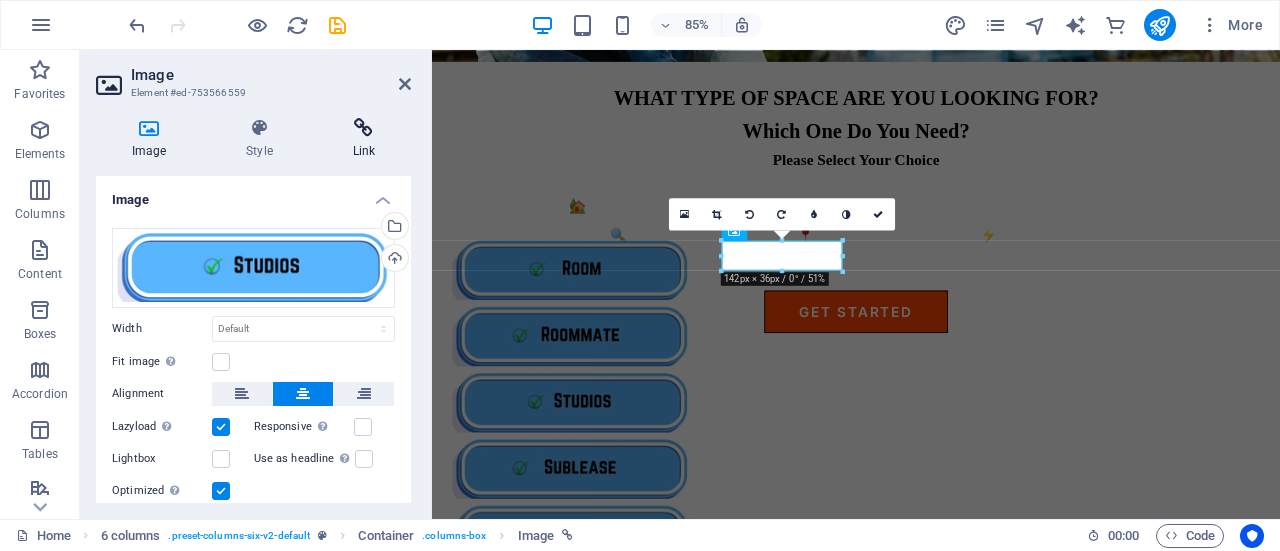 click at bounding box center [364, 128] 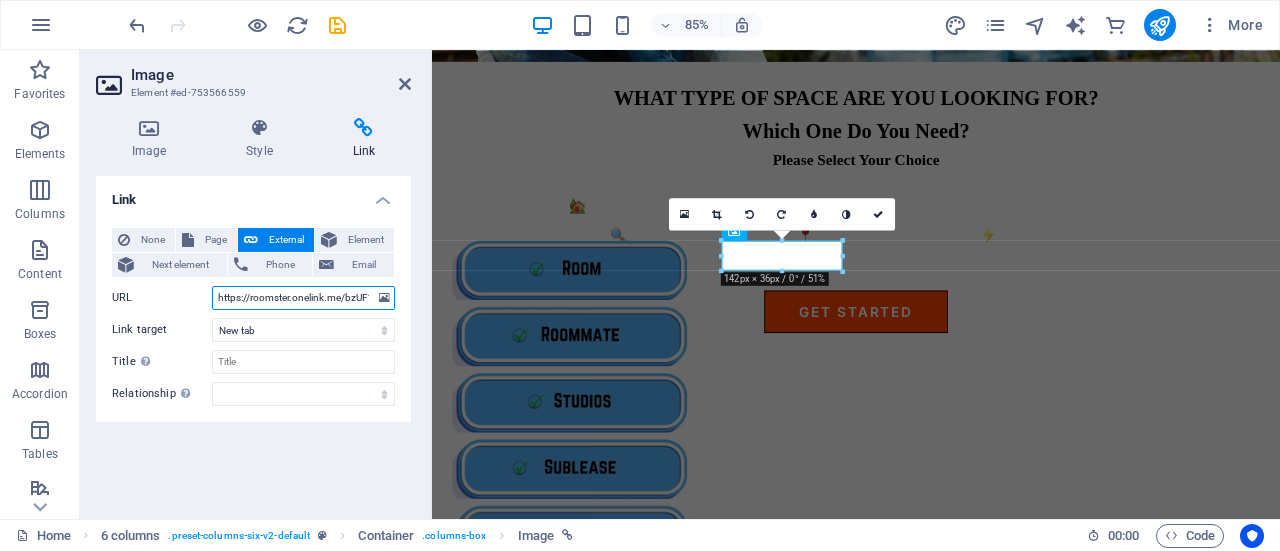click on "https://roomster.onelink.me/bzUF?af_web_dp=https%3A%2F%2Faf.roomster.com&af_xp=custom&pid=Affiliates&c=Main&deep_link_sub1=[URL_PARAM]&deep_link_value=login" at bounding box center (303, 298) 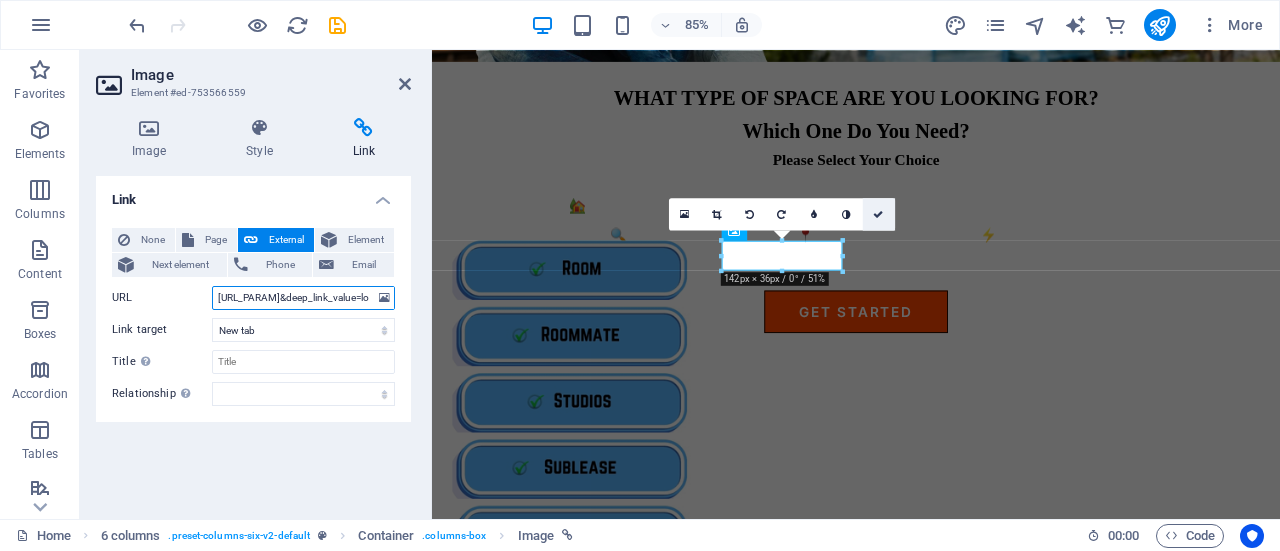 type on "https://roomster.onelink.me/bzUF?af_web_dp=https%3A%2F%2Faf.roomster.com&af_xp=custom&pid=Affiliates&c=Main&deep_link_sub1=[URL_PARAM]&deep_link_value=login" 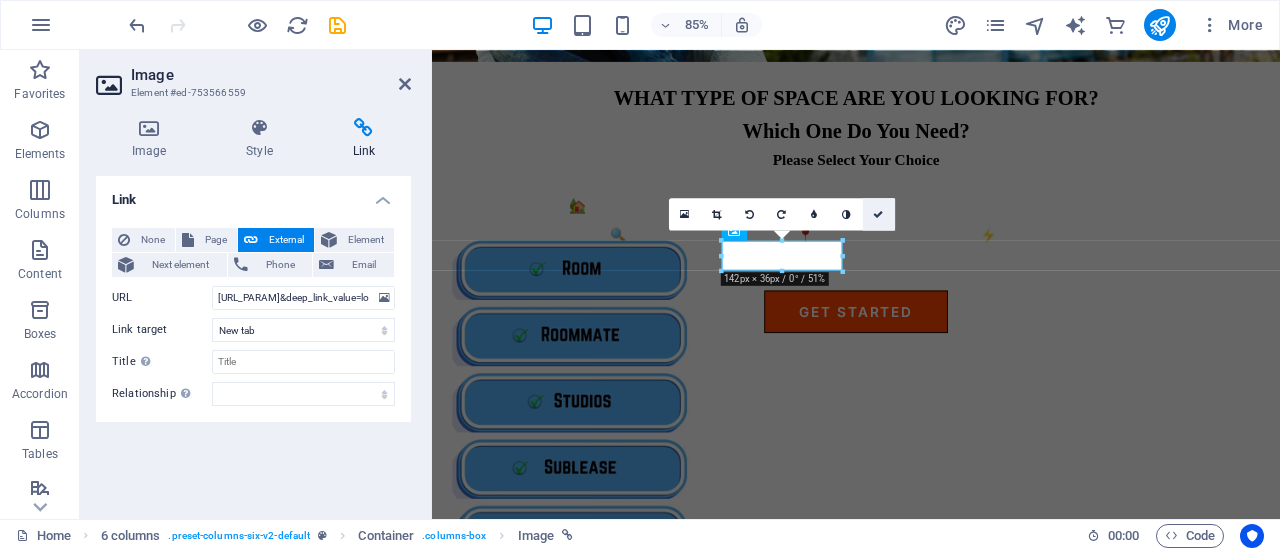 click at bounding box center (879, 214) 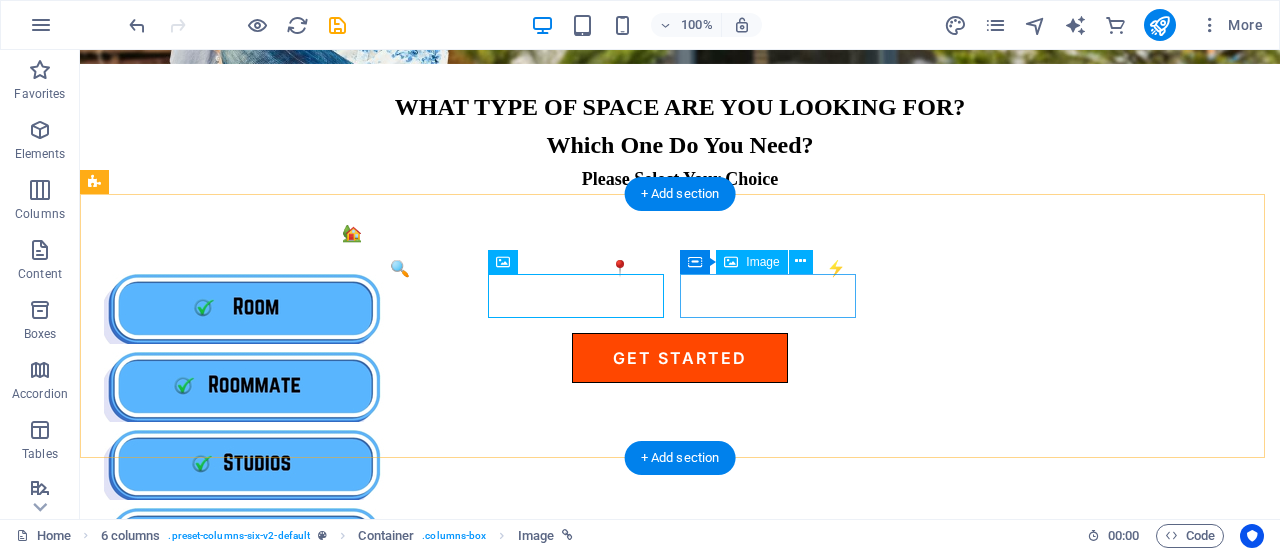 click at bounding box center [193, 543] 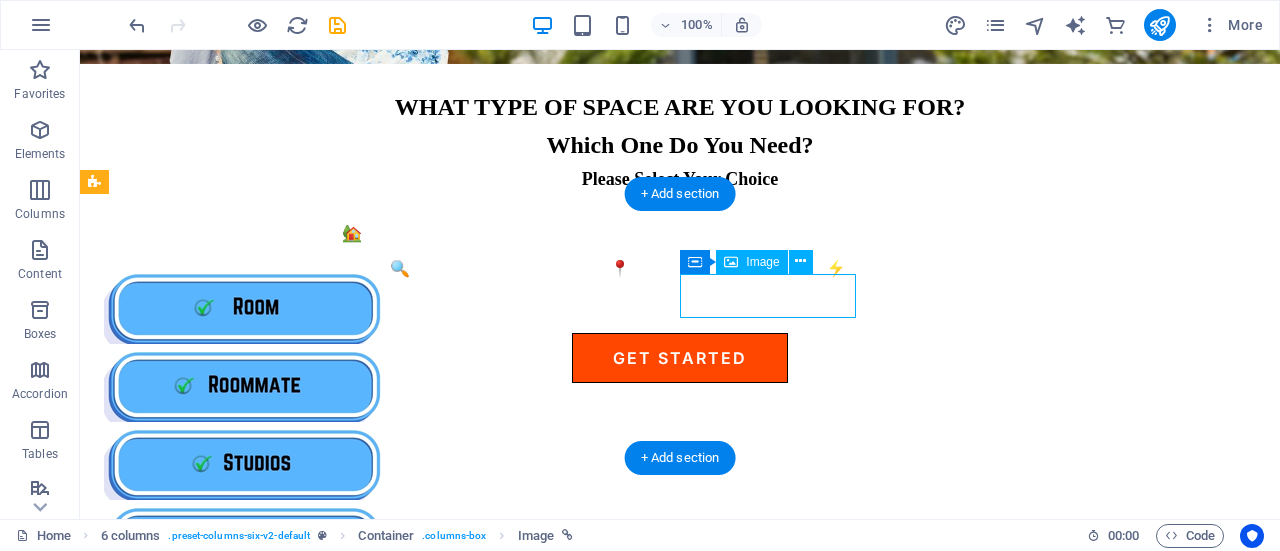 click at bounding box center [193, 543] 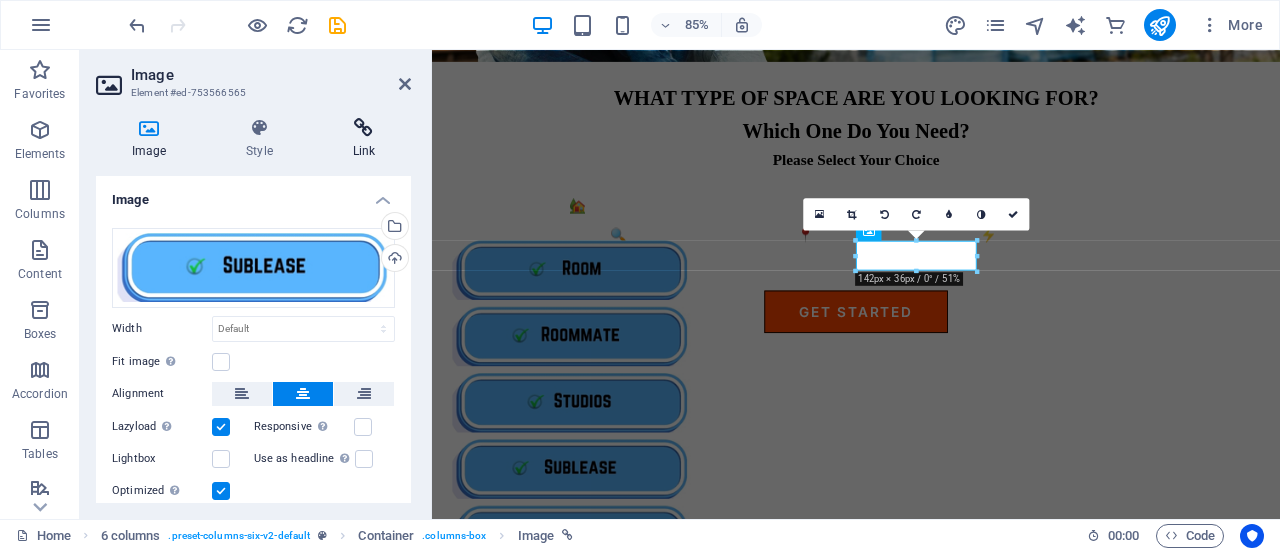 click at bounding box center (364, 128) 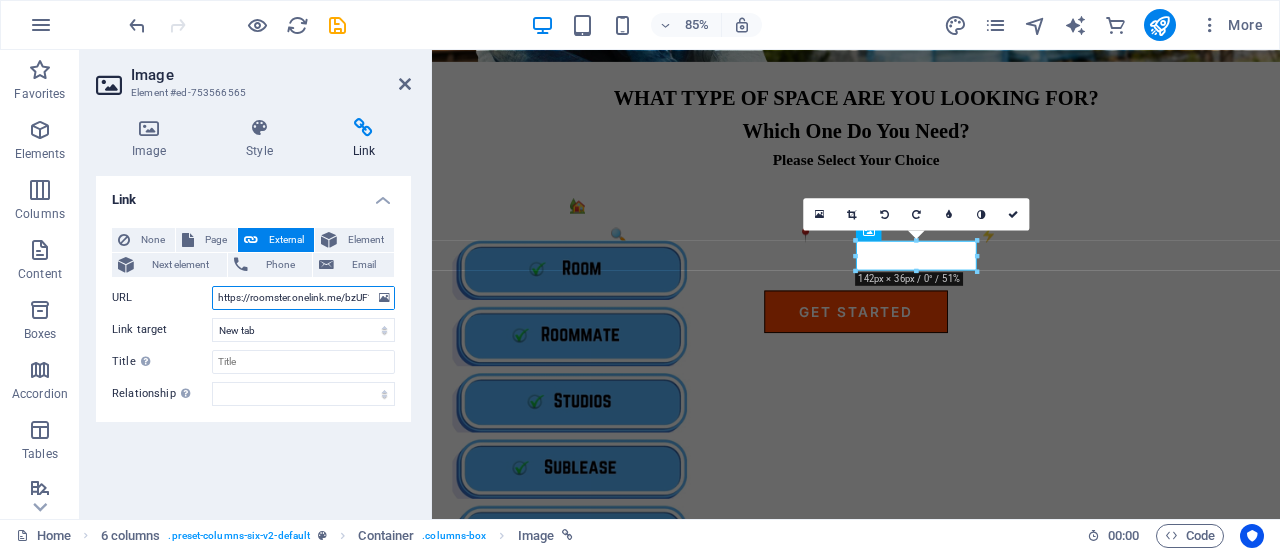 click on "https://roomster.onelink.me/bzUF?af_web_dp=https%3A%2F%2Faf.roomster.com&af_xp=custom&pid=Affiliates&c=Main&deep_link_sub1=[URL_PARAM]&deep_link_value=login" at bounding box center (303, 298) 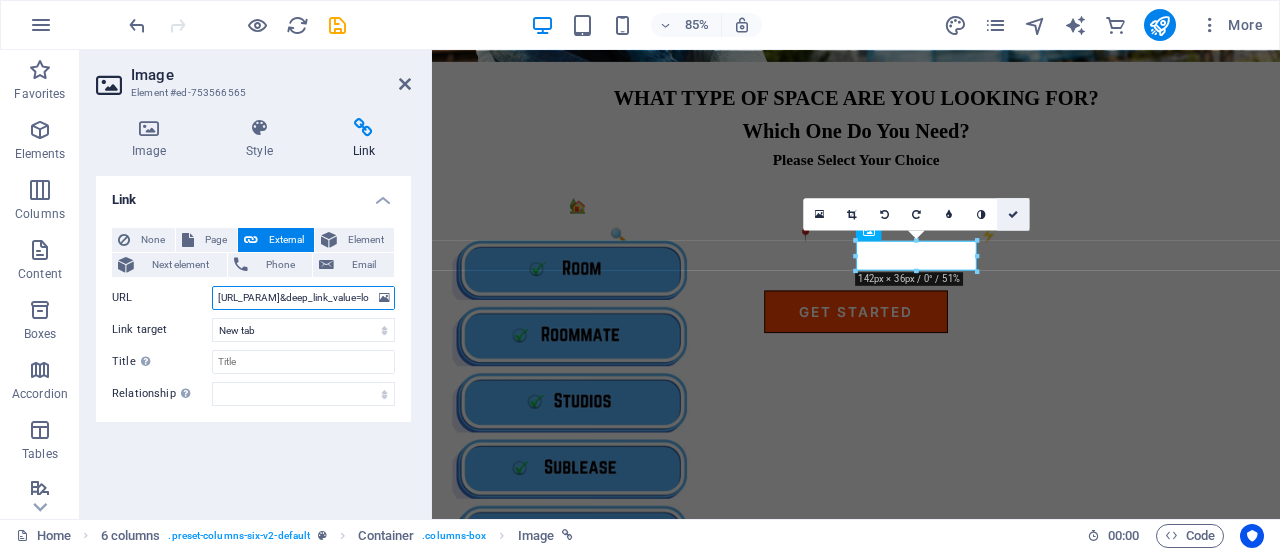 type on "https://roomster.onelink.me/bzUF?af_web_dp=https%3A%2F%2Faf.roomster.com&af_xp=custom&pid=Affiliates&c=Main&deep_link_sub1=[URL_PARAM]&deep_link_value=login" 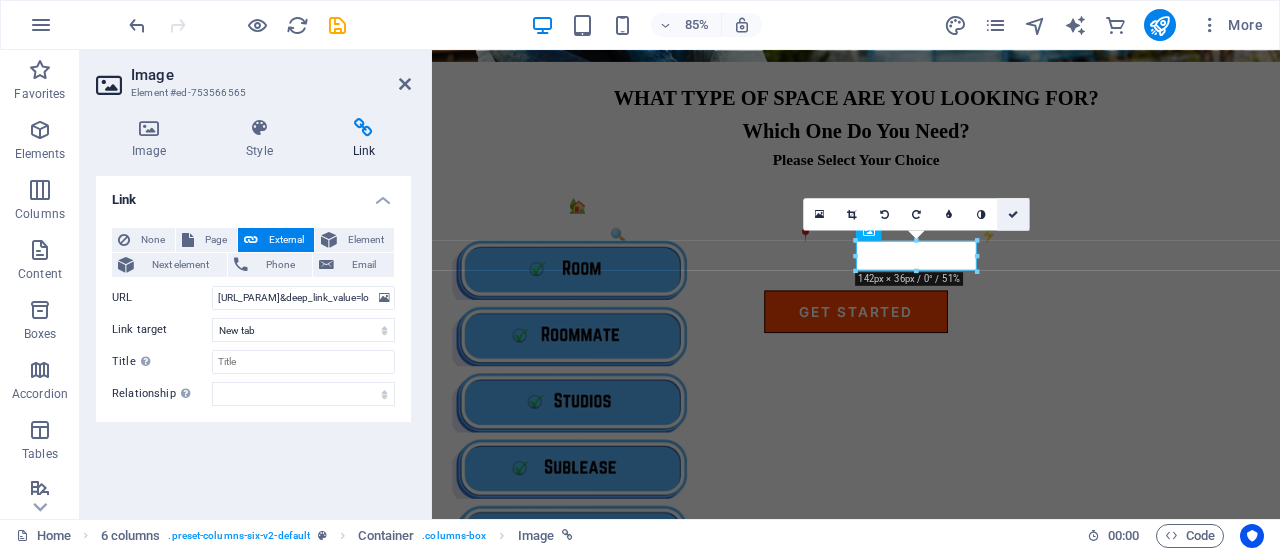click at bounding box center [1013, 214] 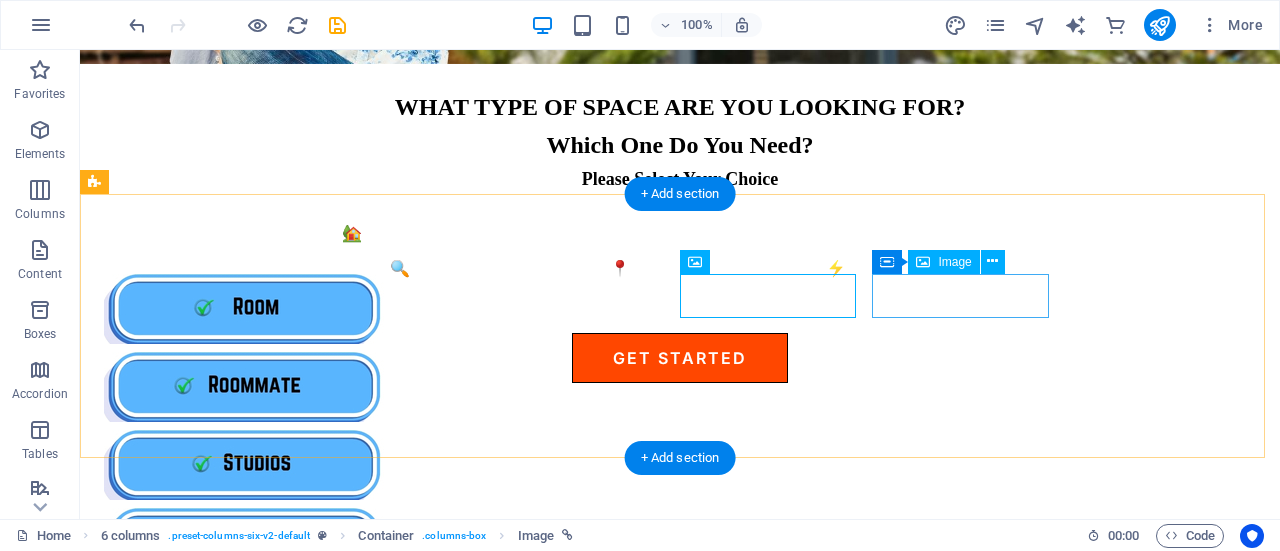 click at bounding box center (193, 621) 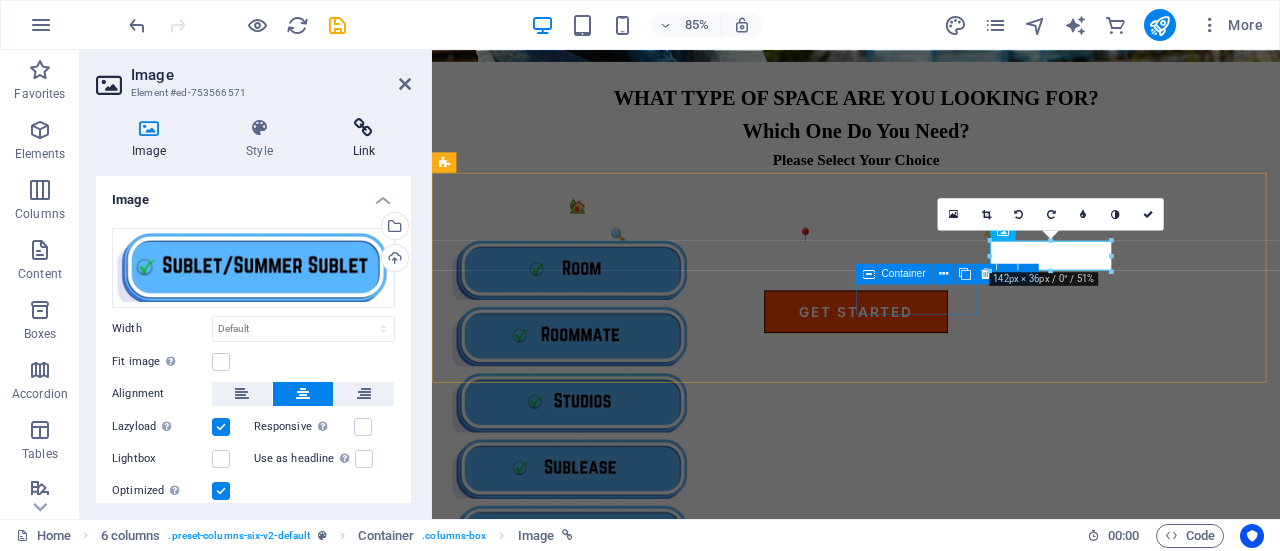click at bounding box center (364, 128) 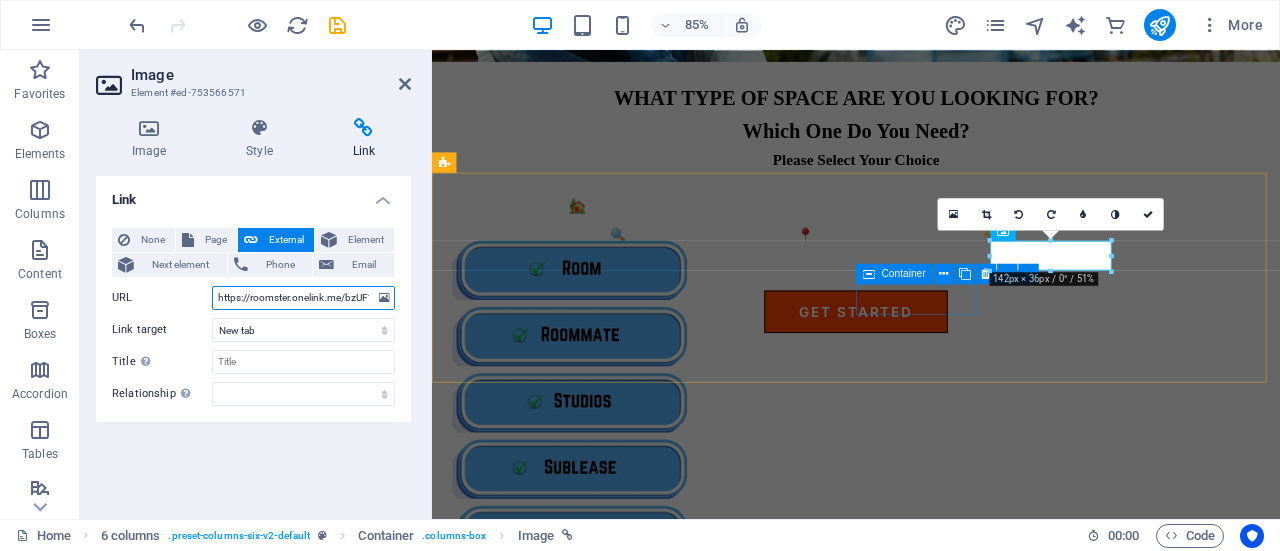 click on "https://roomster.onelink.me/bzUF?af_web_dp=https%3A%2F%2Faf.roomster.com&af_xp=custom&pid=Affiliates&c=Main&deep_link_sub1=[URL_PARAM]&deep_link_value=login" at bounding box center [303, 298] 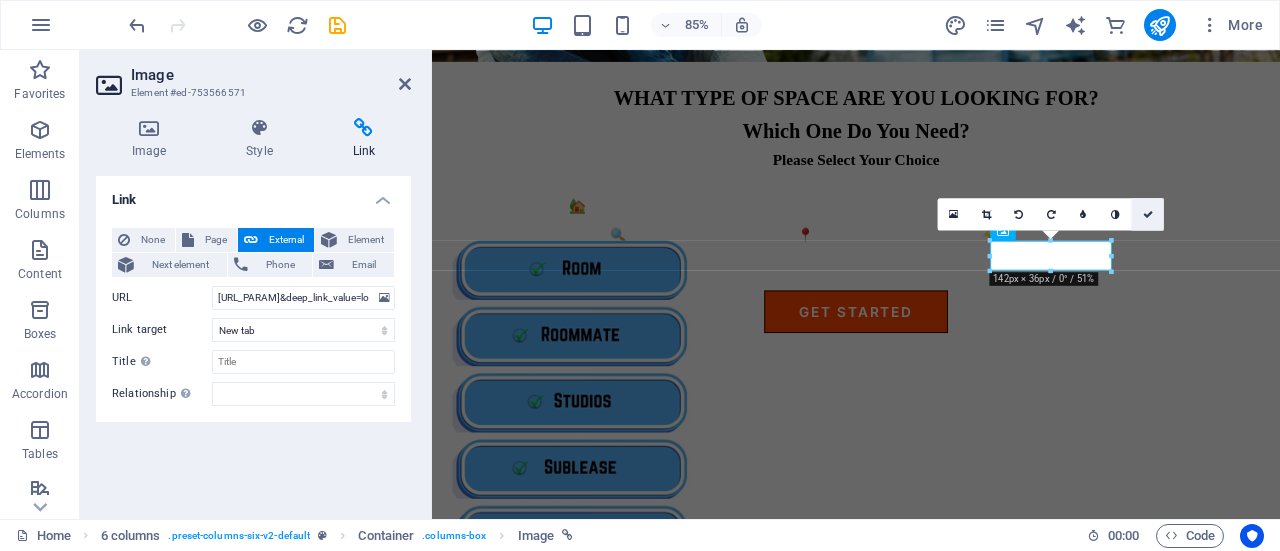 click at bounding box center [1148, 214] 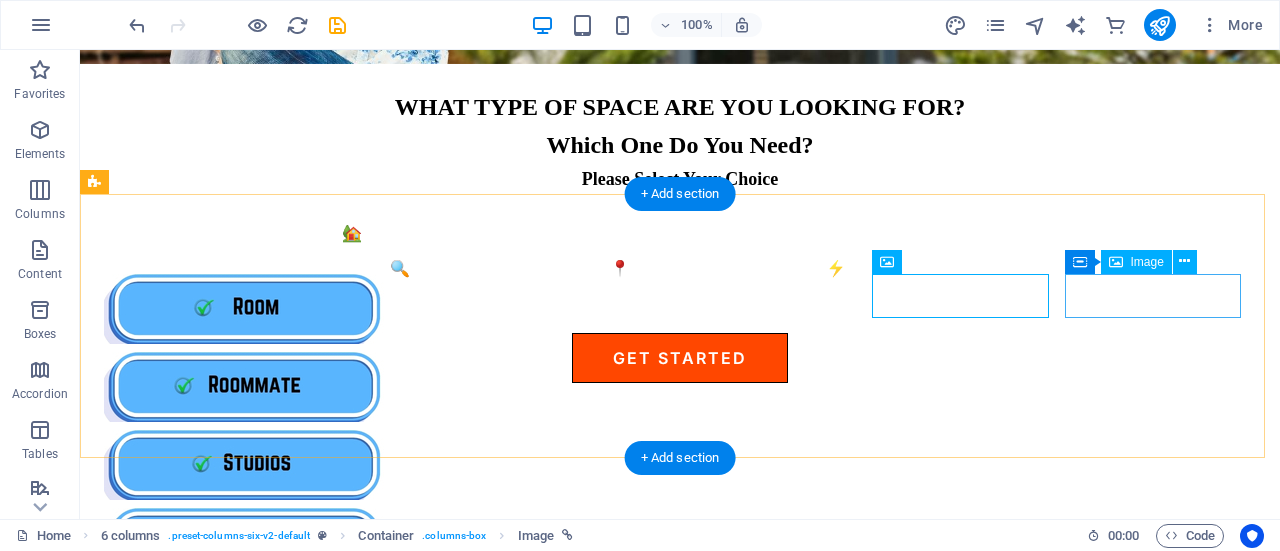 click at bounding box center (193, 699) 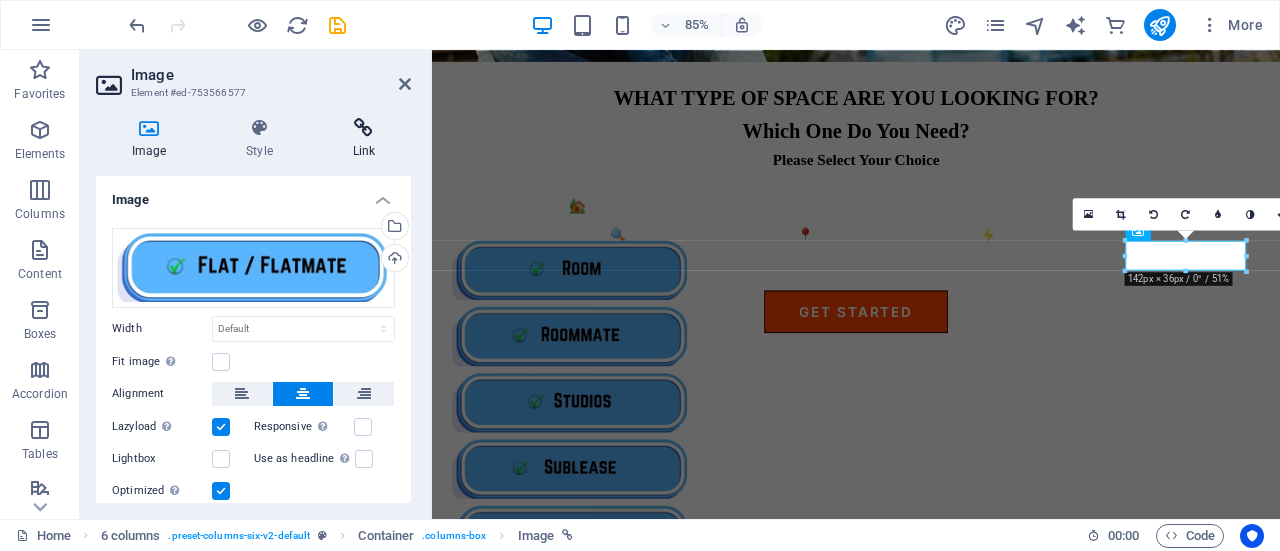 click at bounding box center (364, 128) 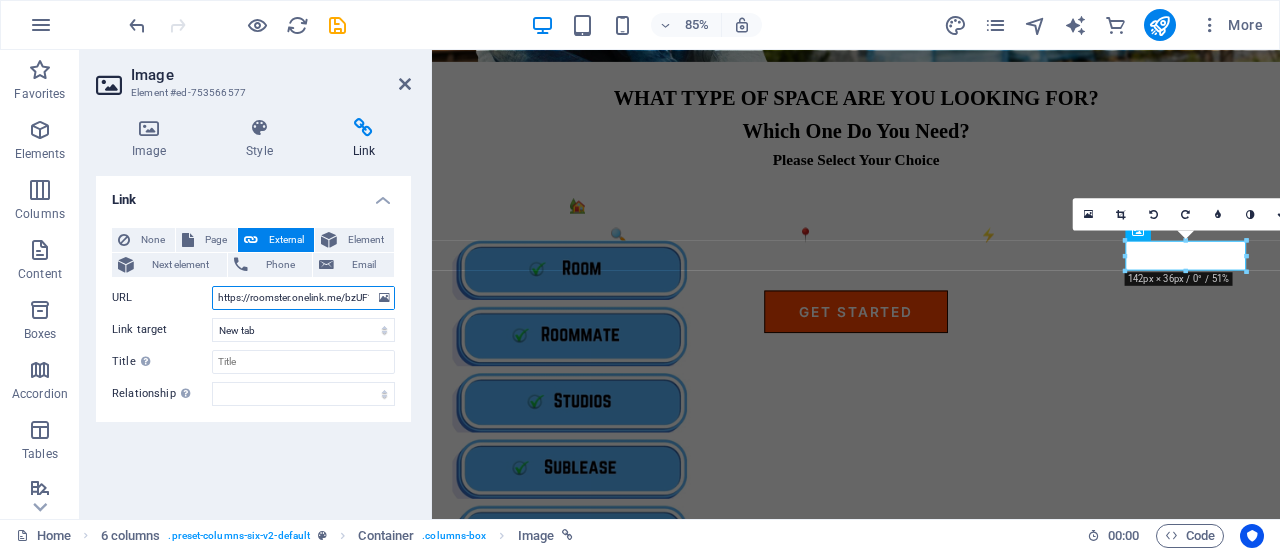 click on "https://roomster.onelink.me/bzUF?af_web_dp=https%3A%2F%2Faf.roomster.com&af_xp=custom&pid=Affiliates&c=Main&deep_link_sub1=[URL_PARAM]&deep_link_value=login" at bounding box center (303, 298) 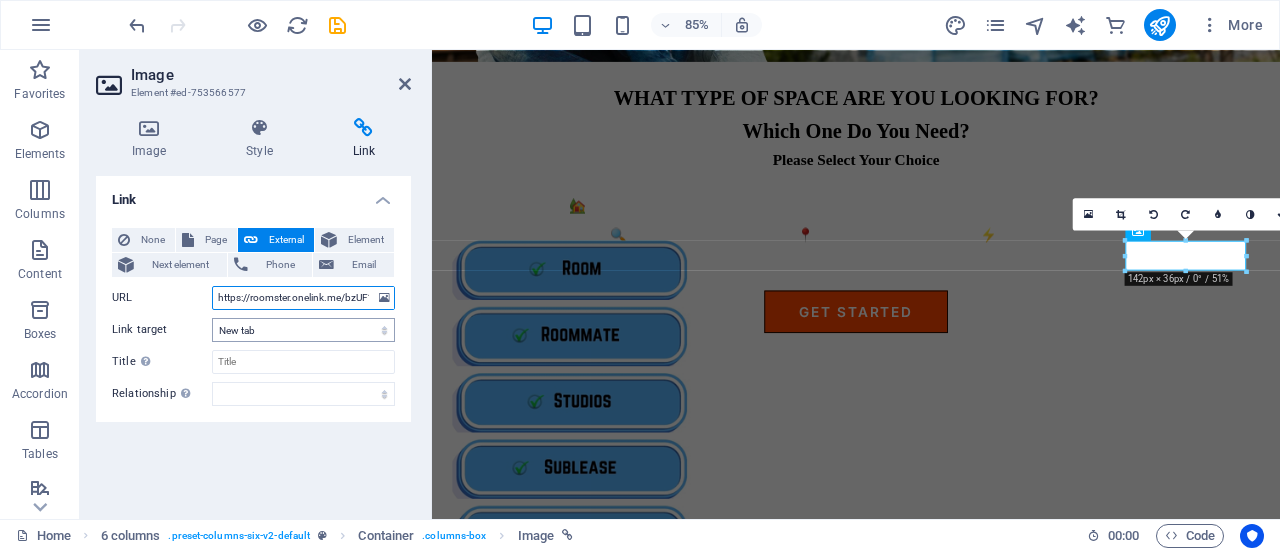 paste on "43" 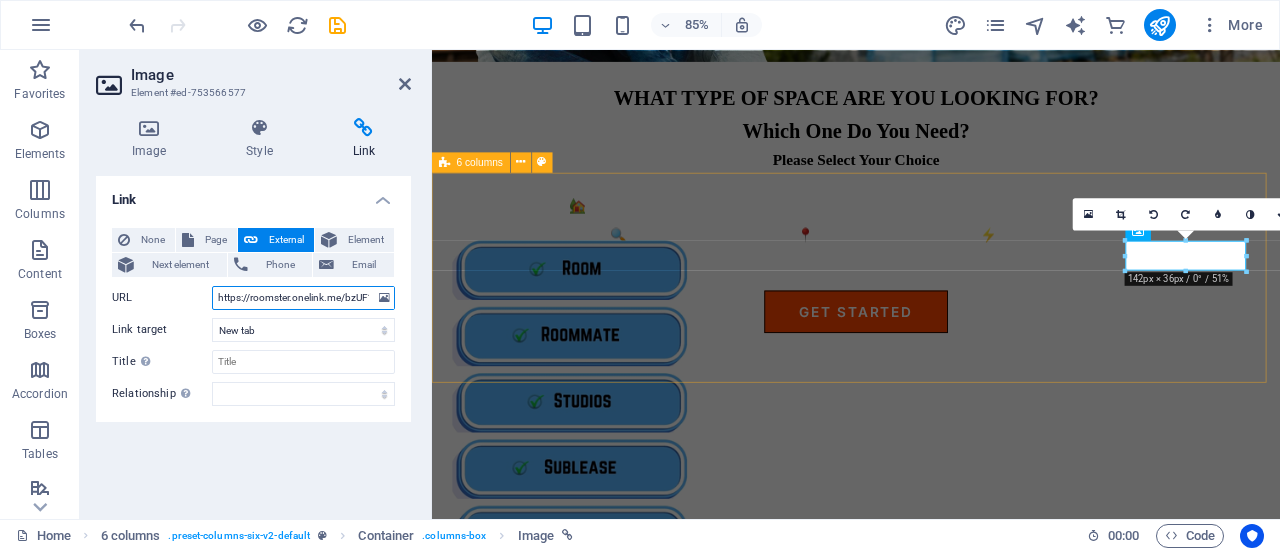 scroll, scrollTop: 0, scrollLeft: 614, axis: horizontal 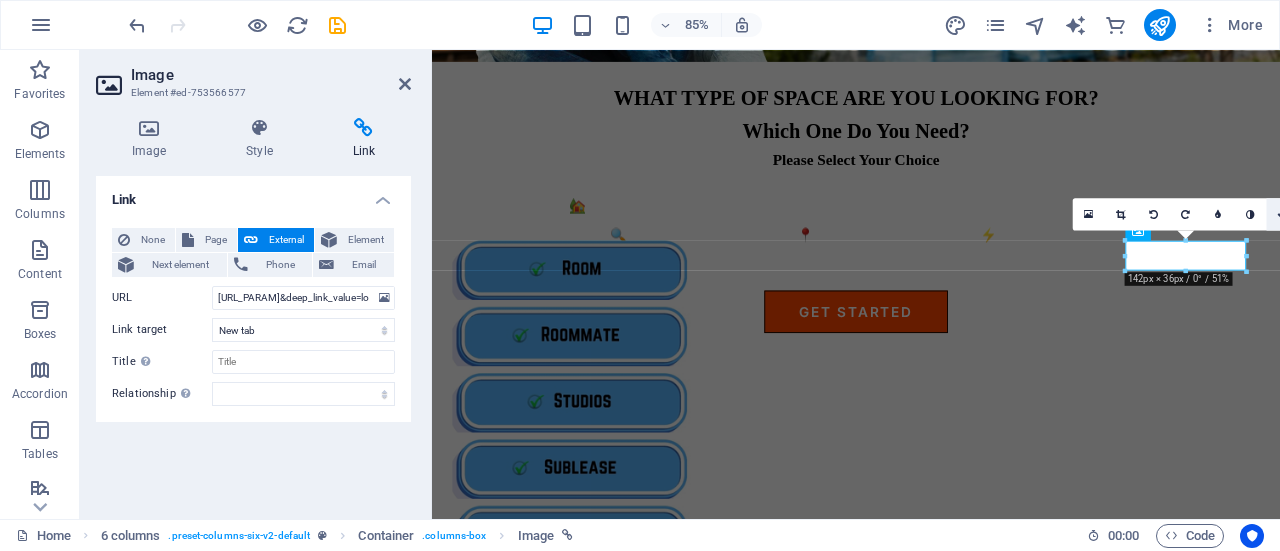 click at bounding box center (1282, 214) 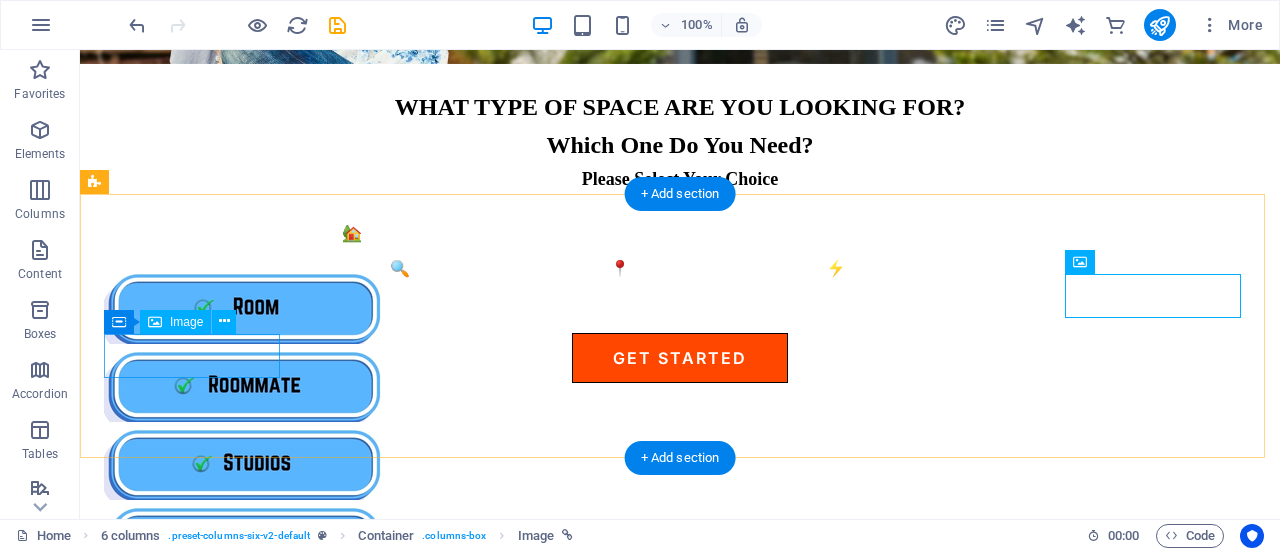 click at bounding box center (193, 777) 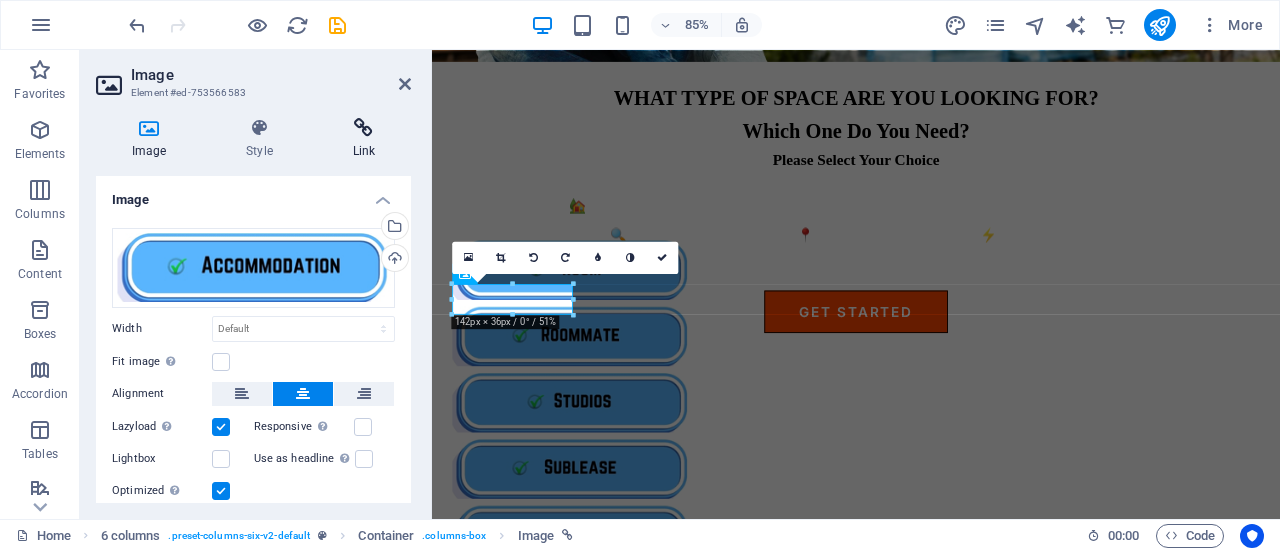 click at bounding box center [364, 128] 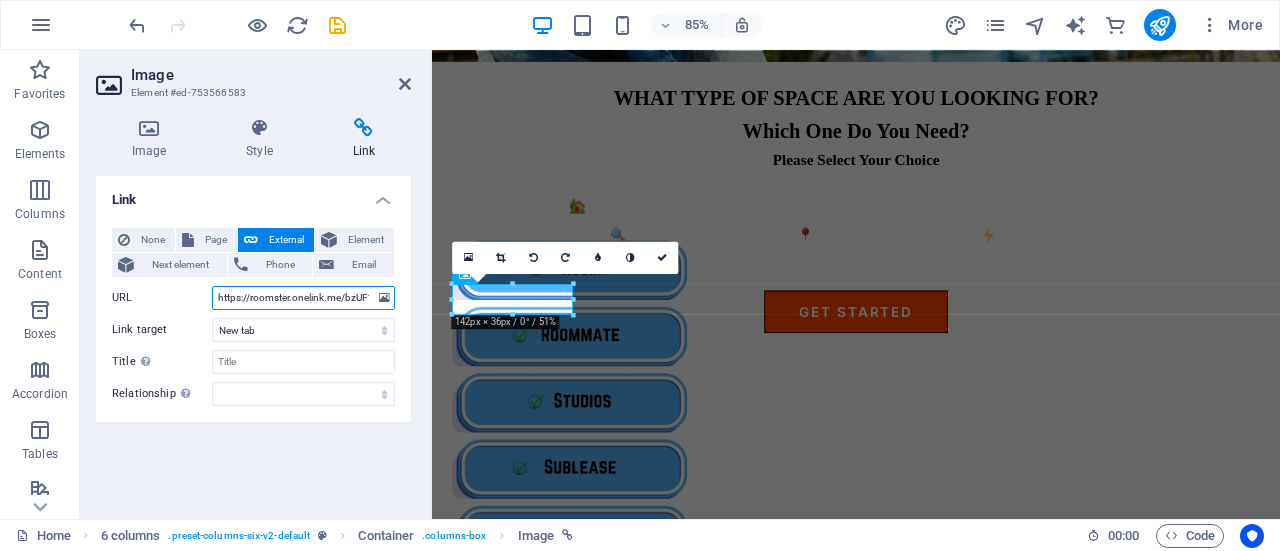 click on "https://roomster.onelink.me/bzUF?af_web_dp=https%3A%2F%2Faf.roomster.com&af_xp=custom&pid=Affiliates&c=Main&deep_link_sub1=[URL_PARAM]&deep_link_value=login" at bounding box center [303, 298] 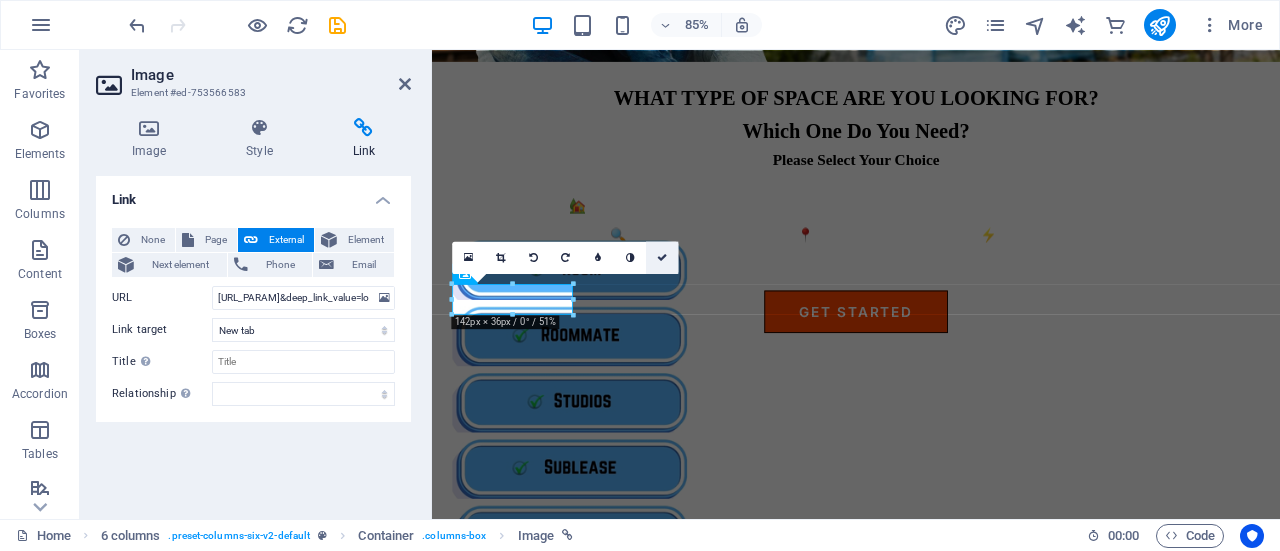 click at bounding box center (662, 257) 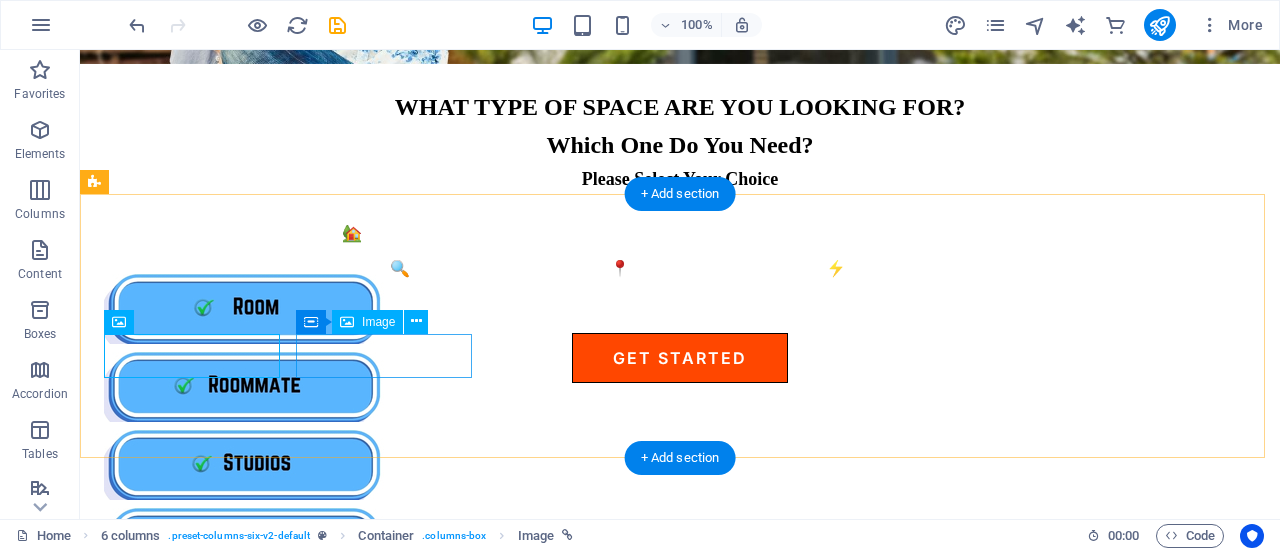 click at bounding box center (193, 855) 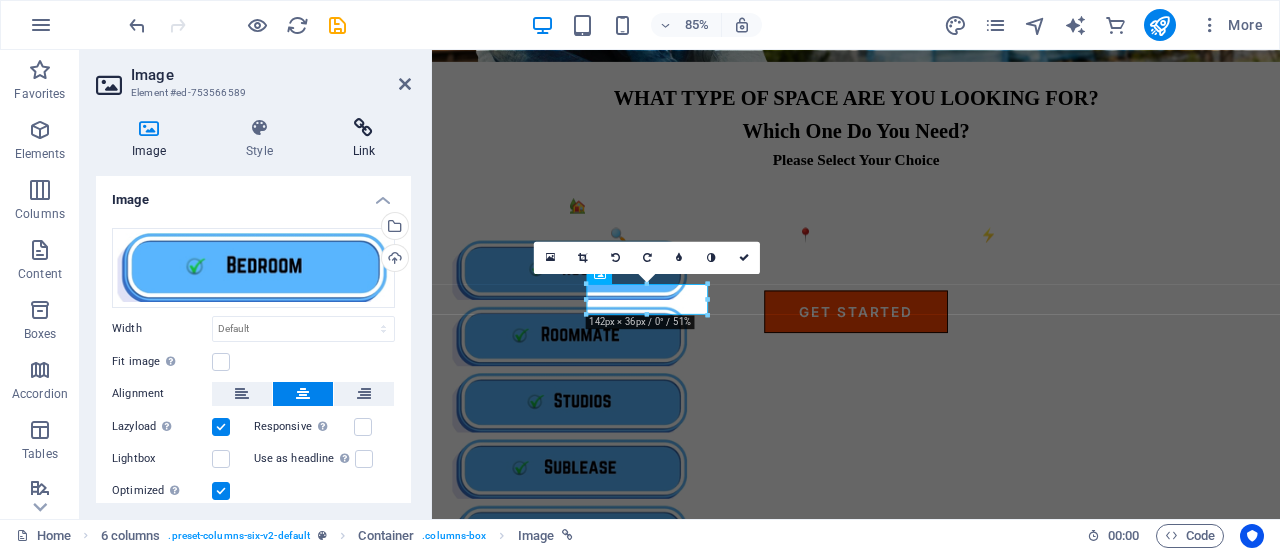 click at bounding box center [364, 128] 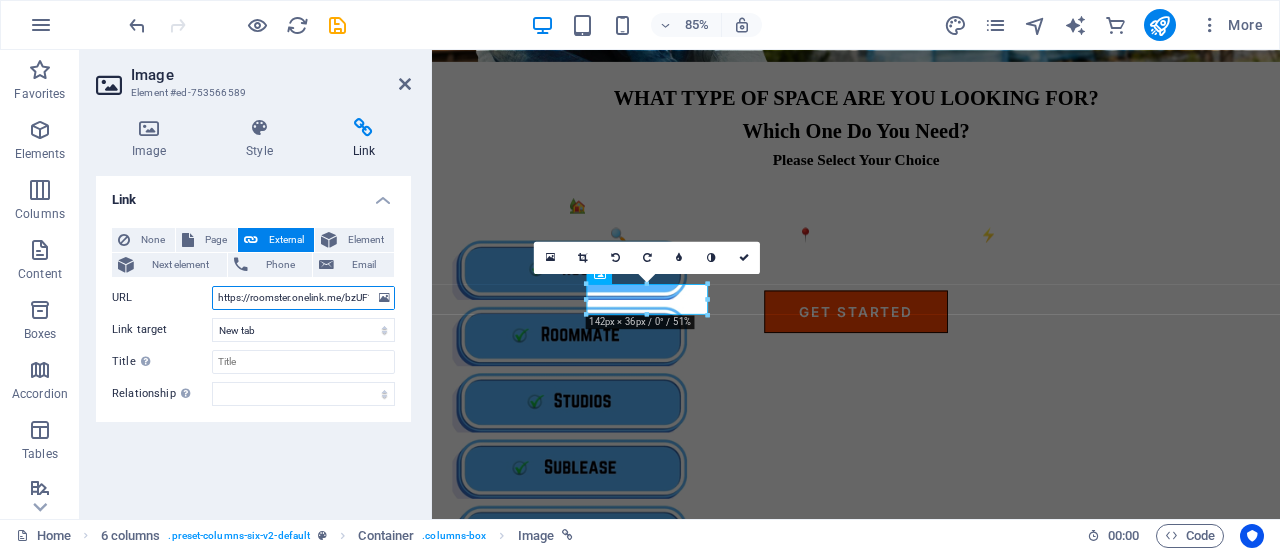 click on "https://roomster.onelink.me/bzUF?af_web_dp=https%3A%2F%2Faf.roomster.com&af_xp=custom&pid=Affiliates&c=Main&deep_link_sub1=[URL_PARAM]&deep_link_value=login" at bounding box center (303, 298) 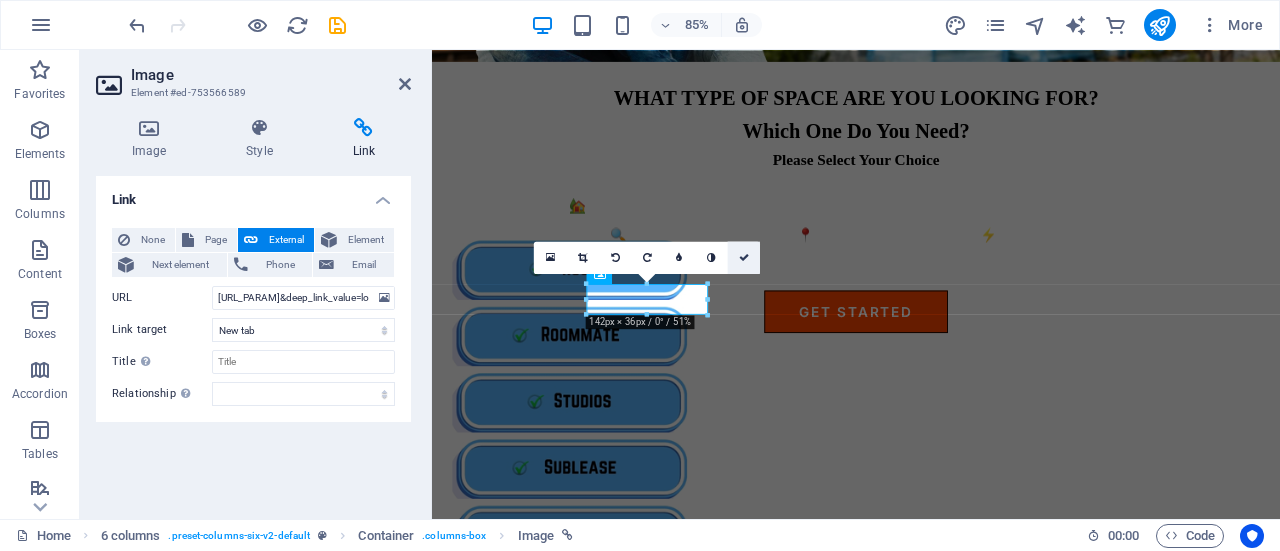click at bounding box center (744, 257) 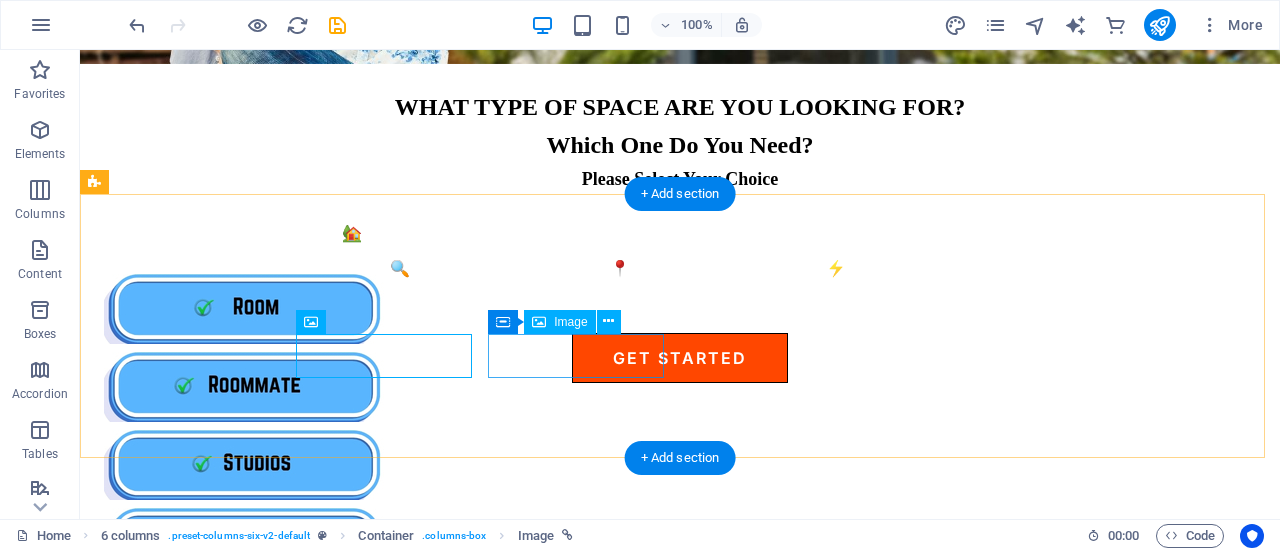 click at bounding box center (193, 933) 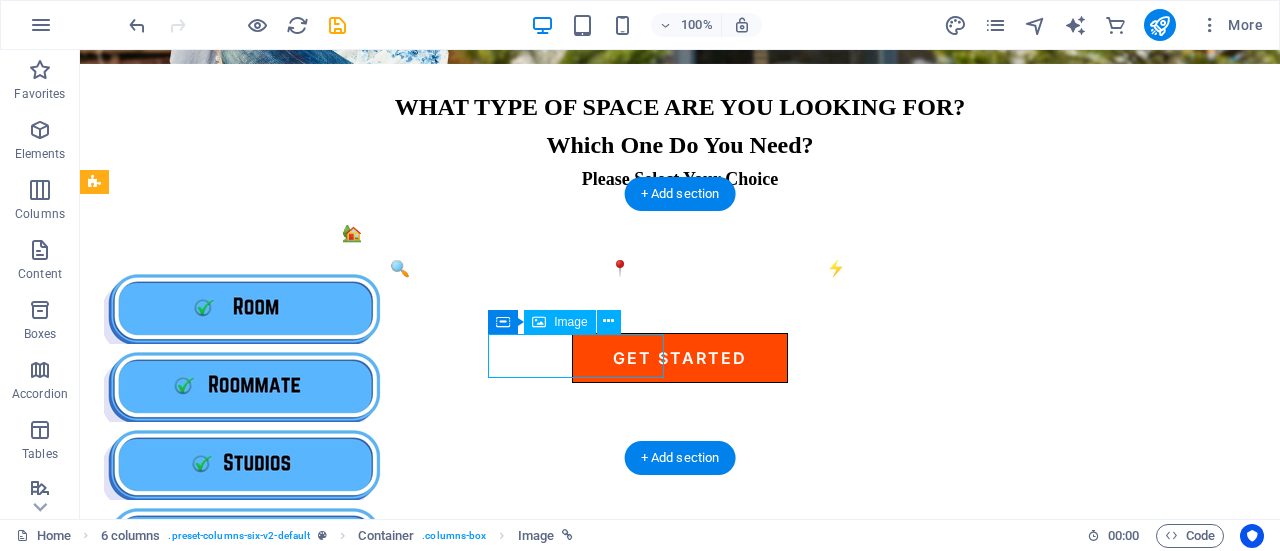 click at bounding box center (193, 933) 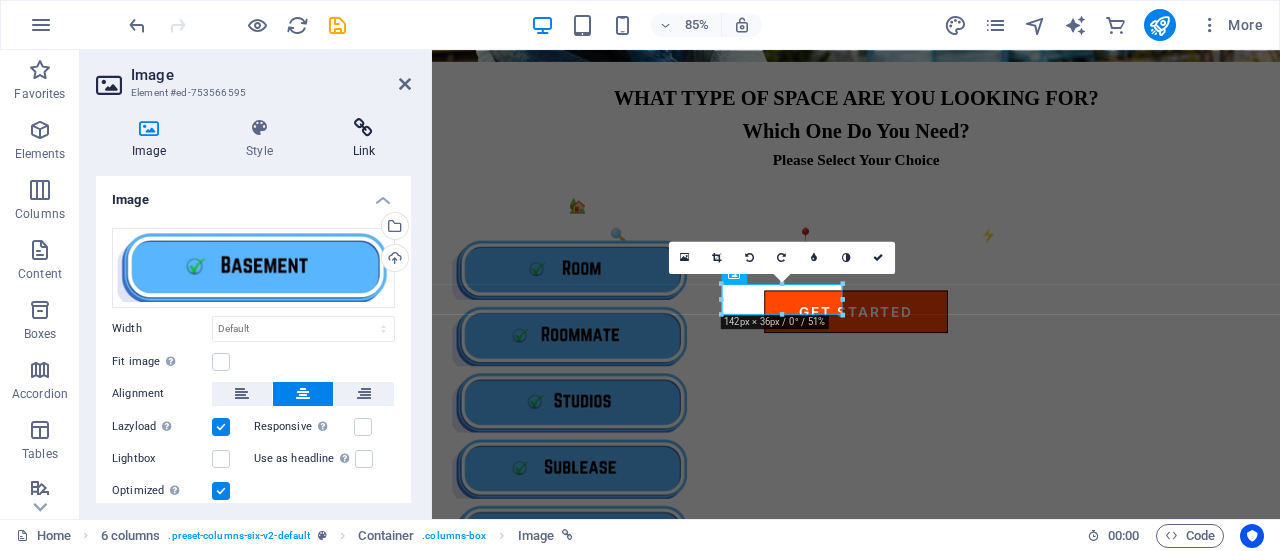 click at bounding box center [364, 128] 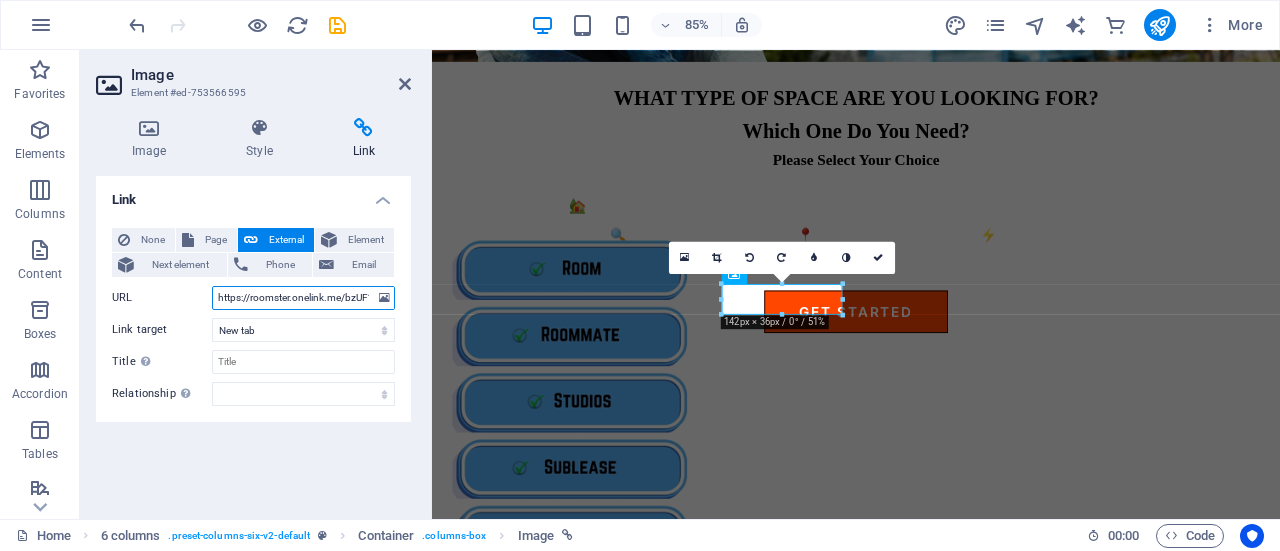 click on "https://roomster.onelink.me/bzUF?af_web_dp=https%3A%2F%2Faf.roomster.com&af_xp=custom&pid=Affiliates&c=Main&deep_link_sub1=[URL_PARAM]&deep_link_value=login" at bounding box center [303, 298] 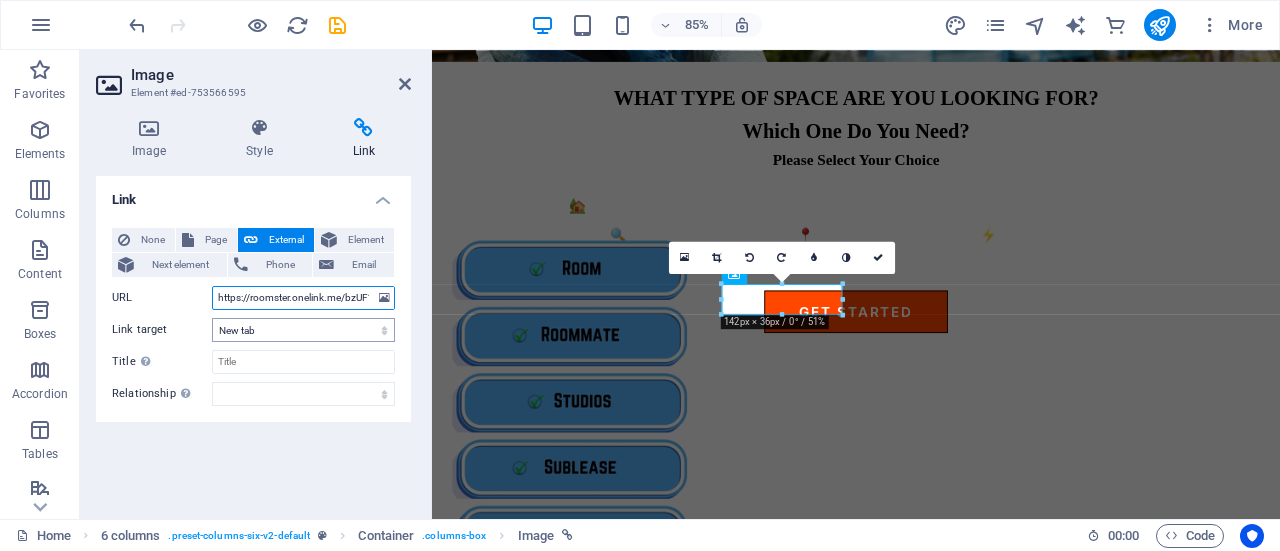 scroll, scrollTop: 0, scrollLeft: 614, axis: horizontal 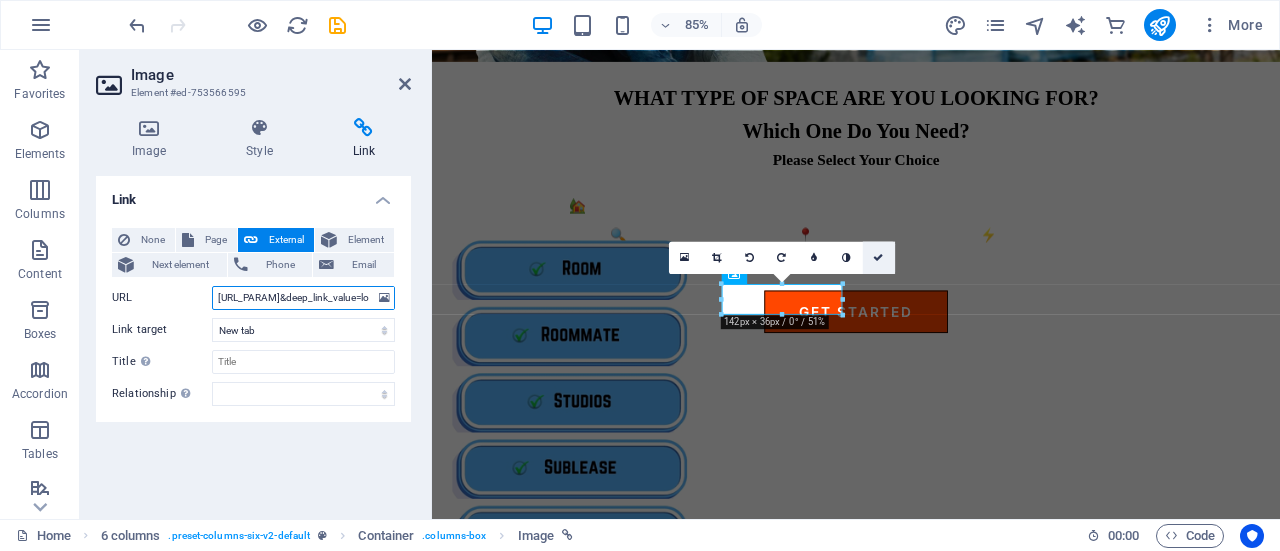type on "https://roomster.onelink.me/bzUF?af_web_dp=https%3A%2F%2Faf.roomster.com&af_xp=custom&pid=Affiliates&c=Main&deep_link_sub1=[URL_PARAM]&deep_link_value=login" 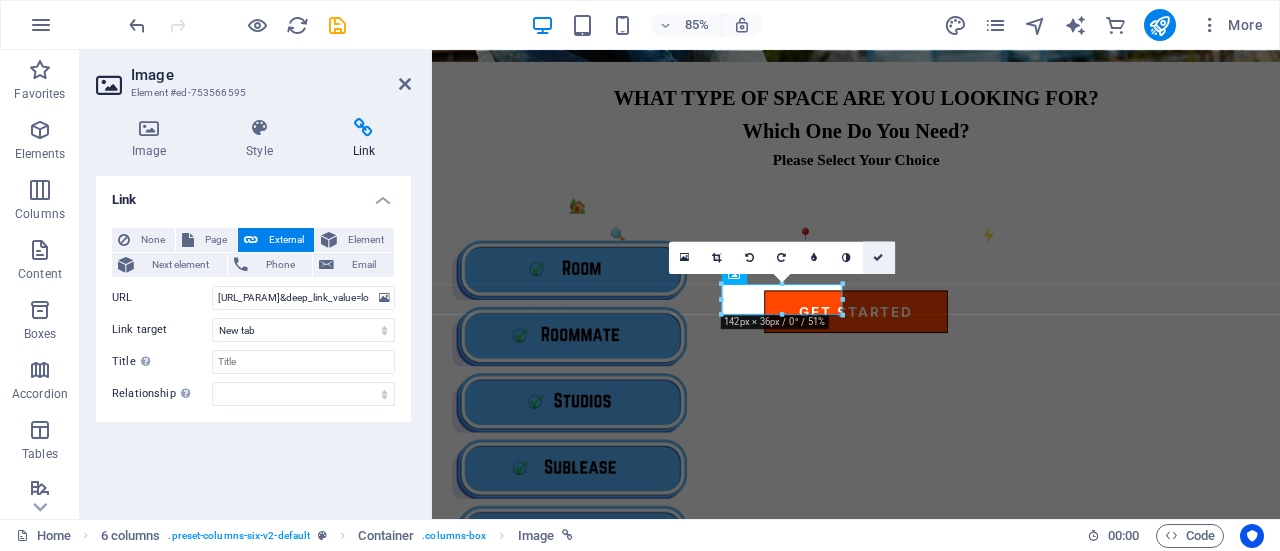 click at bounding box center [879, 257] 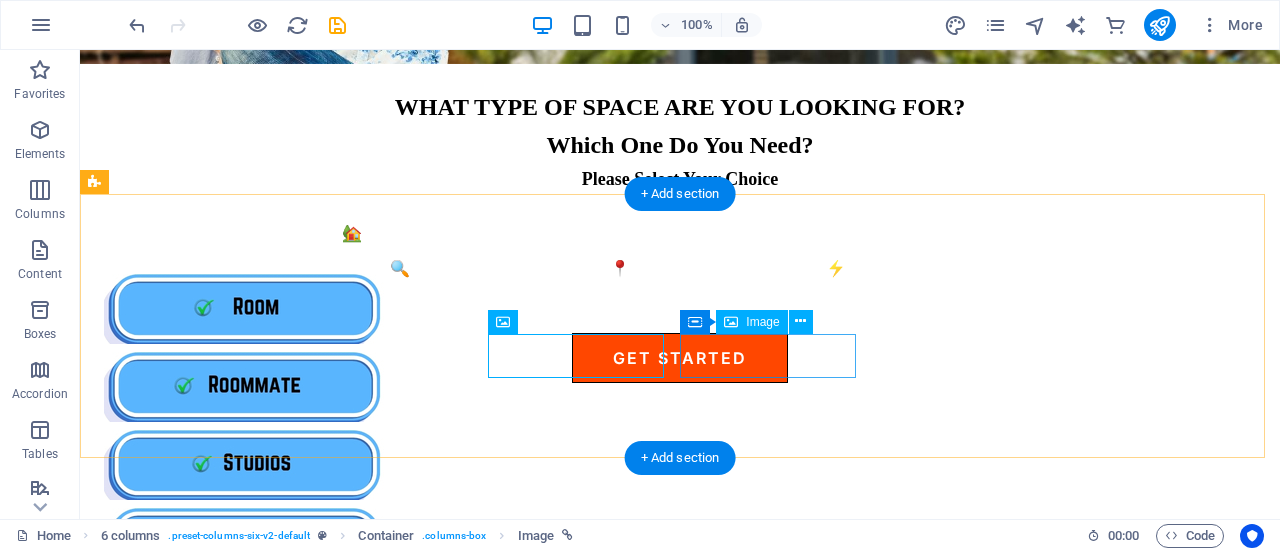 click at bounding box center [193, 1011] 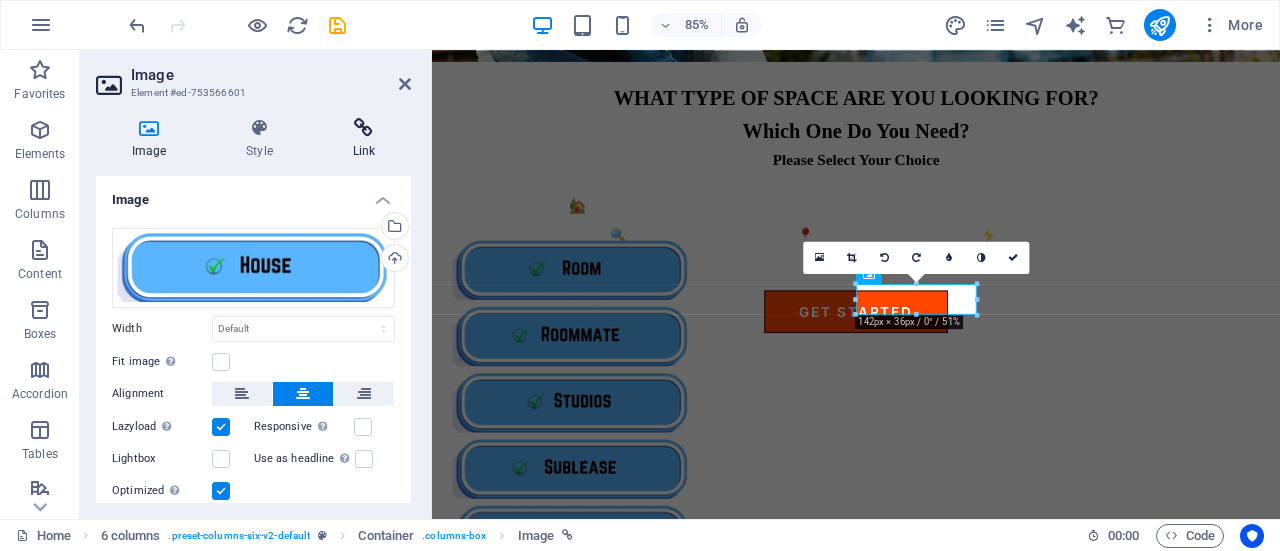 click at bounding box center (364, 128) 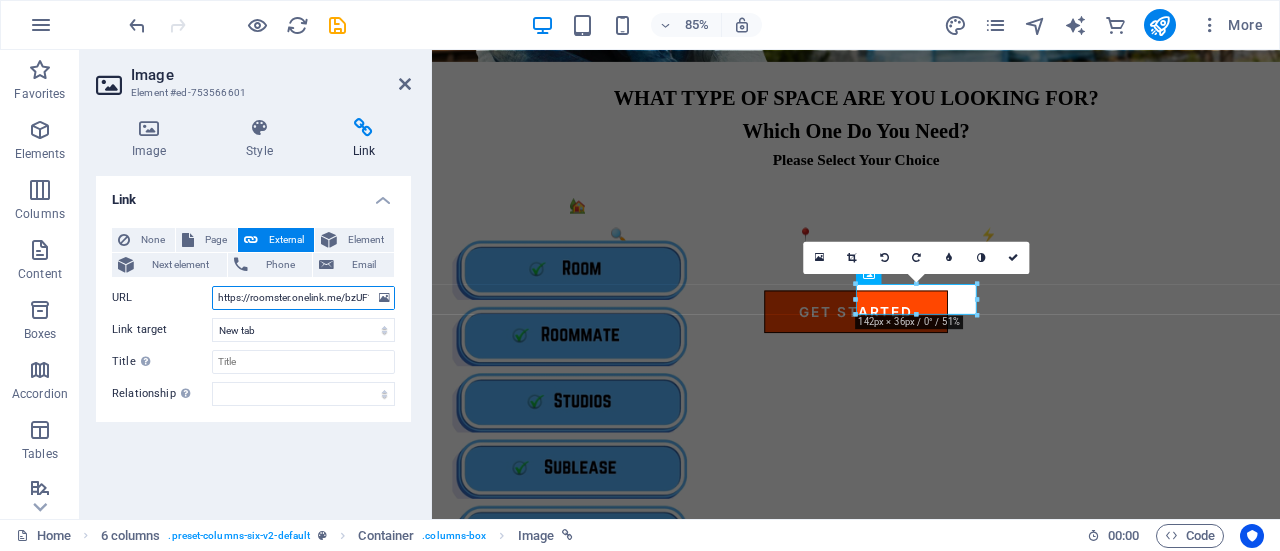 click on "https://roomster.onelink.me/bzUF?af_web_dp=https%3A%2F%2Faf.roomster.com&af_xp=custom&pid=Affiliates&c=Main&deep_link_sub1=[URL_PARAM]&deep_link_value=login" at bounding box center [303, 298] 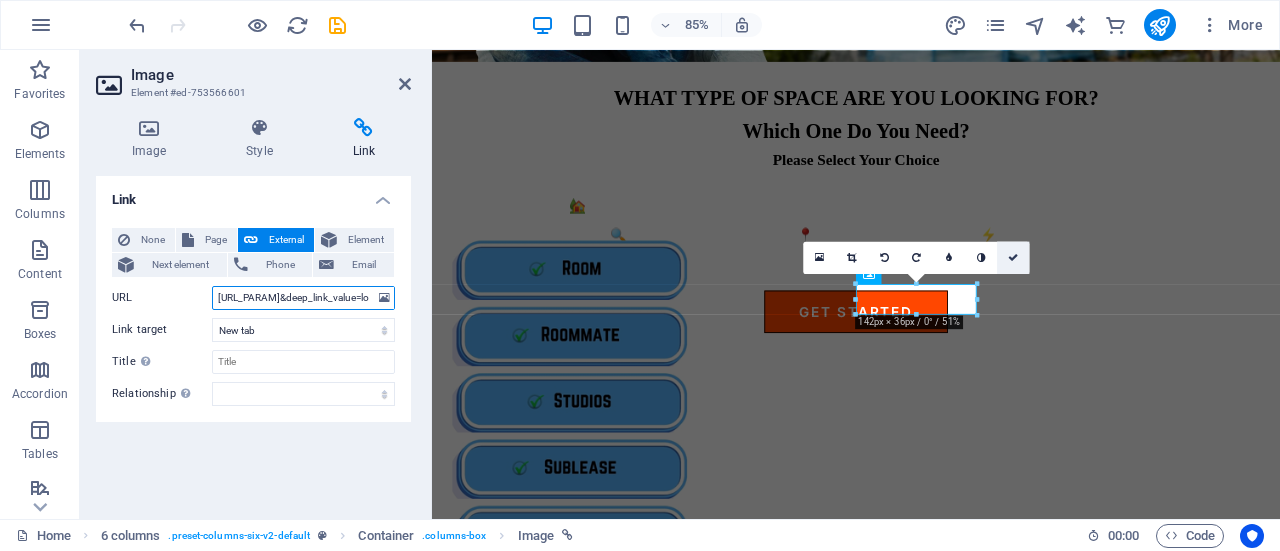type on "https://roomster.onelink.me/bzUF?af_web_dp=https%3A%2F%2Faf.roomster.com&af_xp=custom&pid=Affiliates&c=Main&deep_link_sub1=[URL_PARAM]&deep_link_value=login" 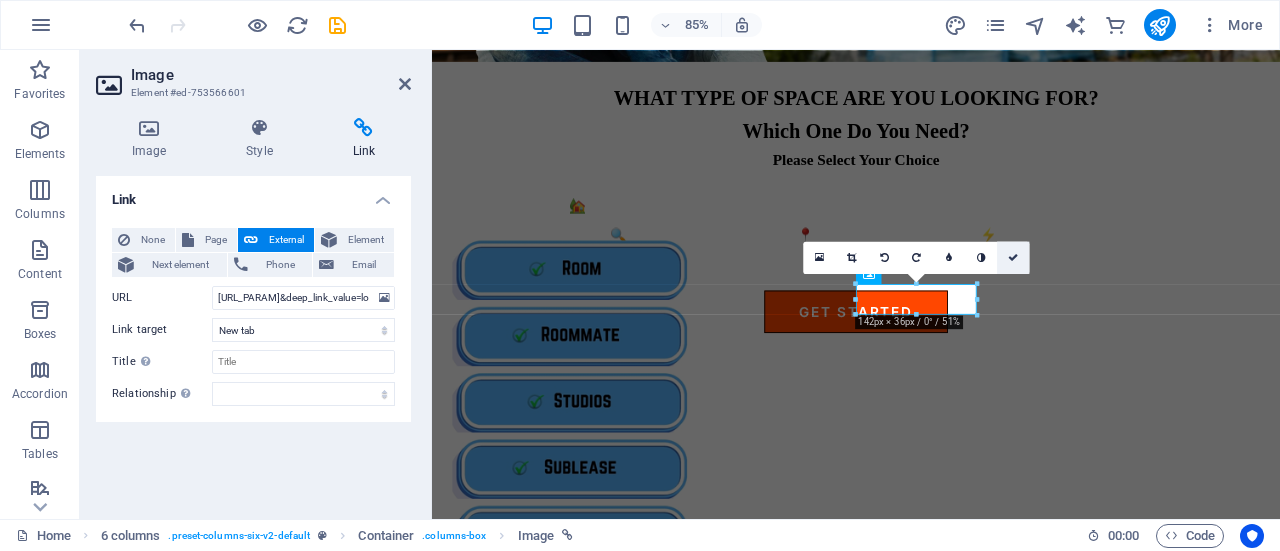 click at bounding box center [1013, 257] 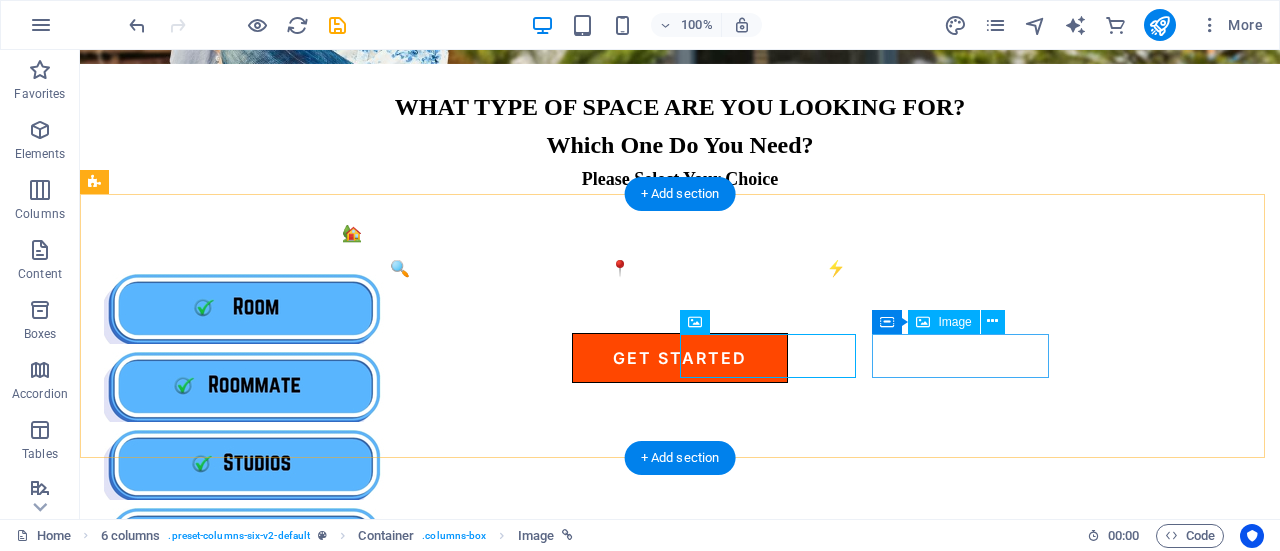 click at bounding box center (193, 1089) 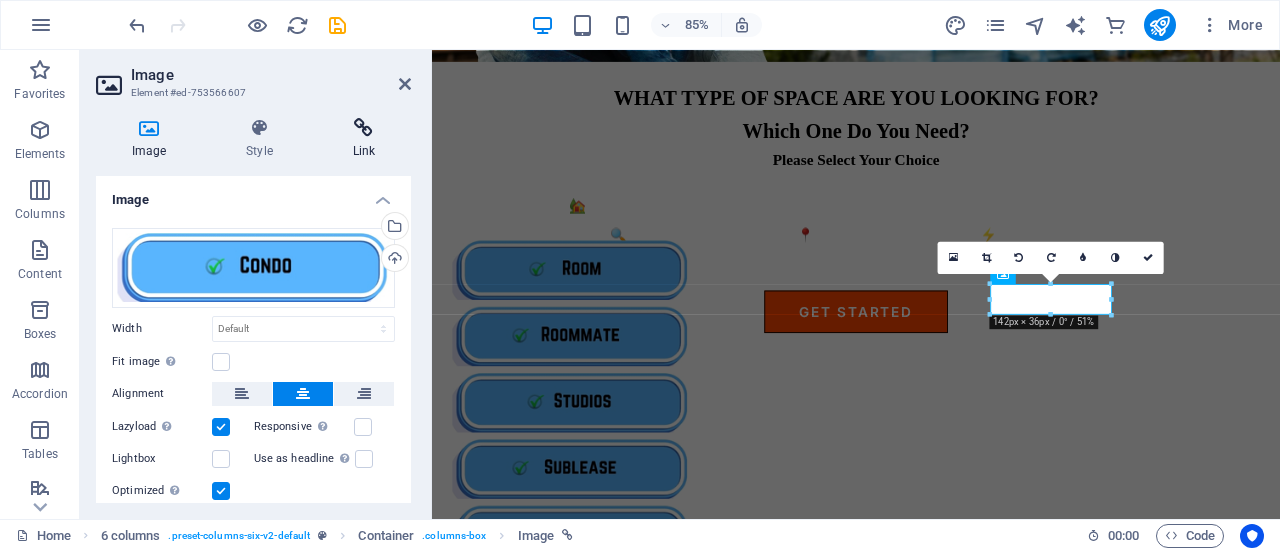 click at bounding box center (364, 128) 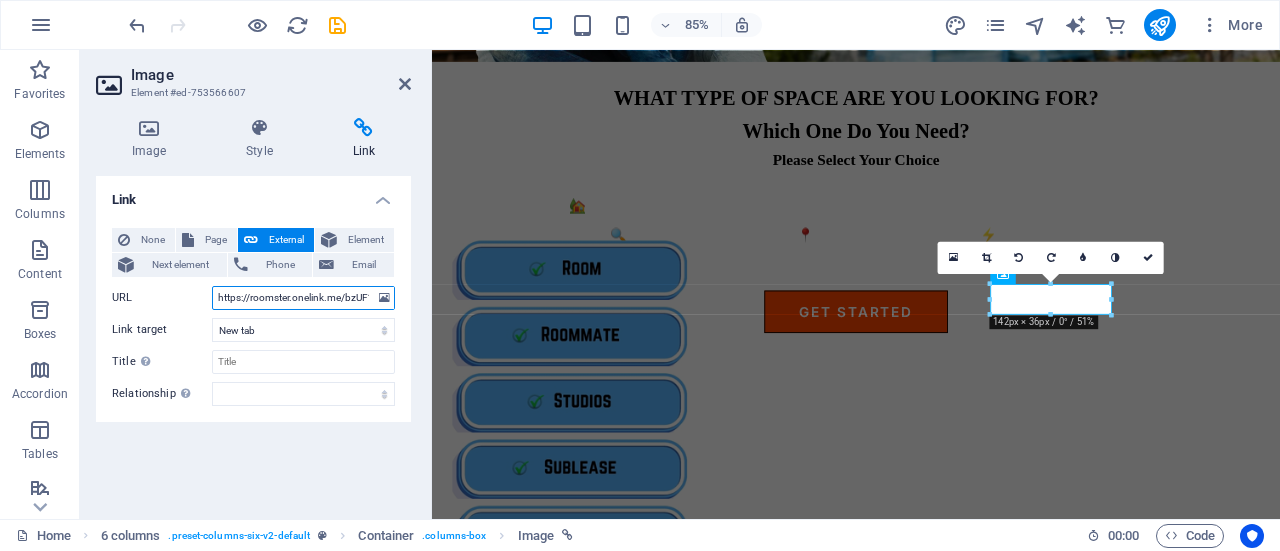 click on "https://roomster.onelink.me/bzUF?af_web_dp=https%3A%2F%2Faf.roomster.com&af_xp=custom&pid=Affiliates&c=Main&deep_link_sub1=[URL_PARAM]&deep_link_value=login" at bounding box center [303, 298] 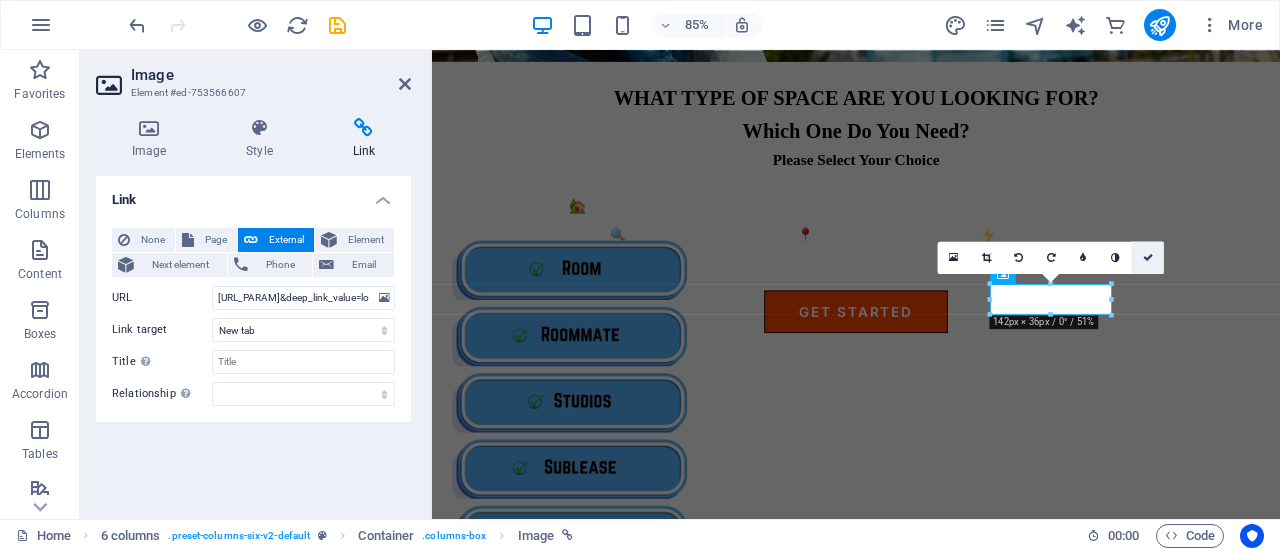 click at bounding box center [1148, 257] 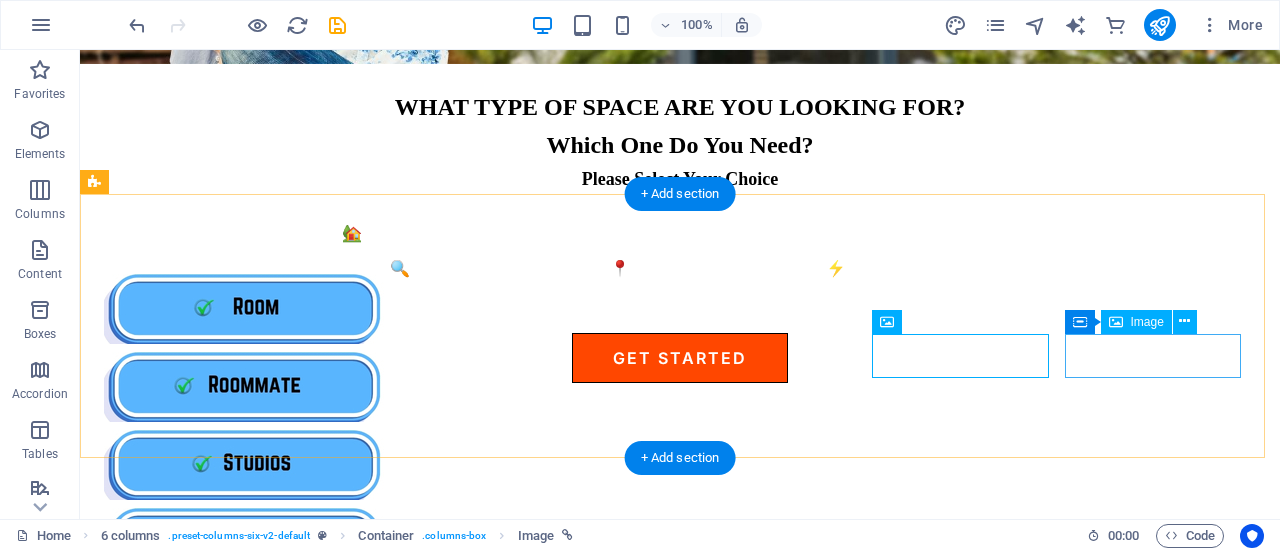 click at bounding box center (193, 1167) 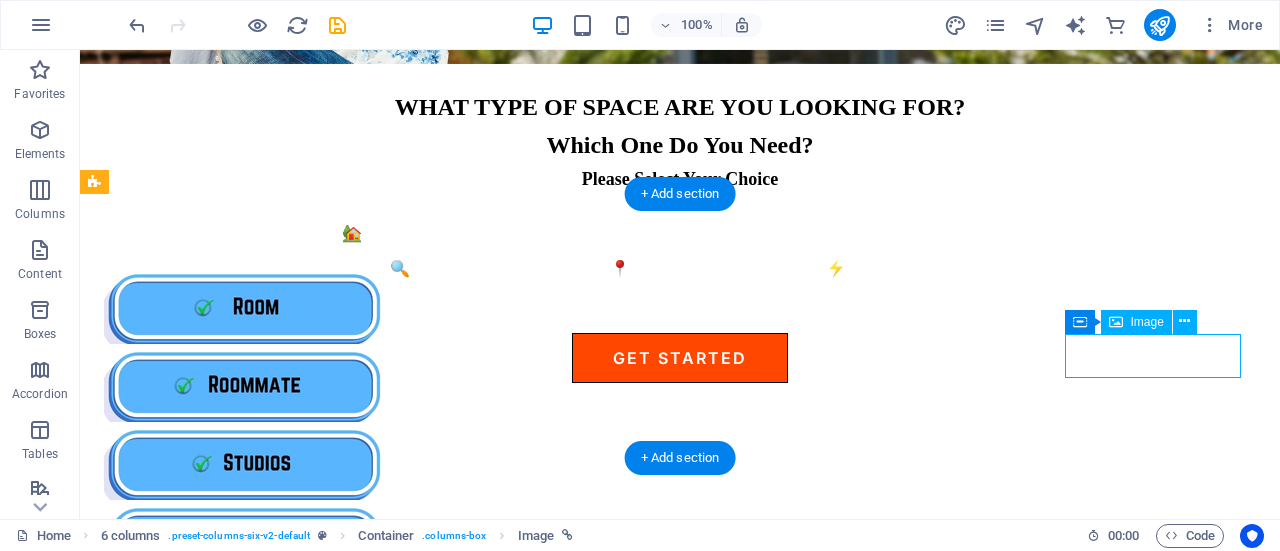 click at bounding box center [193, 1167] 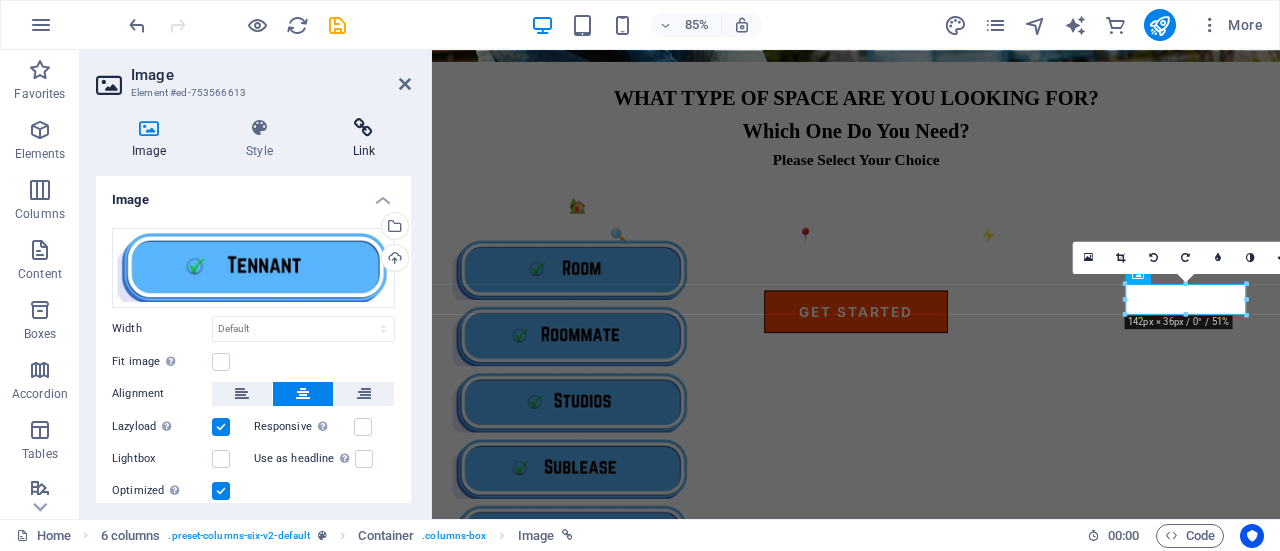 click at bounding box center (364, 128) 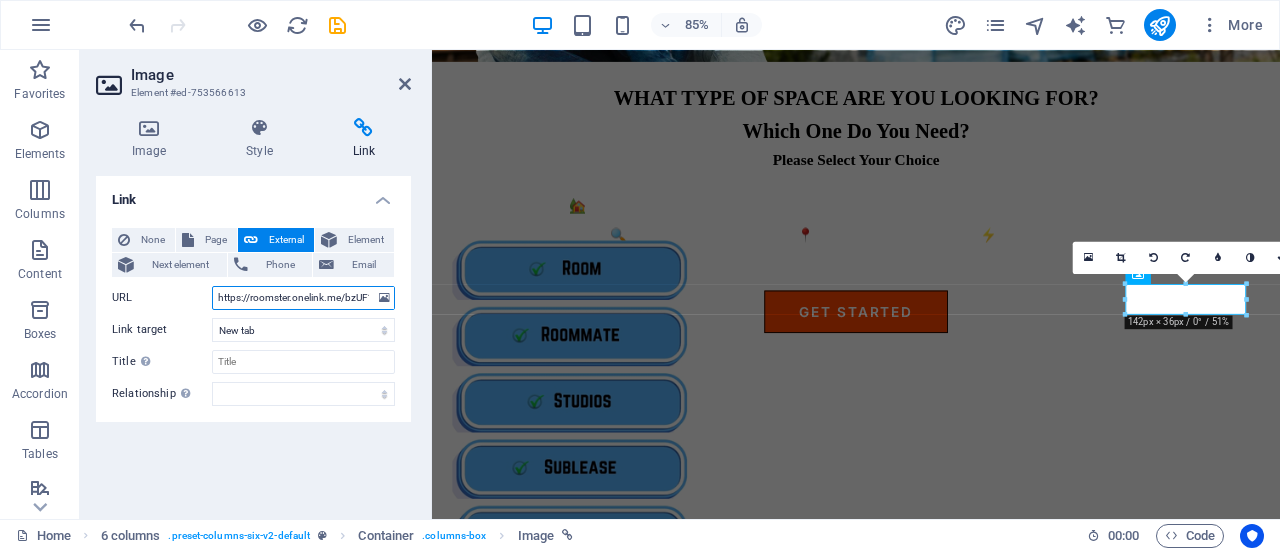 click on "https://roomster.onelink.me/bzUF?af_web_dp=https%3A%2F%2Faf.roomster.com&af_xp=custom&pid=Affiliates&c=Main&deep_link_sub1=[URL_PARAM]&deep_link_value=login" at bounding box center [303, 298] 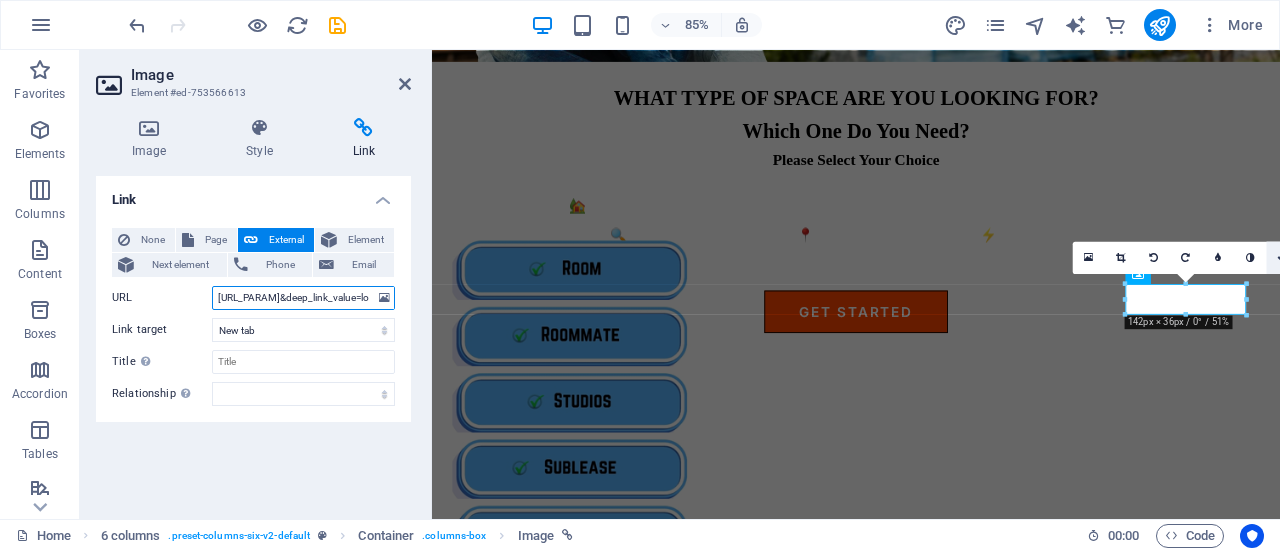 type on "https://roomster.onelink.me/bzUF?af_web_dp=https%3A%2F%2Faf.roomster.com&af_xp=custom&pid=Affiliates&c=Main&deep_link_sub1=[URL_PARAM]&deep_link_value=login" 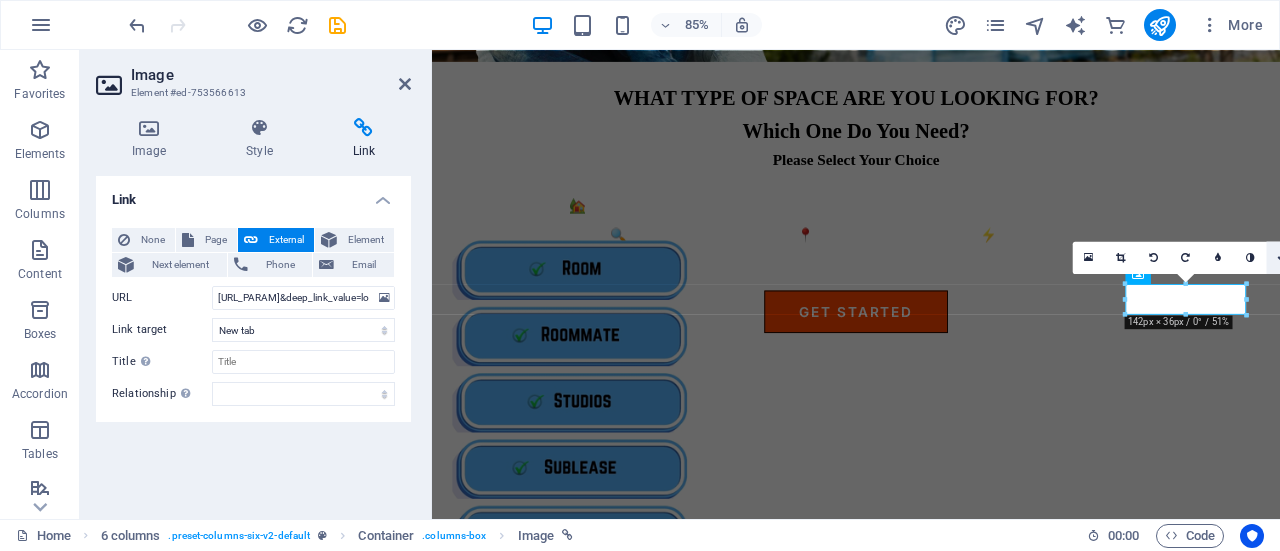 click at bounding box center [1282, 257] 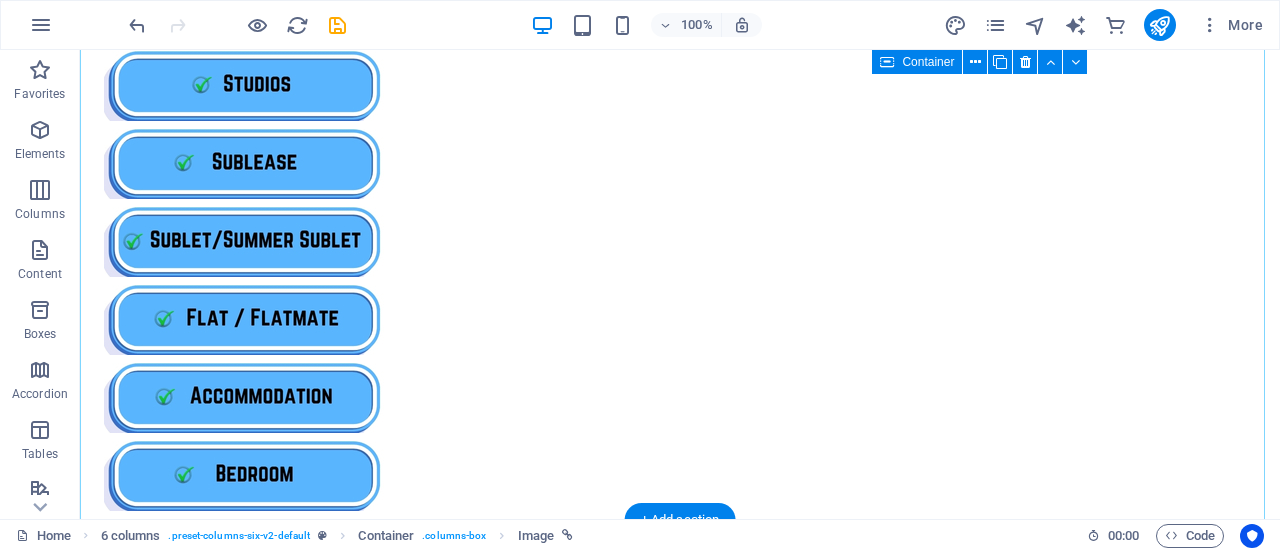 scroll, scrollTop: 1100, scrollLeft: 0, axis: vertical 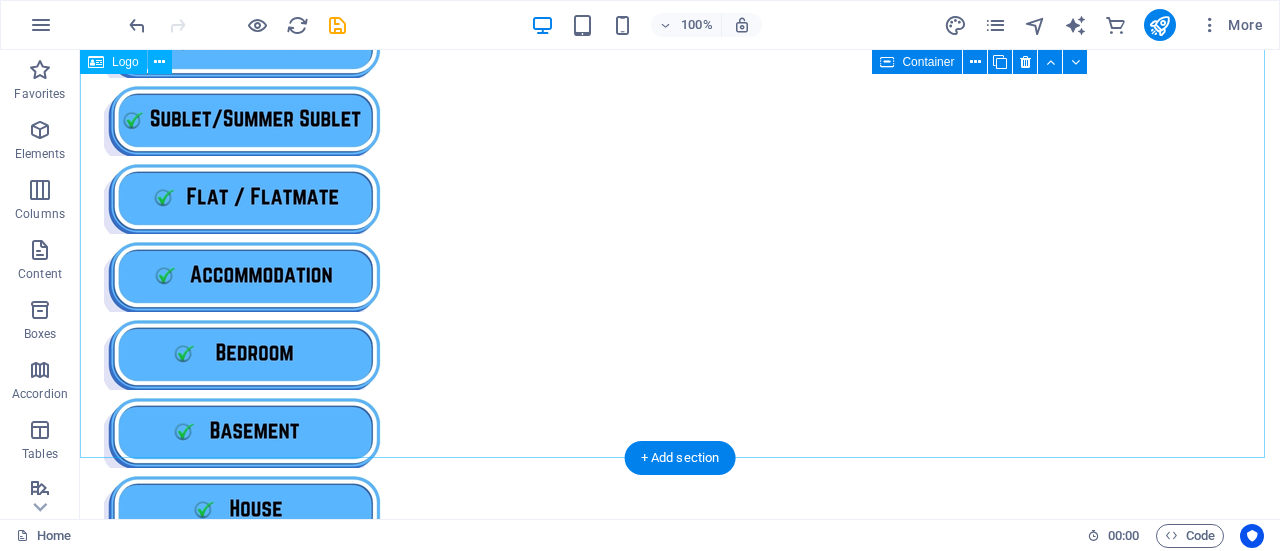 click at bounding box center (680, 1032) 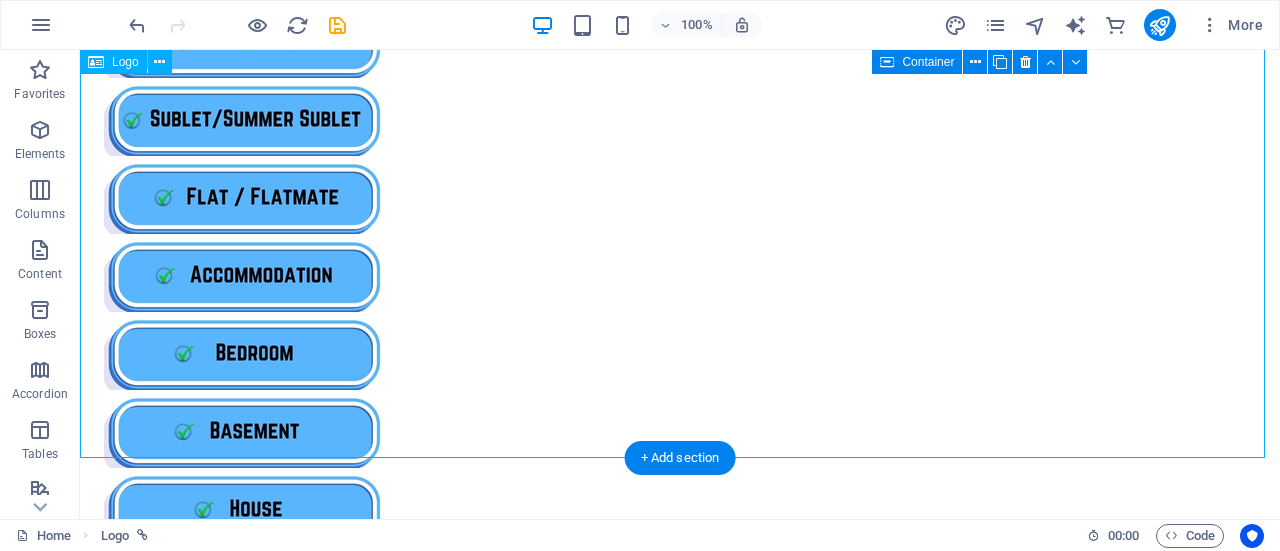 click at bounding box center [680, 1032] 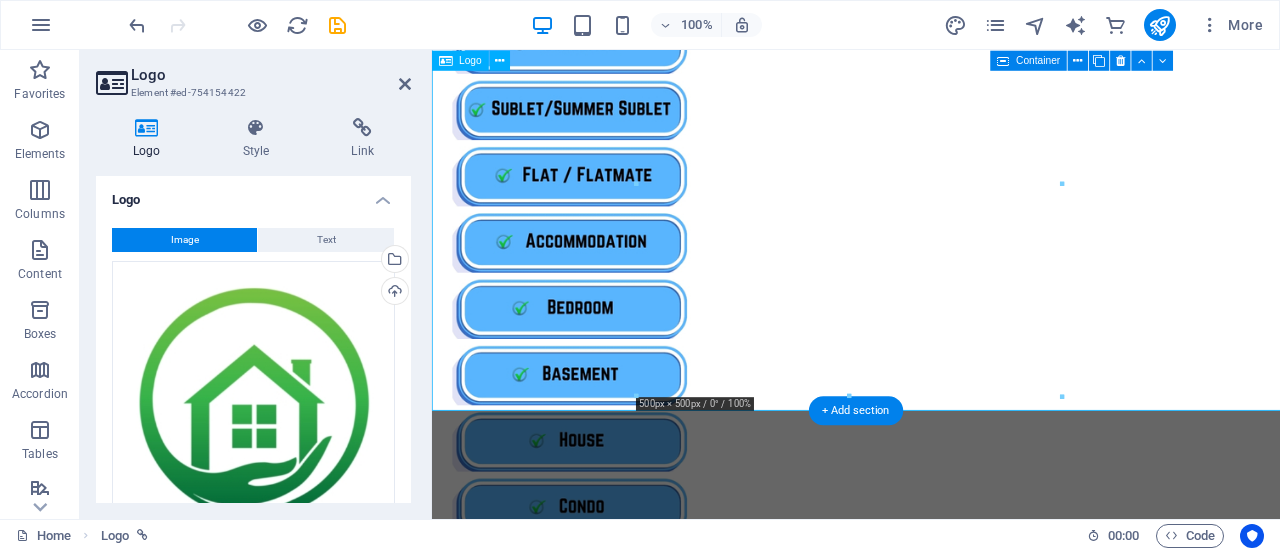 scroll, scrollTop: 1083, scrollLeft: 0, axis: vertical 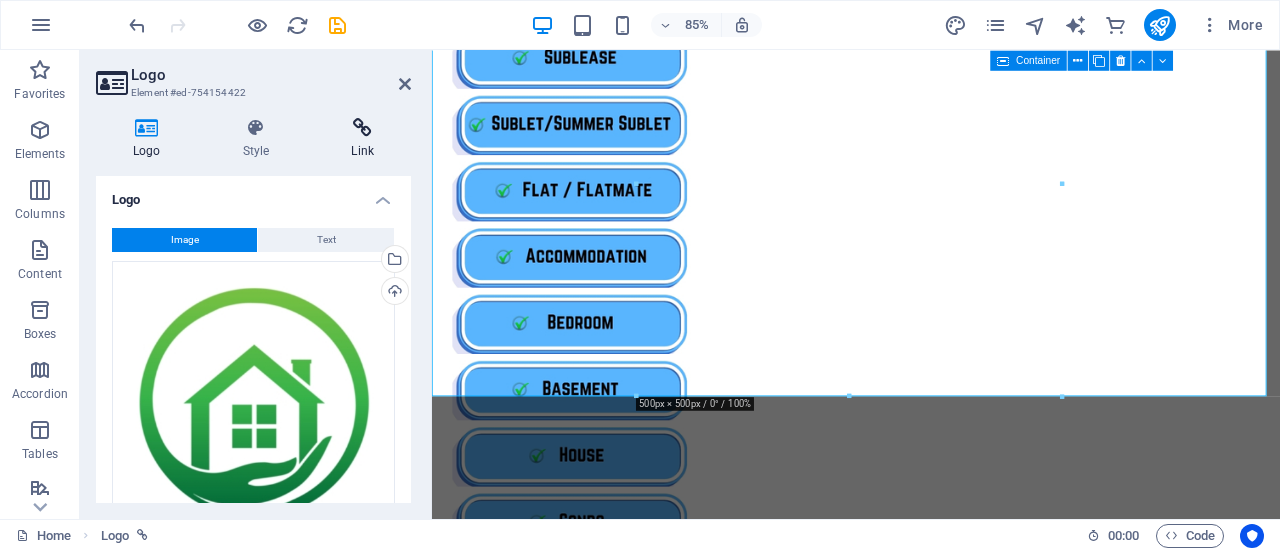 click at bounding box center (362, 128) 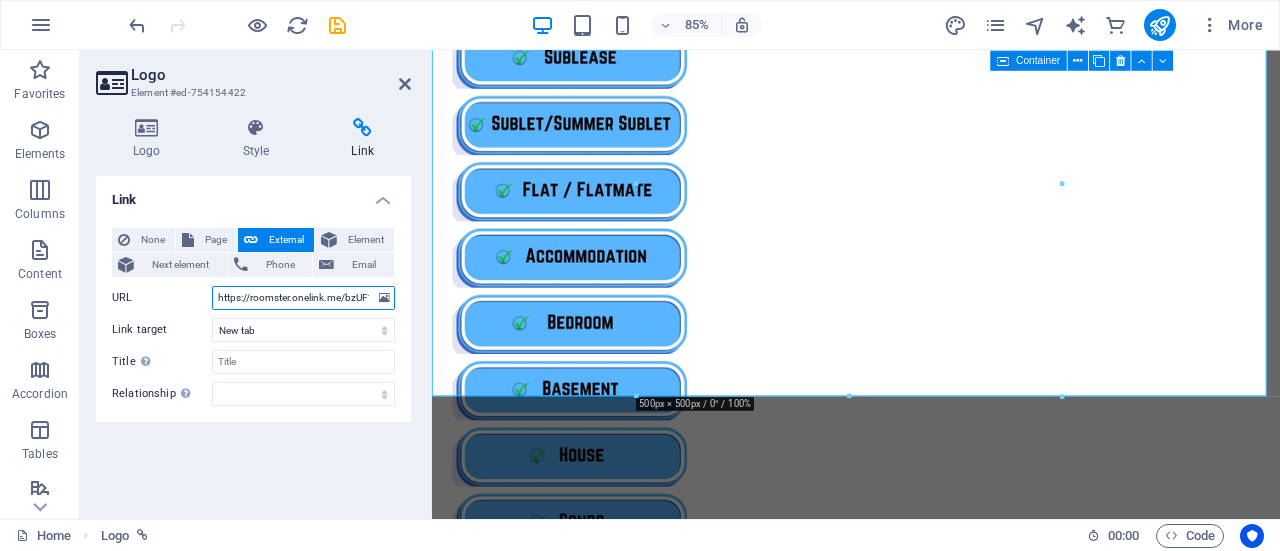 click on "https://roomster.onelink.me/bzUF?af_web_dp=https%3A%2F%2Faf.roomster.com&af_xp=custom&pid=Affiliates&c=Main&deep_link_sub1=[URL_PARAM]&deep_link_value=login" at bounding box center [303, 298] 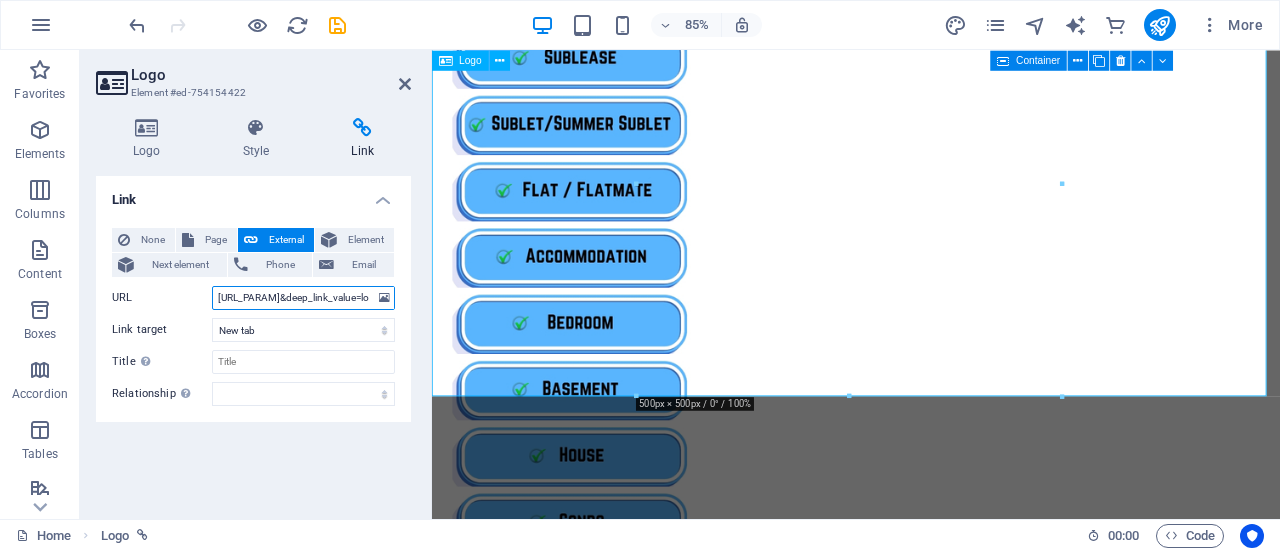 type on "https://roomster.onelink.me/bzUF?af_web_dp=https%3A%2F%2Faf.roomster.com&af_xp=custom&pid=Affiliates&c=Main&deep_link_sub1=[URL_PARAM]&deep_link_value=login" 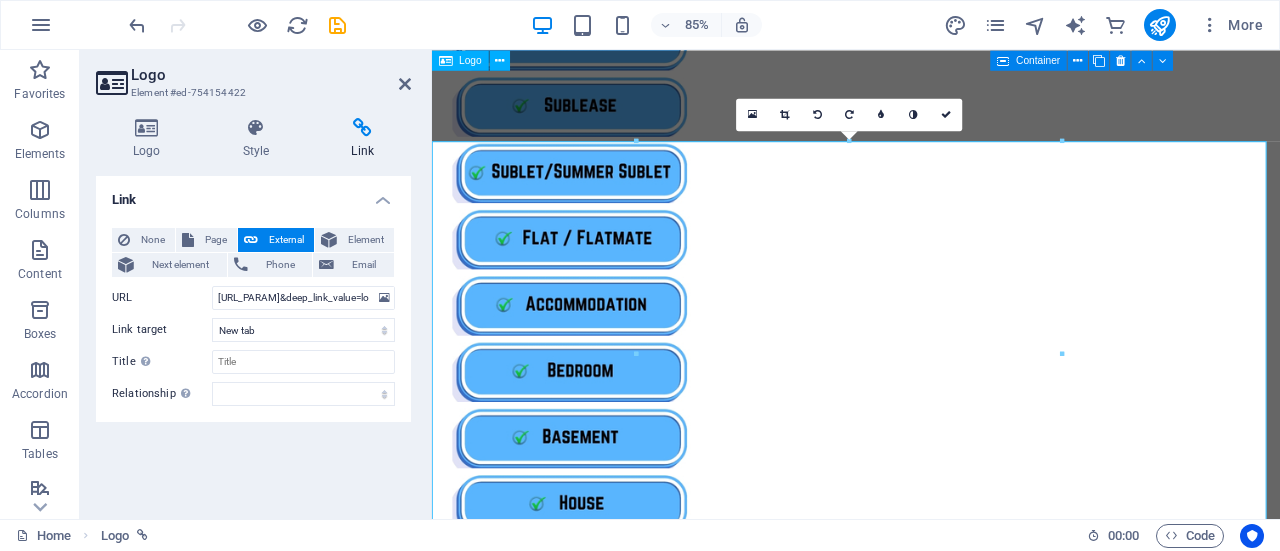 scroll, scrollTop: 0, scrollLeft: 0, axis: both 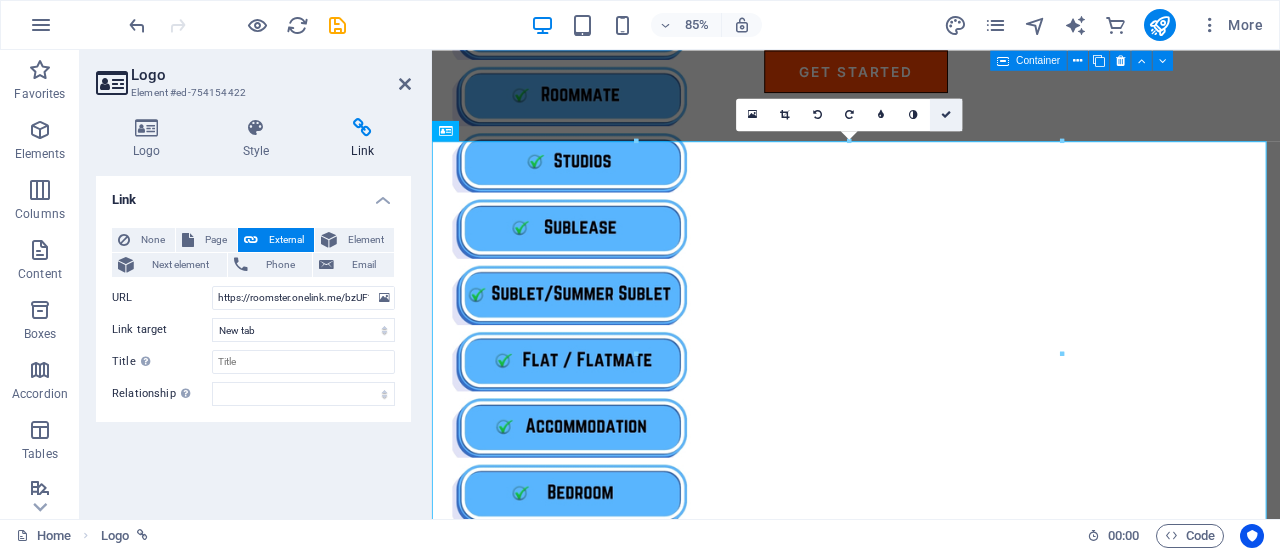 click at bounding box center (946, 115) 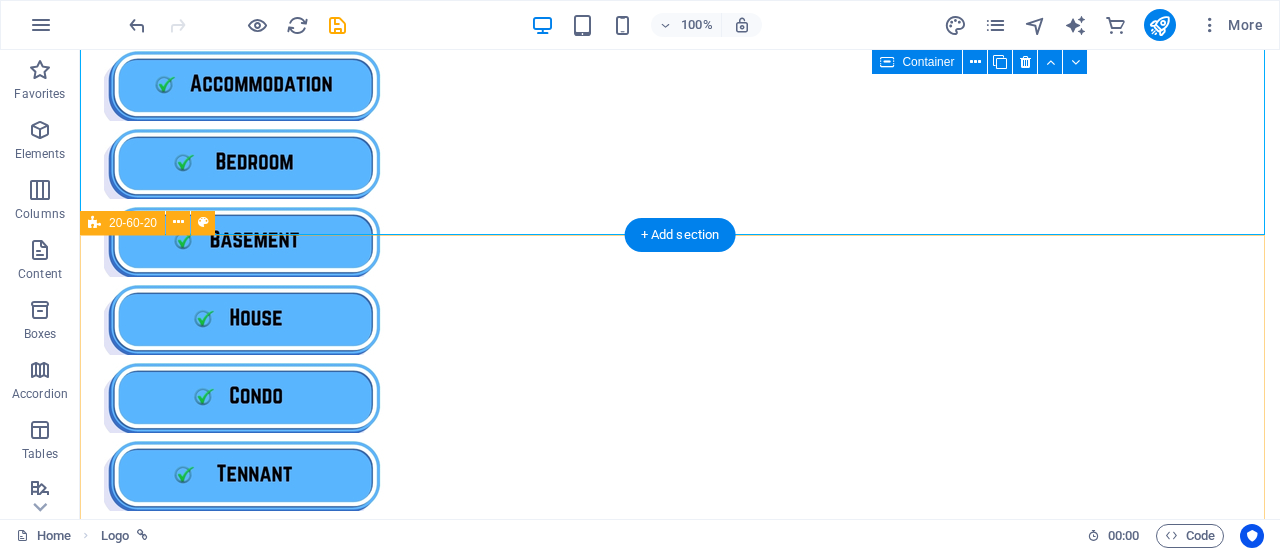 scroll, scrollTop: 1391, scrollLeft: 0, axis: vertical 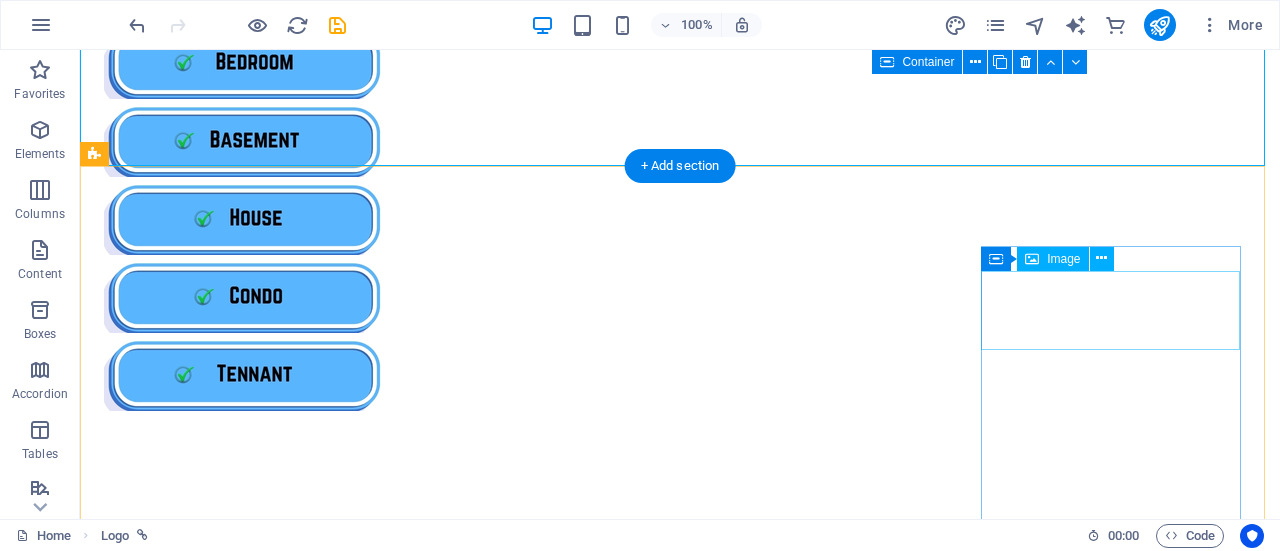 click at bounding box center [680, 1908] 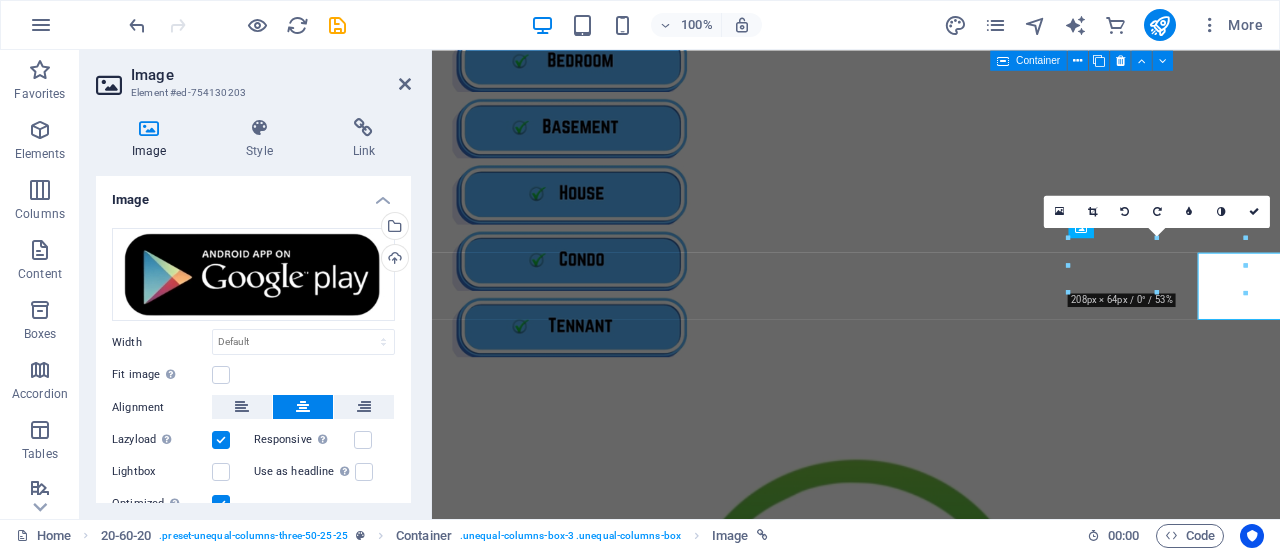 scroll, scrollTop: 1374, scrollLeft: 0, axis: vertical 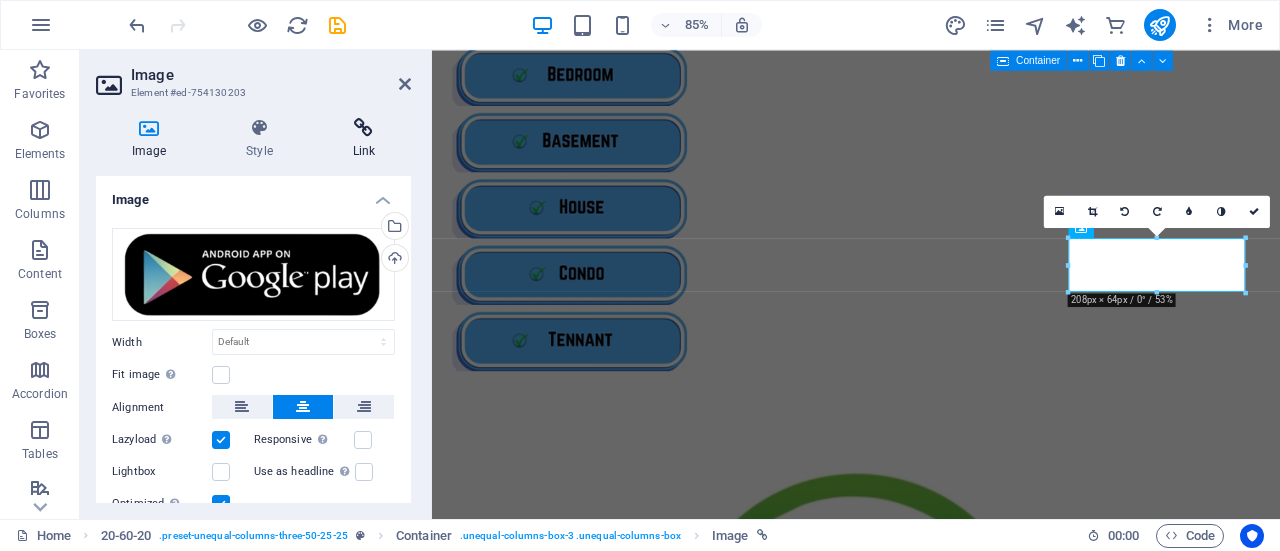 click at bounding box center [364, 128] 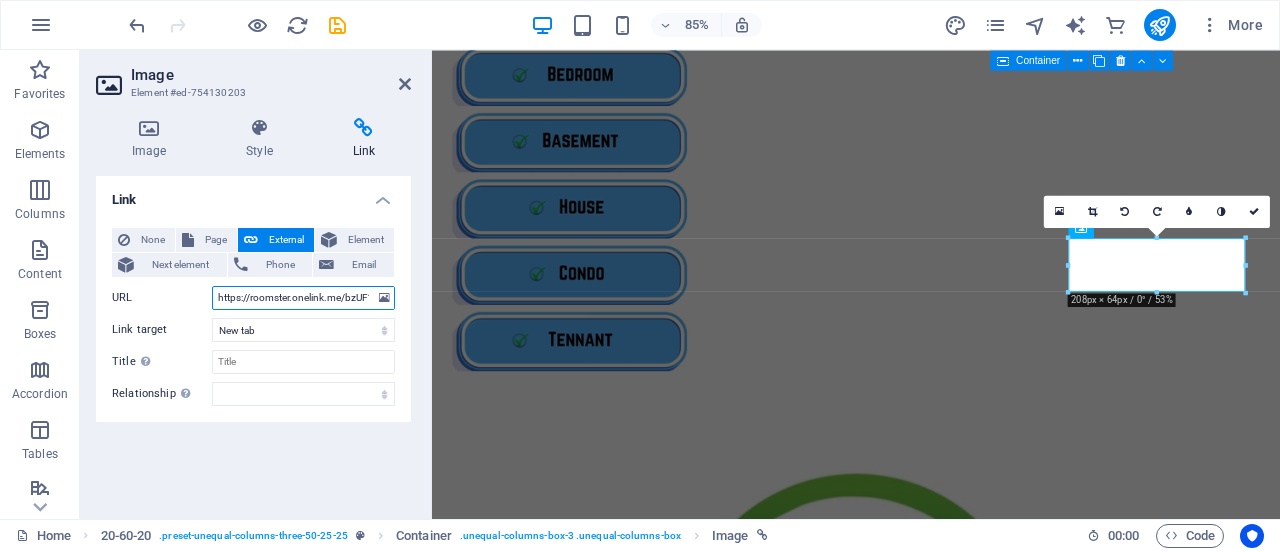 click on "https://roomster.onelink.me/bzUF?af_web_dp=https%3A%2F%2Faf.roomster.com&af_xp=custom&pid=Affiliates&c=Main&deep_link_sub1=[URL_PARAM]&deep_link_value=login" at bounding box center (303, 298) 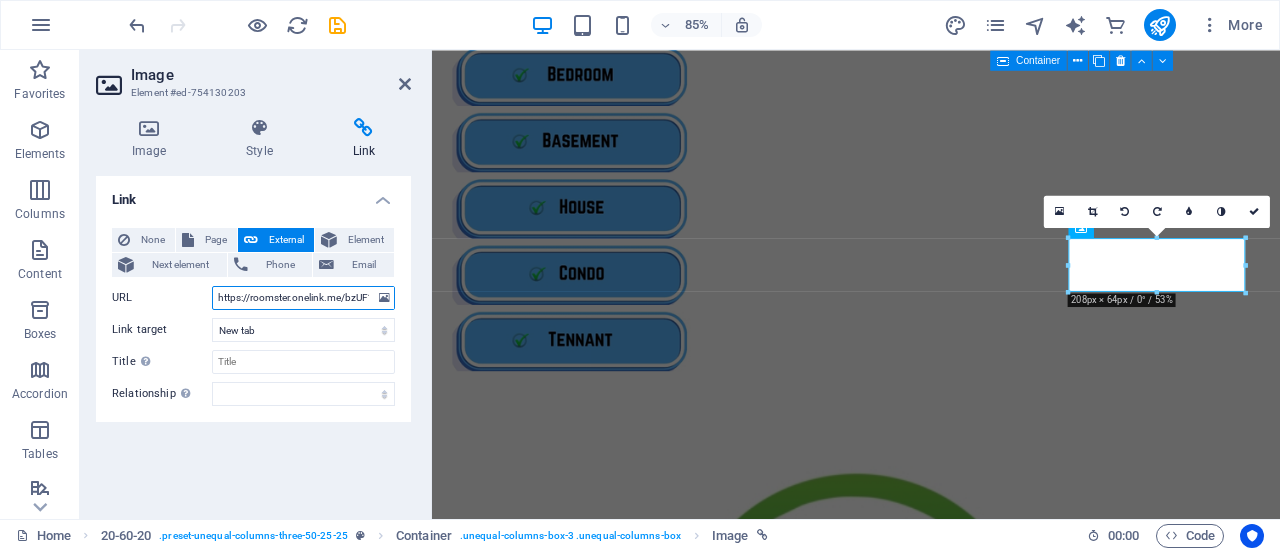 click on "https://roomster.onelink.me/bzUF?af_web_dp=https%3A%2F%2Faf.roomster.com&af_xp=custom&pid=Affiliates&c=Main&deep_link_sub1=[URL_PARAM]&deep_link_value=login" at bounding box center [303, 298] 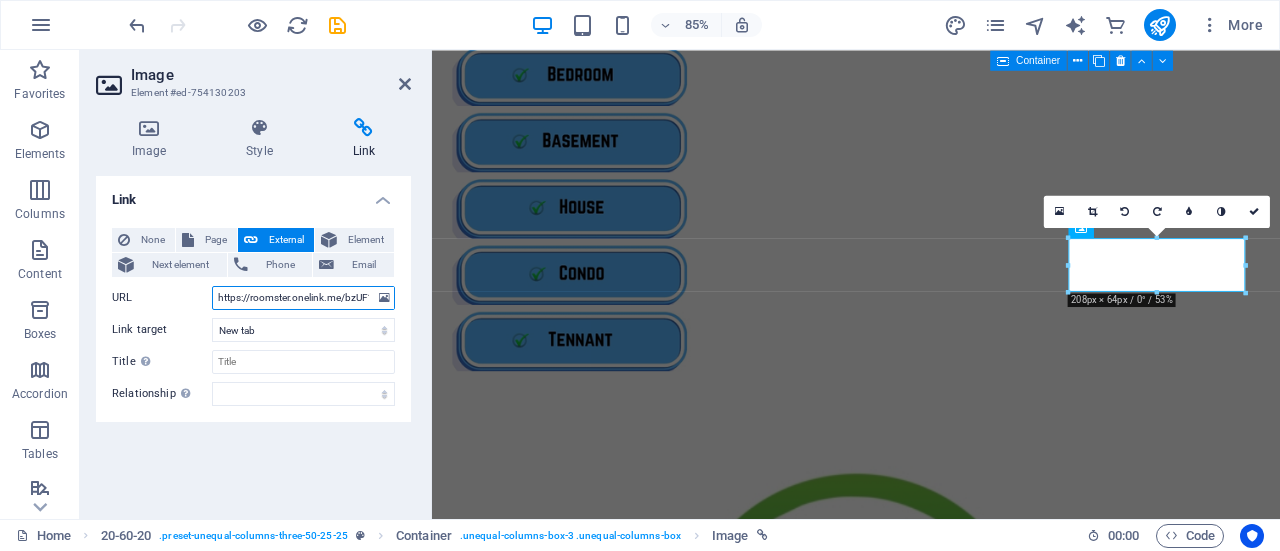 scroll, scrollTop: 0, scrollLeft: 614, axis: horizontal 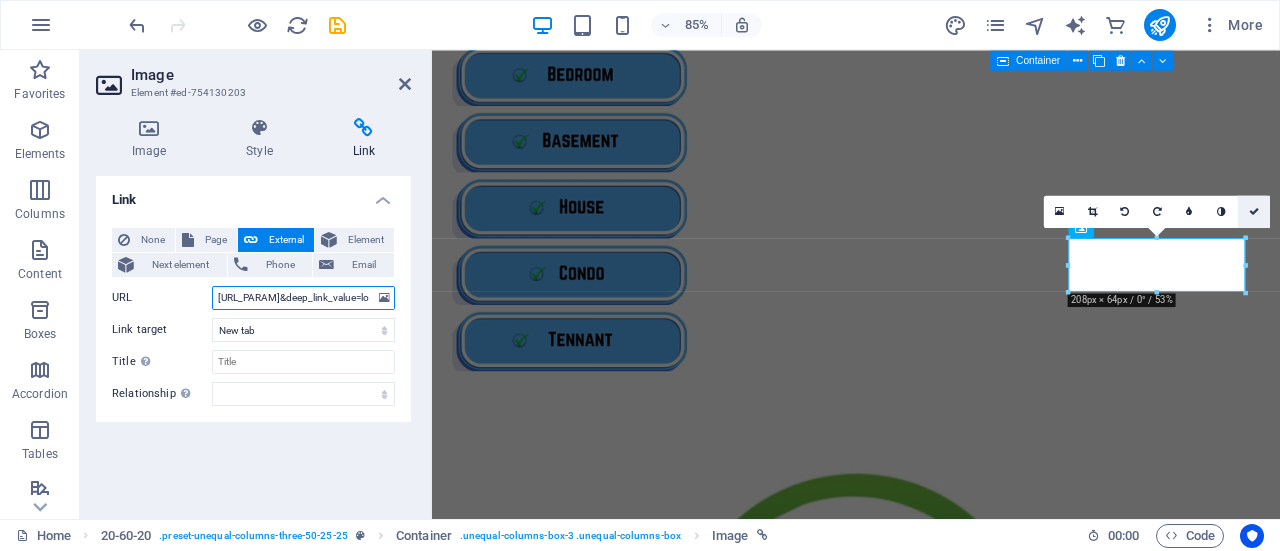 type on "https://roomster.onelink.me/bzUF?af_web_dp=https%3A%2F%2Faf.roomster.com&af_xp=custom&pid=Affiliates&c=Main&deep_link_sub1=[URL_PARAM]&deep_link_value=login" 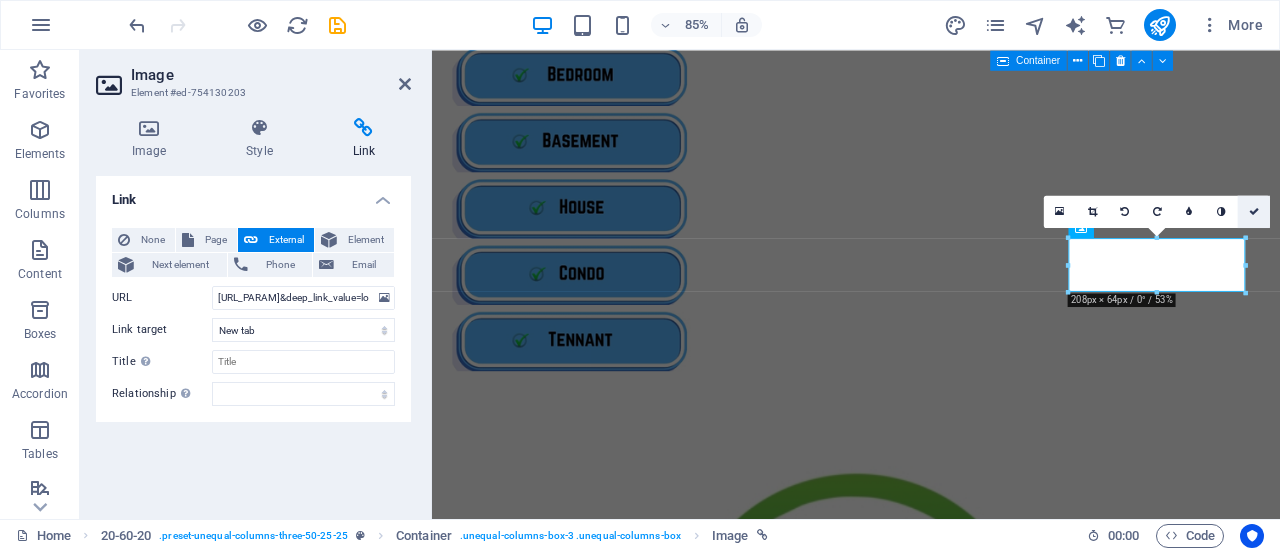 click at bounding box center [1254, 211] 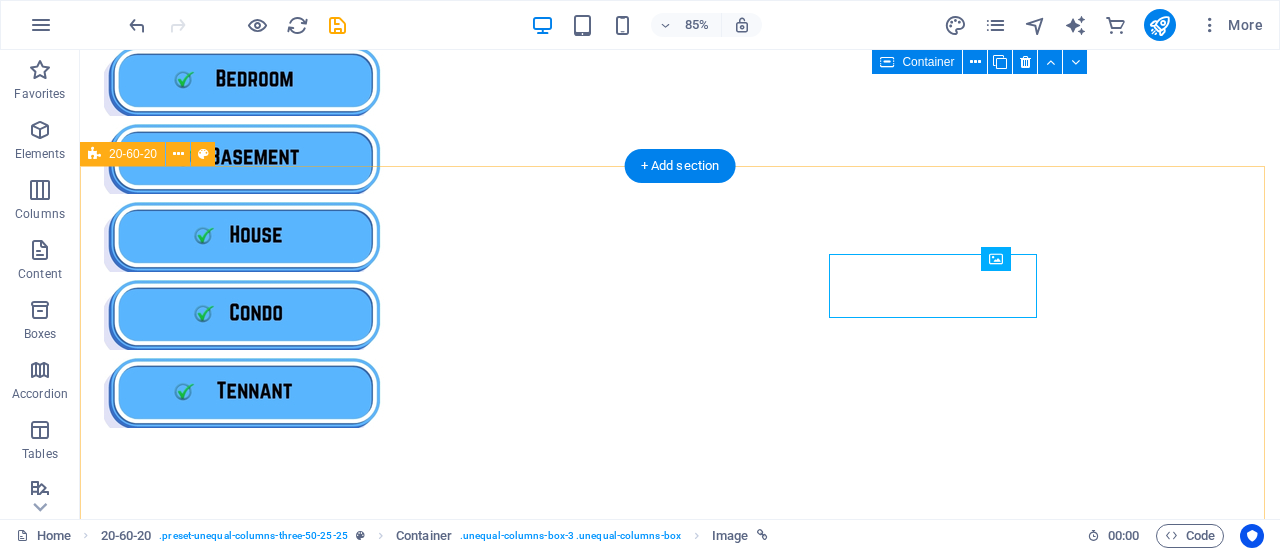 scroll, scrollTop: 1391, scrollLeft: 0, axis: vertical 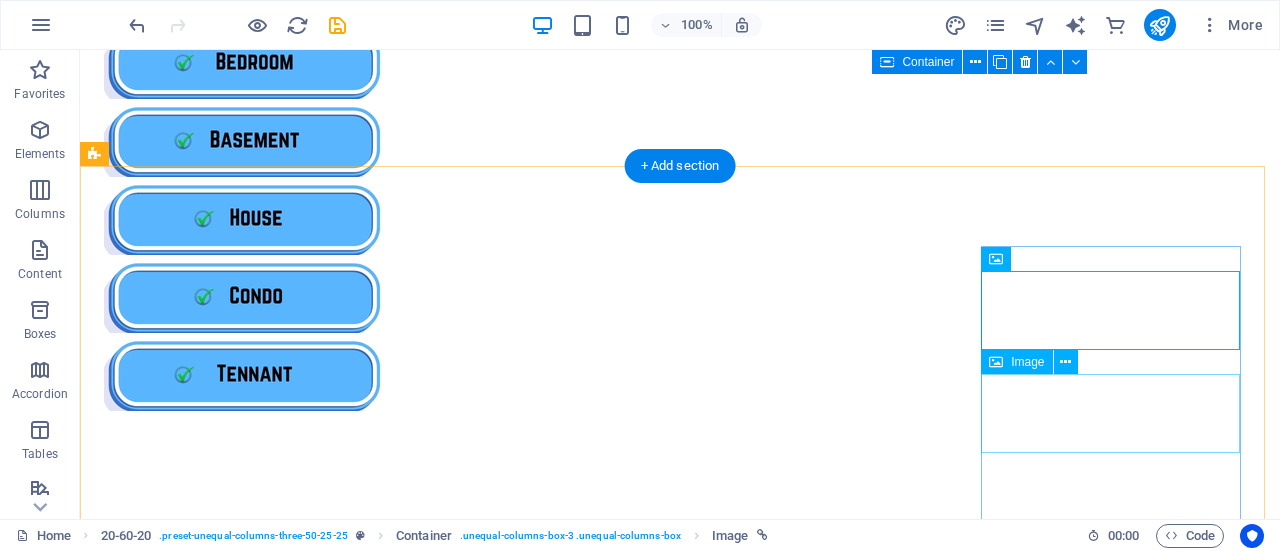 click at bounding box center [680, 2052] 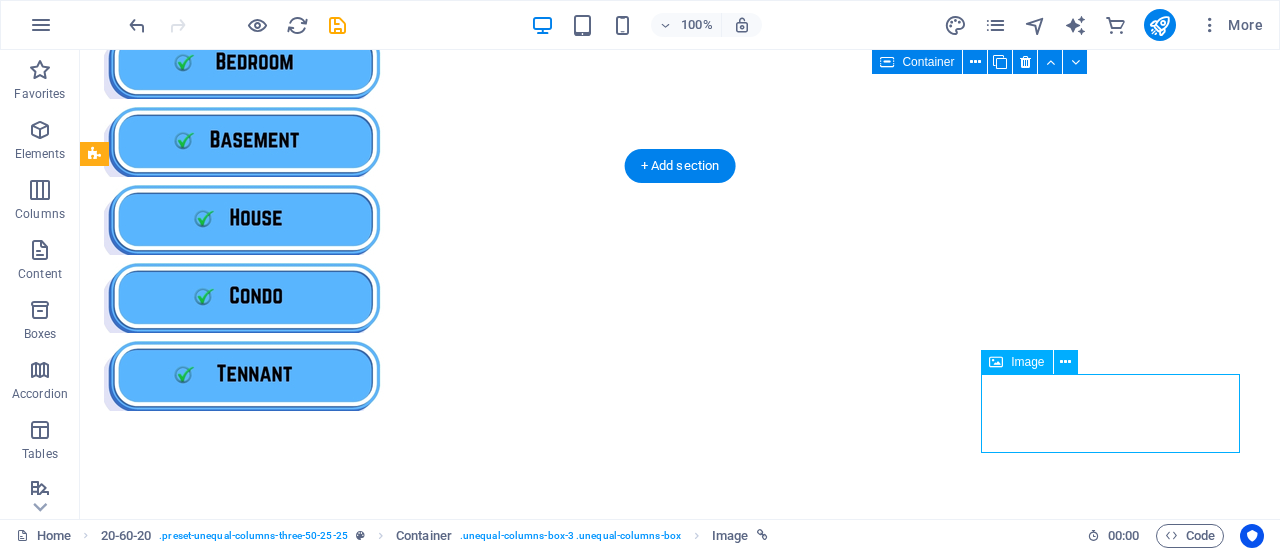 click at bounding box center [680, 2052] 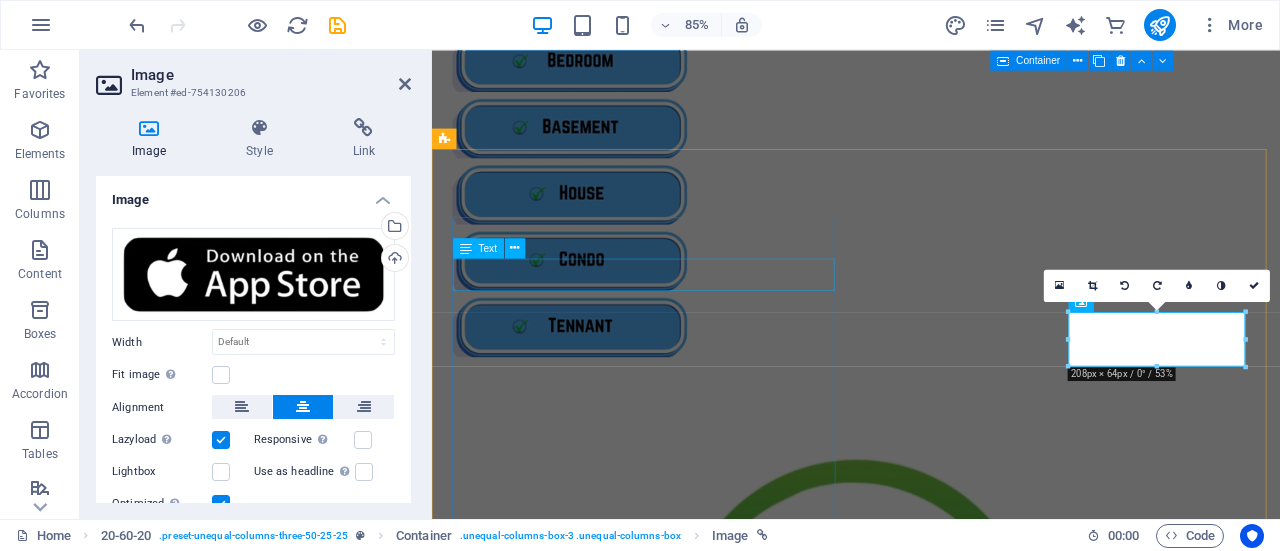 scroll, scrollTop: 1374, scrollLeft: 0, axis: vertical 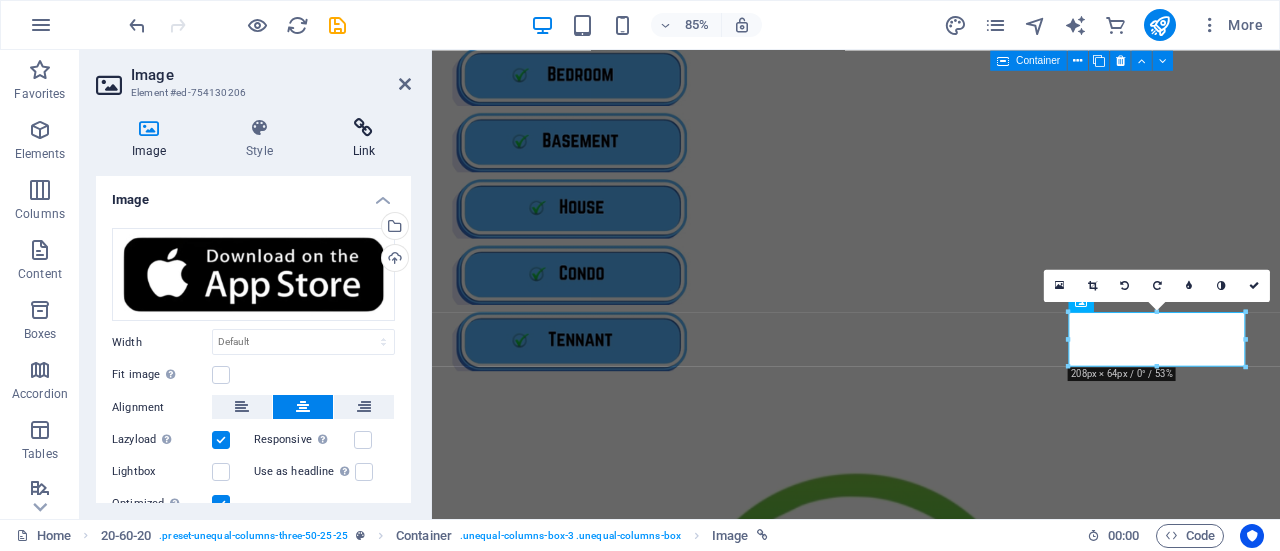 click at bounding box center (364, 128) 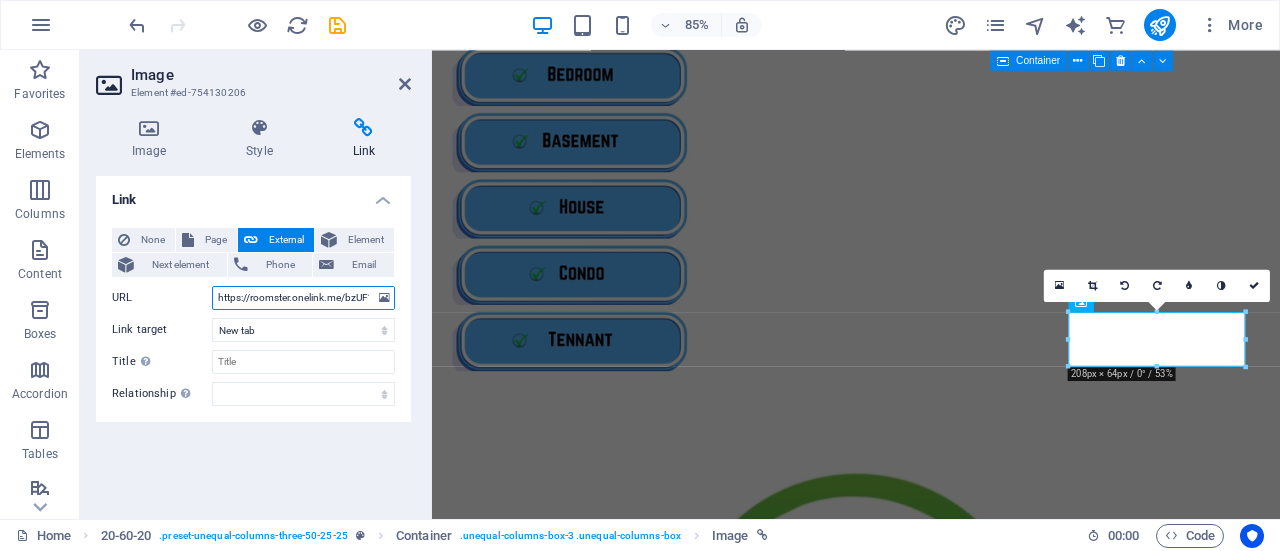 click on "https://roomster.onelink.me/bzUF?af_web_dp=https%3A%2F%2Faf.roomster.com&af_xp=custom&pid=Affiliates&c=Main&deep_link_sub1=[URL_PARAM]&deep_link_value=login" at bounding box center [303, 298] 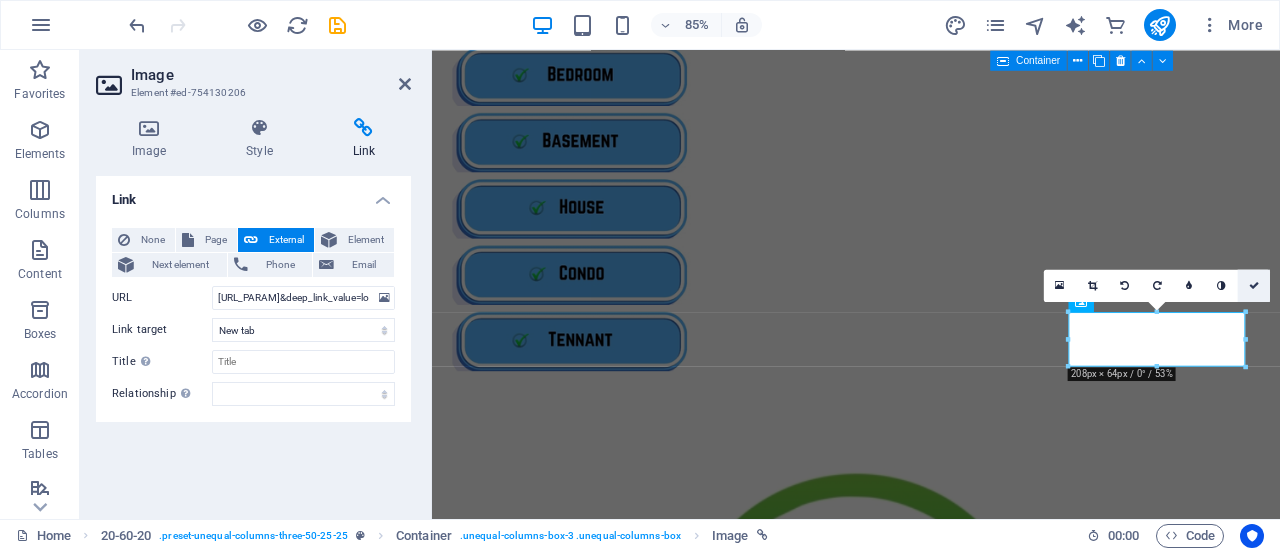 click at bounding box center [1254, 286] 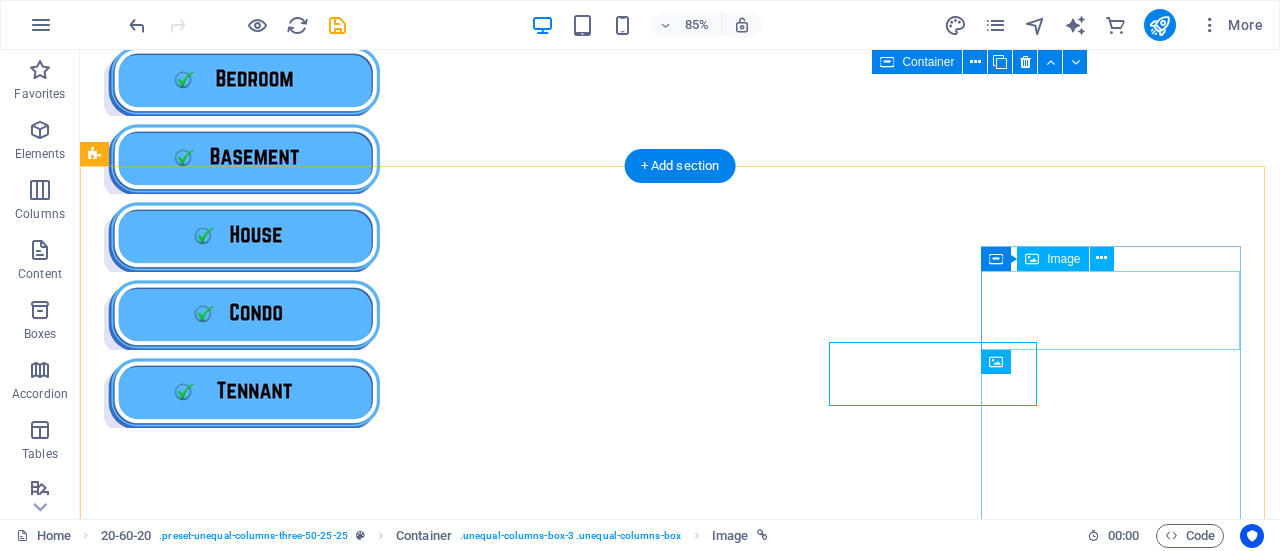 scroll, scrollTop: 1391, scrollLeft: 0, axis: vertical 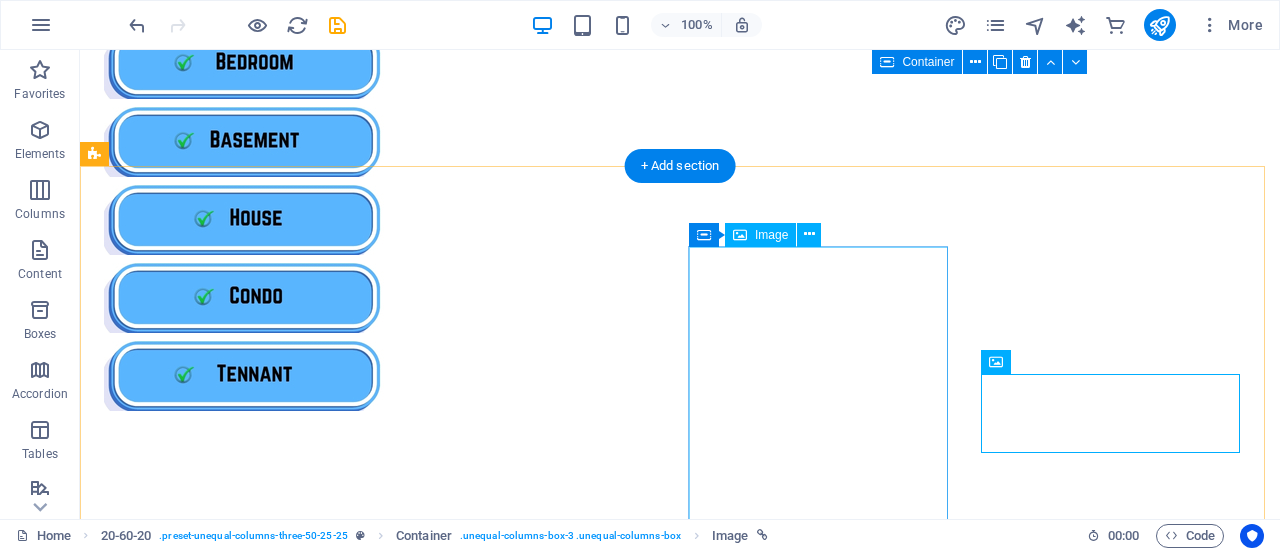 click at bounding box center [680, 1534] 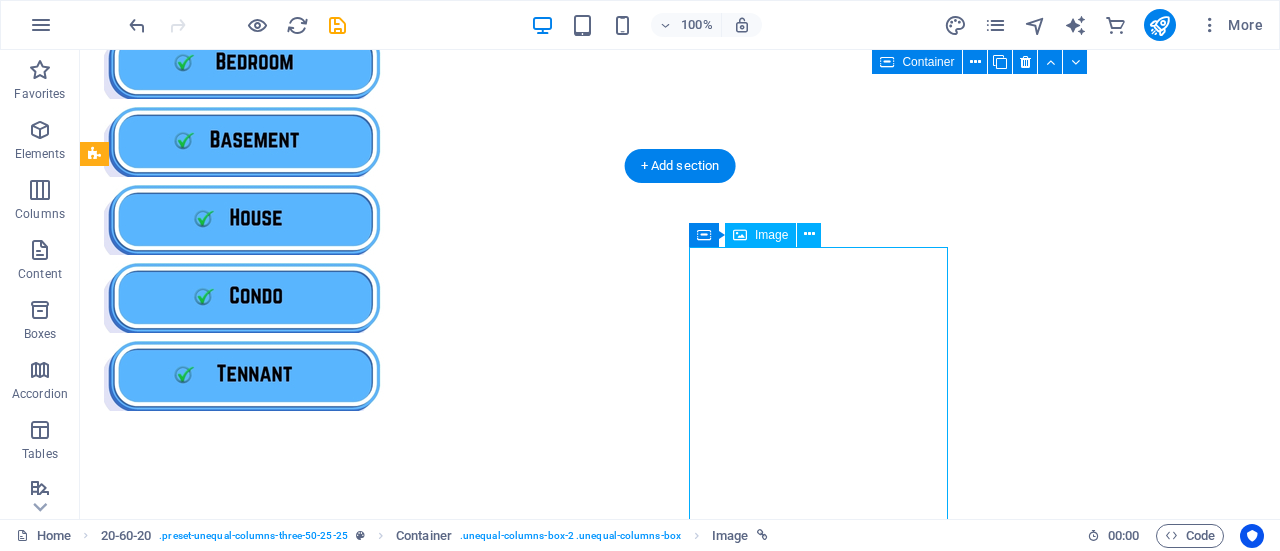 click at bounding box center [680, 1534] 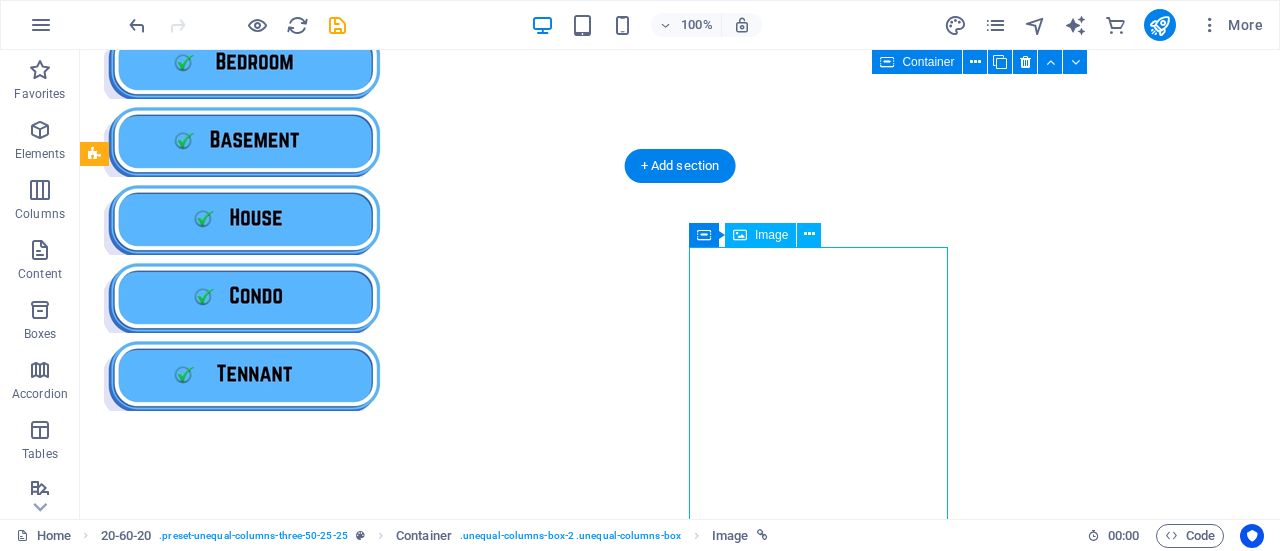 scroll, scrollTop: 1374, scrollLeft: 0, axis: vertical 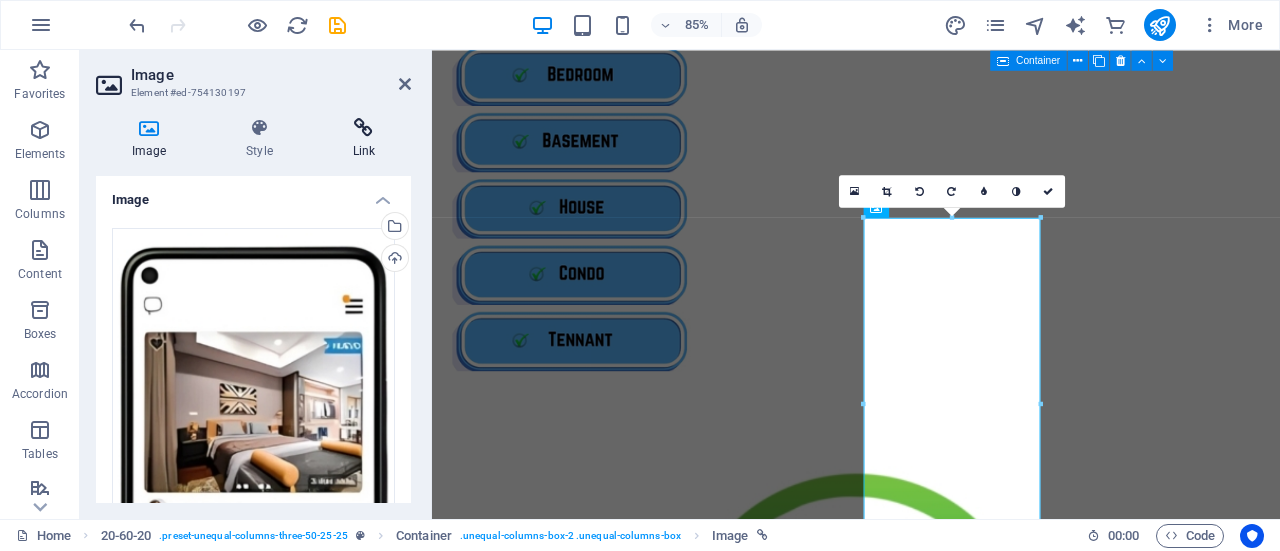 click at bounding box center (364, 128) 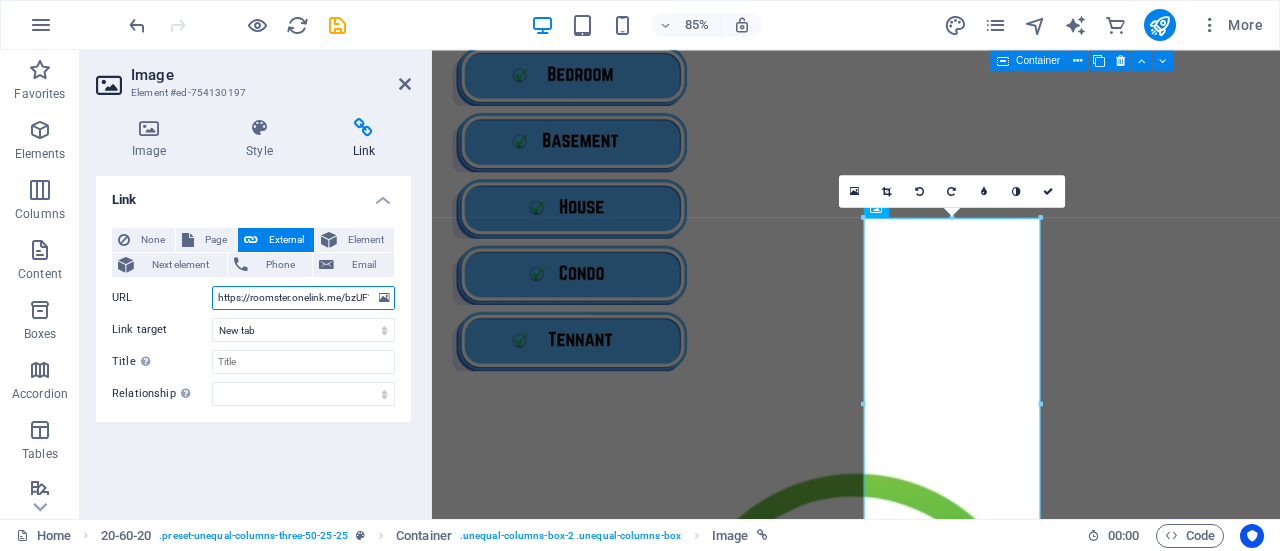 click on "https://roomster.onelink.me/bzUF?af_web_dp=https%3A%2F%2Faf.roomster.com&af_xp=custom&pid=Affiliates&c=Main&deep_link_sub1=[URL_PARAM]&deep_link_value=login" at bounding box center [303, 298] 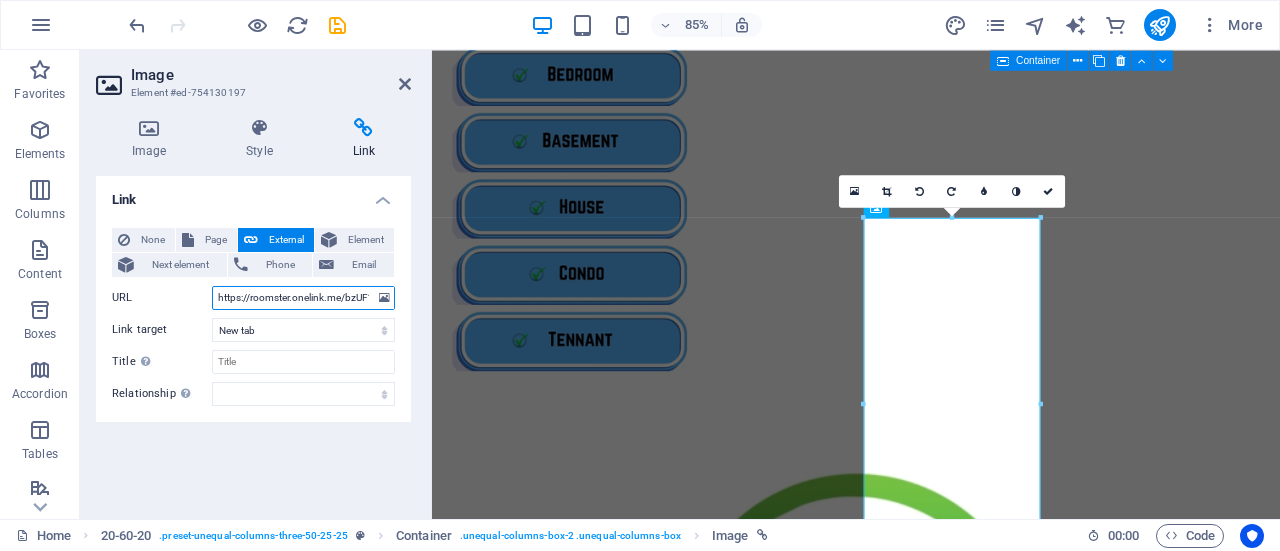 paste on "43" 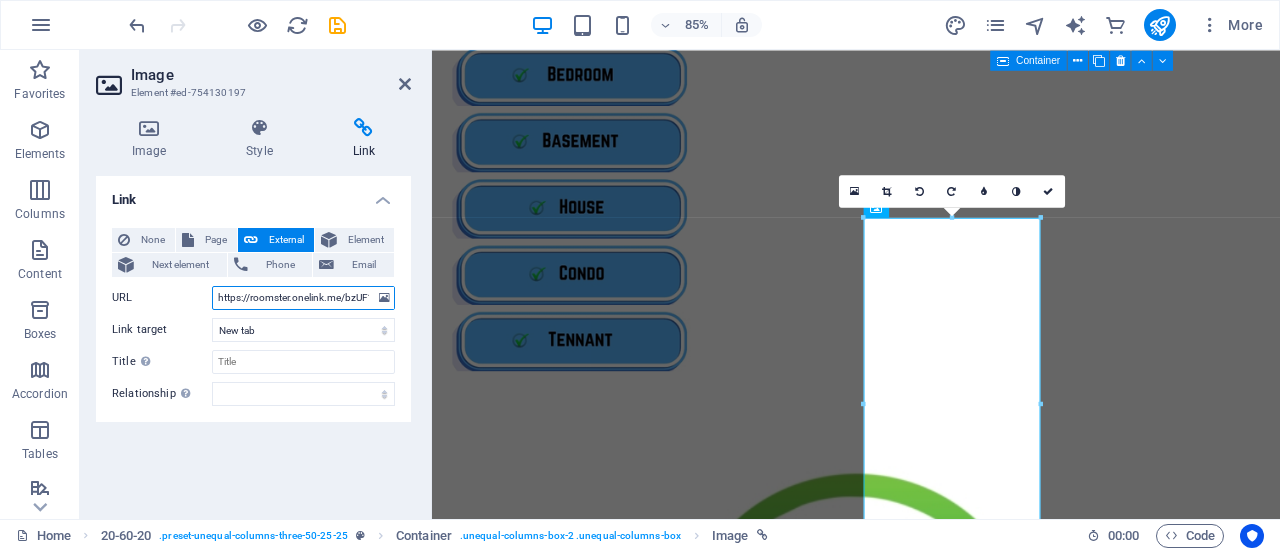 scroll, scrollTop: 0, scrollLeft: 614, axis: horizontal 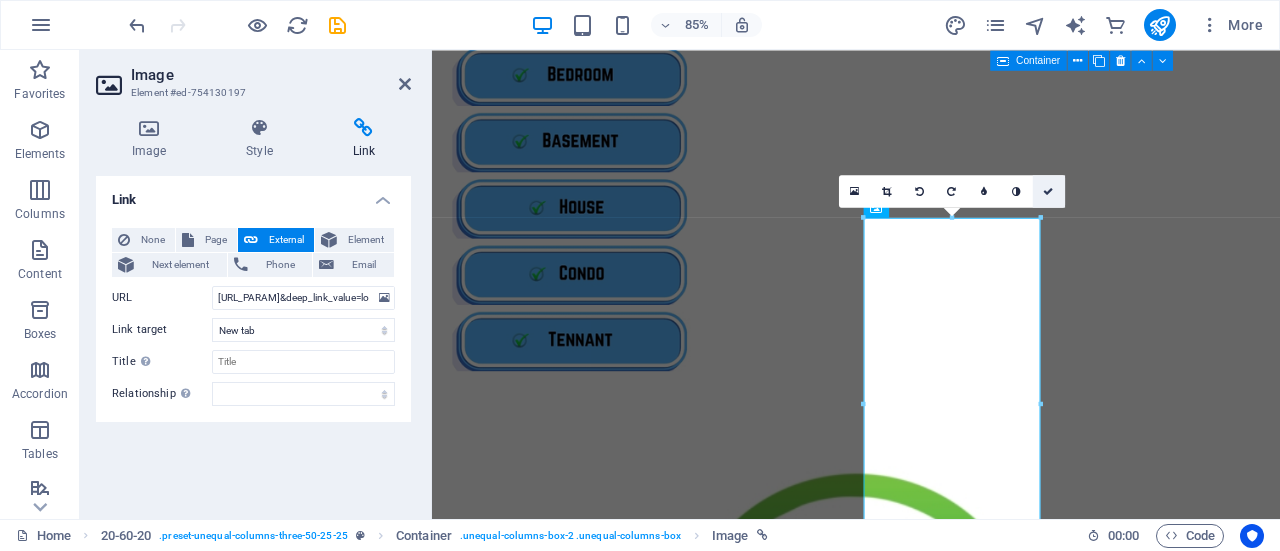 click at bounding box center (1049, 191) 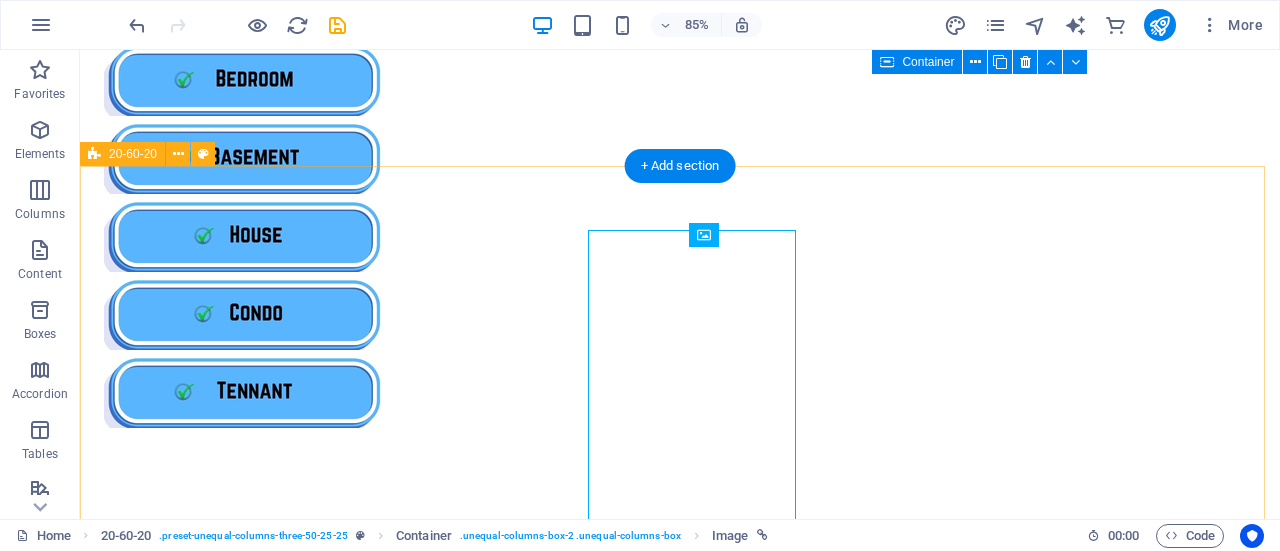 scroll, scrollTop: 1391, scrollLeft: 0, axis: vertical 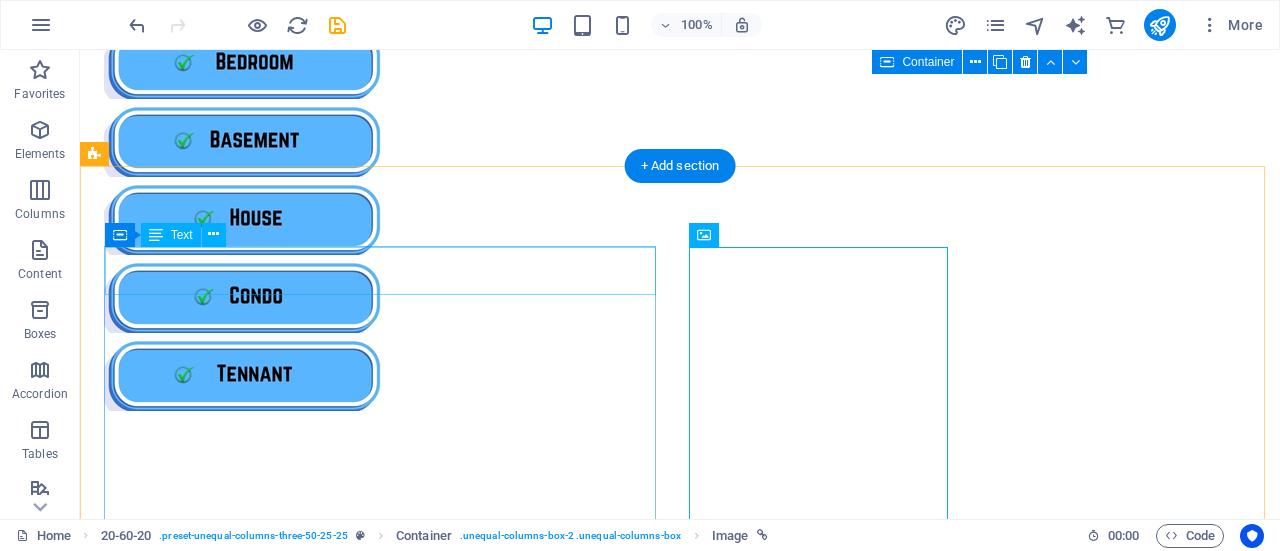 click on "The Best Room Rental App Ever" at bounding box center (680, 1096) 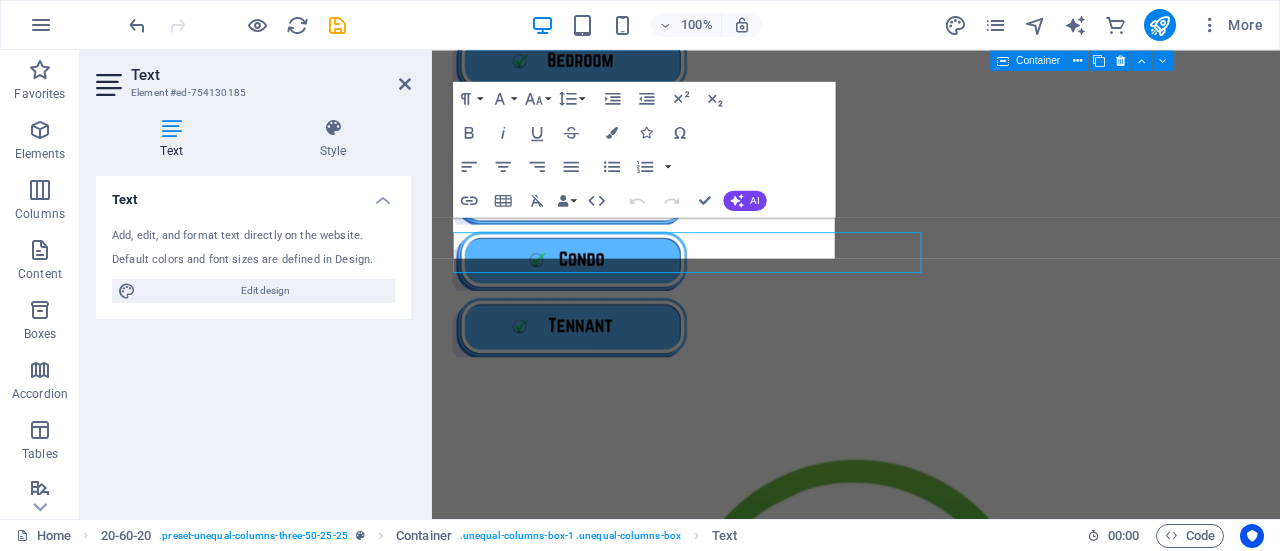 scroll, scrollTop: 1374, scrollLeft: 0, axis: vertical 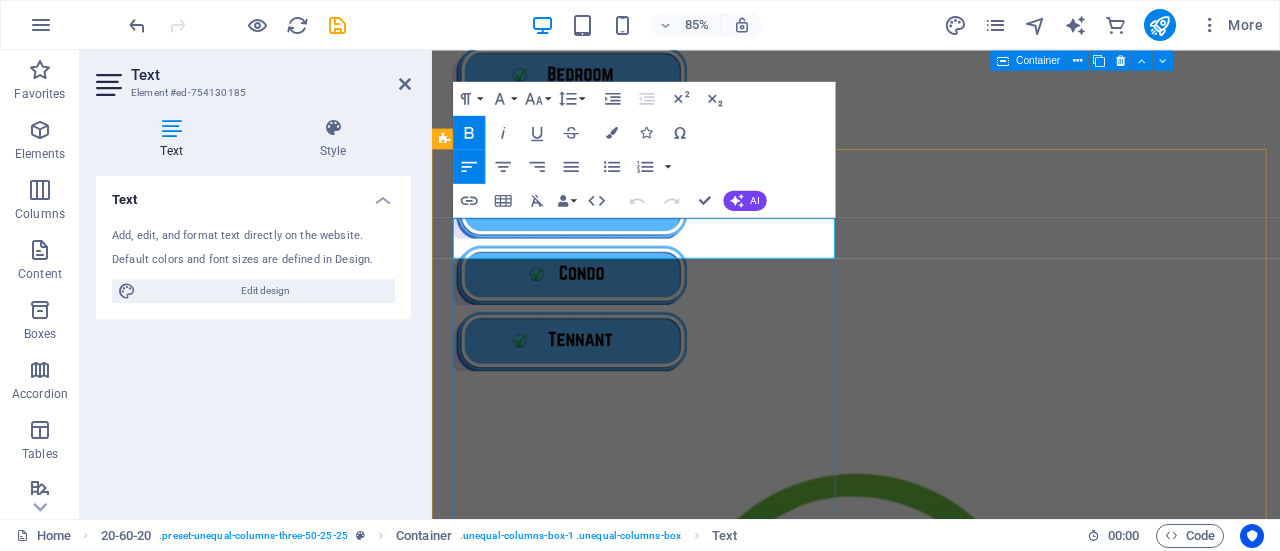 click on "The Best Room Rental App Ever" at bounding box center [666, 1112] 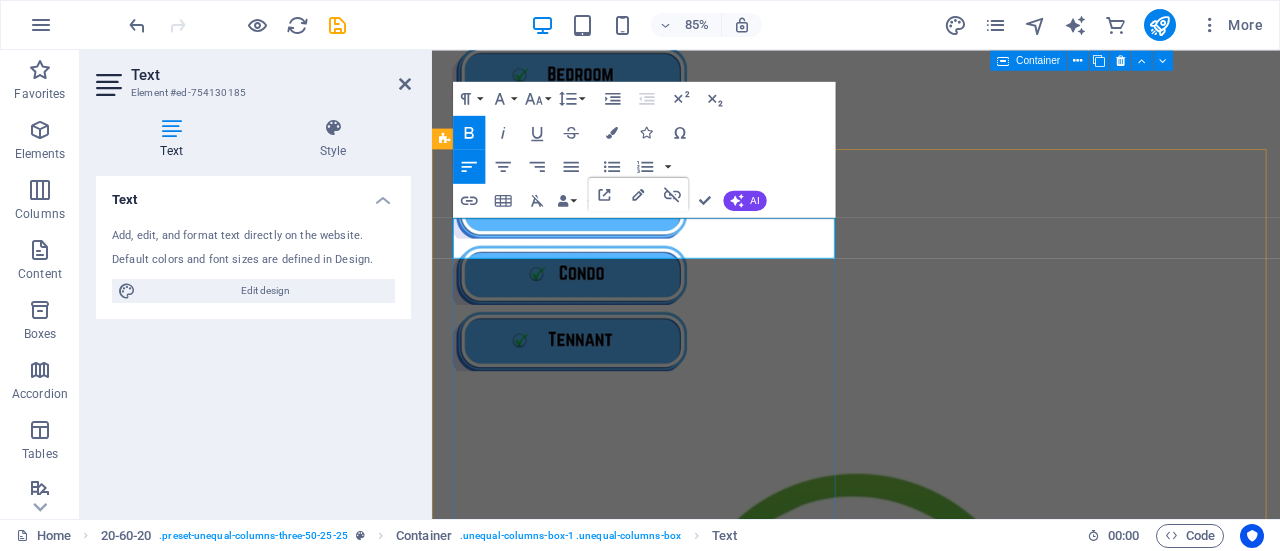 click on "The Best Room Rental App Ever" at bounding box center (666, 1112) 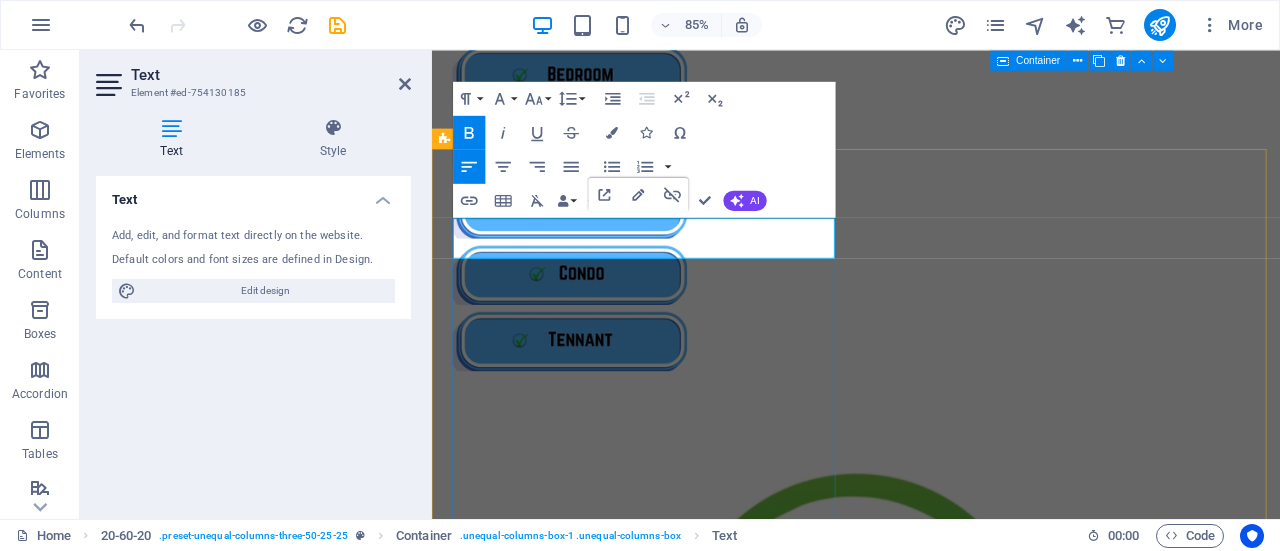 click on "The Best Room Rental App Ever" at bounding box center [666, 1112] 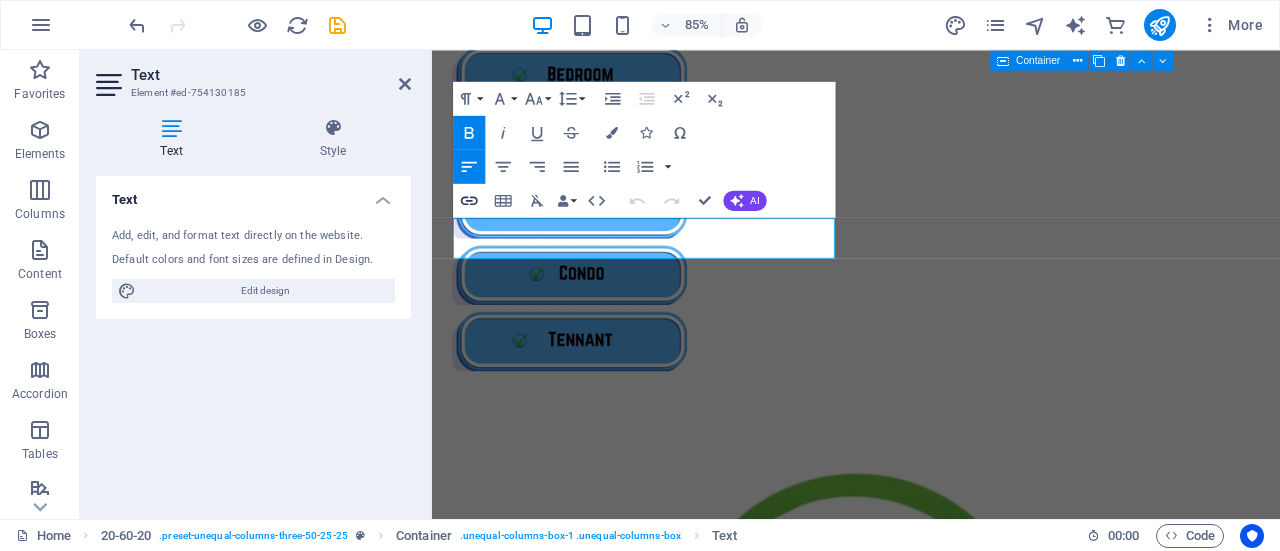click 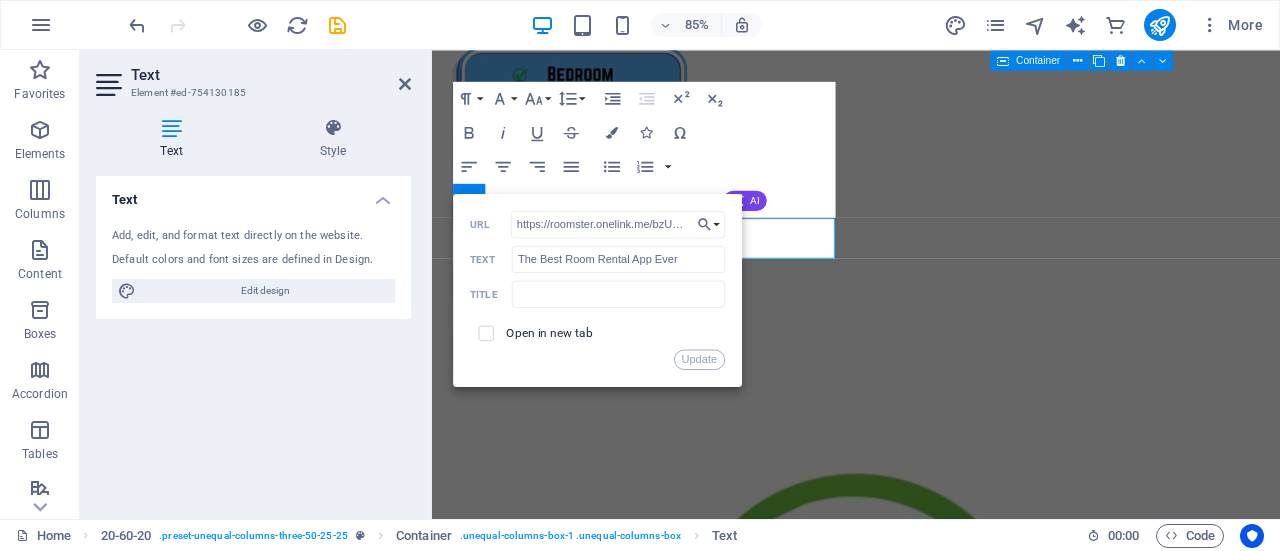 scroll, scrollTop: 0, scrollLeft: 794, axis: horizontal 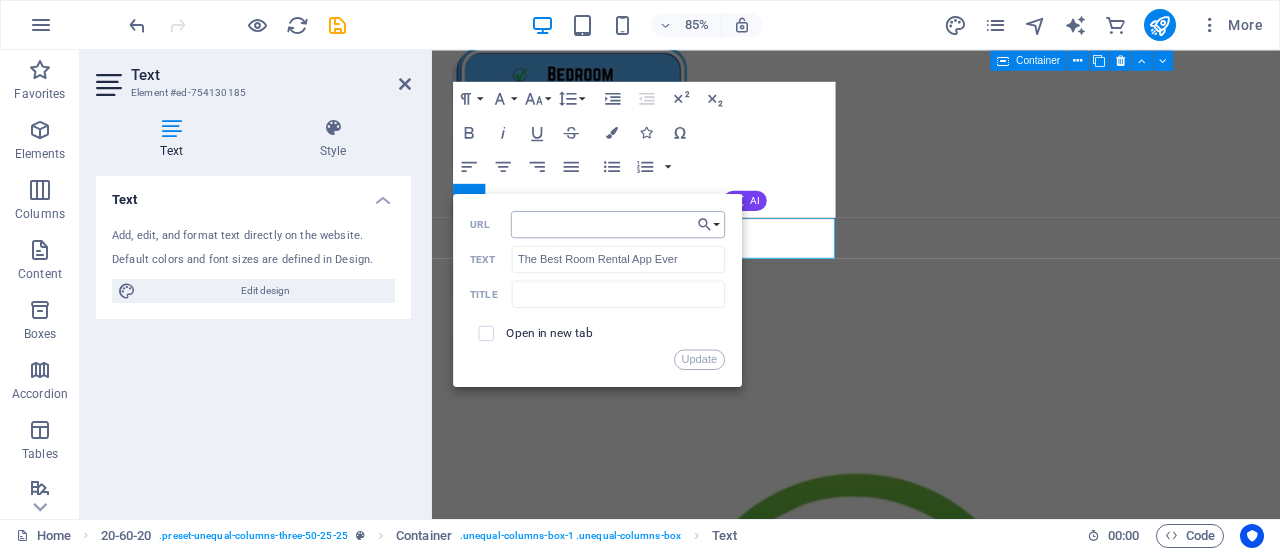 click on "https://roomster.onelink.me/bzUF?af_web_dp=https%3A%2F%2Faf.roomster.com&af_xp=custom&pid=Affiliates&c=Main&deep_link_sub1=[URL_PARAM]&deep_link_value=login" at bounding box center [618, 223] 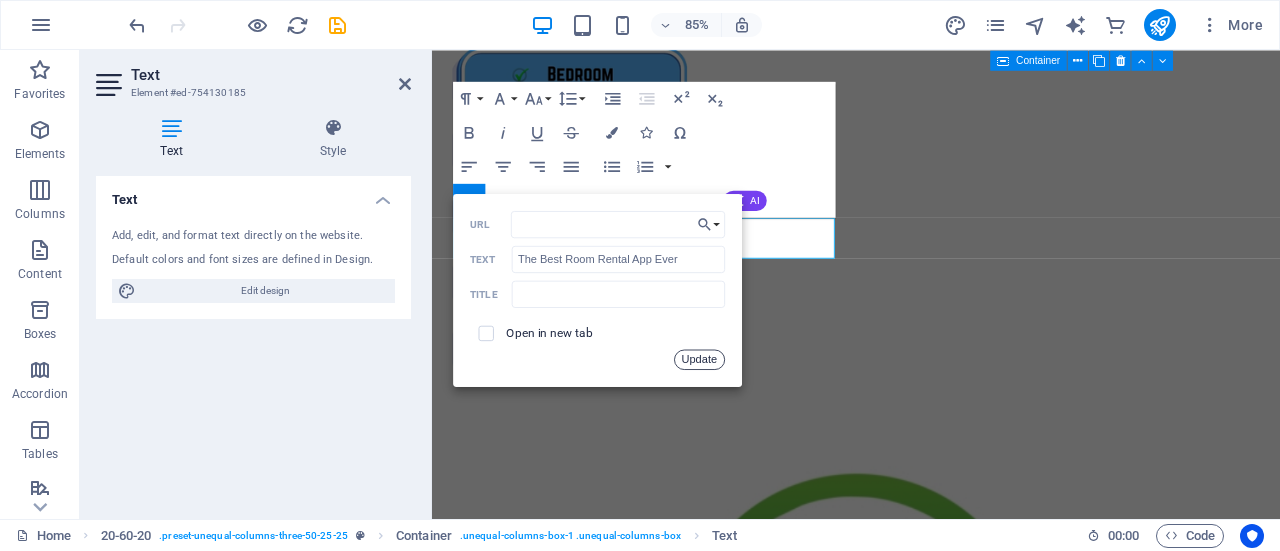 click on "Update" at bounding box center (699, 359) 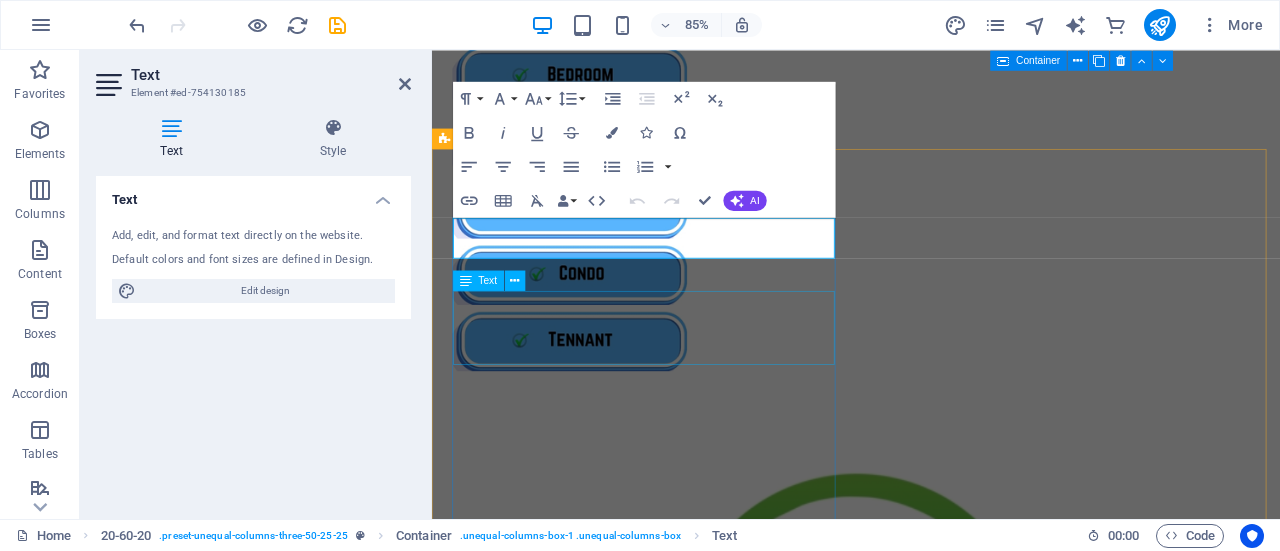 scroll, scrollTop: 0, scrollLeft: 0, axis: both 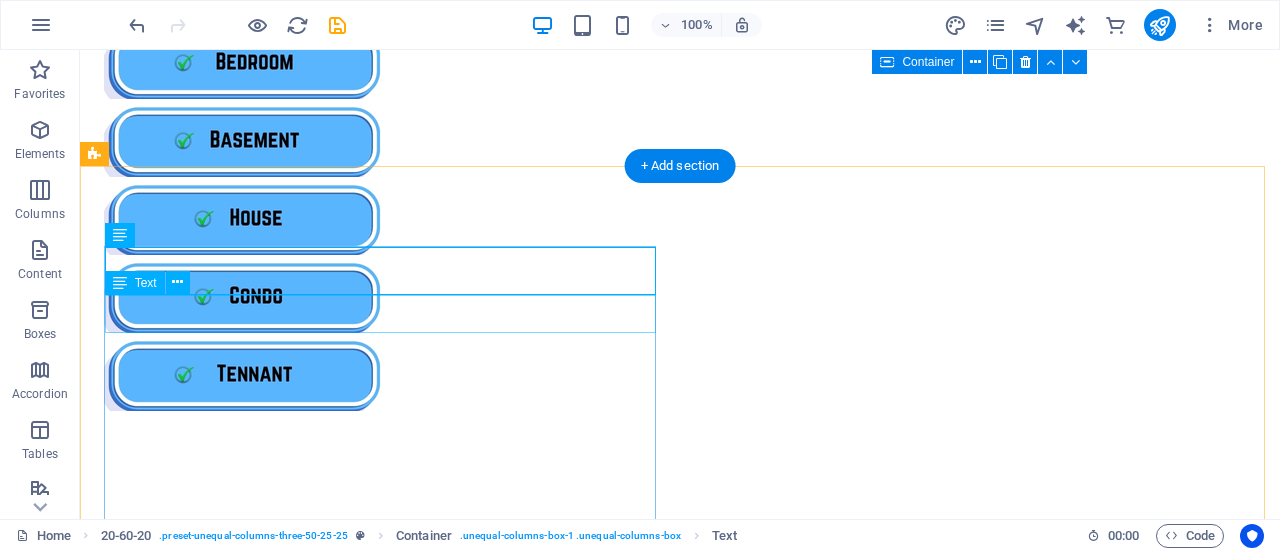 click on "5M+ Downloads. 34.9K Reviews" at bounding box center (680, 1139) 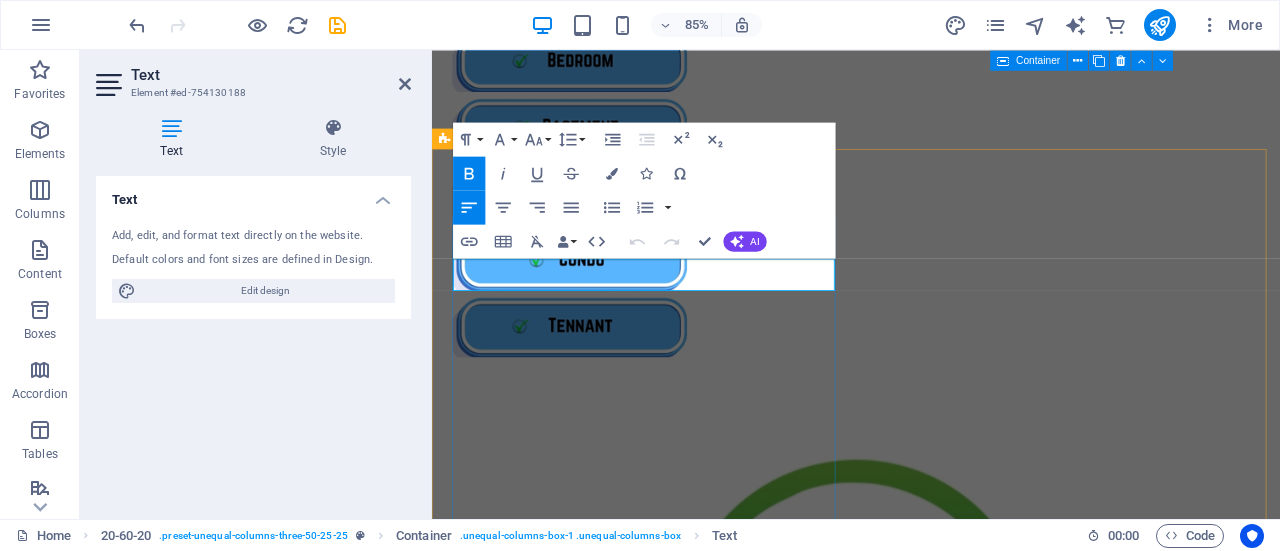 scroll, scrollTop: 1374, scrollLeft: 0, axis: vertical 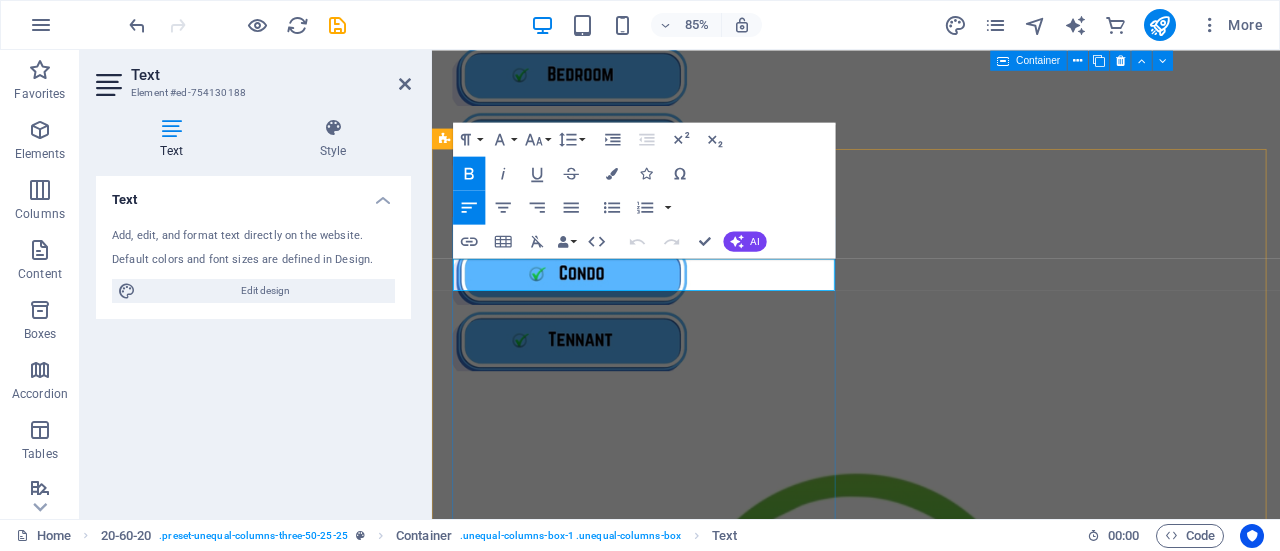 click on "5M+ Downloads. 34.9K Reviews" at bounding box center [622, 1156] 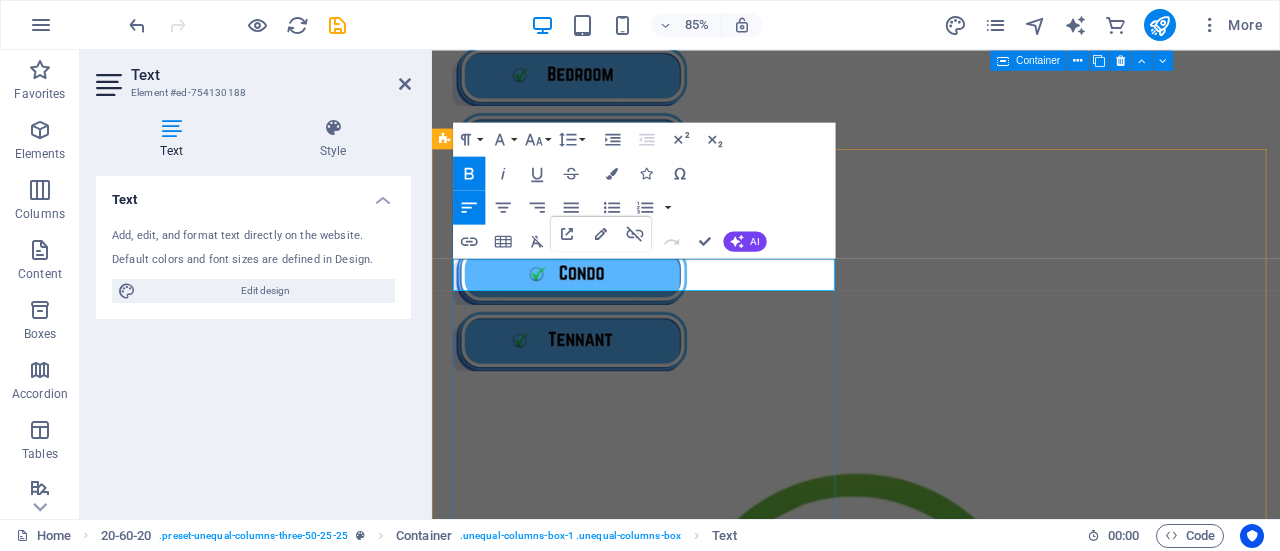 click on "5M+ Downloads. 34.9K Reviews" at bounding box center [622, 1156] 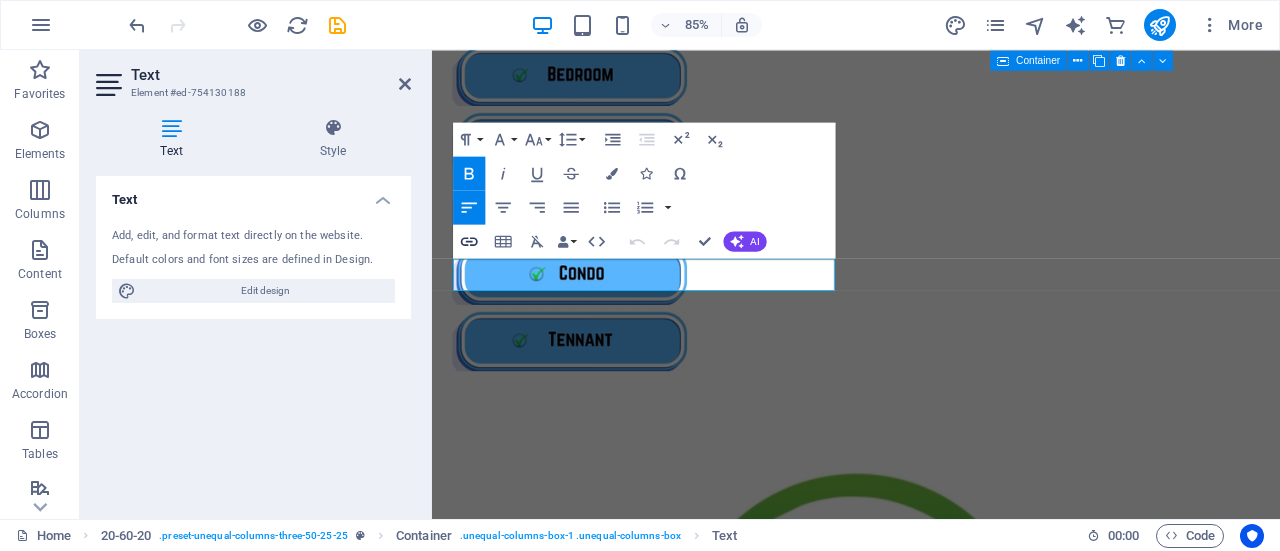 click 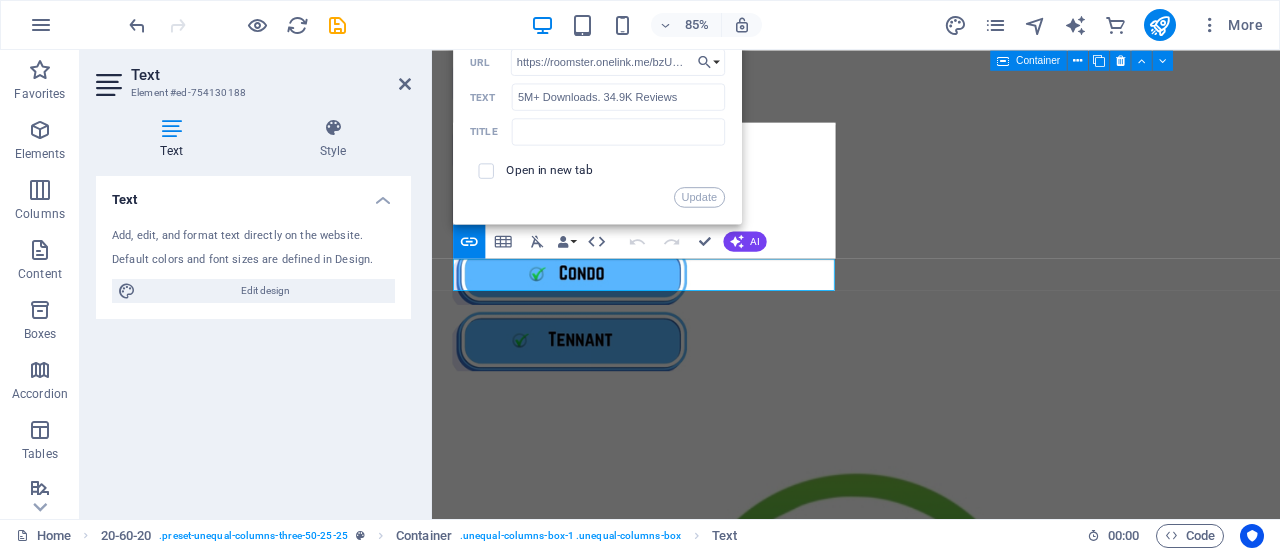scroll, scrollTop: 0, scrollLeft: 794, axis: horizontal 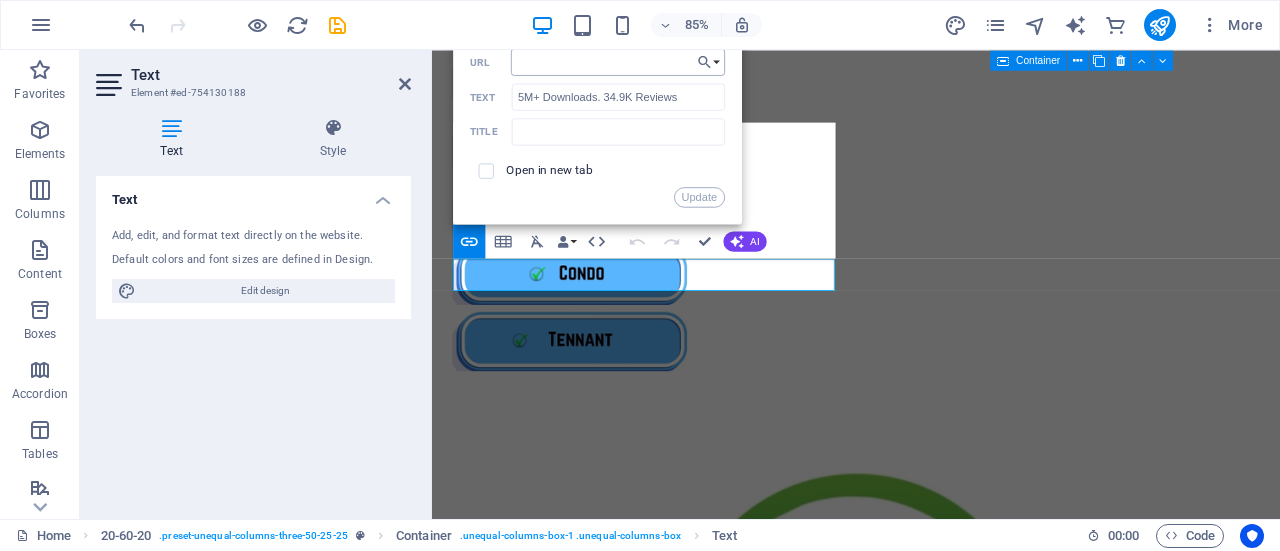 click on "https://roomster.onelink.me/bzUF?af_web_dp=https%3A%2F%2Faf.roomster.com&af_xp=custom&pid=Affiliates&c=Main&deep_link_sub1=[URL_PARAM]&deep_link_value=login" at bounding box center (618, 61) 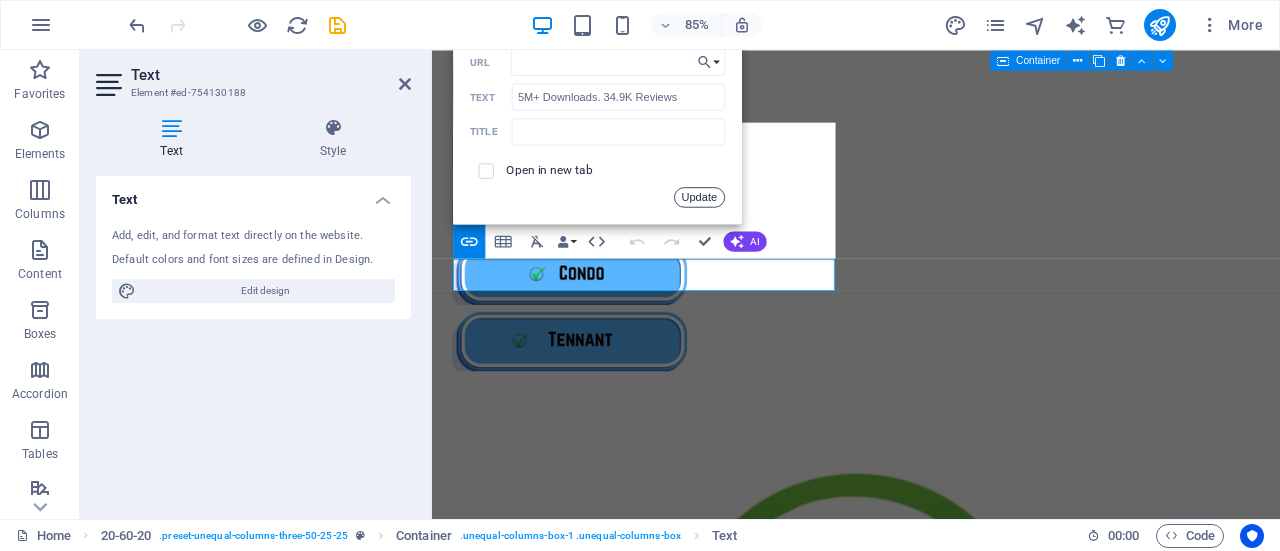click on "Update" at bounding box center (699, 197) 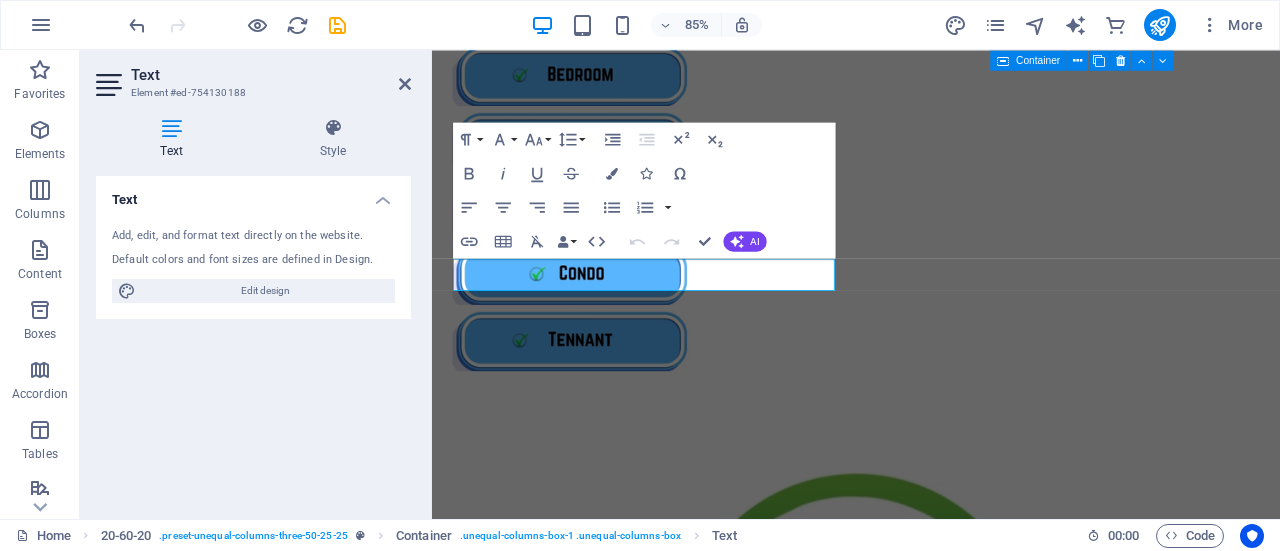 scroll, scrollTop: 0, scrollLeft: 0, axis: both 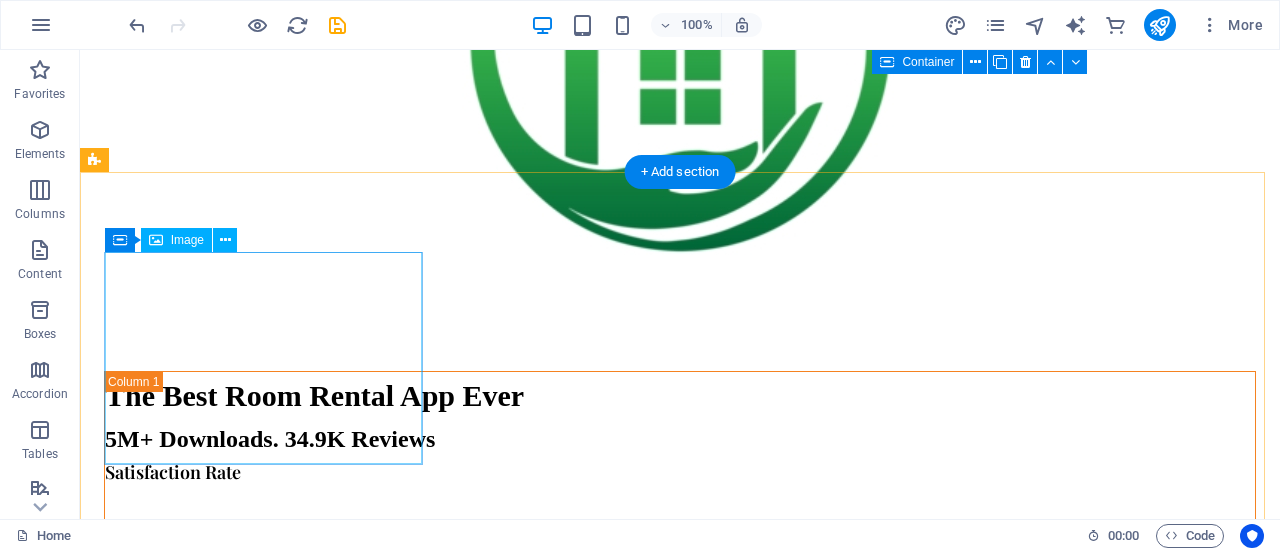 click at bounding box center [680, 1915] 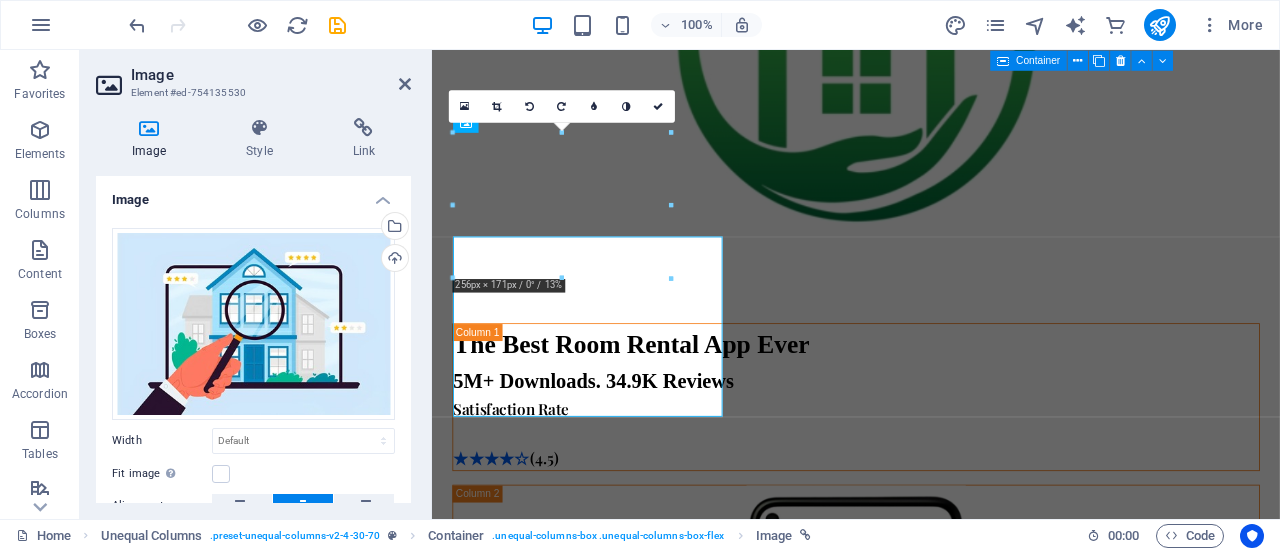 scroll, scrollTop: 2074, scrollLeft: 0, axis: vertical 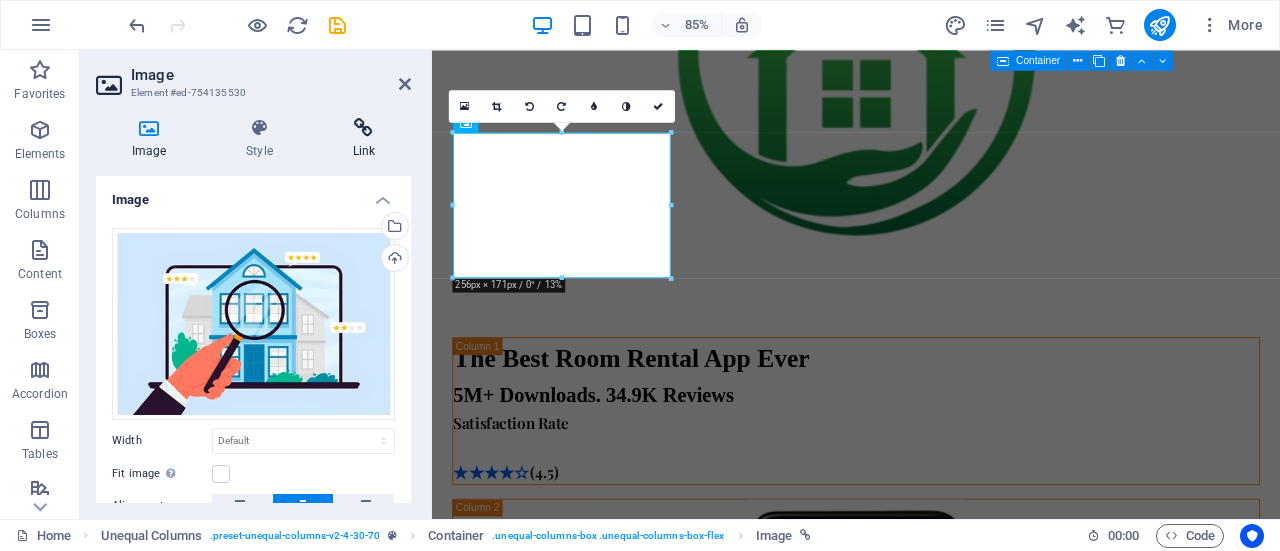 click at bounding box center [364, 128] 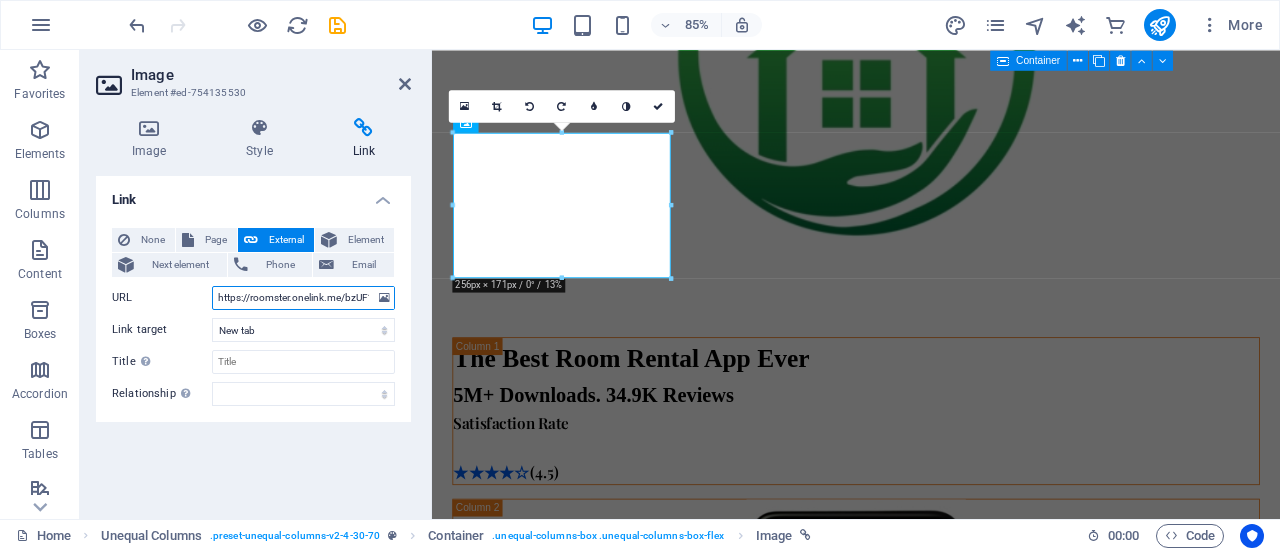 click on "https://roomster.onelink.me/bzUF?af_web_dp=https%3A%2F%2Faf.roomster.com&af_xp=custom&pid=Affiliates&c=Main&deep_link_sub1=[URL_PARAM]&deep_link_value=login" at bounding box center [303, 298] 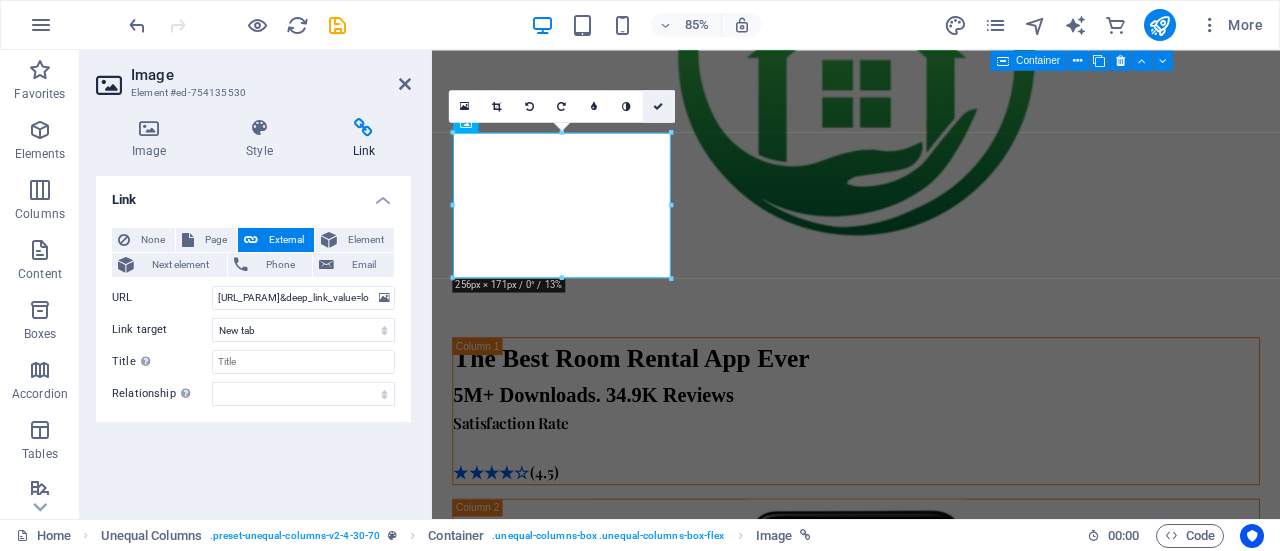 click at bounding box center (659, 106) 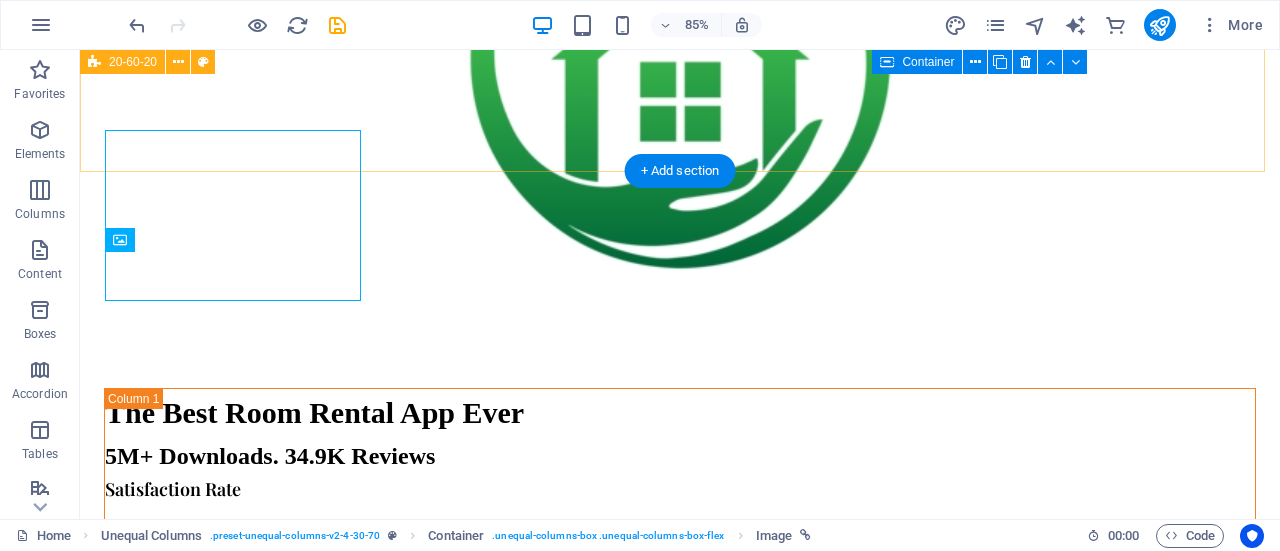 scroll, scrollTop: 2091, scrollLeft: 0, axis: vertical 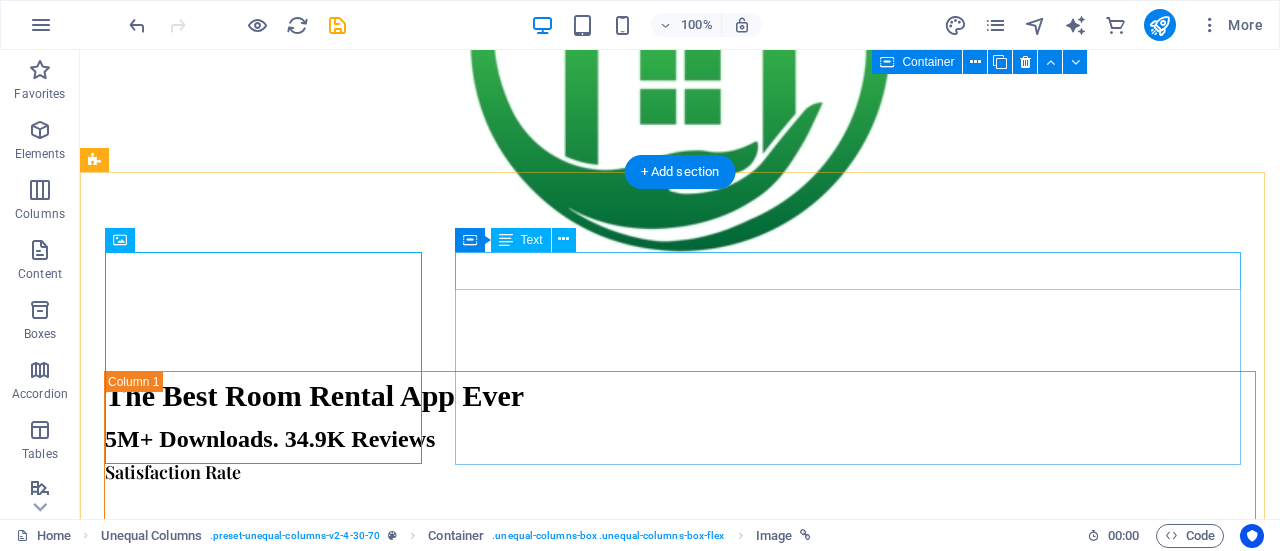 click on "Find Your Perfect Room or Apartment with Ease!" at bounding box center [680, 2293] 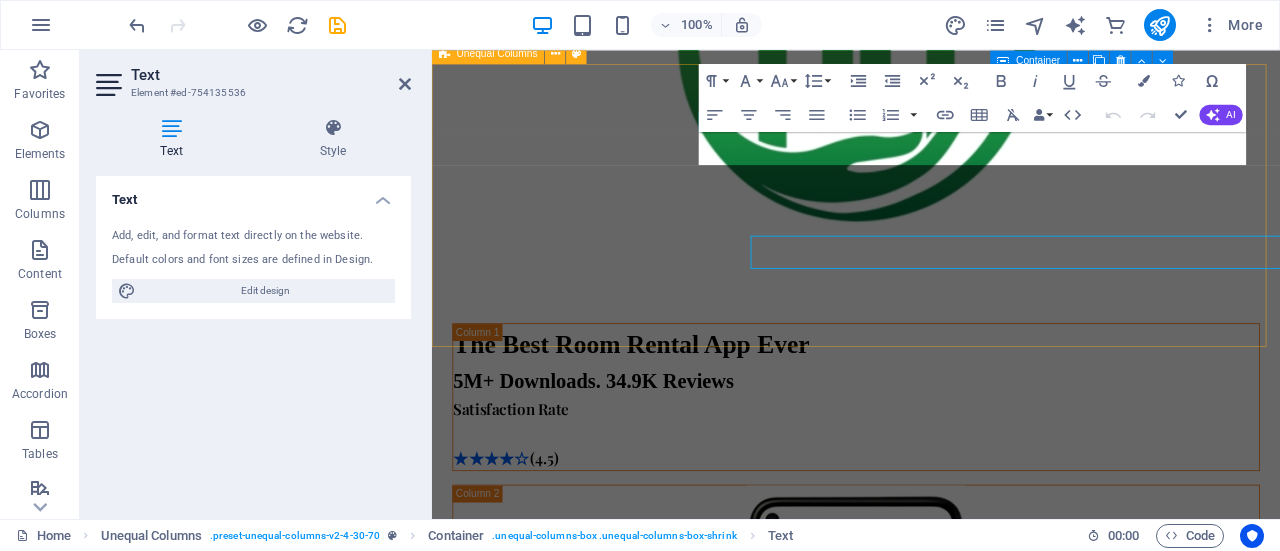 scroll 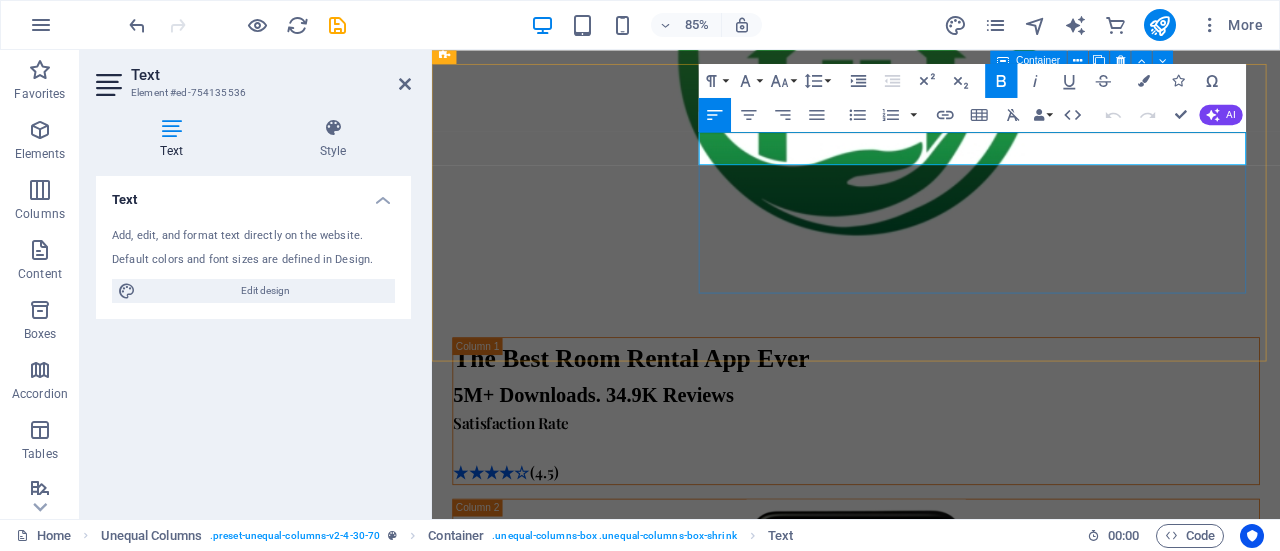 click on "Find Your Perfect Room or Apartment with Ease!" at bounding box center (710, 2310) 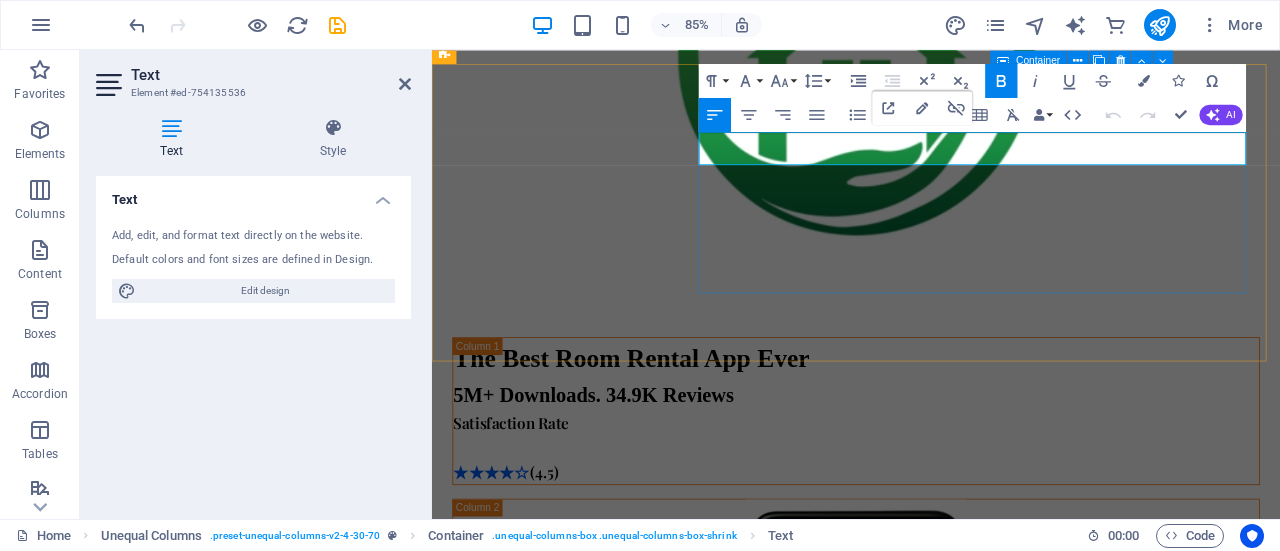 click on "Find Your Perfect Room or Apartment with Ease!" at bounding box center [710, 2310] 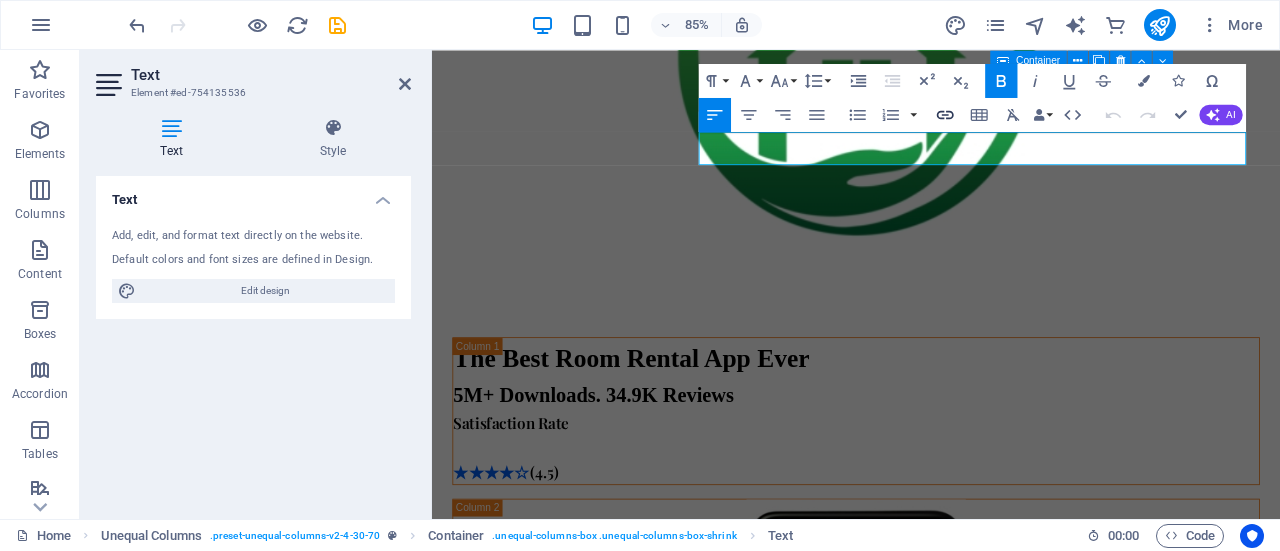 click 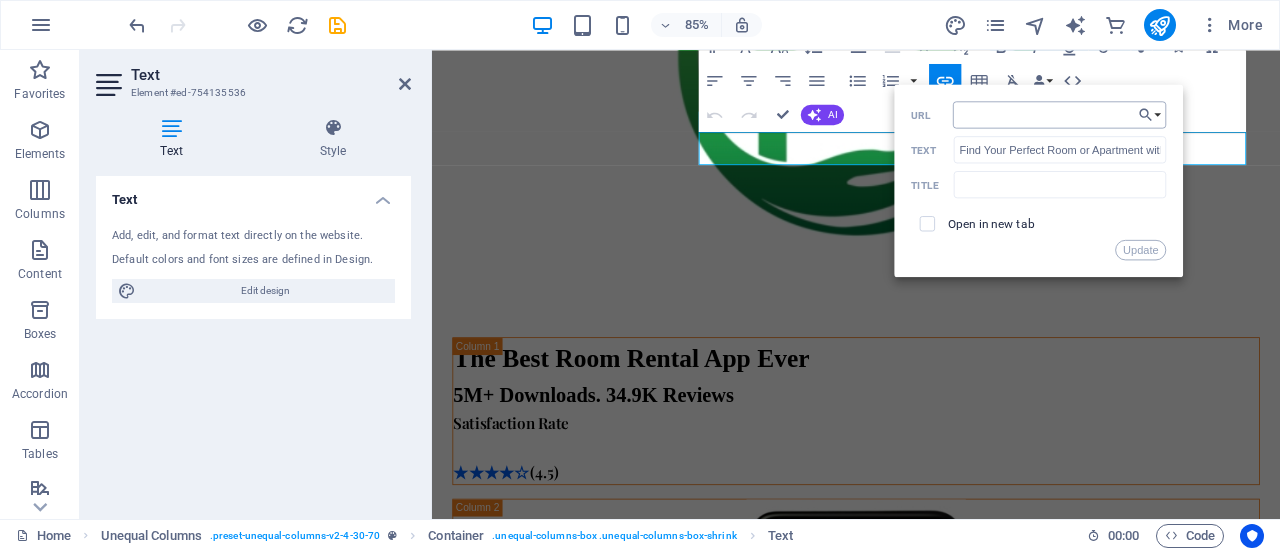 click on "https://roomster.onelink.me/bzUF?af_web_dp=https%3A%2F%2Faf.roomster.com&af_xp=custom&pid=Affiliates&c=Main&deep_link_sub1=[URL_PARAM]&deep_link_value=login" at bounding box center [1060, 114] 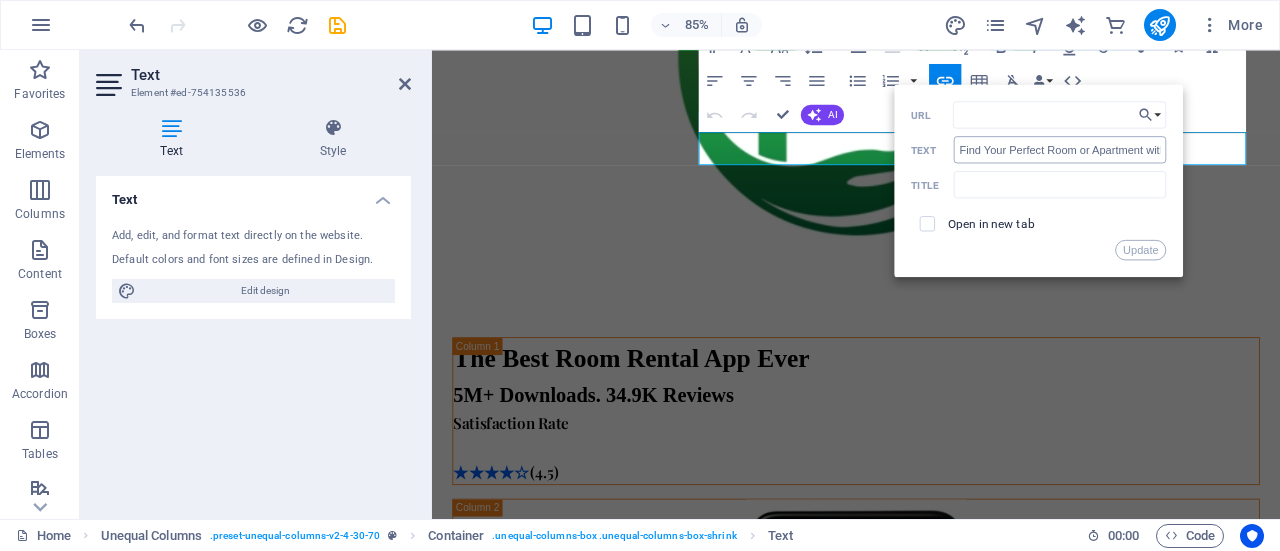 type on "https://roomster.onelink.me/bzUF?af_web_dp=https%3A%2F%2Faf.roomster.com&af_xp=custom&pid=Affiliates&c=Main&deep_link_sub1=[URL_PARAM]&deep_link_value=login" 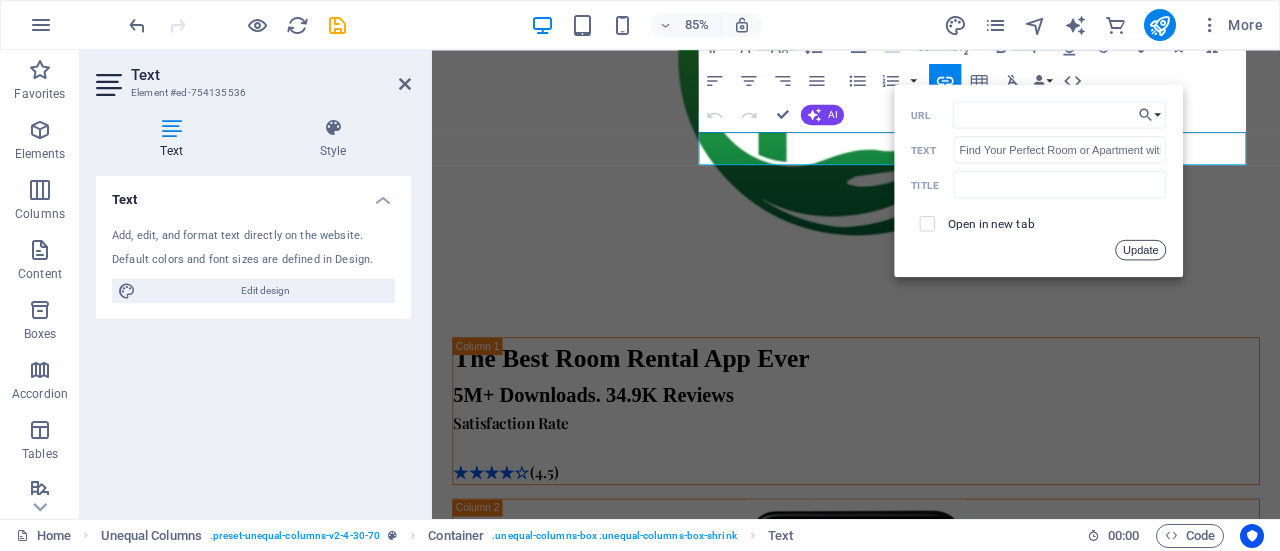 click on "Update" at bounding box center [1141, 250] 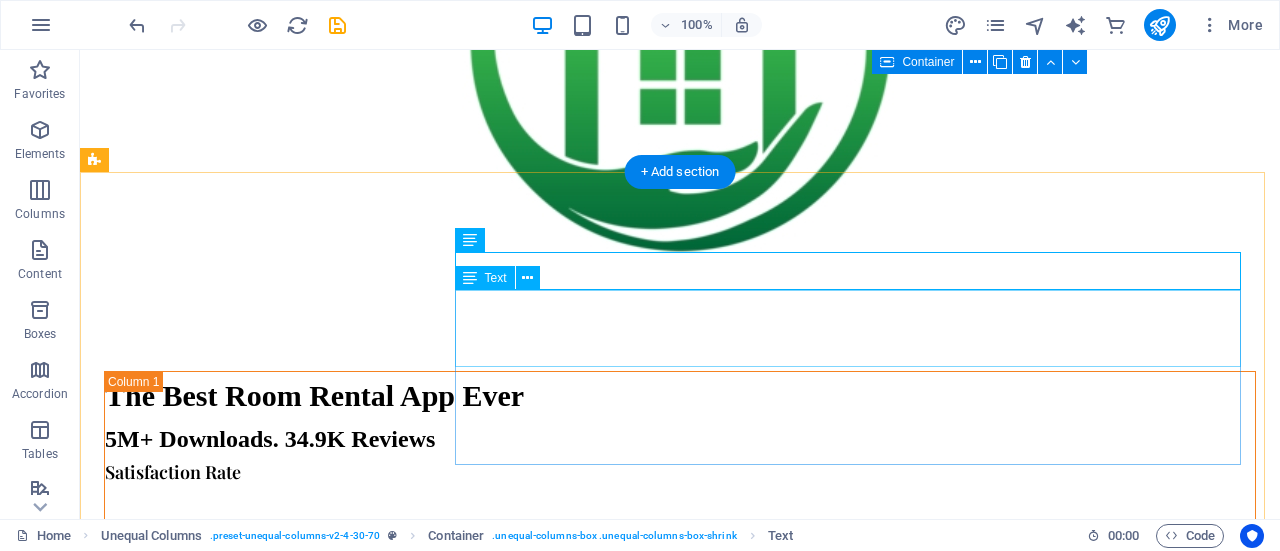 click on "Looking for a place to stay? Our room rental app helps you discover the best rooms and apartments available near you. Connect with verified landlords, filter listings to match your needs, and secure your ideal home quickly and safely. Start your search today!" at bounding box center [680, 2338] 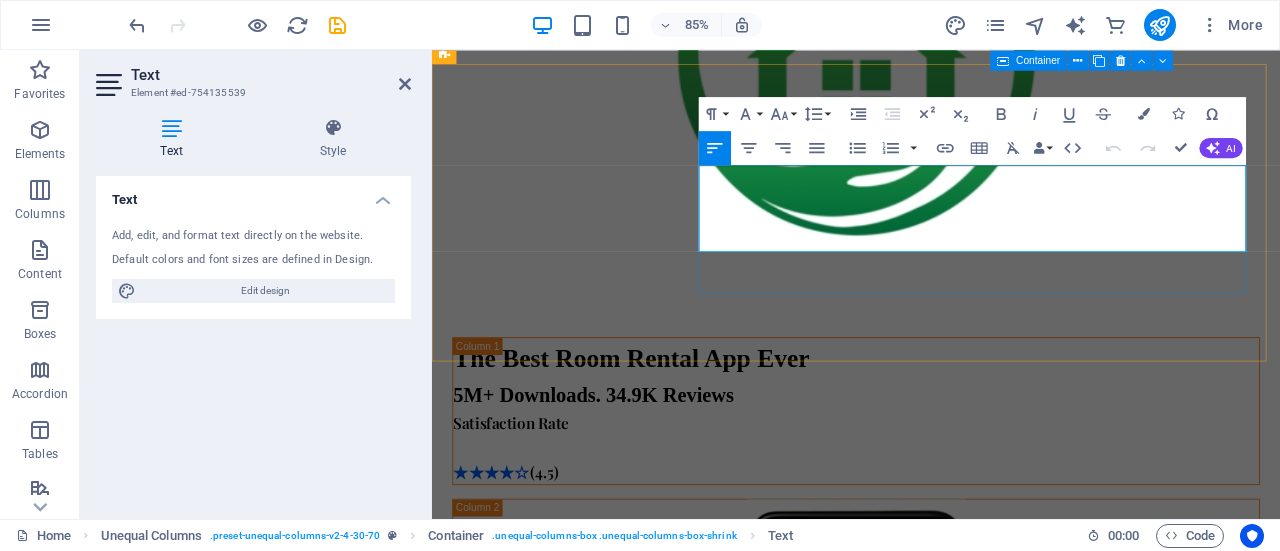 click on "Looking for a place to stay? Our room rental app helps you discover the best rooms and apartments available near you. Connect with verified landlords, filter listings to match your needs, and secure your ideal home quickly and safely. Start your search today!" at bounding box center [923, 2367] 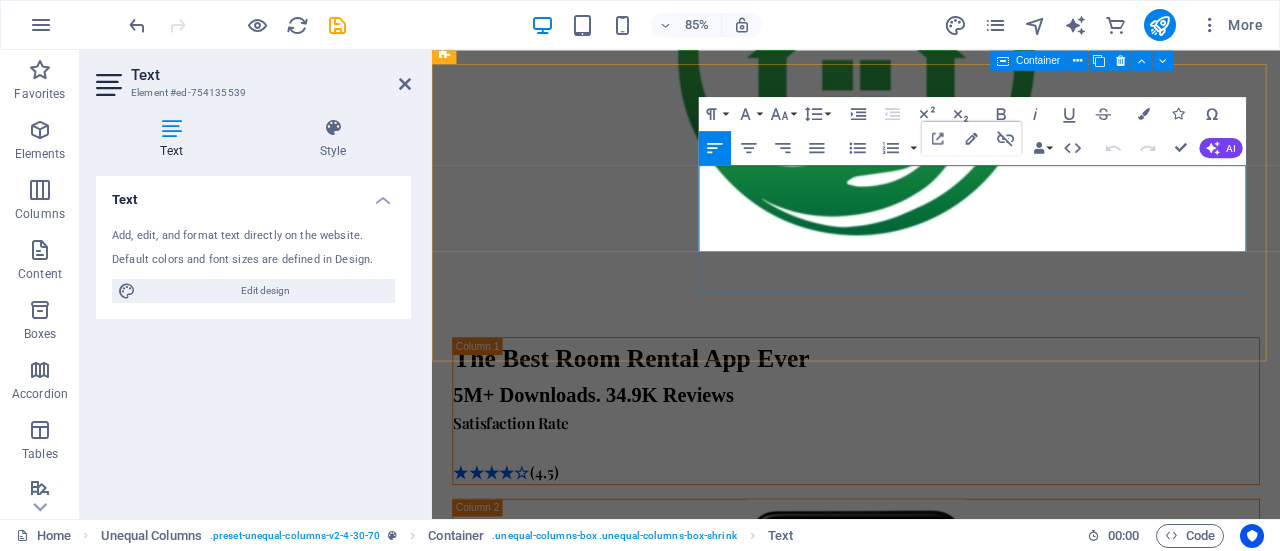 click on "Looking for a place to stay? Our room rental app helps you discover the best rooms and apartments available near you. Connect with verified landlords, filter listings to match your needs, and secure your ideal home quickly and safely. Start your search today!" at bounding box center [923, 2367] 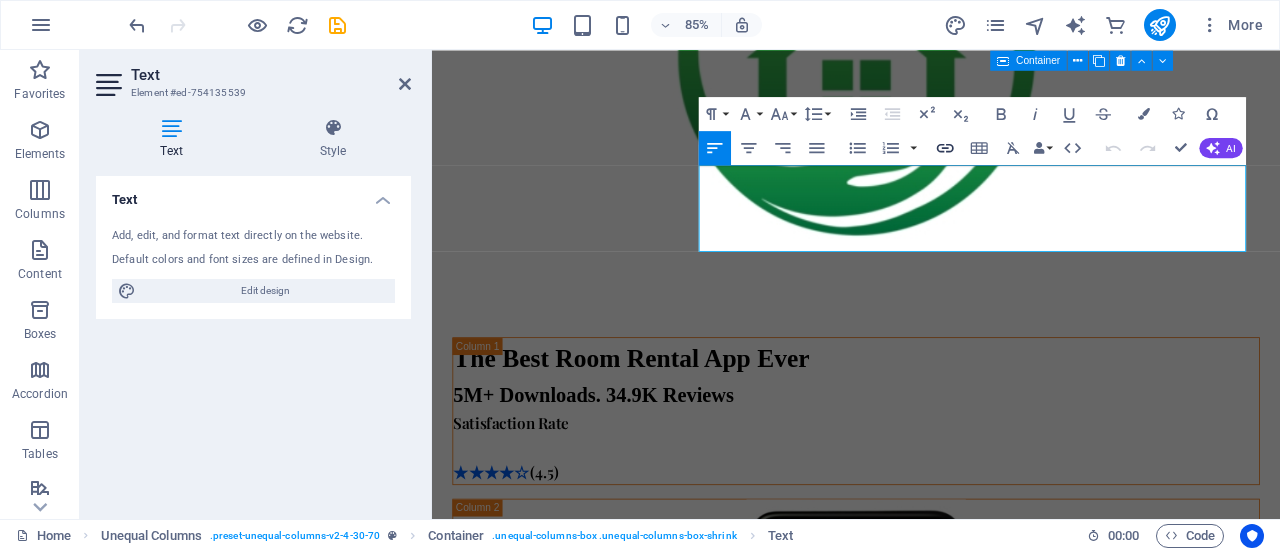 click 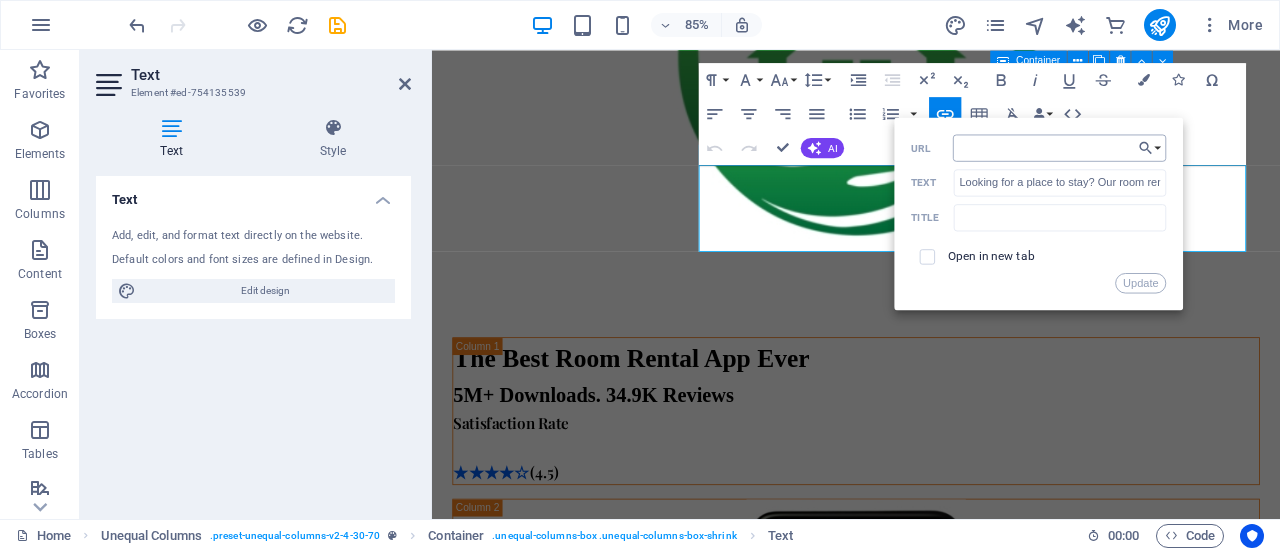 click on "https://roomster.onelink.me/bzUF?af_web_dp=https%3A%2F%2Faf.roomster.com&af_xp=custom&pid=Affiliates&c=Main&deep_link_sub1=[URL_PARAM]&deep_link_value=login" at bounding box center (1060, 147) 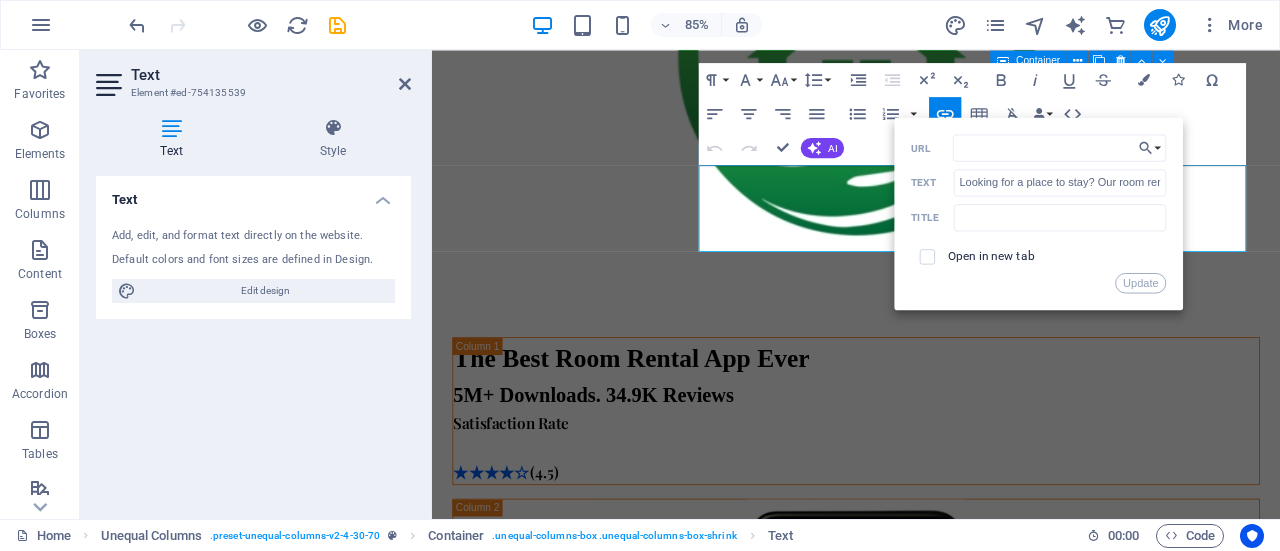 type on "https://roomster.onelink.me/bzUF?af_web_dp=https%3A%2F%2Faf.roomster.com&af_xp=custom&pid=Affiliates&c=Main&deep_link_sub1=[URL_PARAM]&deep_link_value=login" 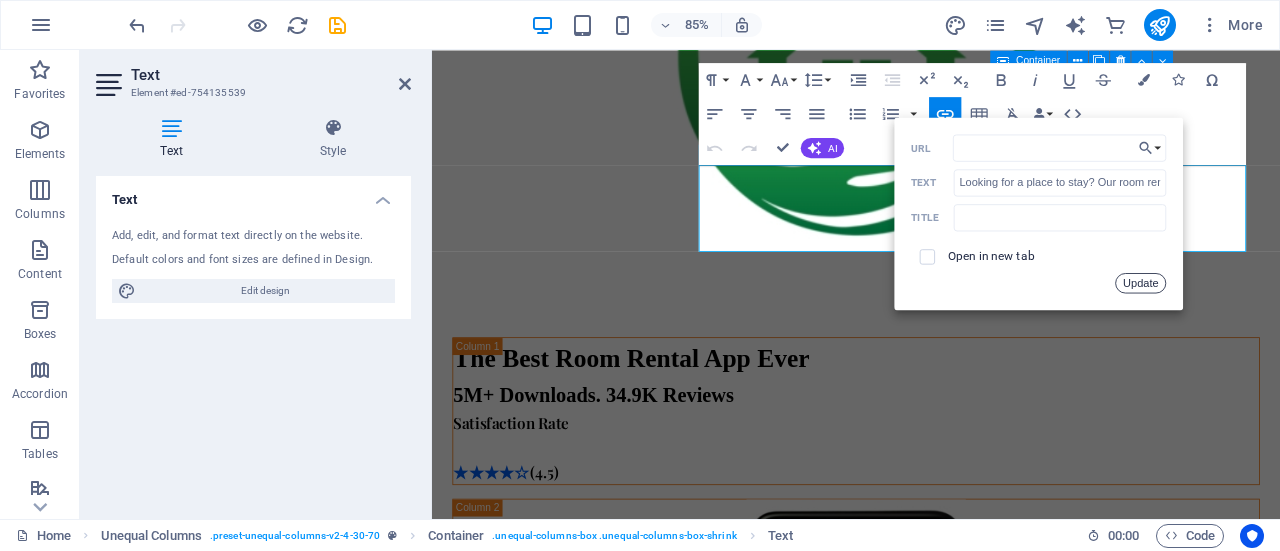 click on "Update" at bounding box center (1141, 282) 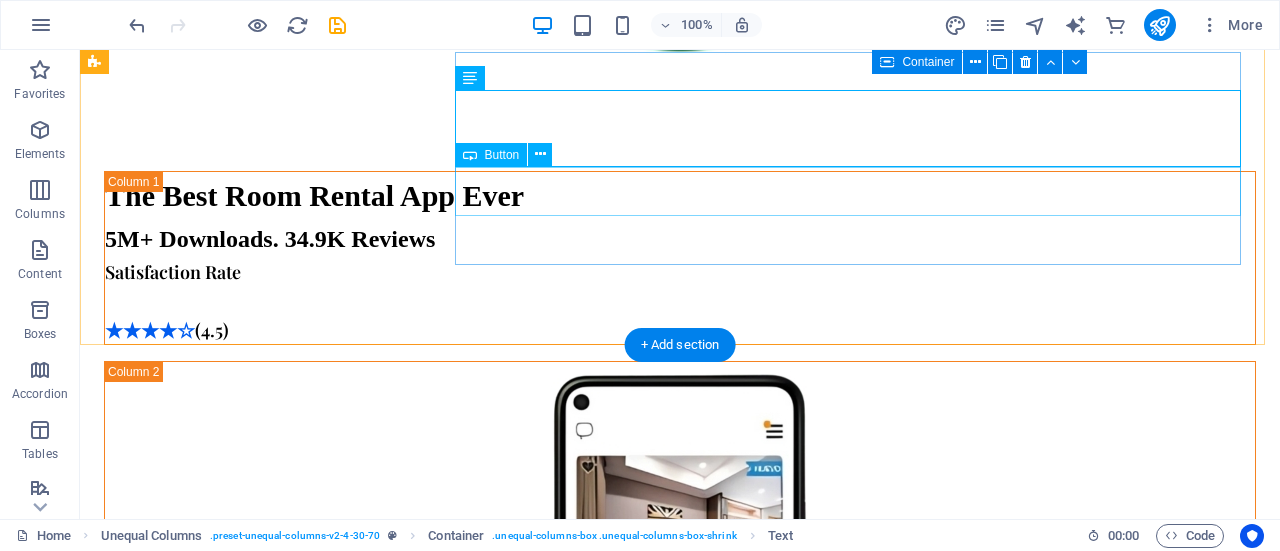click on "Start Here" at bounding box center [680, 2189] 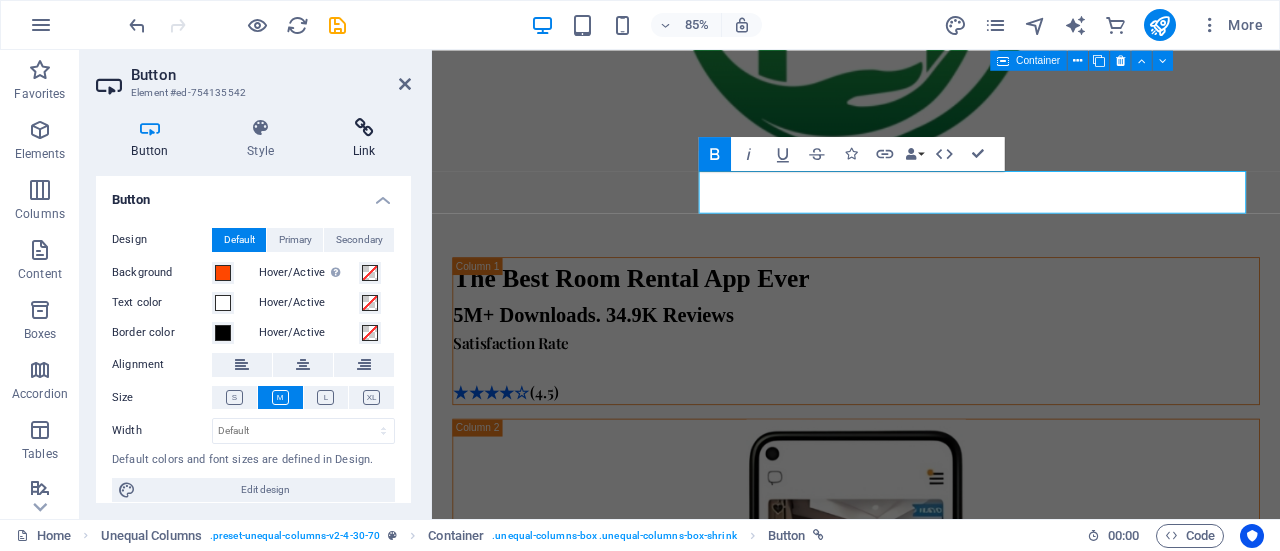 click at bounding box center (364, 128) 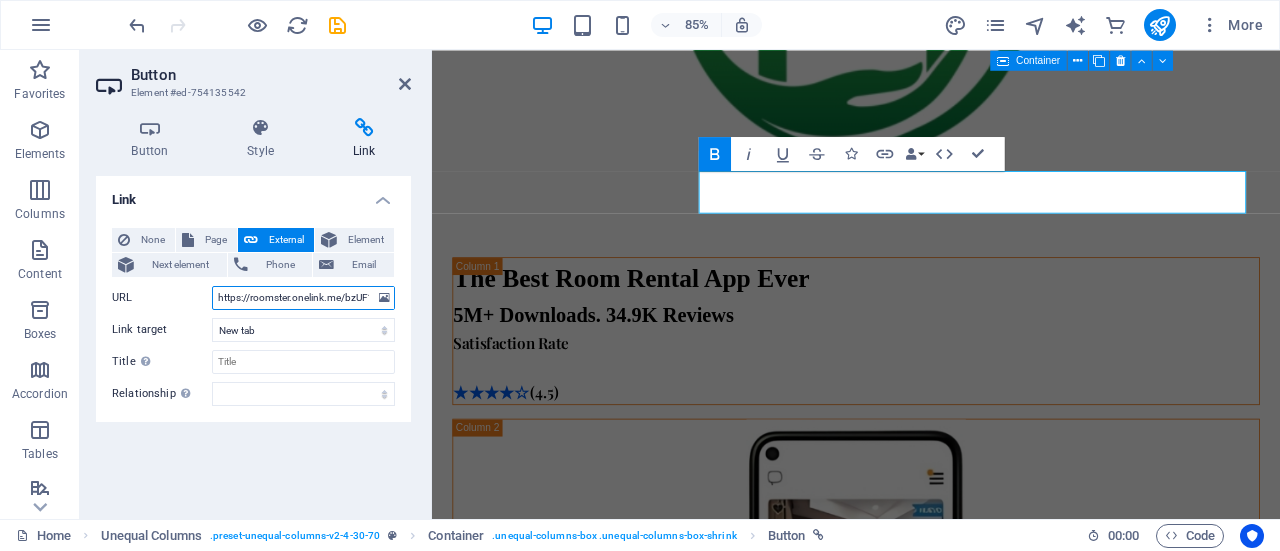 click on "https://roomster.onelink.me/bzUF?af_web_dp=https%3A%2F%2Faf.roomster.com&af_xp=custom&pid=Affiliates&c=Main&deep_link_sub1=[URL_PARAM]&deep_link_value=login" at bounding box center [303, 298] 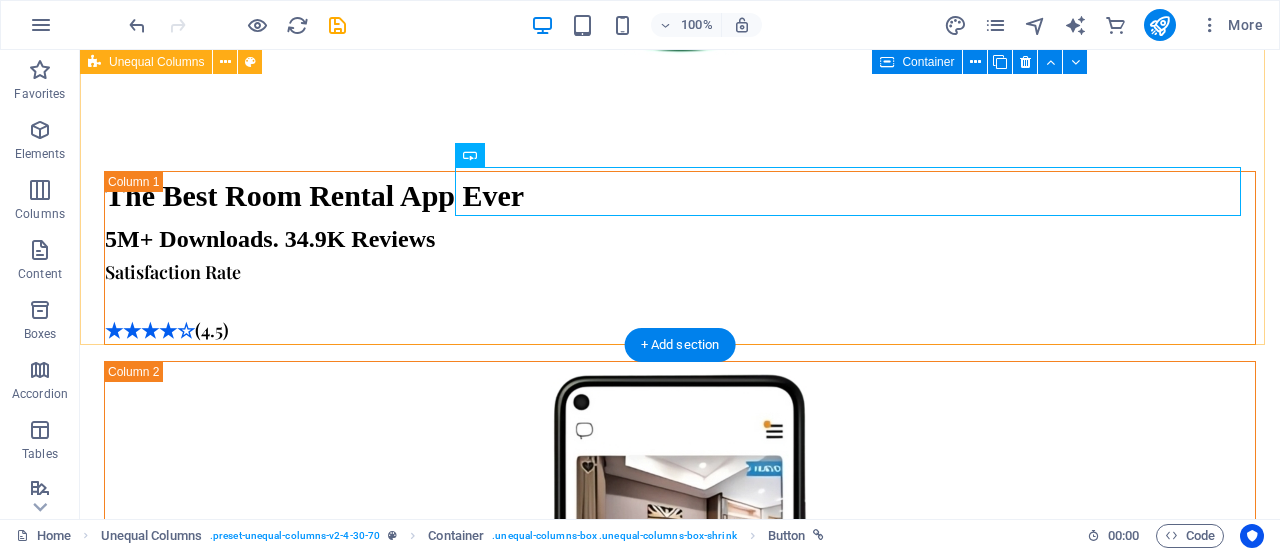 scroll, scrollTop: 2391, scrollLeft: 0, axis: vertical 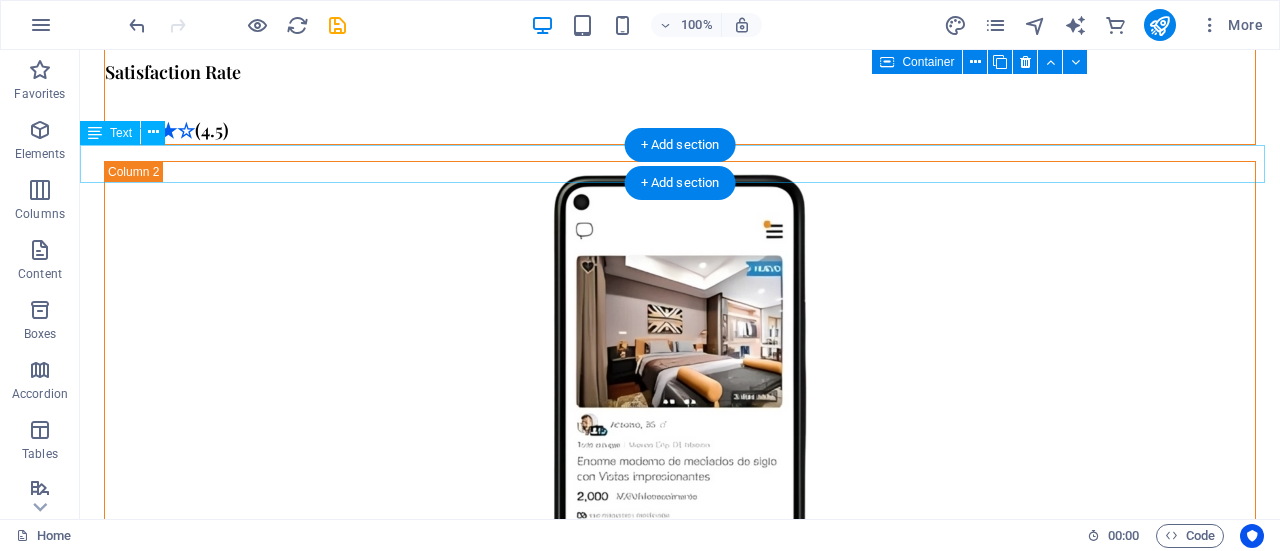 click on "Rent Space Fast and Secure" at bounding box center (680, 2113) 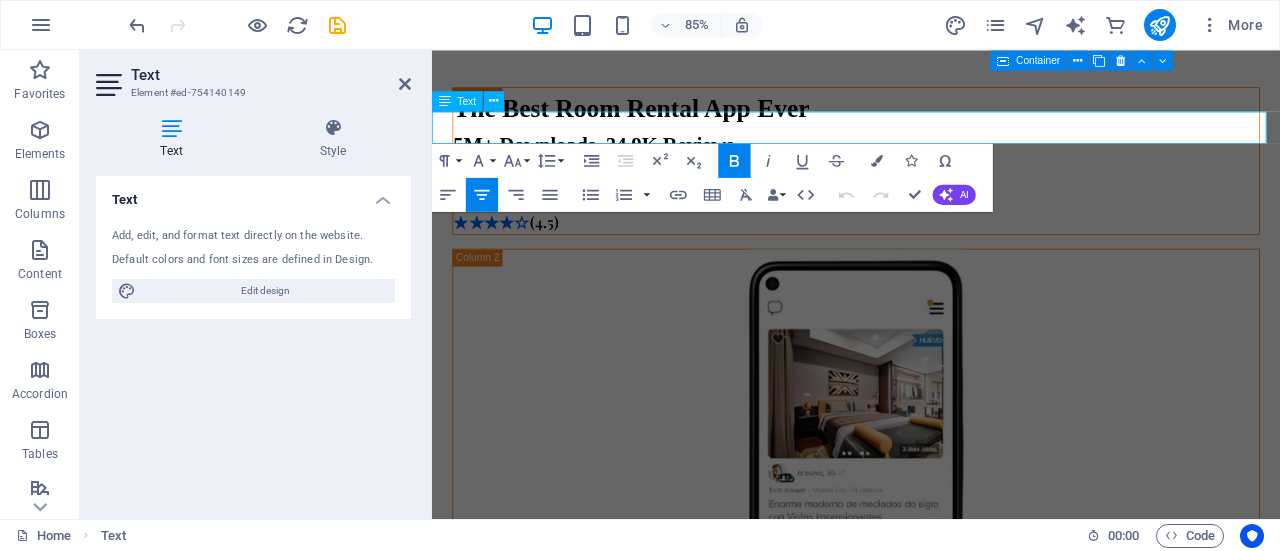 click on "Rent Space Fast and Secure" at bounding box center (931, 2261) 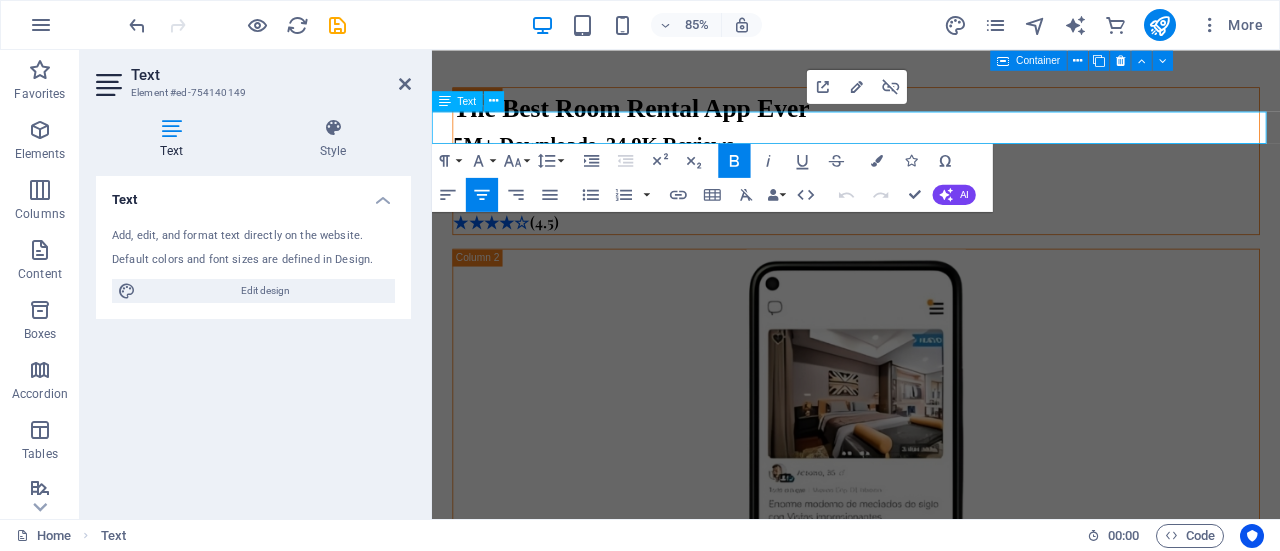 click on "Rent Space Fast and Secure" at bounding box center (931, 2261) 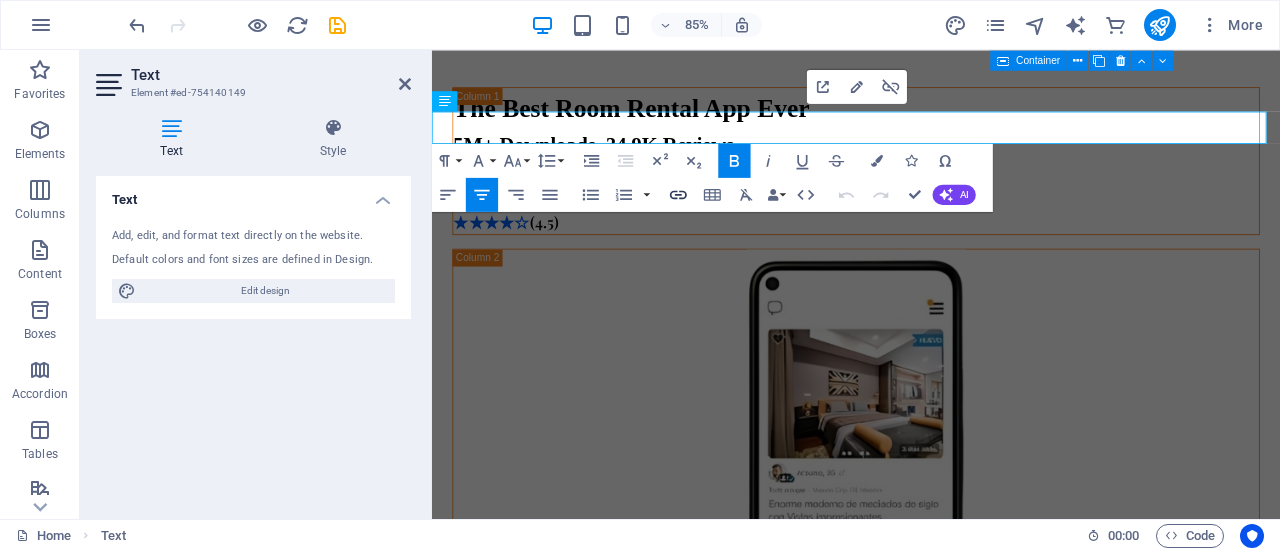 click 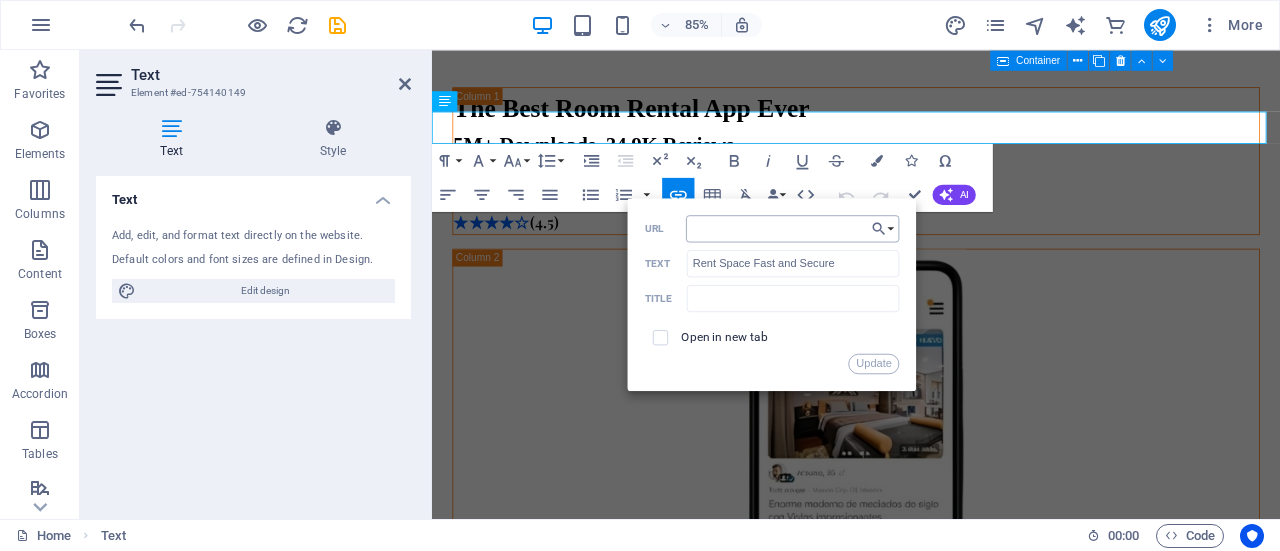 click on "https://roomster.onelink.me/bzUF?af_web_dp=https%3A%2F%2Faf.roomster.com&af_xp=custom&pid=Affiliates&c=Main&deep_link_sub1=[URL_PARAM]&deep_link_value=login" at bounding box center (793, 228) 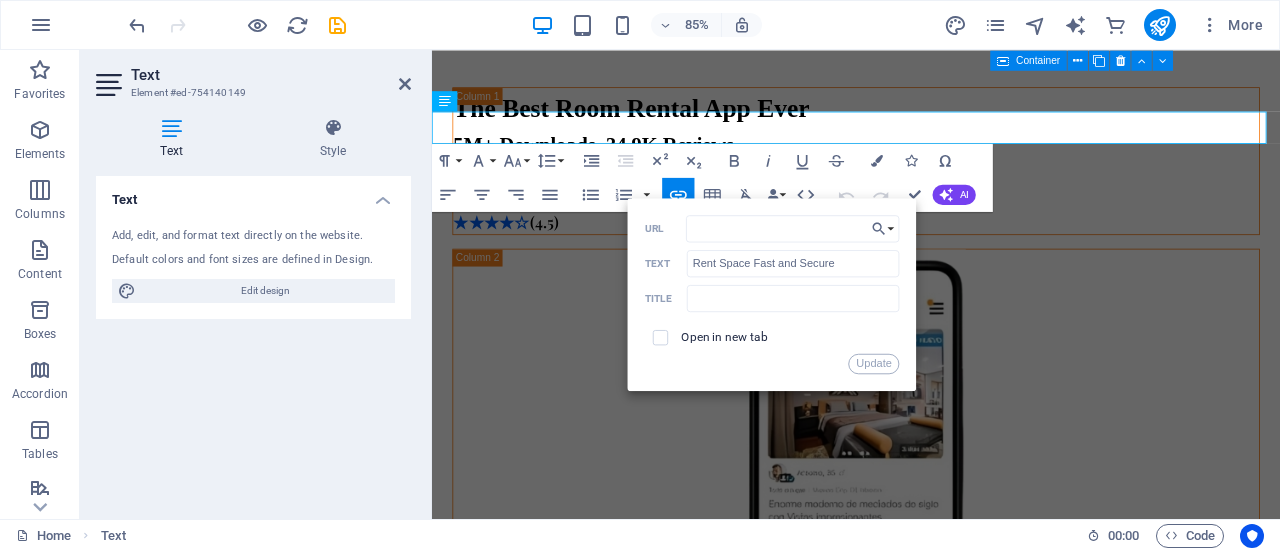 type on "https://roomster.onelink.me/bzUF?af_web_dp=https%3A%2F%2Faf.roomster.com&af_xp=custom&pid=Affiliates&c=Main&deep_link_sub1=[URL_PARAM]&deep_link_value=login" 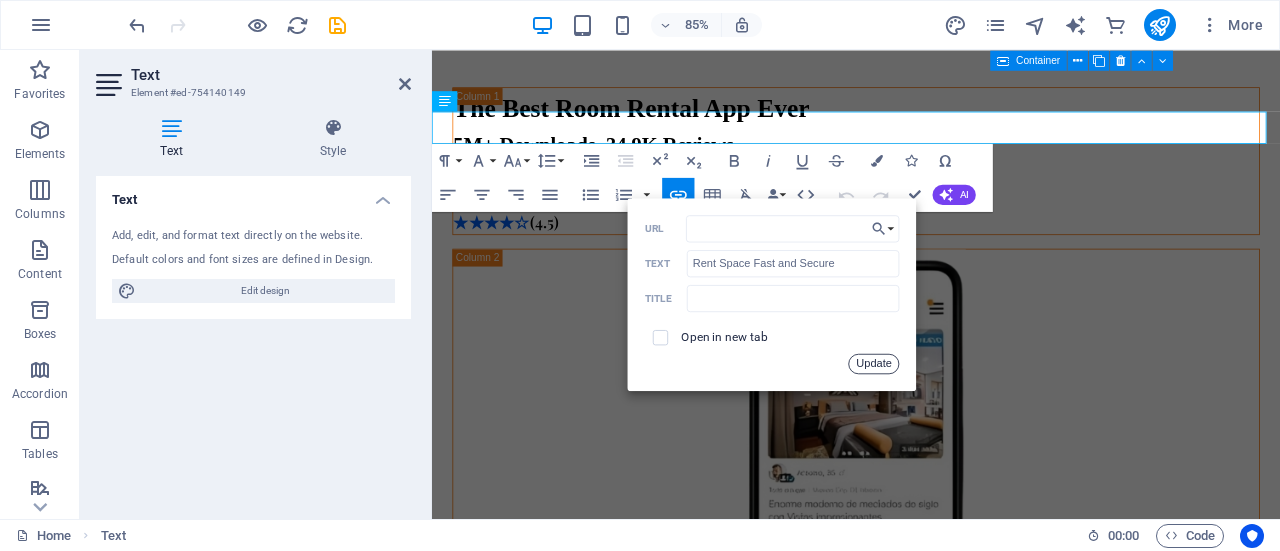 click on "Update" at bounding box center [874, 363] 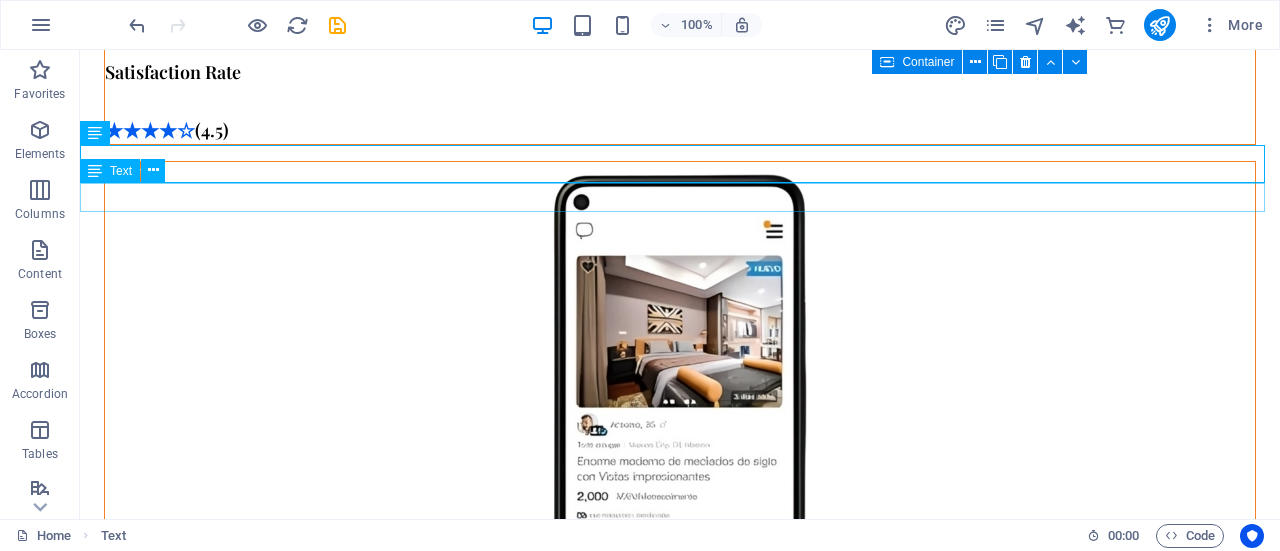 click on "Looking for place to stay shortly or in the long term?" at bounding box center (680, 2146) 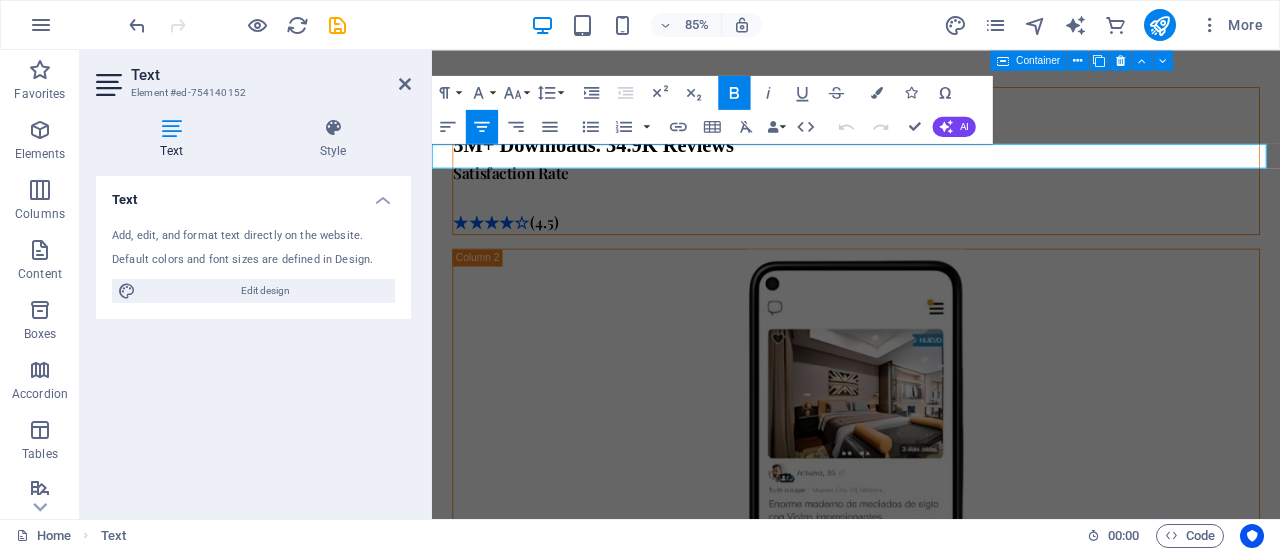 click on "Looking for place to stay shortly or in the long term?" at bounding box center [931, 2294] 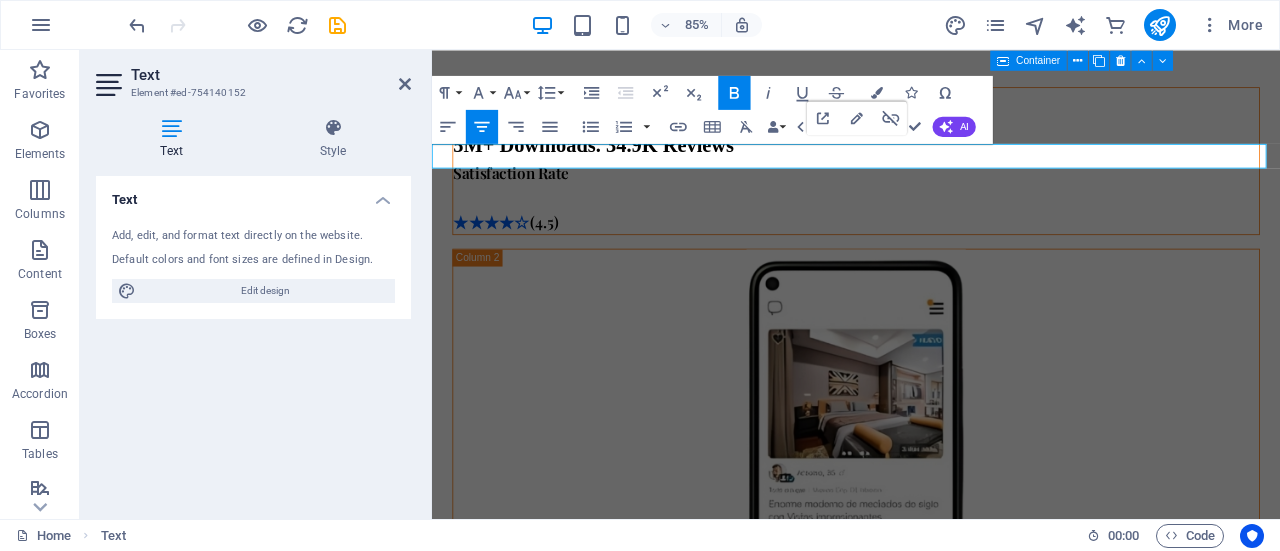 click on "Looking for place to stay shortly or in the long term?" at bounding box center [931, 2294] 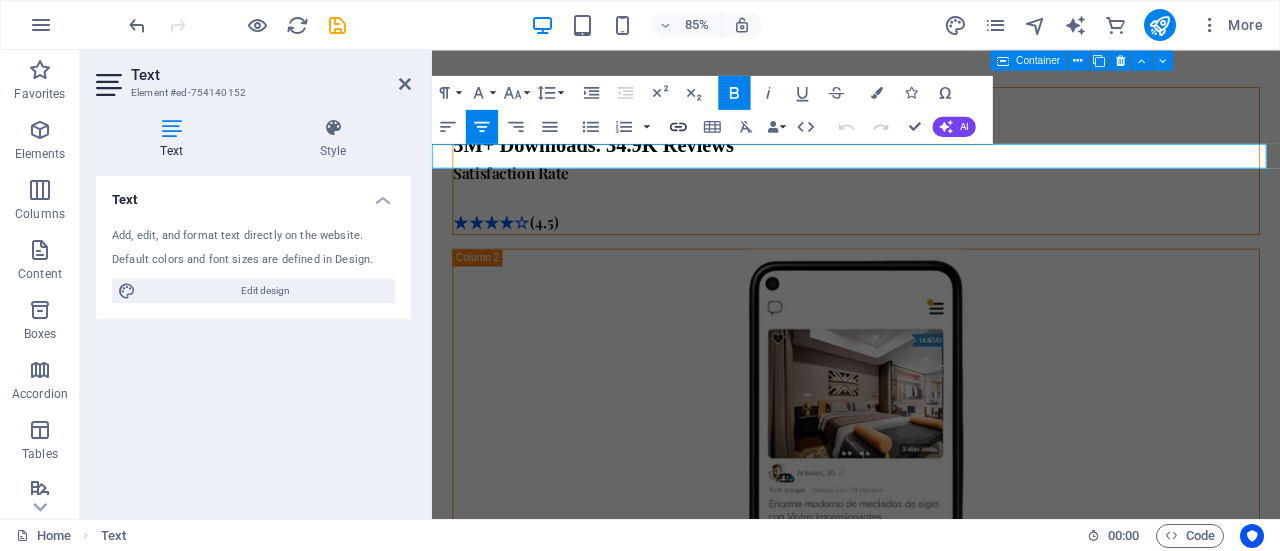 click 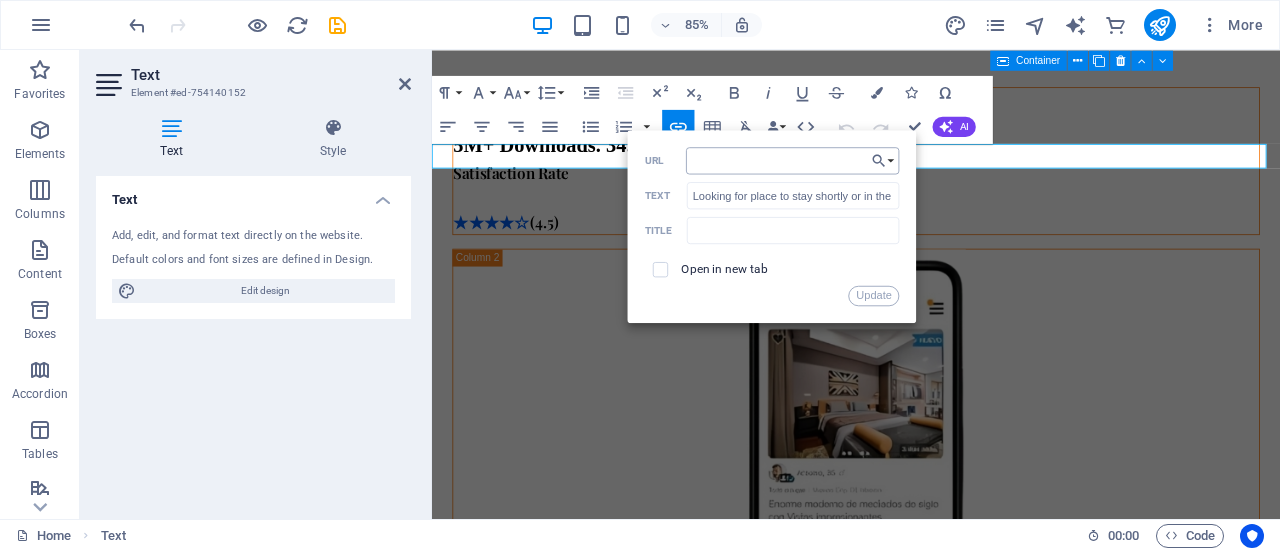 click on "https://roomster.onelink.me/bzUF?af_web_dp=https%3A%2F%2Faf.roomster.com&af_xp=custom&pid=Affiliates&c=Main&deep_link_sub1=[URL_PARAM]&deep_link_value=login" at bounding box center [793, 160] 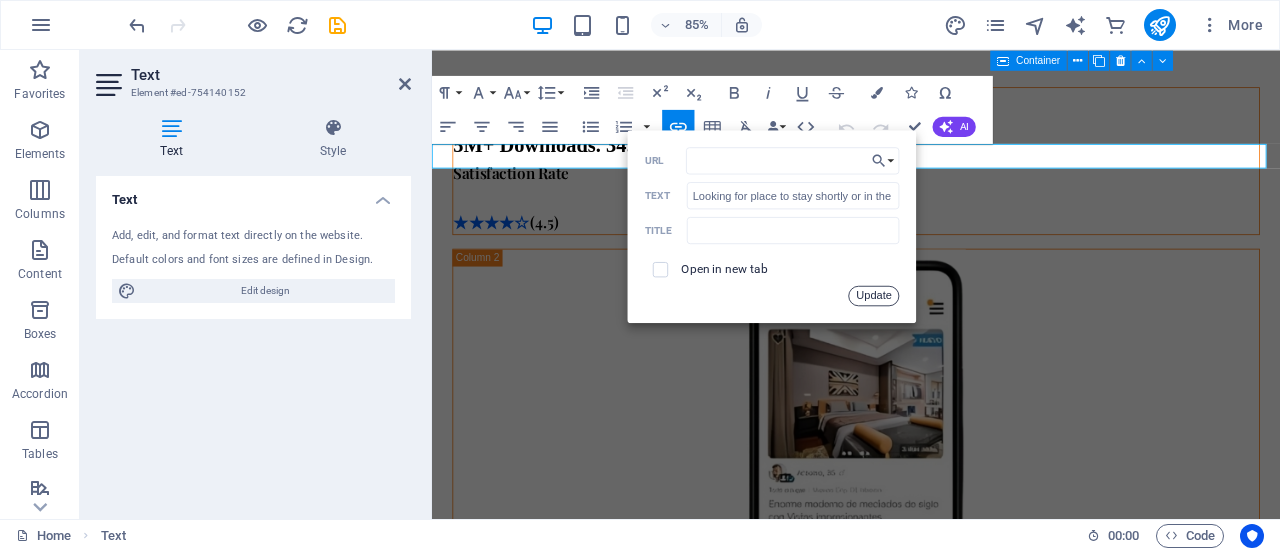 type on "https://roomster.onelink.me/bzUF?af_web_dp=https%3A%2F%2Faf.roomster.com&af_xp=custom&pid=Affiliates&c=Main&deep_link_sub1=[URL_PARAM]&deep_link_value=login" 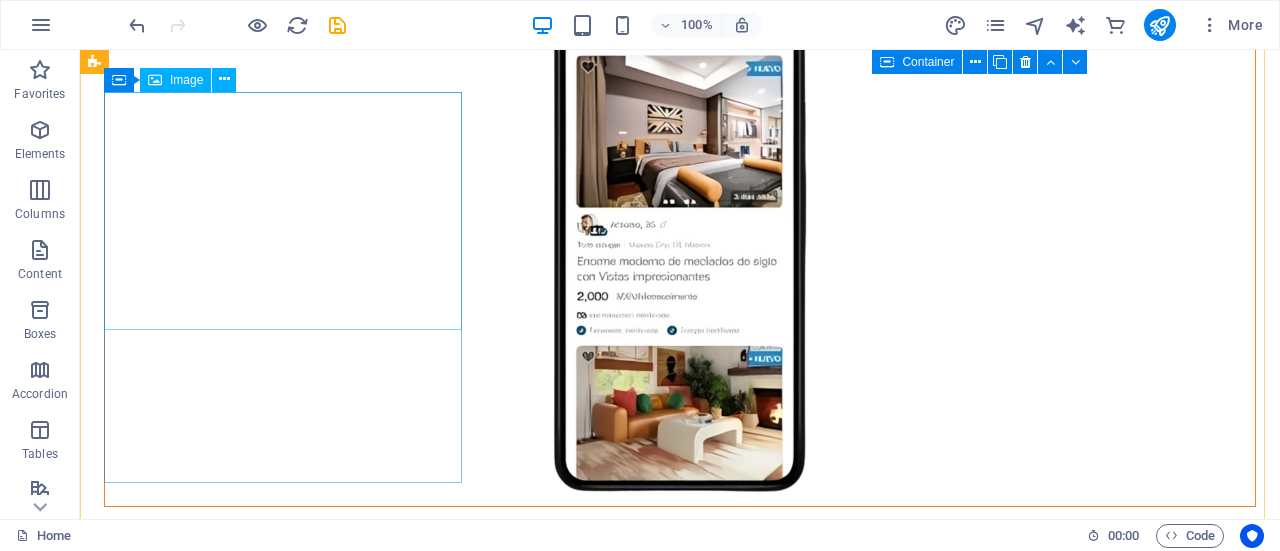 click at bounding box center [285, 2162] 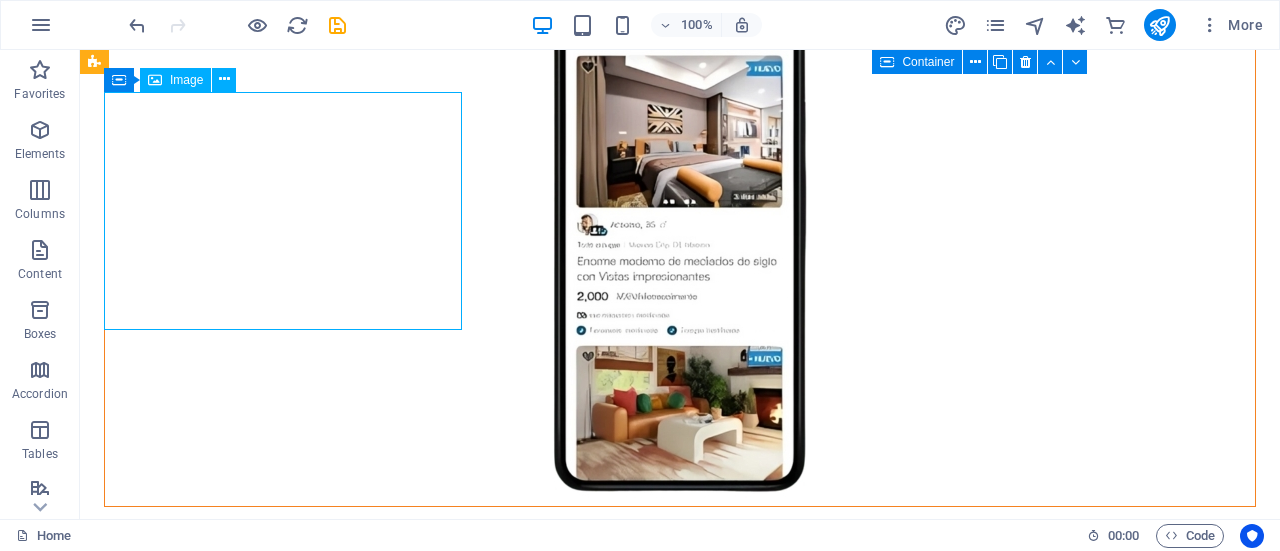 click at bounding box center [285, 2162] 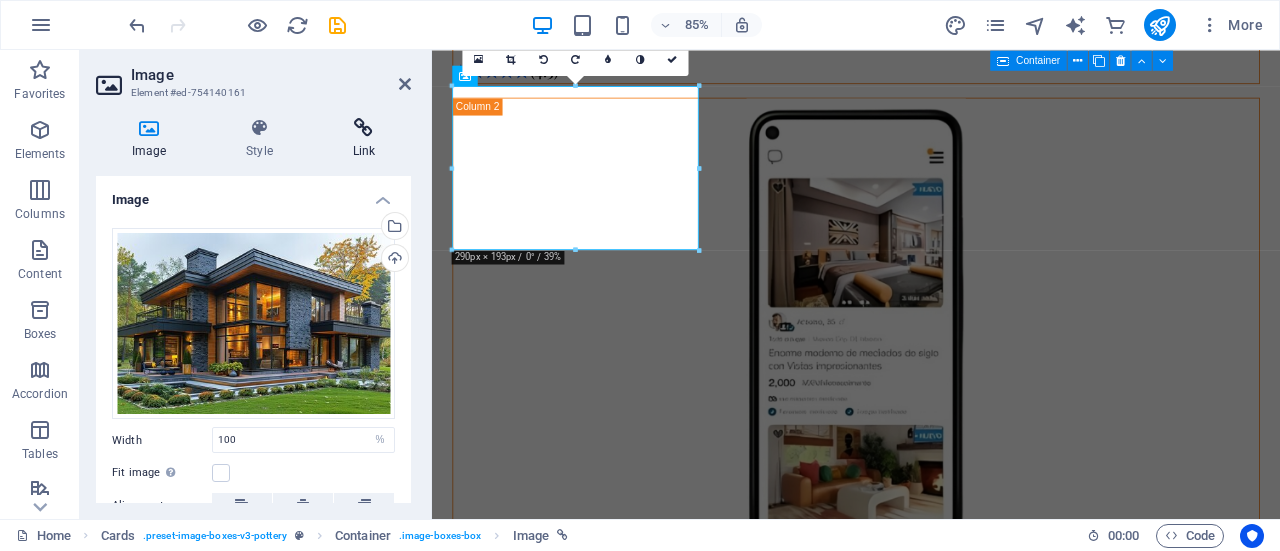 click at bounding box center [364, 128] 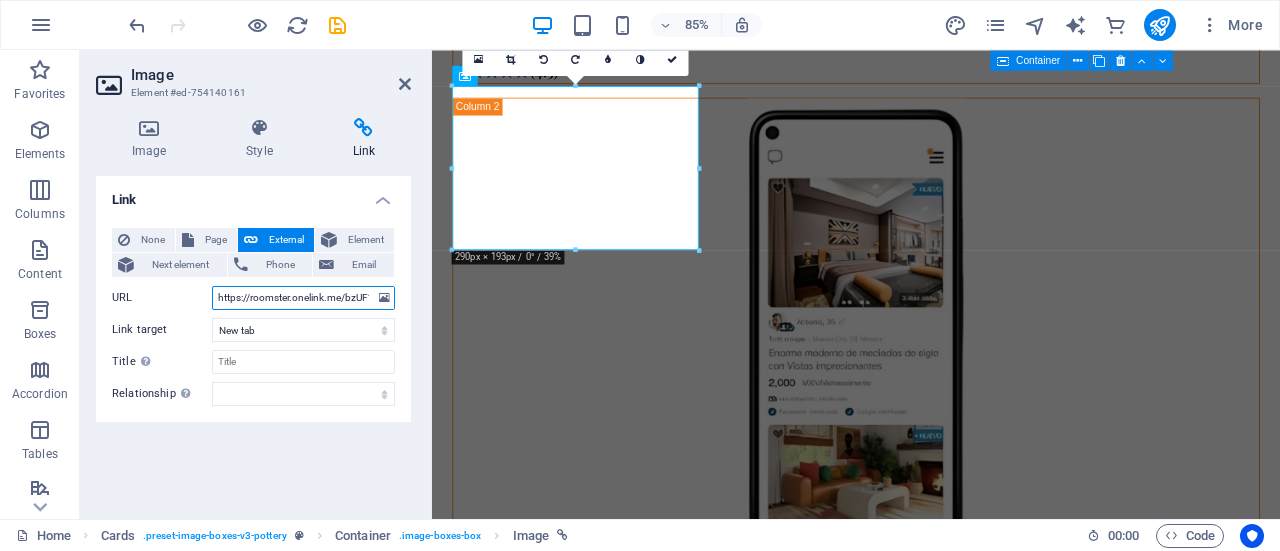 click on "https://roomster.onelink.me/bzUF?af_web_dp=https%3A%2F%2Faf.roomster.com&af_xp=custom&pid=Affiliates&c=Main&deep_link_sub1=[URL_PARAM]&deep_link_value=login" at bounding box center [303, 298] 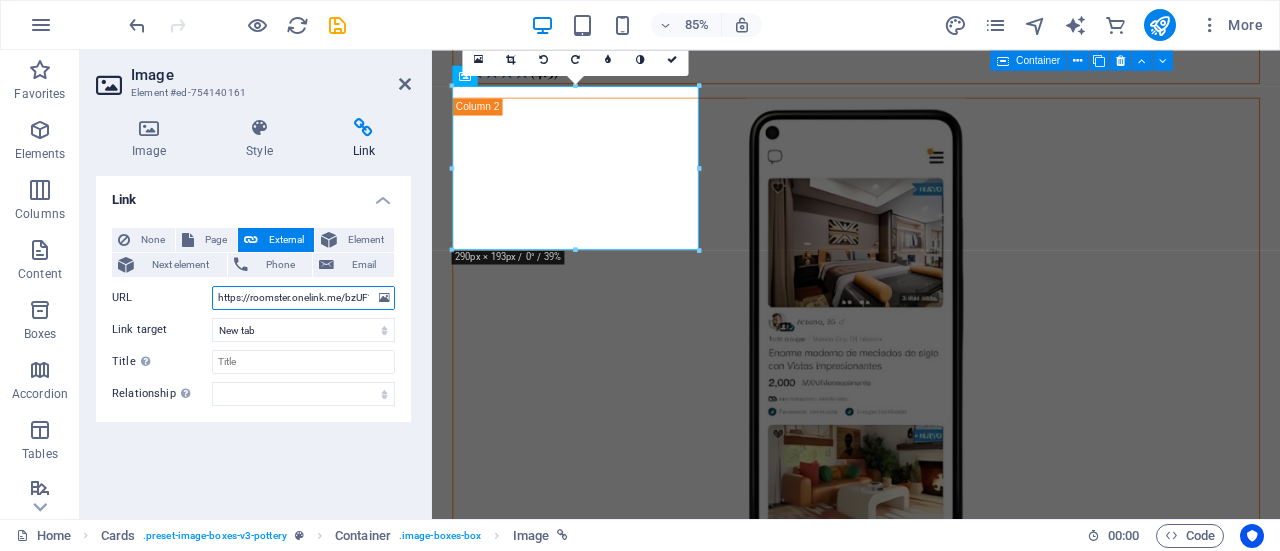 click on "https://roomster.onelink.me/bzUF?af_web_dp=https%3A%2F%2Faf.roomster.com&af_xp=custom&pid=Affiliates&c=Main&deep_link_sub1=[URL_PARAM]&deep_link_value=login" at bounding box center [303, 298] 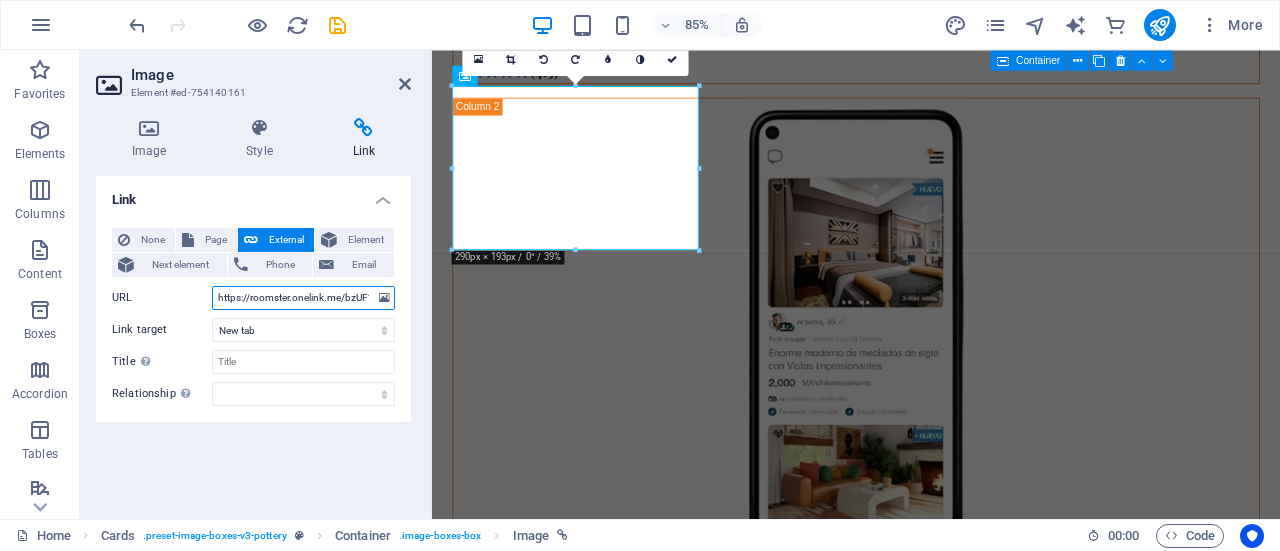 type on "https://roomster.onelink.me/bzUF?af_web_dp=https%3A%2F%2Faf.roomster.com&af_xp=custom&pid=Affiliates&c=Main&deep_link_sub1=[URL_PARAM]&deep_link_value=login" 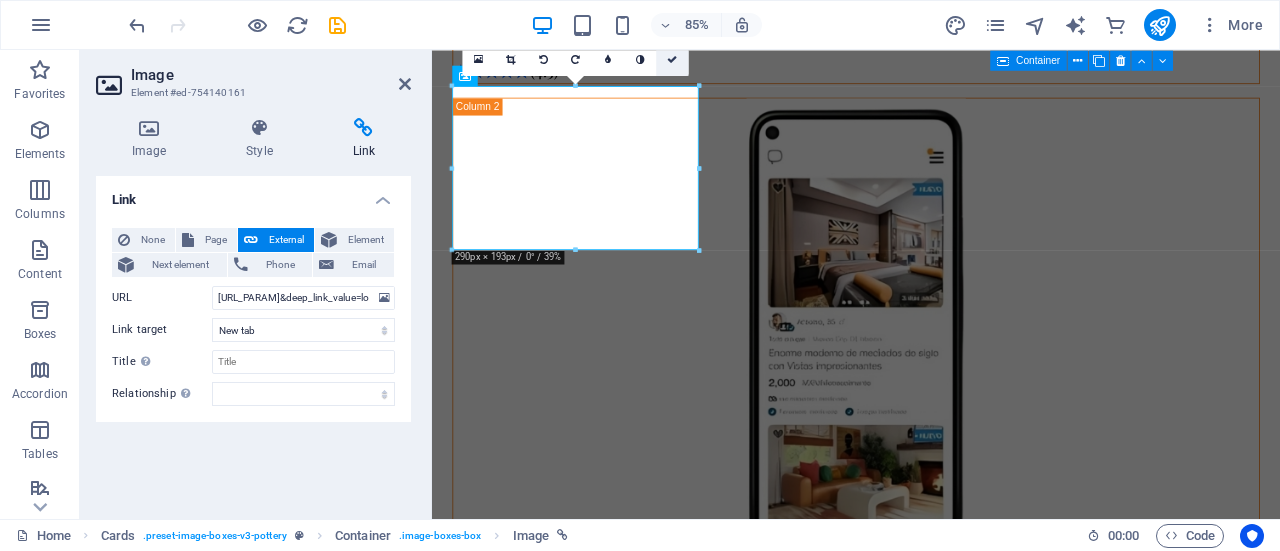 drag, startPoint x: 591, startPoint y: 13, endPoint x: 673, endPoint y: 57, distance: 93.05912 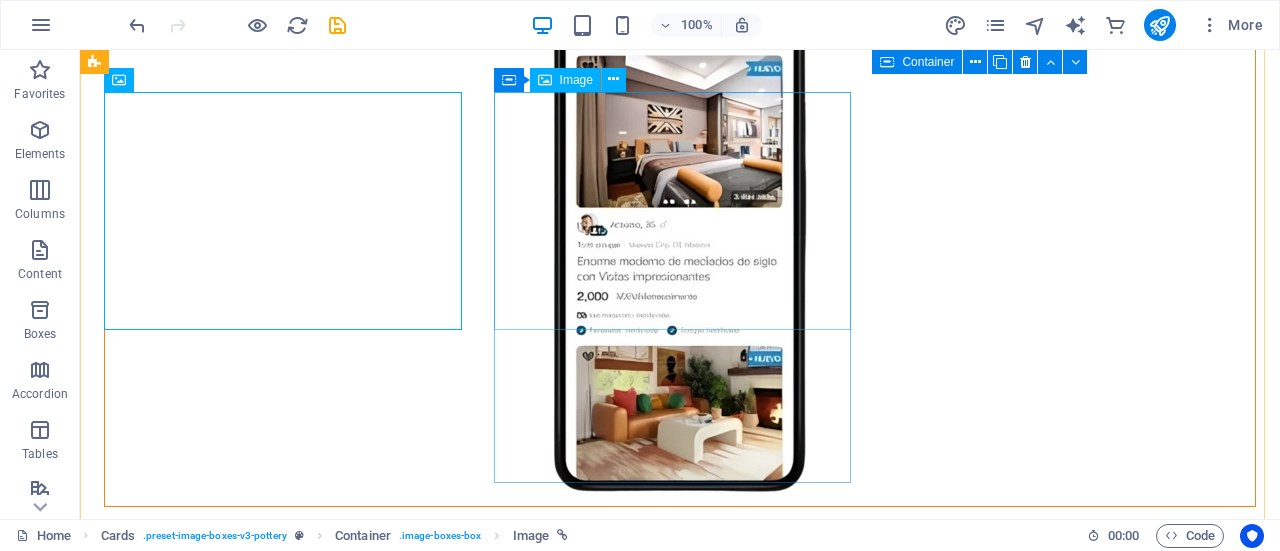 click at bounding box center (285, 2573) 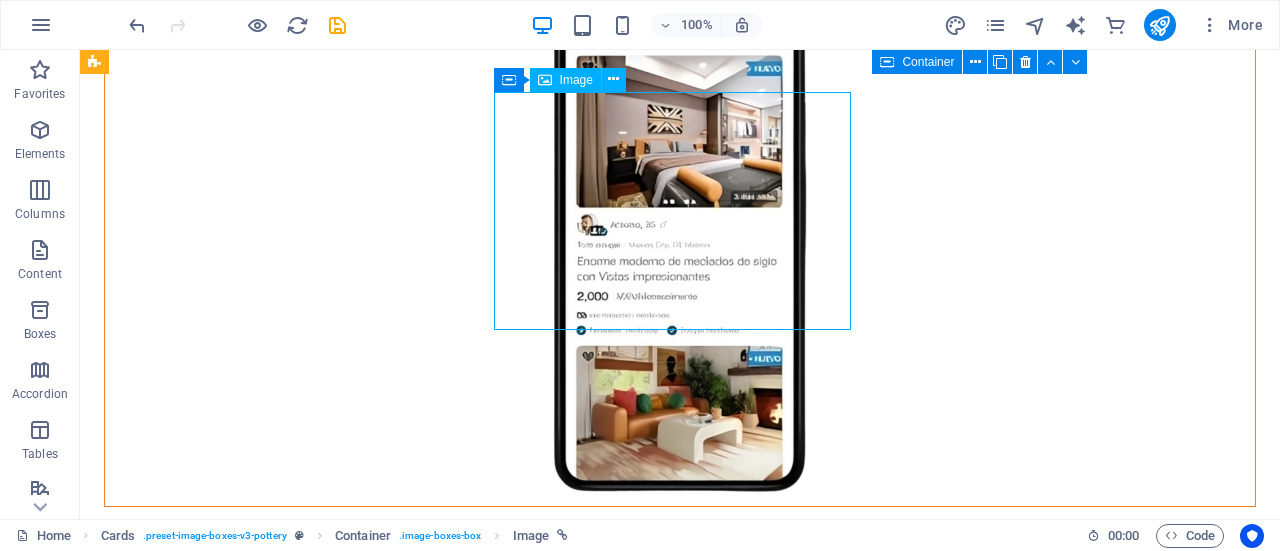 click at bounding box center [285, 2573] 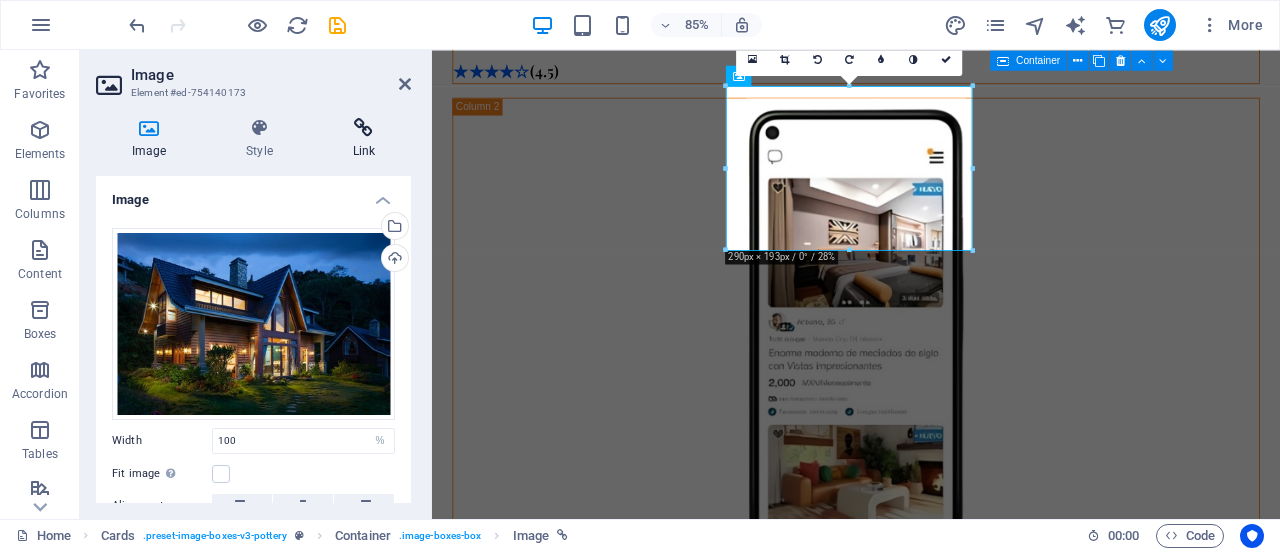 click at bounding box center (364, 128) 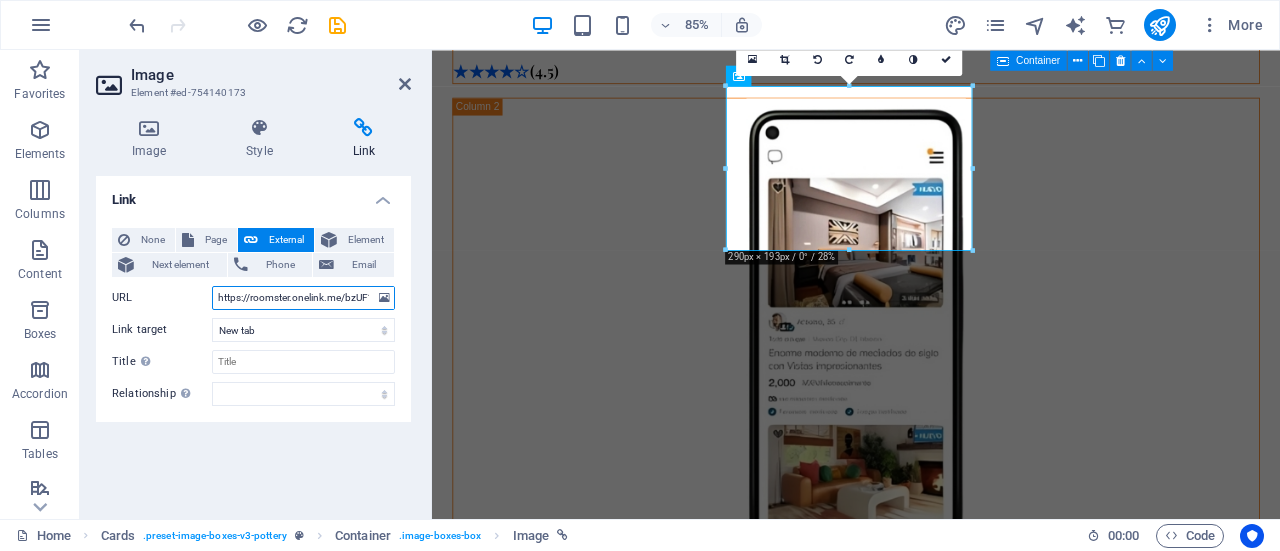 click on "https://roomster.onelink.me/bzUF?af_web_dp=https%3A%2F%2Faf.roomster.com&af_xp=custom&pid=Affiliates&c=Main&deep_link_sub1=[URL_PARAM]&deep_link_value=login" at bounding box center (303, 298) 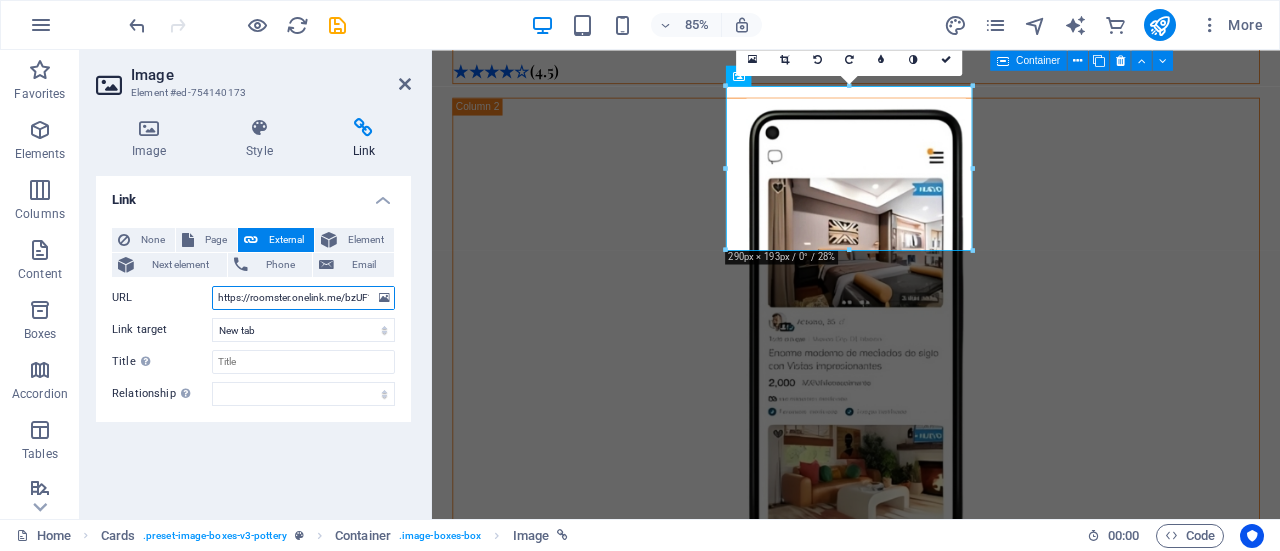 paste on "43" 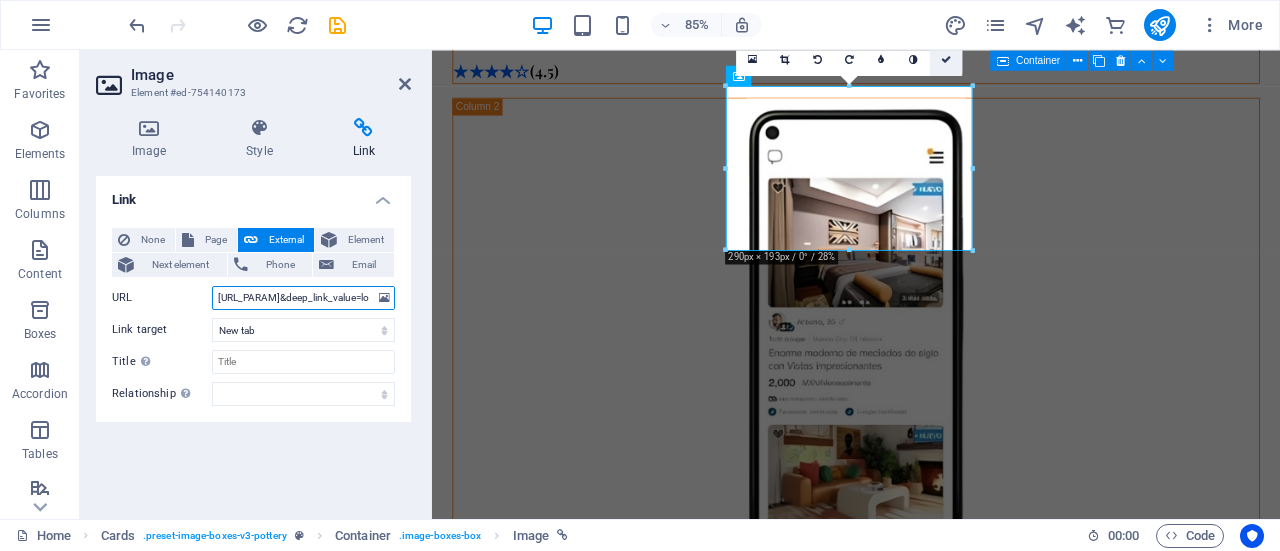 type on "https://roomster.onelink.me/bzUF?af_web_dp=https%3A%2F%2Faf.roomster.com&af_xp=custom&pid=Affiliates&c=Main&deep_link_sub1=[URL_PARAM]&deep_link_value=login" 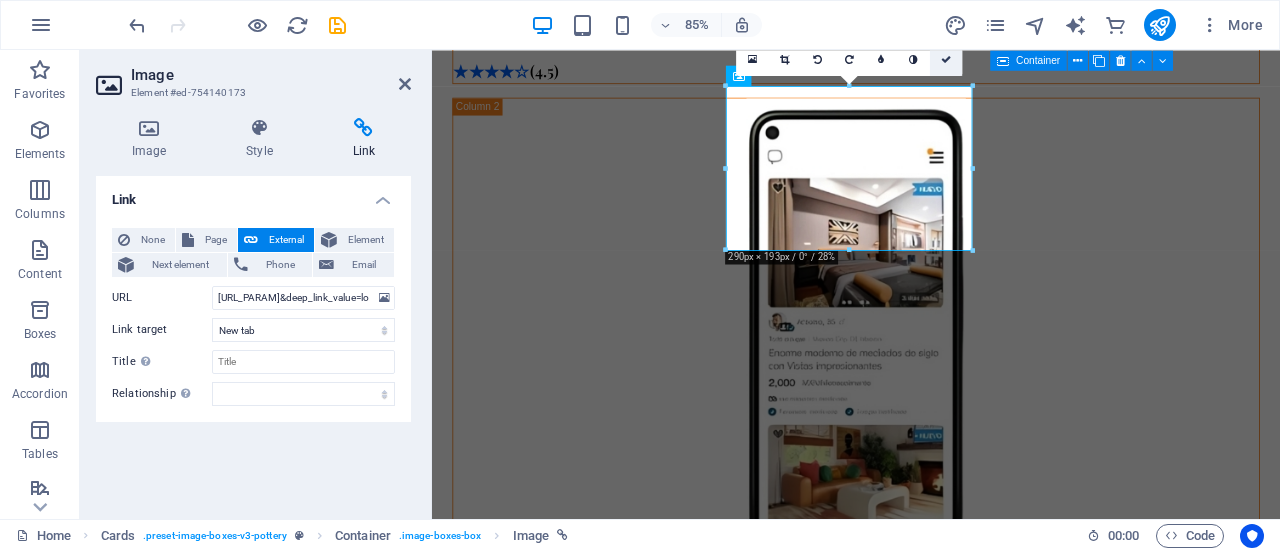 click at bounding box center [946, 59] 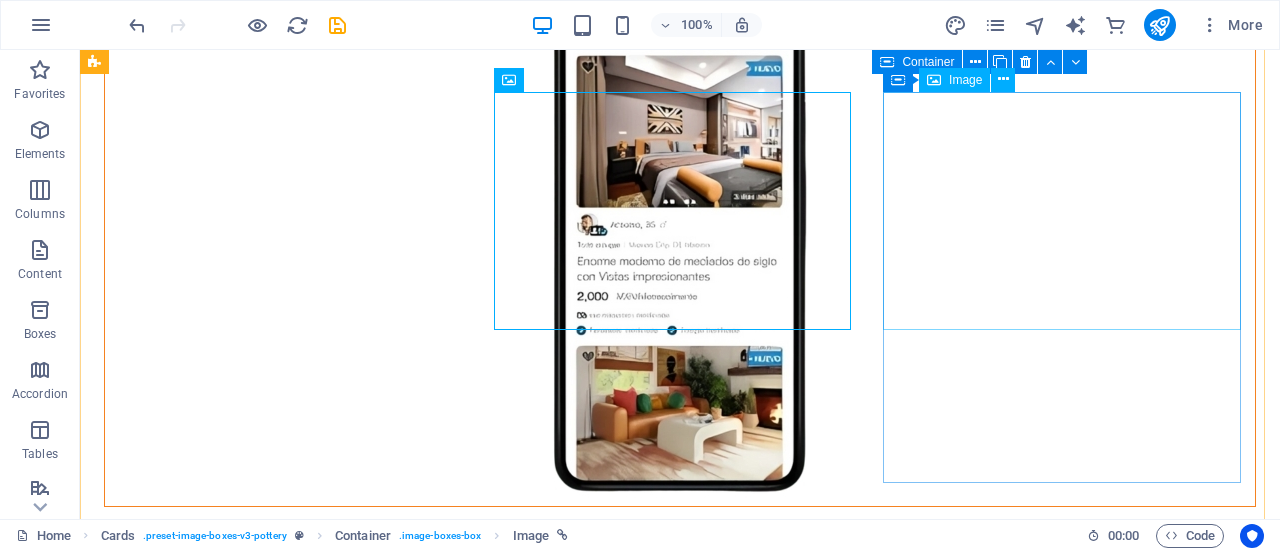 click at bounding box center (285, 2984) 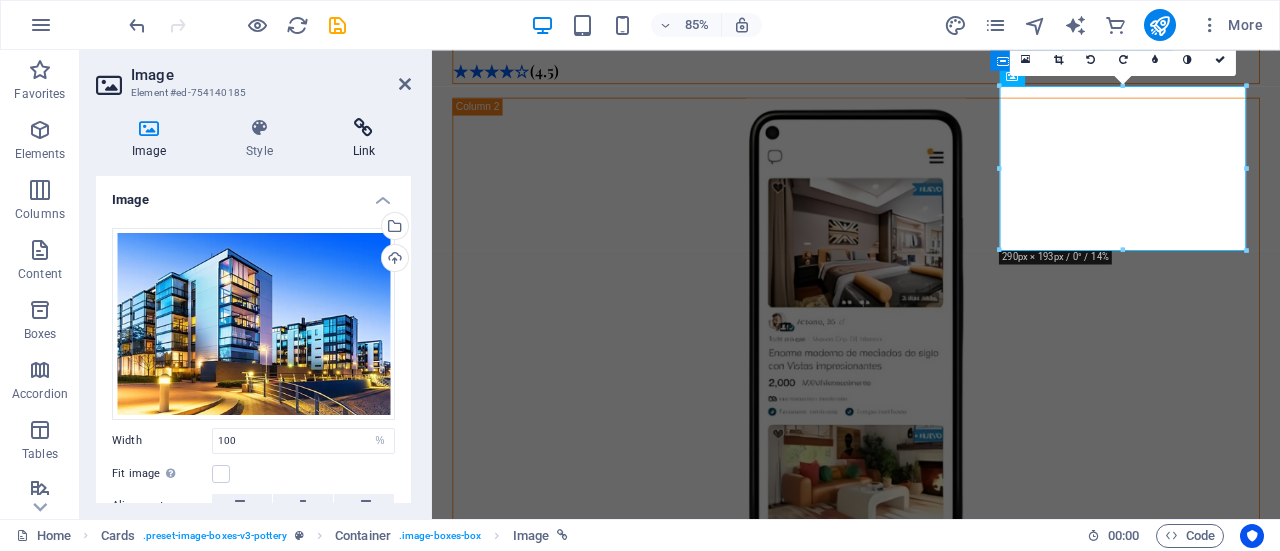 click at bounding box center [364, 128] 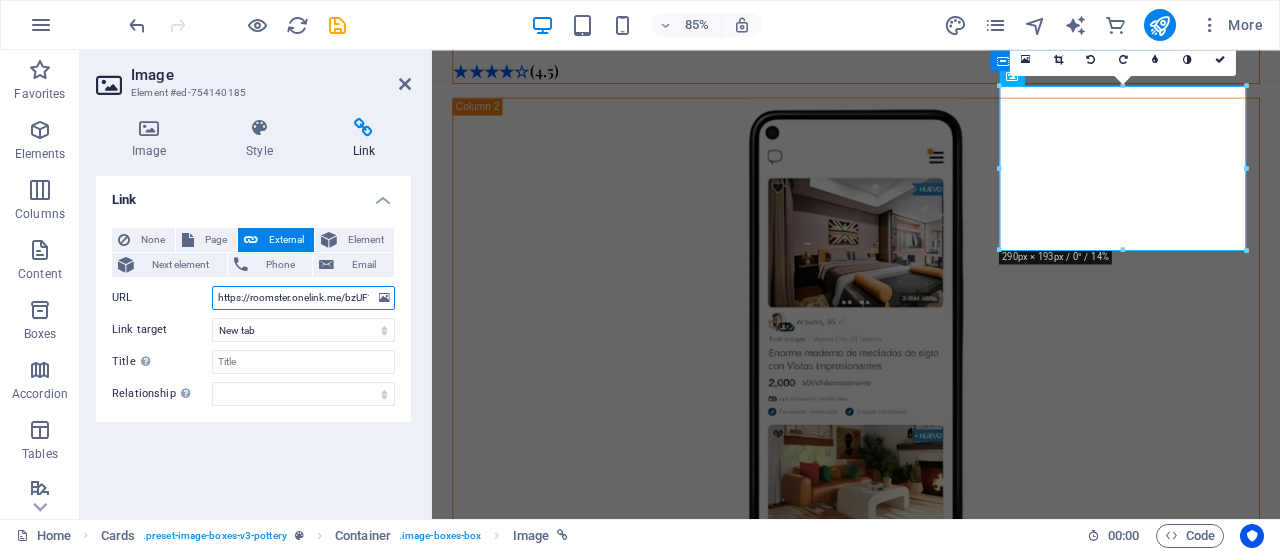 click on "https://roomster.onelink.me/bzUF?af_web_dp=https%3A%2F%2Faf.roomster.com&af_xp=custom&pid=Affiliates&c=Main&deep_link_sub1=[URL_PARAM]&deep_link_value=login" at bounding box center [303, 298] 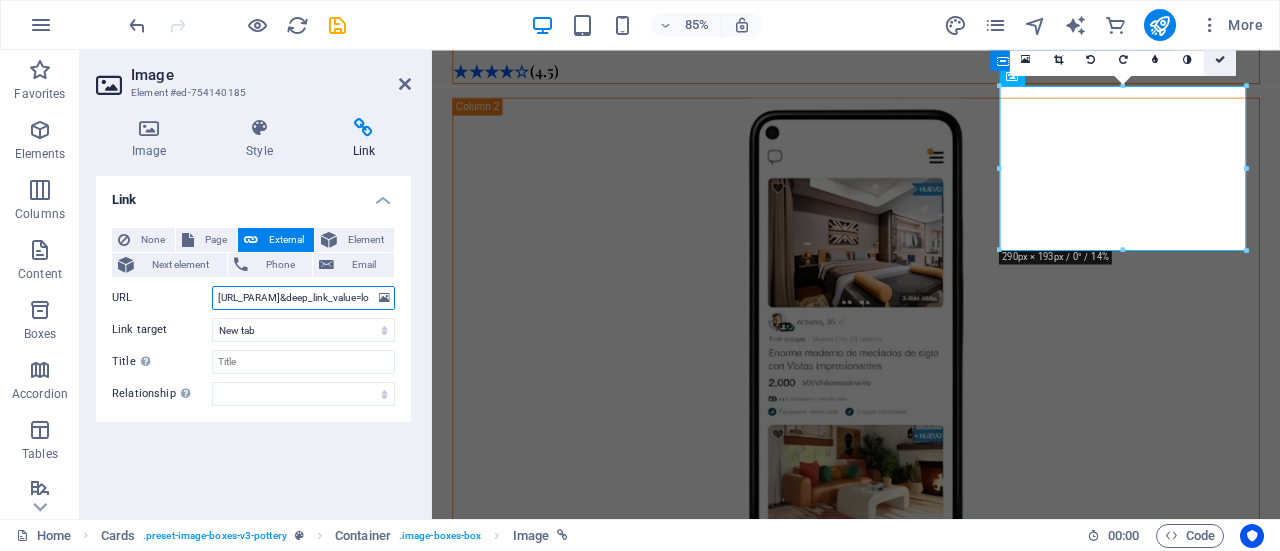 type on "https://roomster.onelink.me/bzUF?af_web_dp=https%3A%2F%2Faf.roomster.com&af_xp=custom&pid=Affiliates&c=Main&deep_link_sub1=[URL_PARAM]&deep_link_value=login" 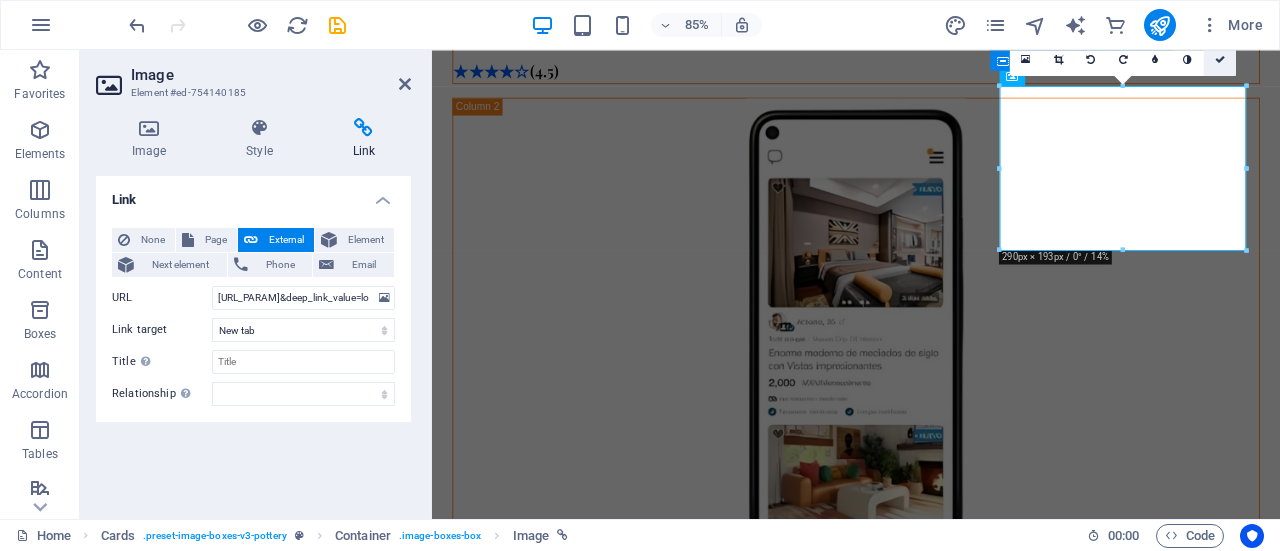 click at bounding box center [1220, 59] 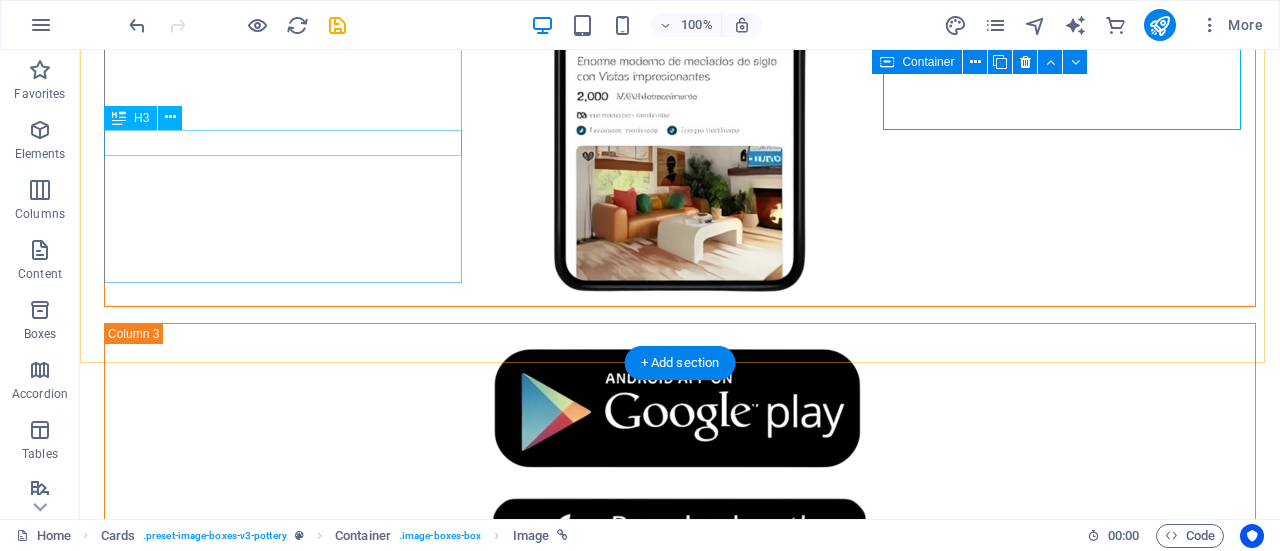 click on "Room - Studio" at bounding box center (285, 2096) 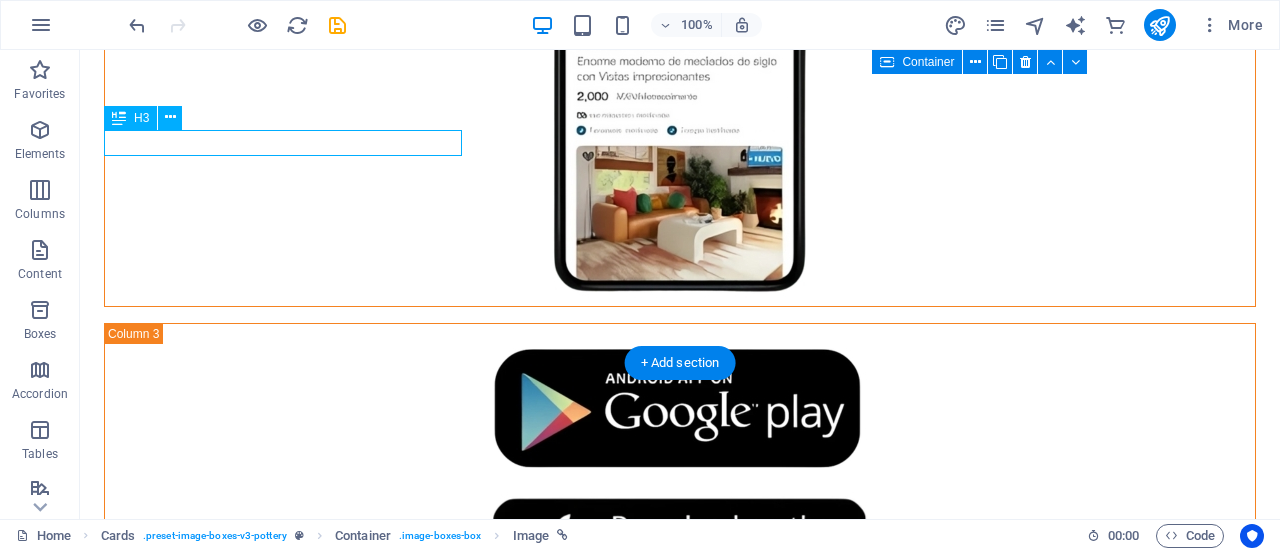 click on "Room - Studio" at bounding box center (285, 2096) 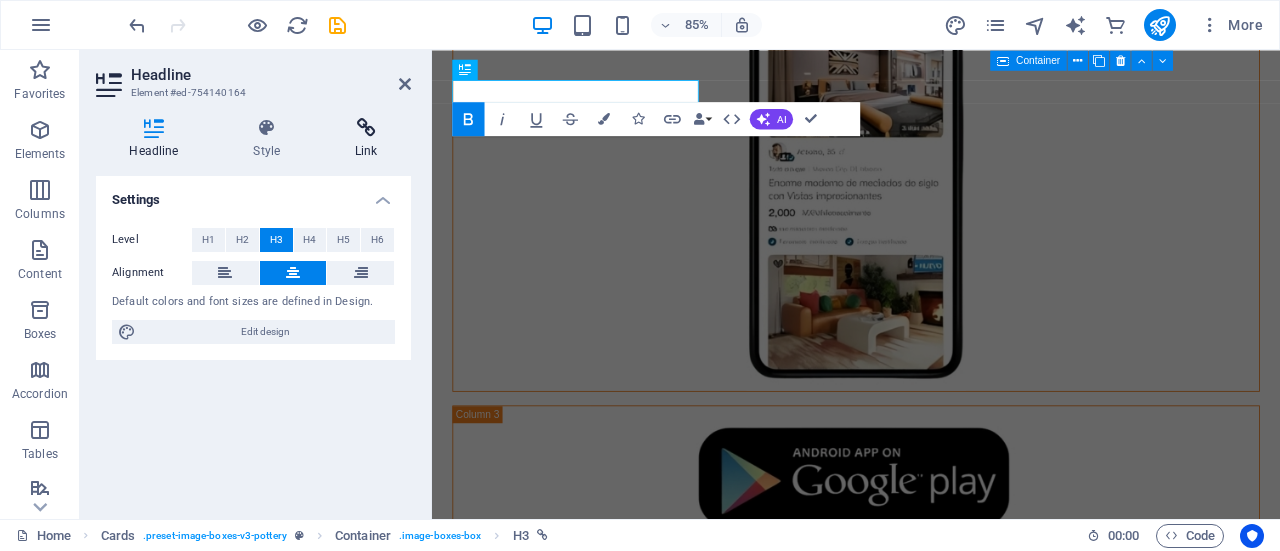 click at bounding box center (366, 128) 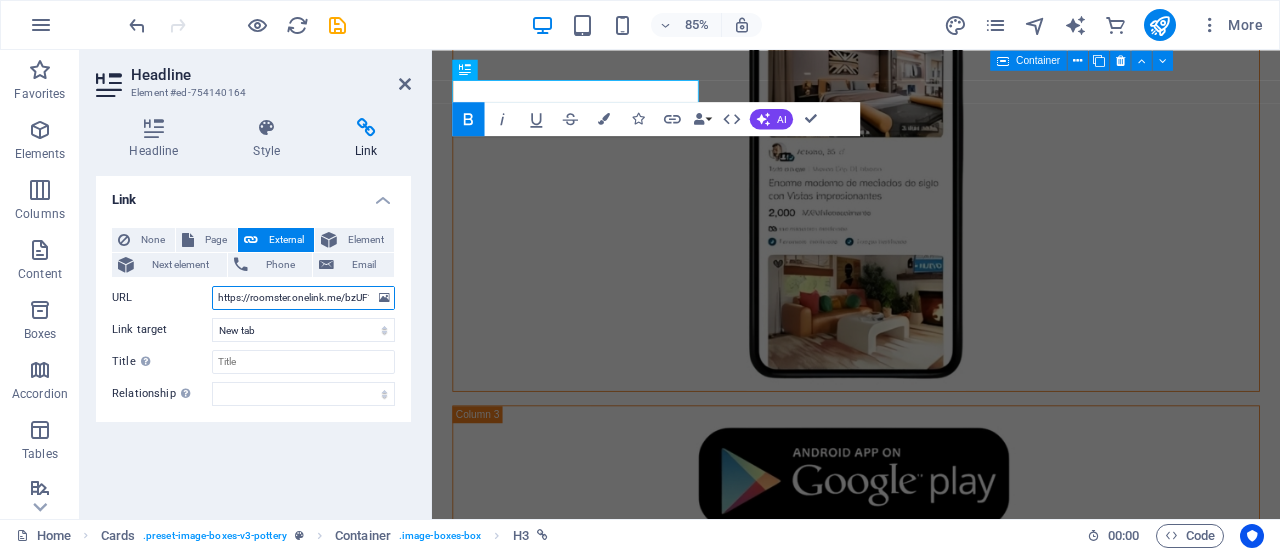 click on "https://roomster.onelink.me/bzUF?af_web_dp=https%3A%2F%2Faf.roomster.com&af_xp=custom&pid=Affiliates&c=Main&deep_link_sub1=[URL_PARAM]&deep_link_value=login" at bounding box center (303, 298) 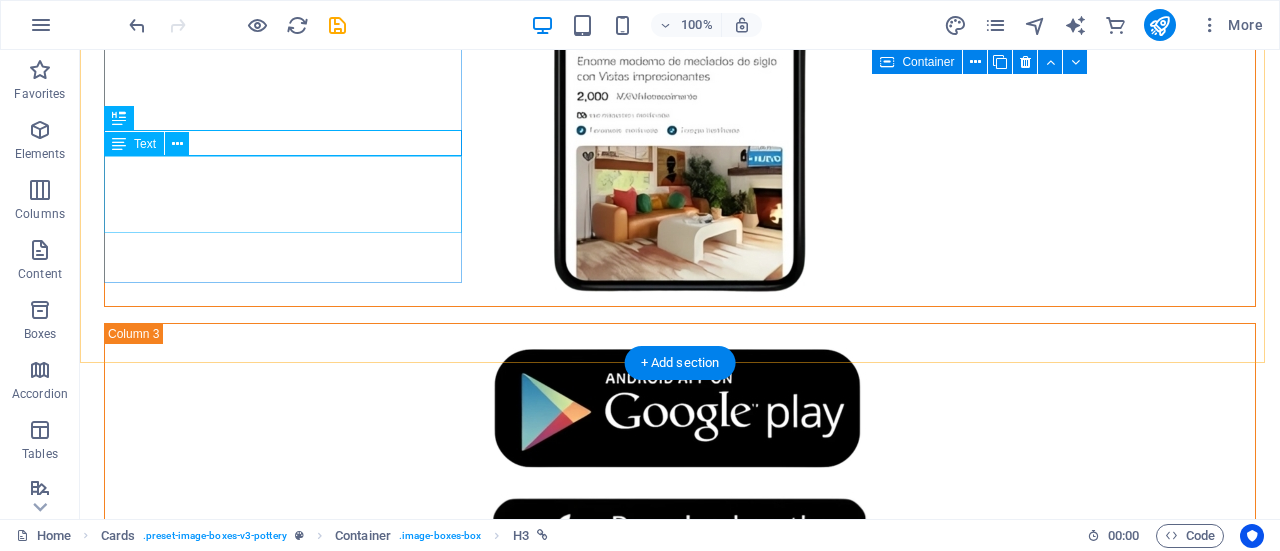 click on "Are you looking for a decent room or studio for rent? Try us, we will help you find the best rooms." at bounding box center [285, 2147] 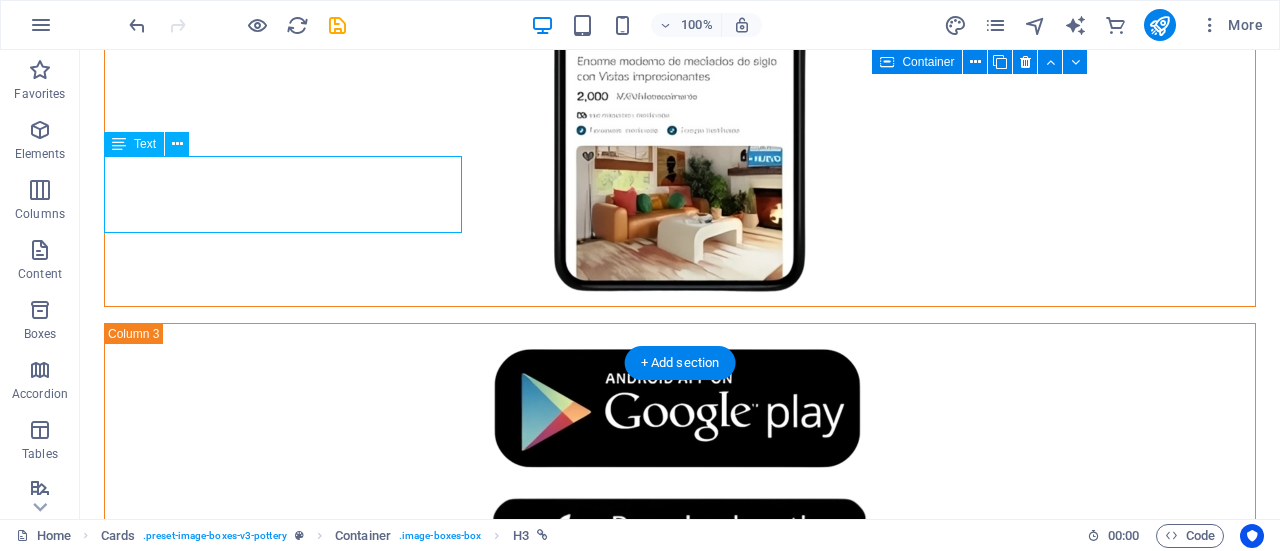 click on "Are you looking for a decent room or studio for rent? Try us, we will help you find the best rooms." at bounding box center [285, 2147] 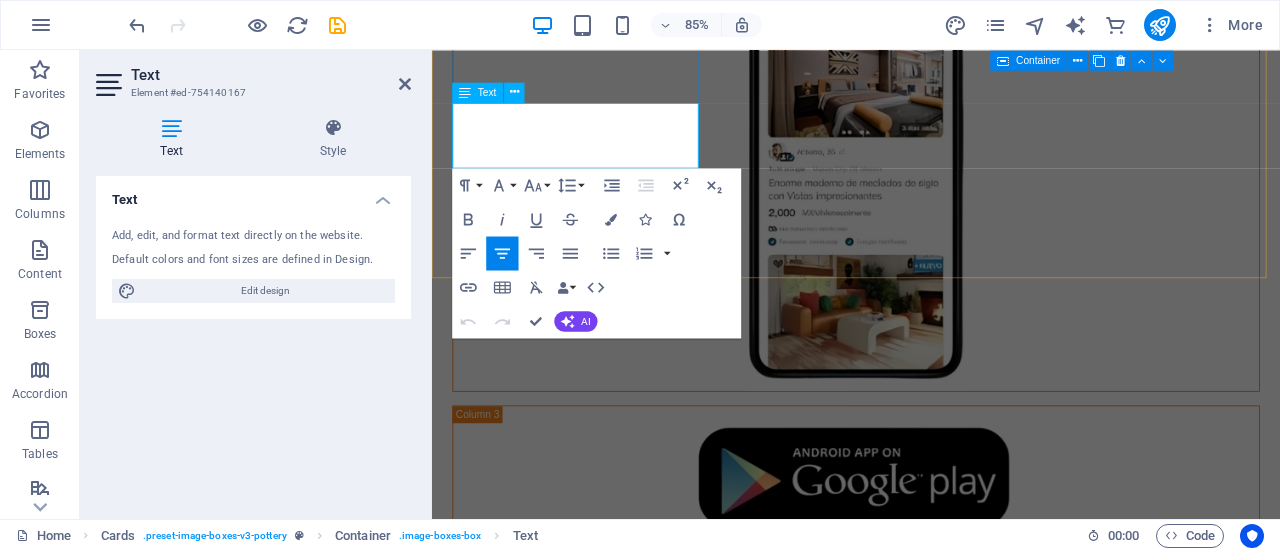 click on "Are you looking for a decent room or studio for rent? Try us, we will help you find the best rooms." at bounding box center (603, 2272) 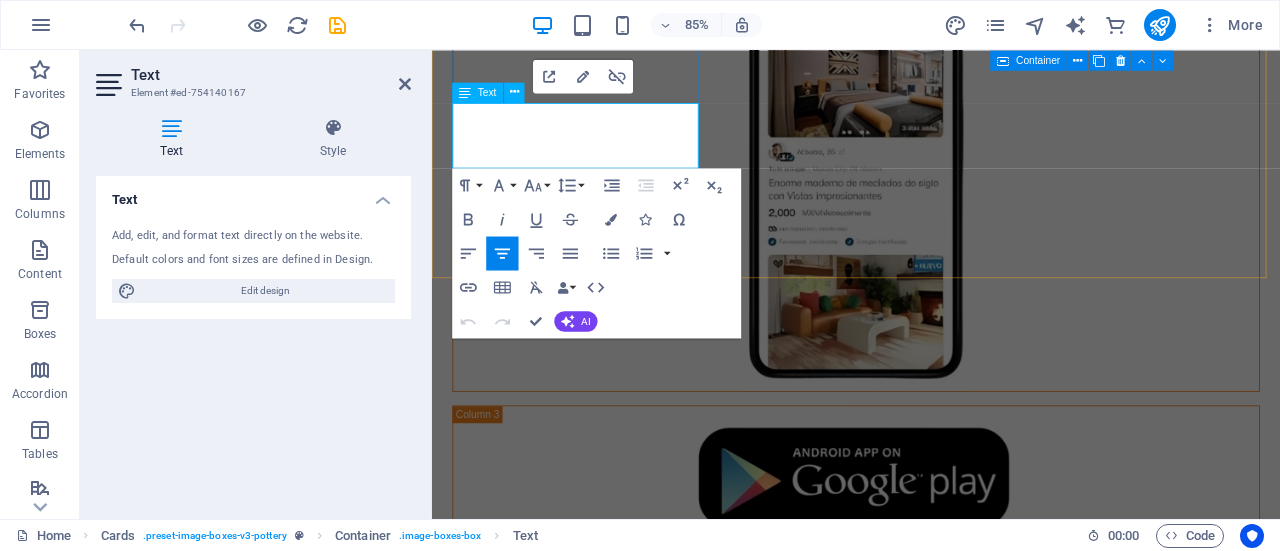 click on "Are you looking for a decent room or studio for rent? Try us, we will help you find the best rooms." at bounding box center [603, 2272] 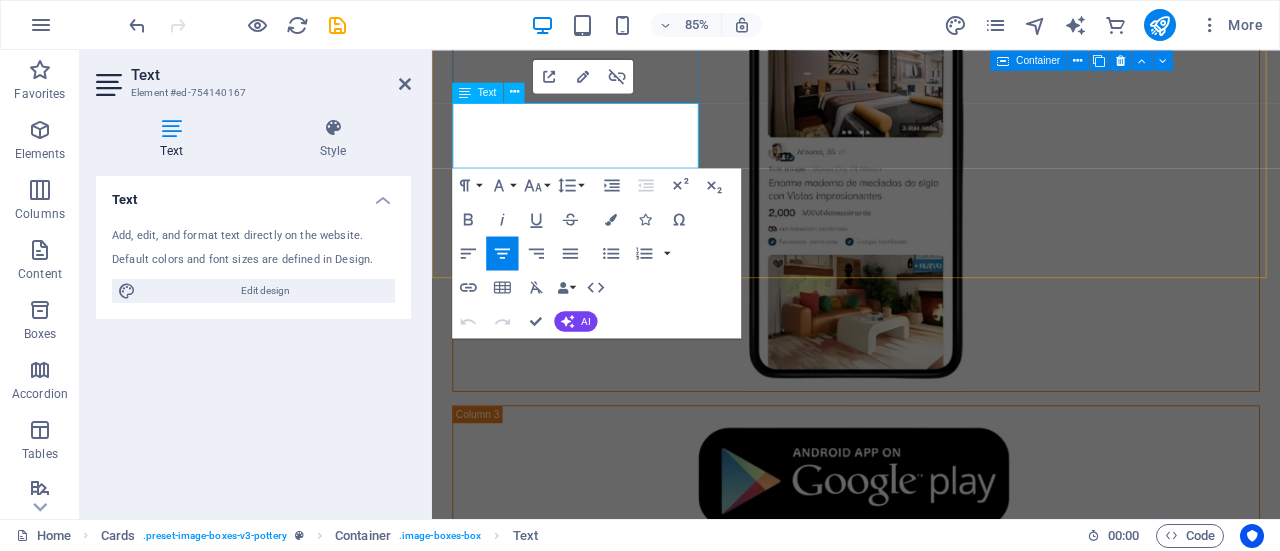 click on "Are you looking for a decent room or studio for rent? Try us, we will help you find the best rooms." at bounding box center [603, 2272] 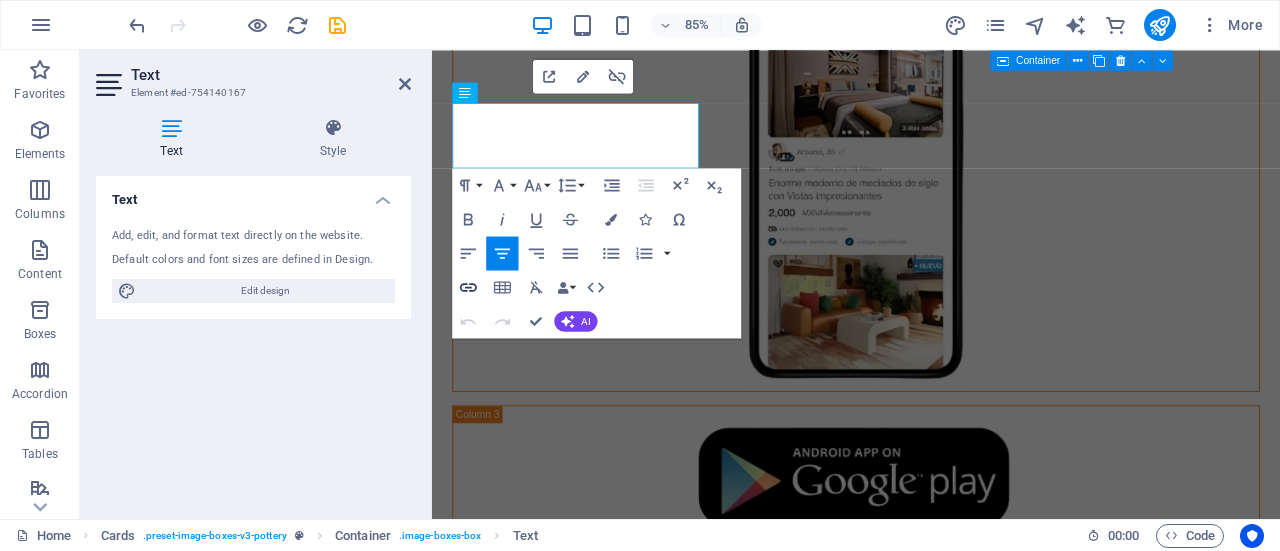 click 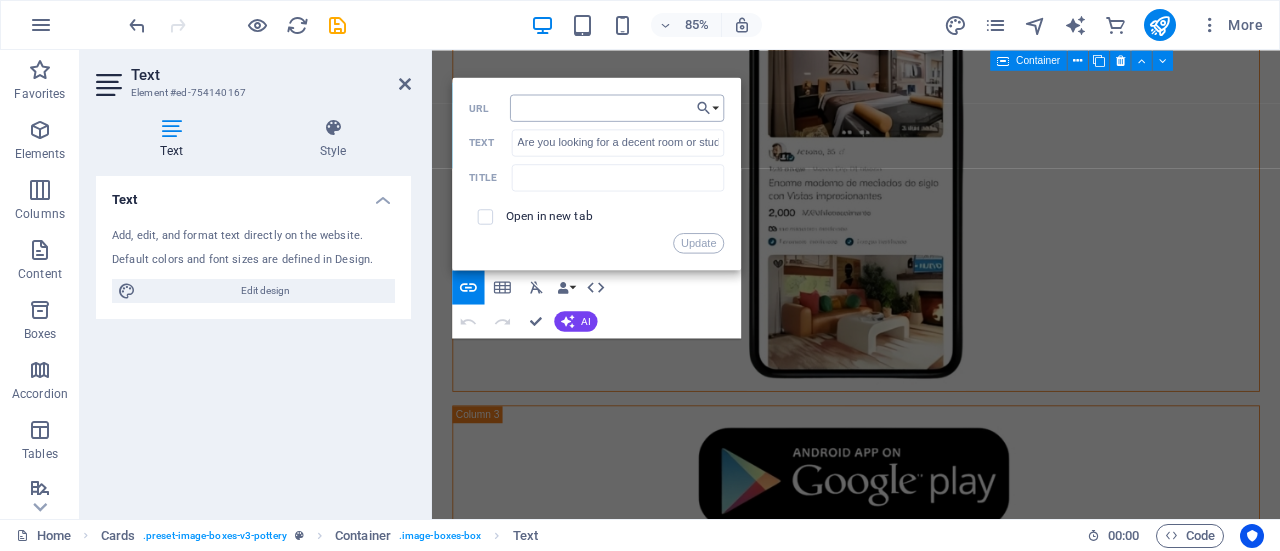 click on "https://roomster.onelink.me/bzUF?af_web_dp=https%3A%2F%2Faf.roomster.com&af_xp=custom&pid=Affiliates&c=Main&deep_link_sub1=[URL_PARAM]&deep_link_value=login" at bounding box center (618, 107) 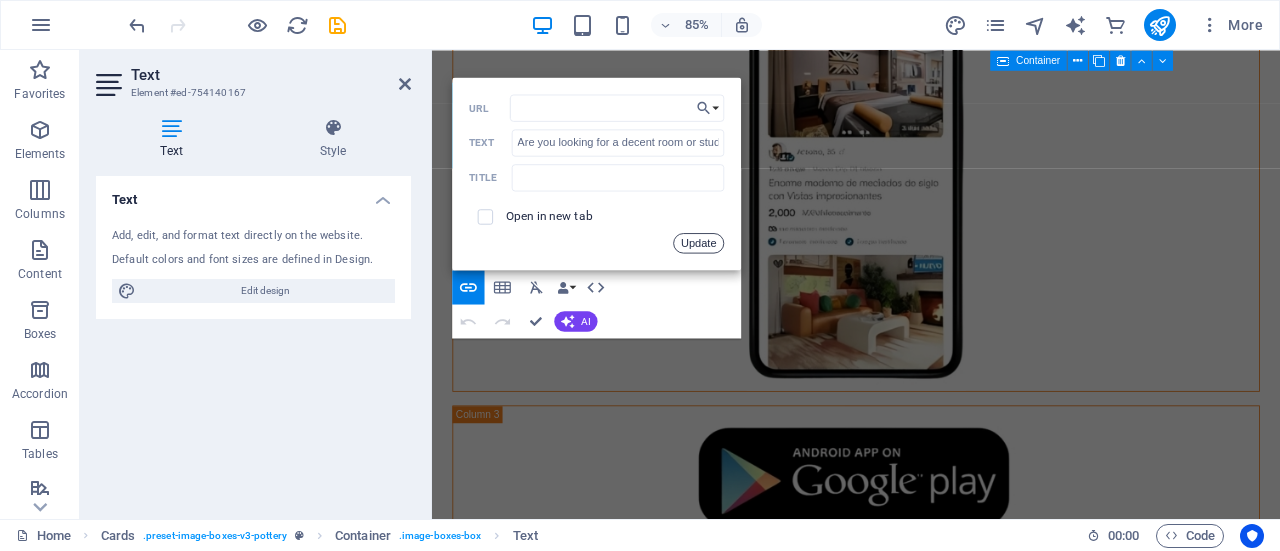 click on "Update" at bounding box center (698, 243) 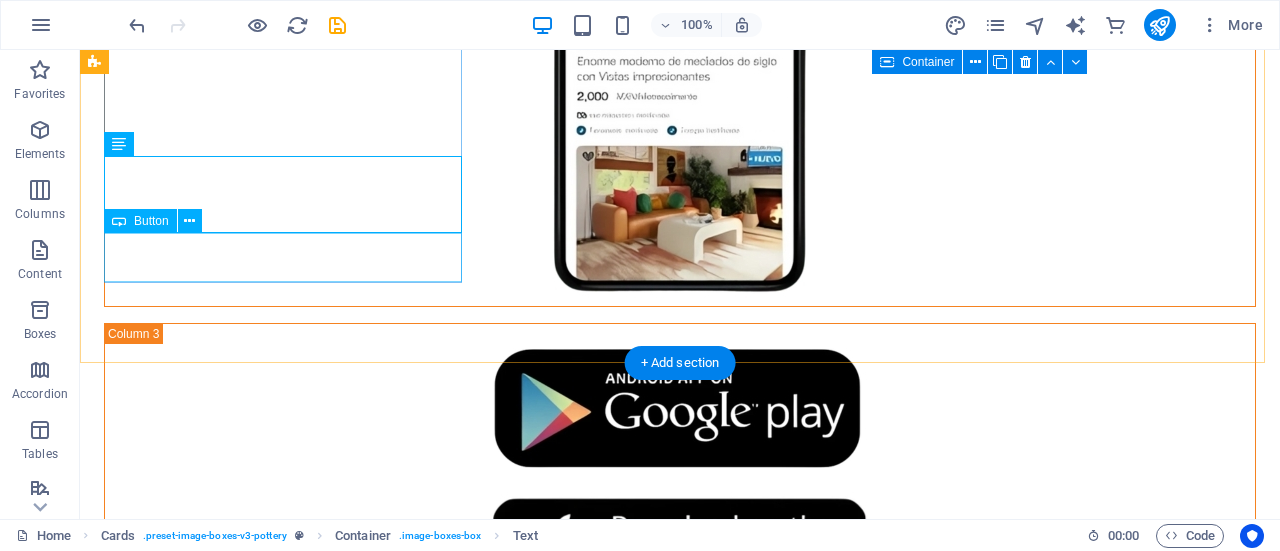 click on "Start Here" at bounding box center (285, 2211) 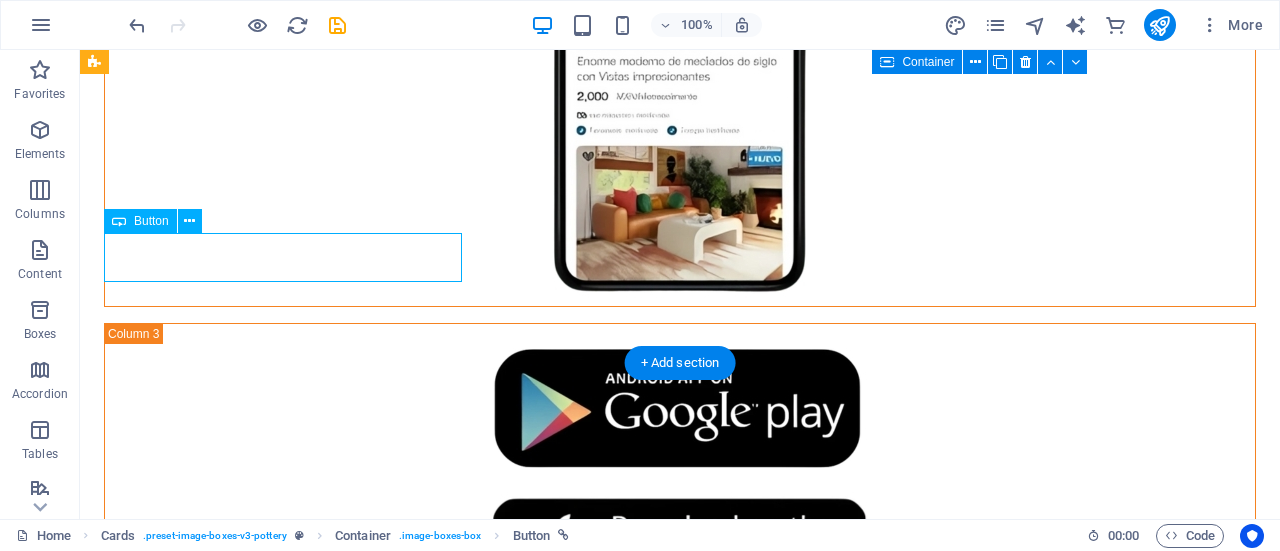 click on "Start Here" at bounding box center (285, 2211) 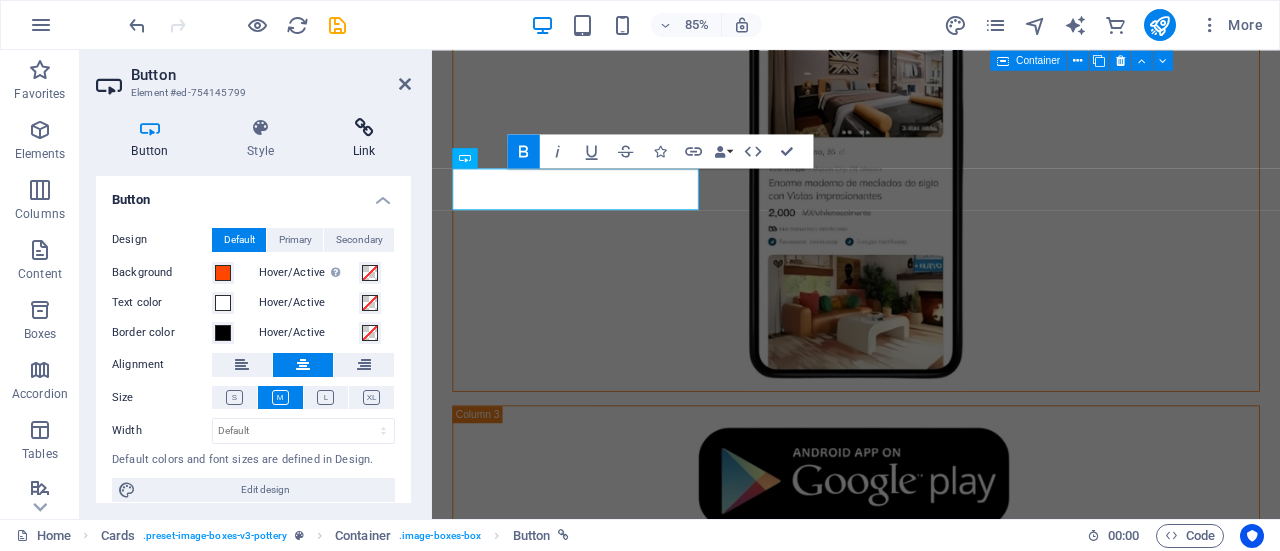 click at bounding box center (364, 128) 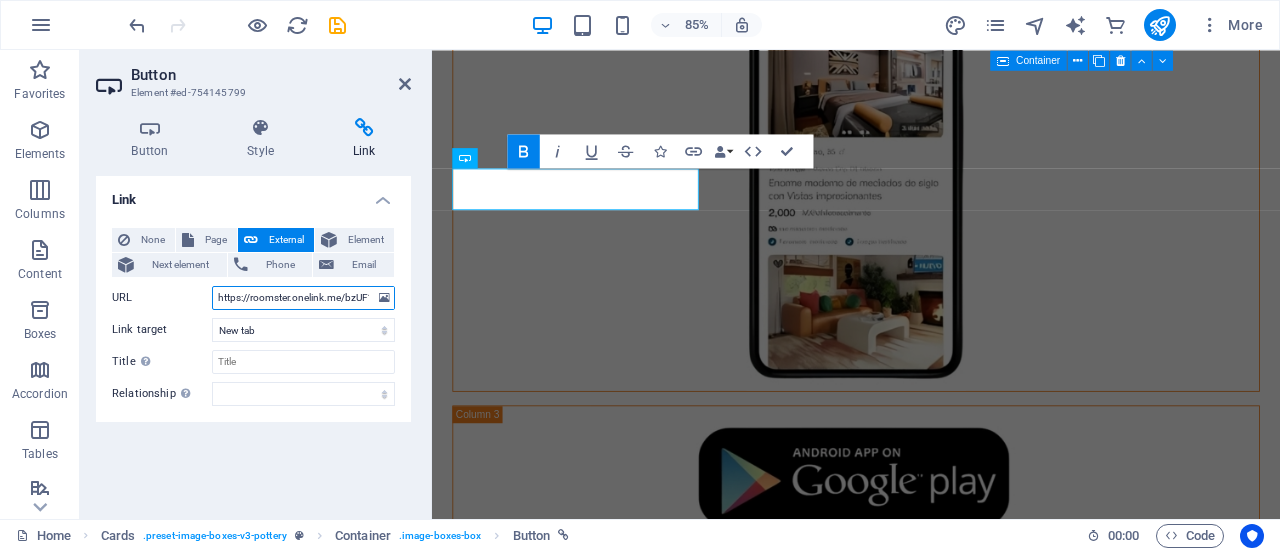click on "https://roomster.onelink.me/bzUF?af_web_dp=https%3A%2F%2Faf.roomster.com&af_xp=custom&pid=Affiliates&c=Main&deep_link_sub1=[URL_PARAM]&deep_link_value=login" at bounding box center (303, 298) 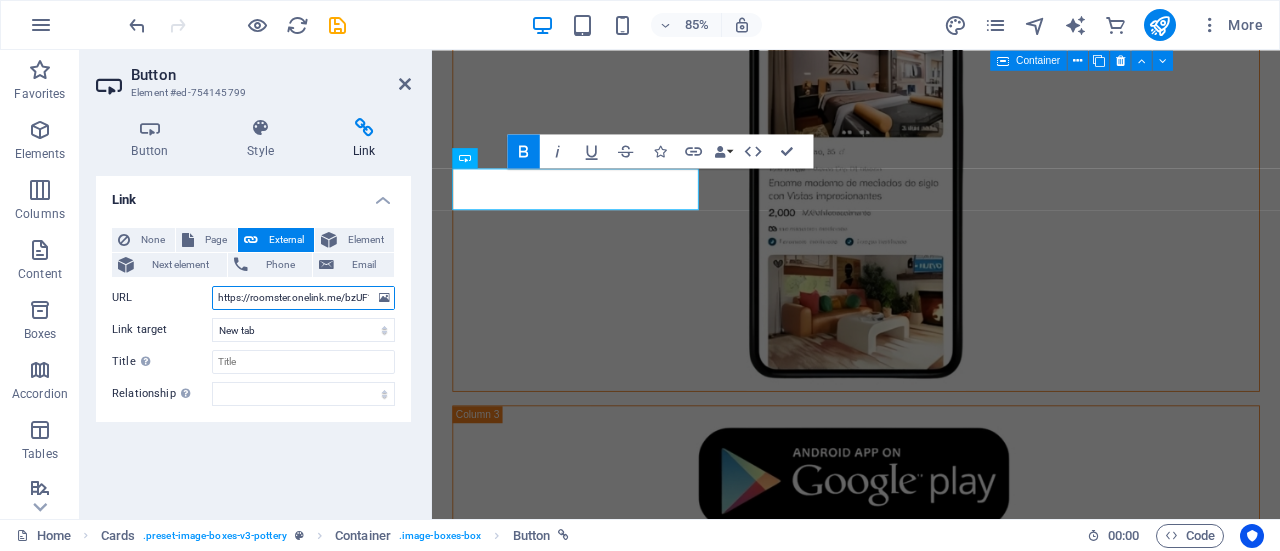 paste on "43" 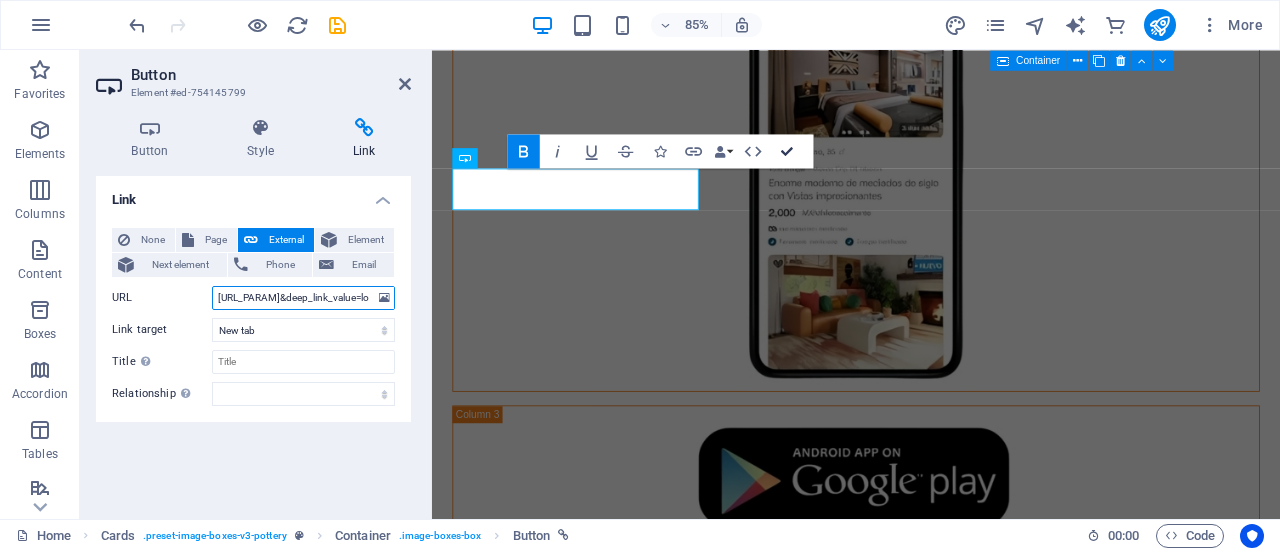 drag, startPoint x: 786, startPoint y: 149, endPoint x: 706, endPoint y: 99, distance: 94.33981 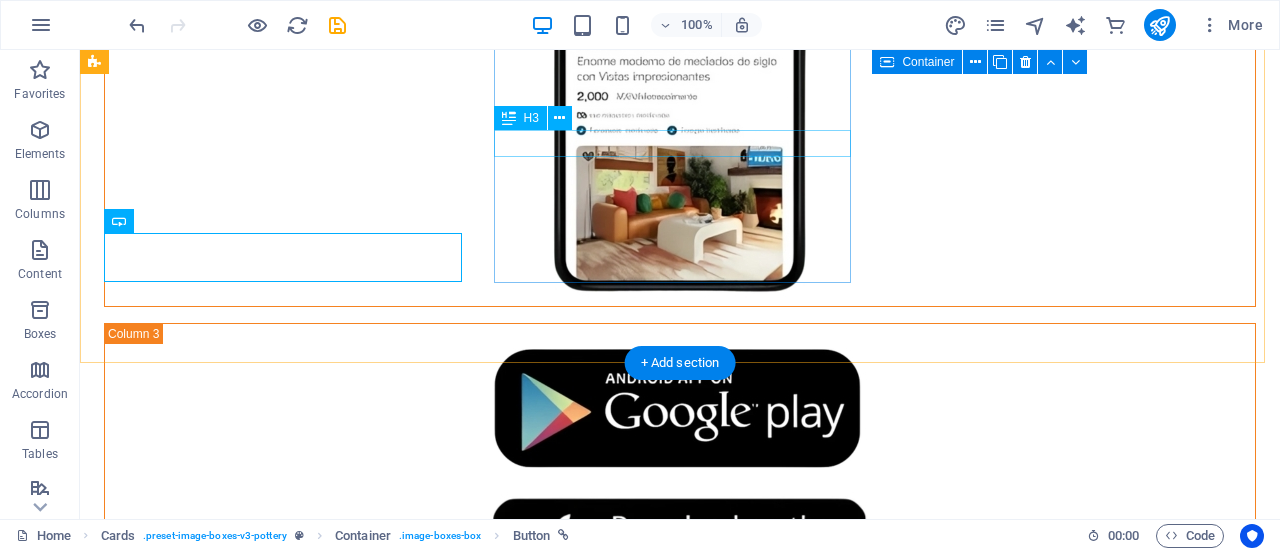 click on "House - Sublease" at bounding box center [285, 2507] 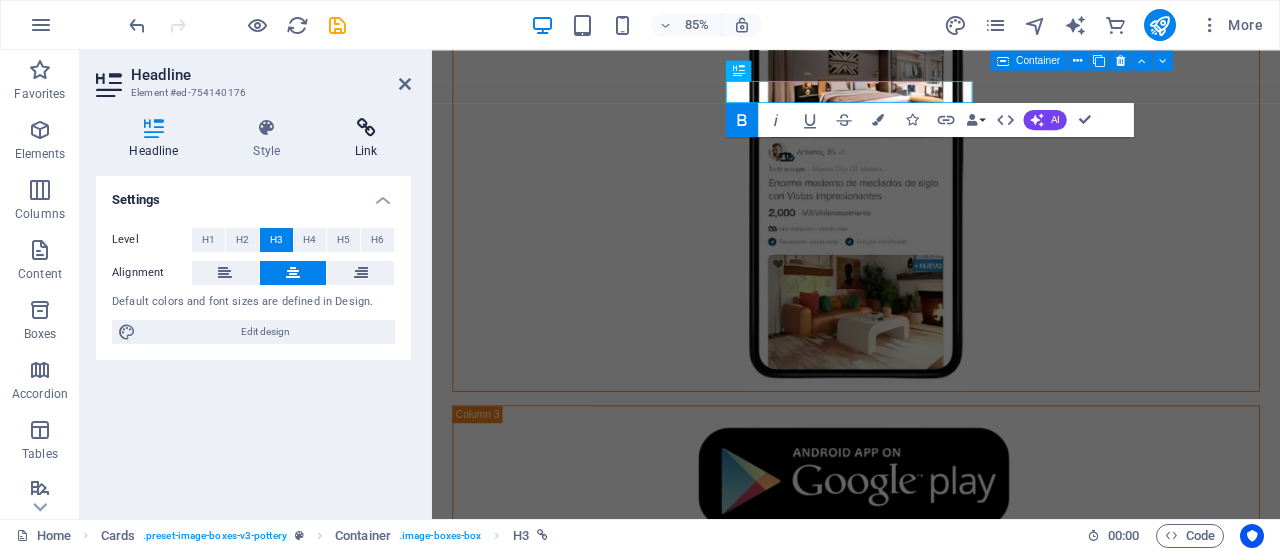 click at bounding box center [366, 128] 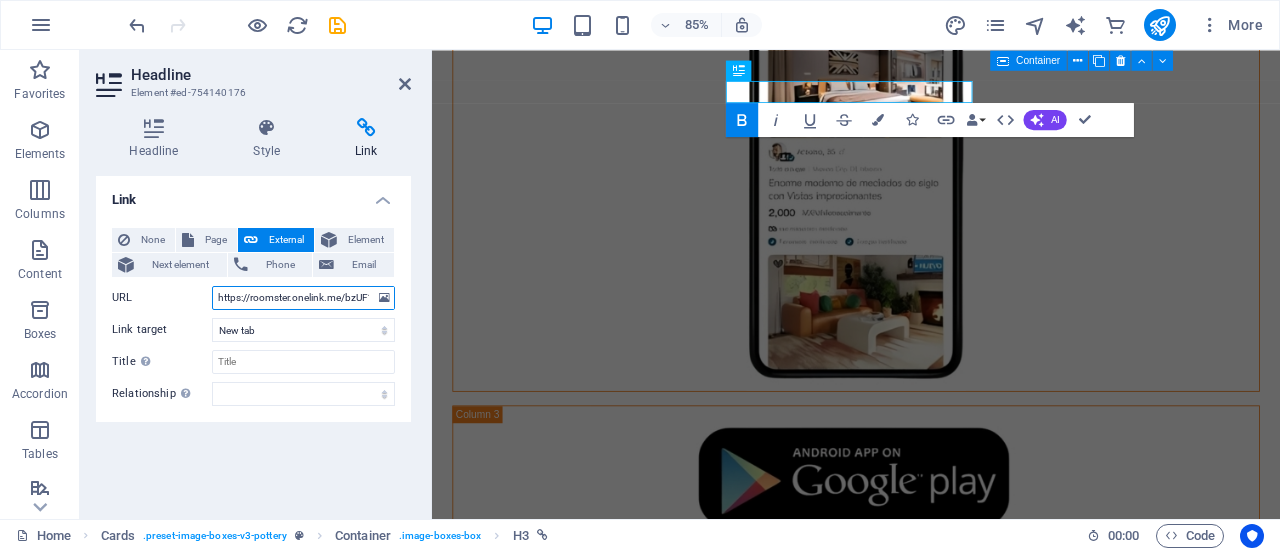 click on "https://roomster.onelink.me/bzUF?af_web_dp=https%3A%2F%2Faf.roomster.com&af_xp=custom&pid=Affiliates&c=Main&deep_link_sub1=[URL_PARAM]&deep_link_value=login" at bounding box center [303, 298] 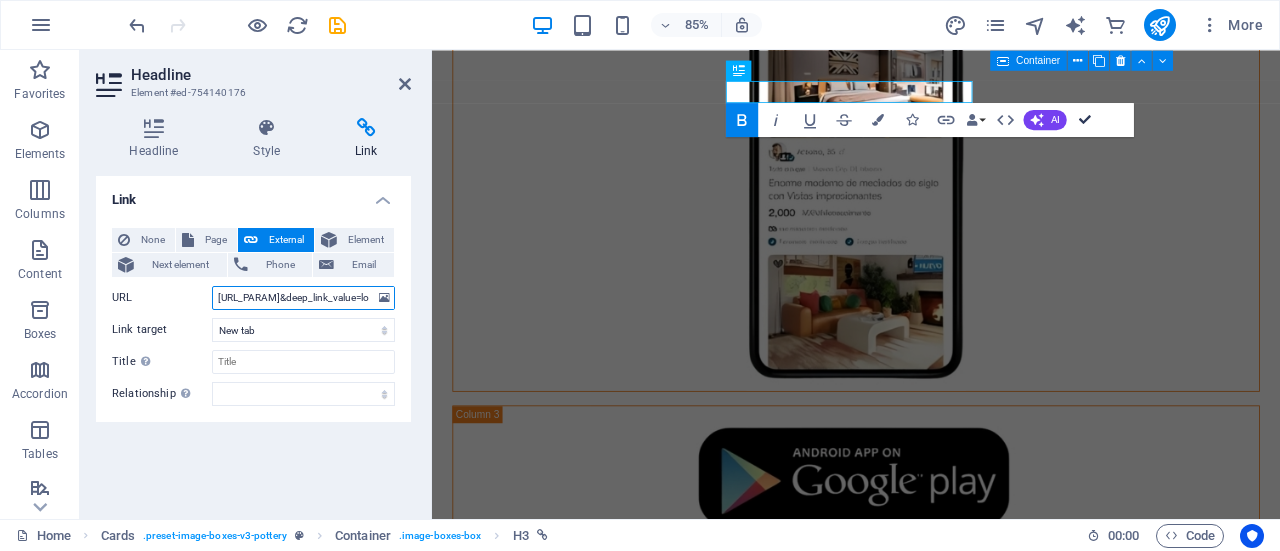 drag, startPoint x: 1085, startPoint y: 113, endPoint x: 1000, endPoint y: 68, distance: 96.17692 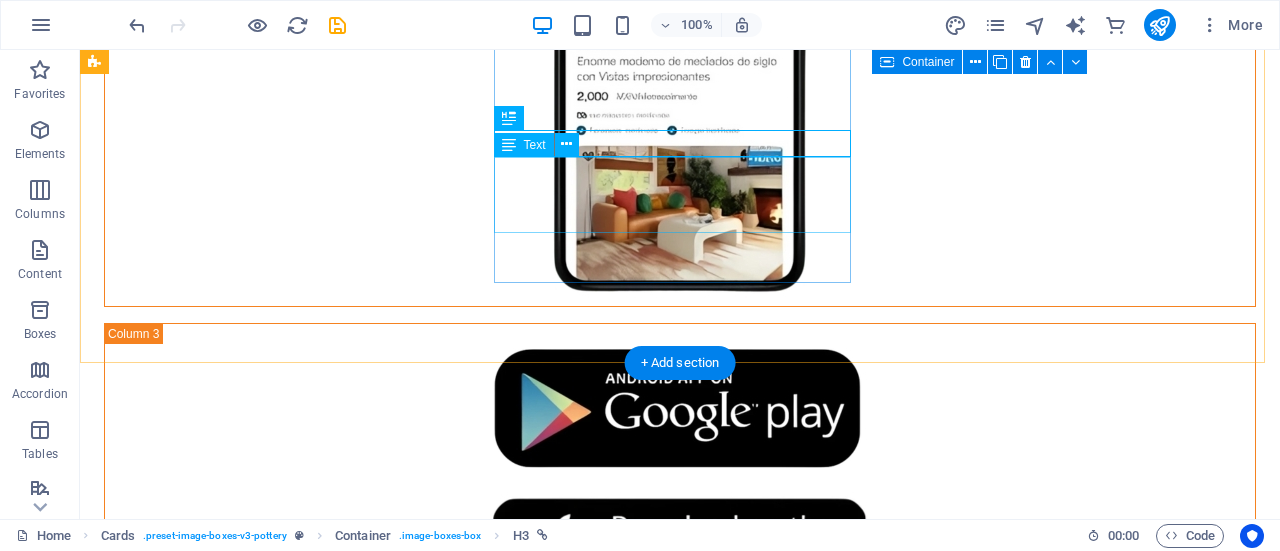 click on "Do you need a sweet house, efficiency, or sublet for rent? Start here and rent your dream residence." at bounding box center [285, 2558] 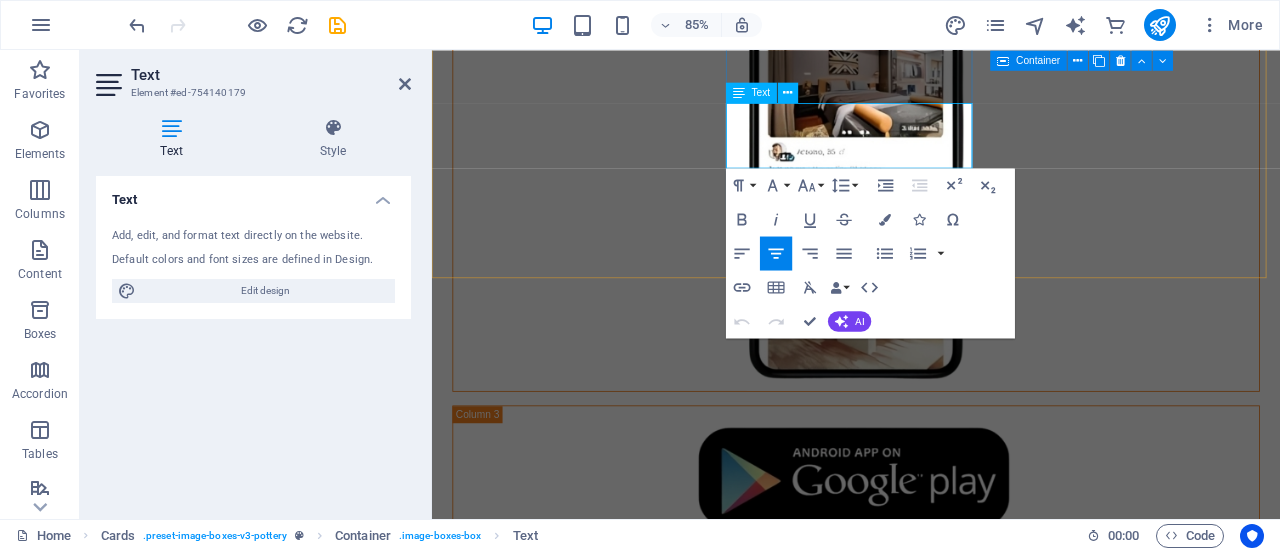 click on "Do you need a sweet house, efficiency, or sublet for rent? Start here and rent your dream residence." at bounding box center (603, 2638) 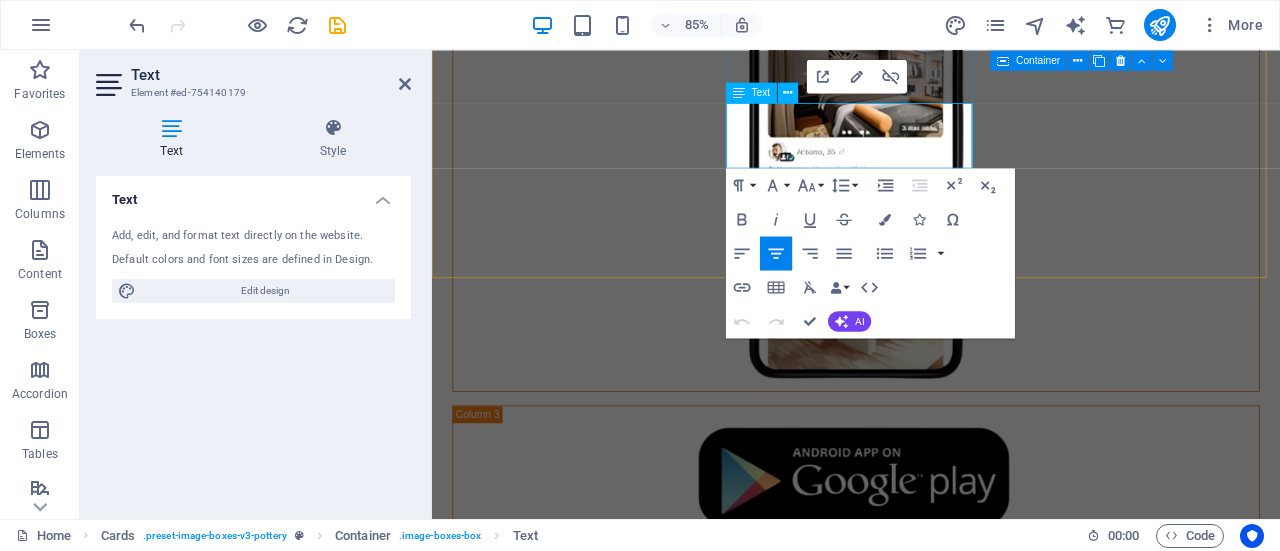 click on "Do you need a sweet house, efficiency, or sublet for rent? Start here and rent your dream residence." at bounding box center [603, 2638] 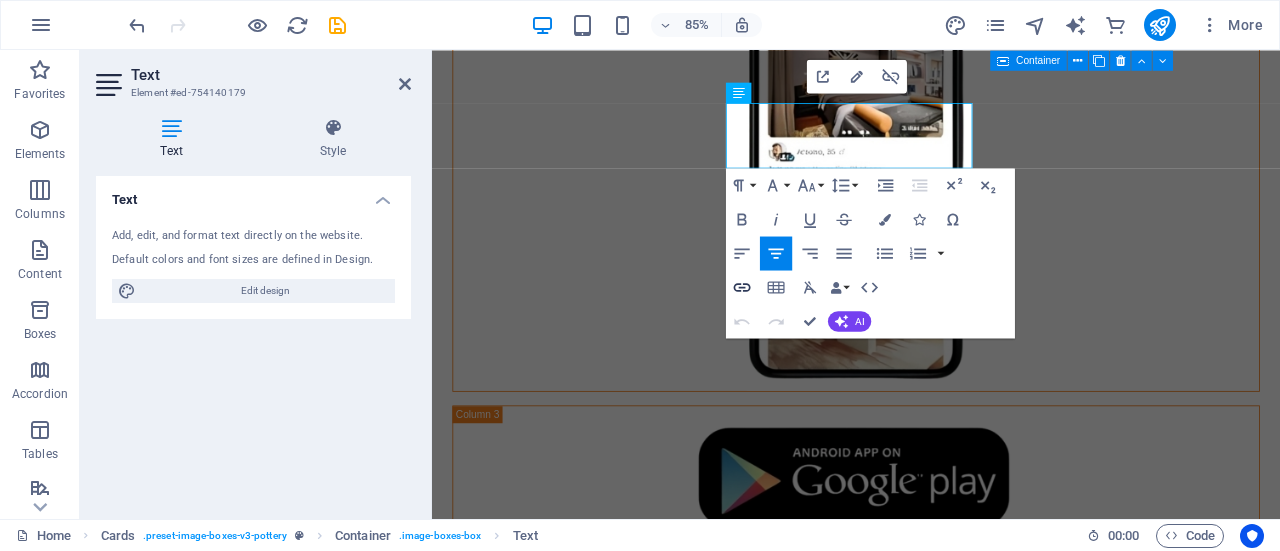 click 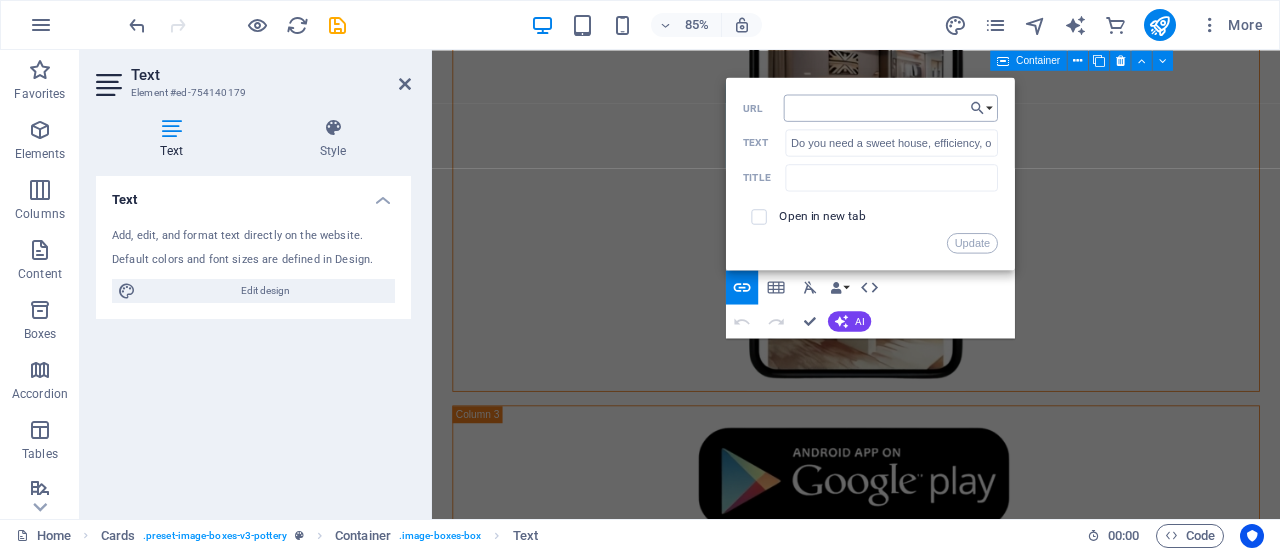 click on "https://roomster.onelink.me/bzUF?af_web_dp=https%3A%2F%2Faf.roomster.com&af_xp=custom&pid=Affiliates&c=Main&deep_link_sub1=[URL_PARAM]&deep_link_value=login" at bounding box center [891, 107] 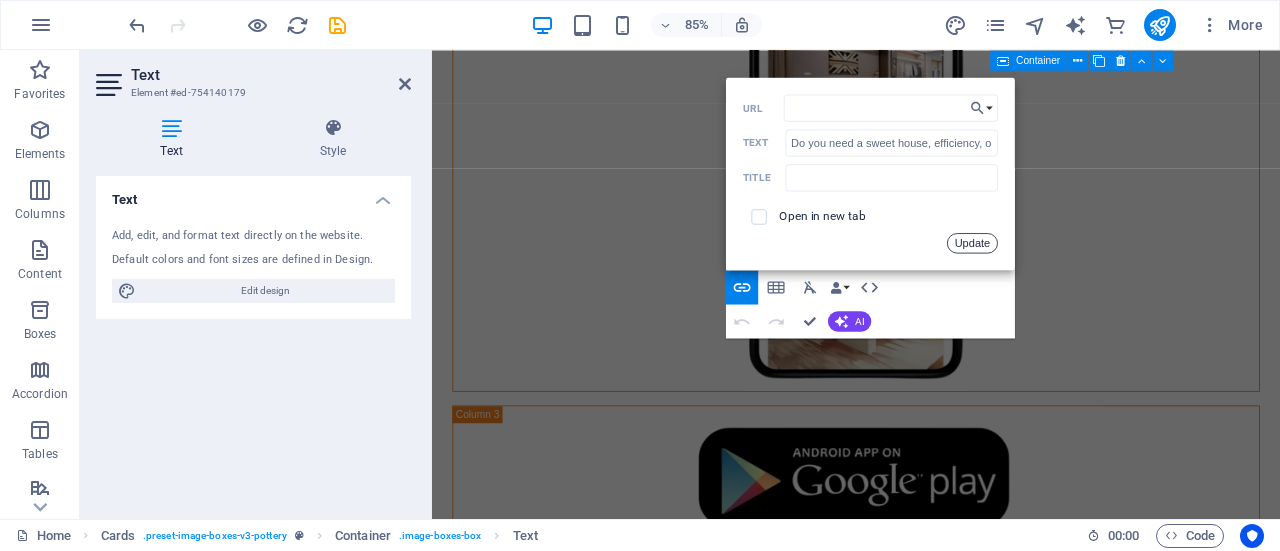 click on "Update" at bounding box center (972, 243) 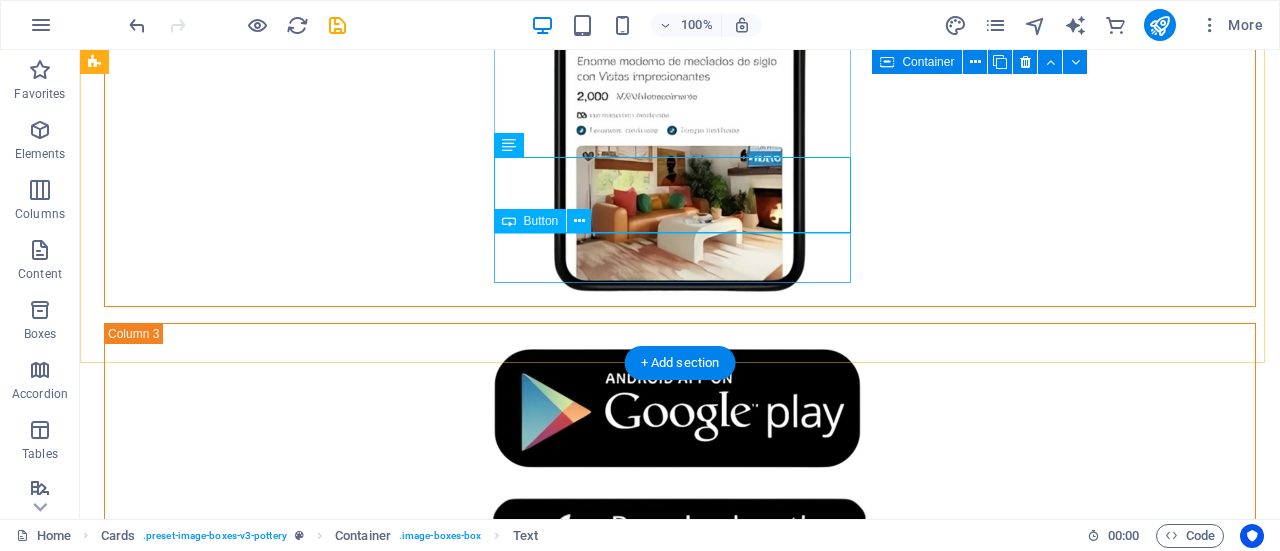 click on "Start Here" at bounding box center [285, 2622] 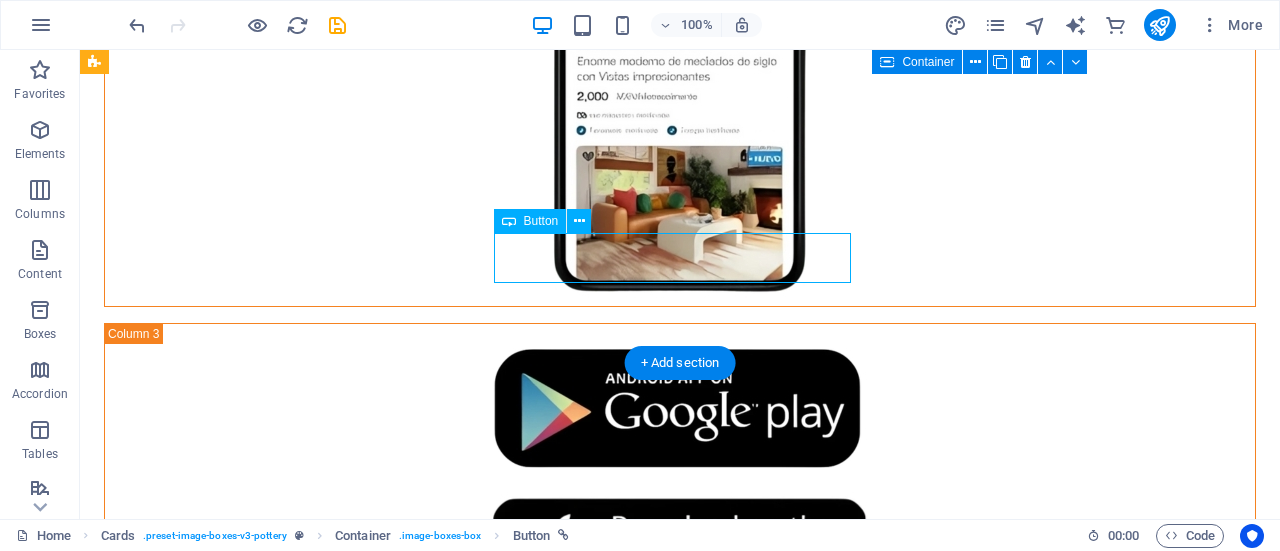 click on "Start Here" at bounding box center [285, 2622] 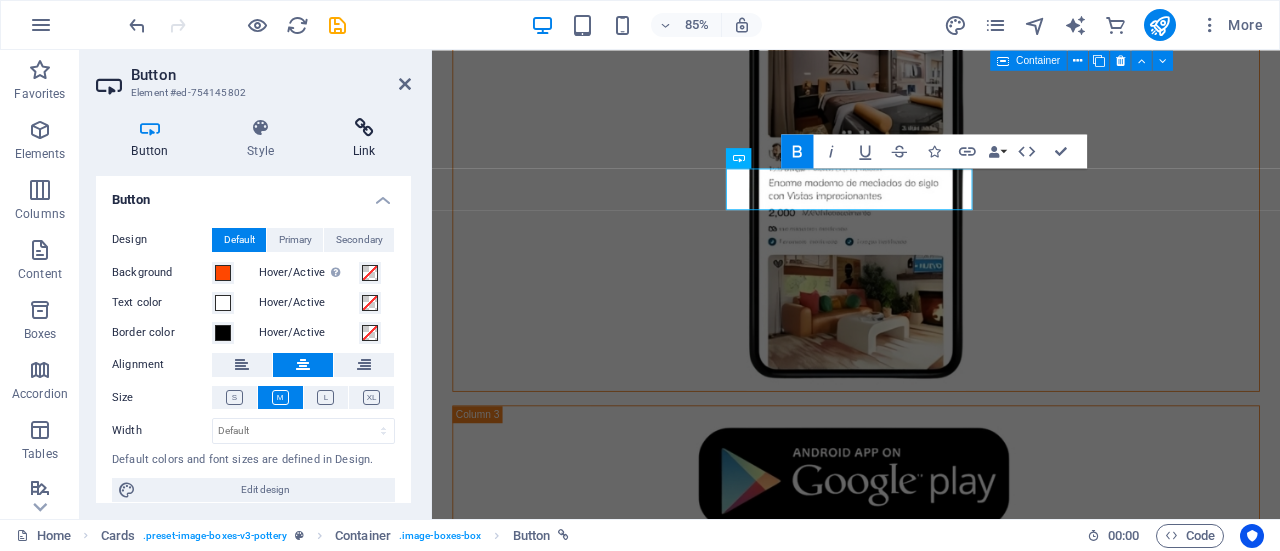 click at bounding box center [364, 128] 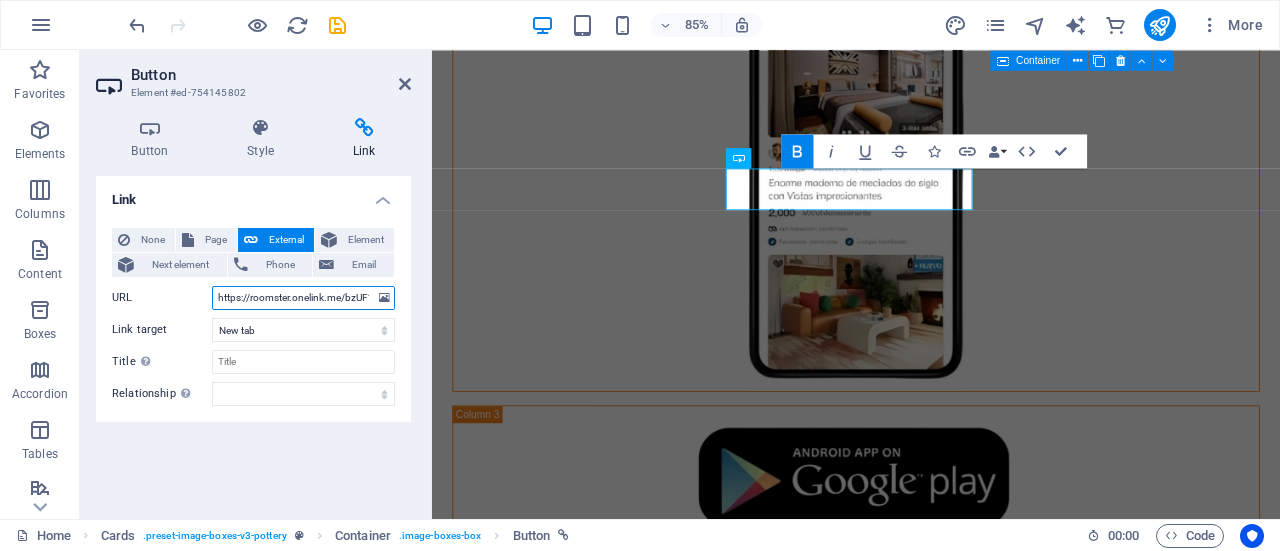 click on "https://roomster.onelink.me/bzUF?af_web_dp=https%3A%2F%2Faf.roomster.com&af_xp=custom&pid=Affiliates&c=Main&deep_link_sub1=[URL_PARAM]&deep_link_value=login" at bounding box center (303, 298) 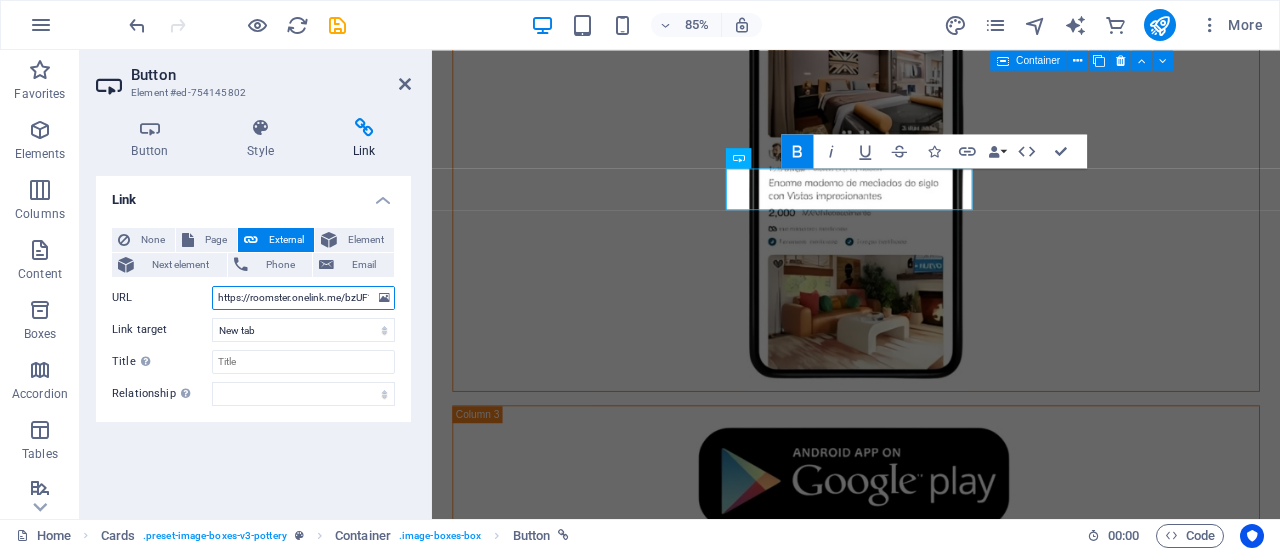 paste on "43" 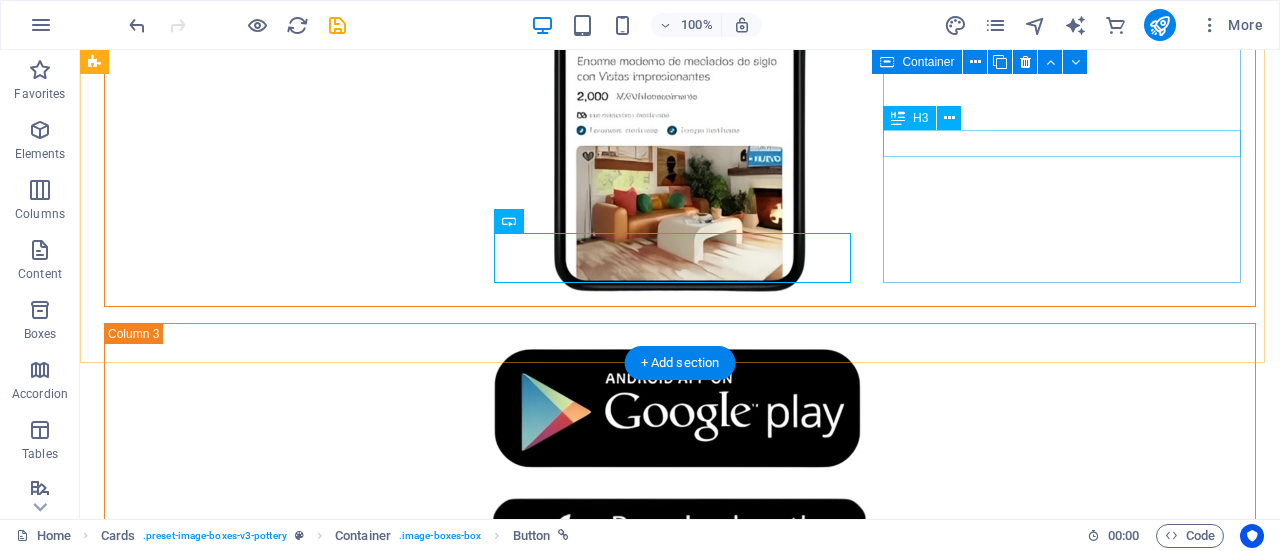 click on "Flat - Apartment" at bounding box center (285, 2918) 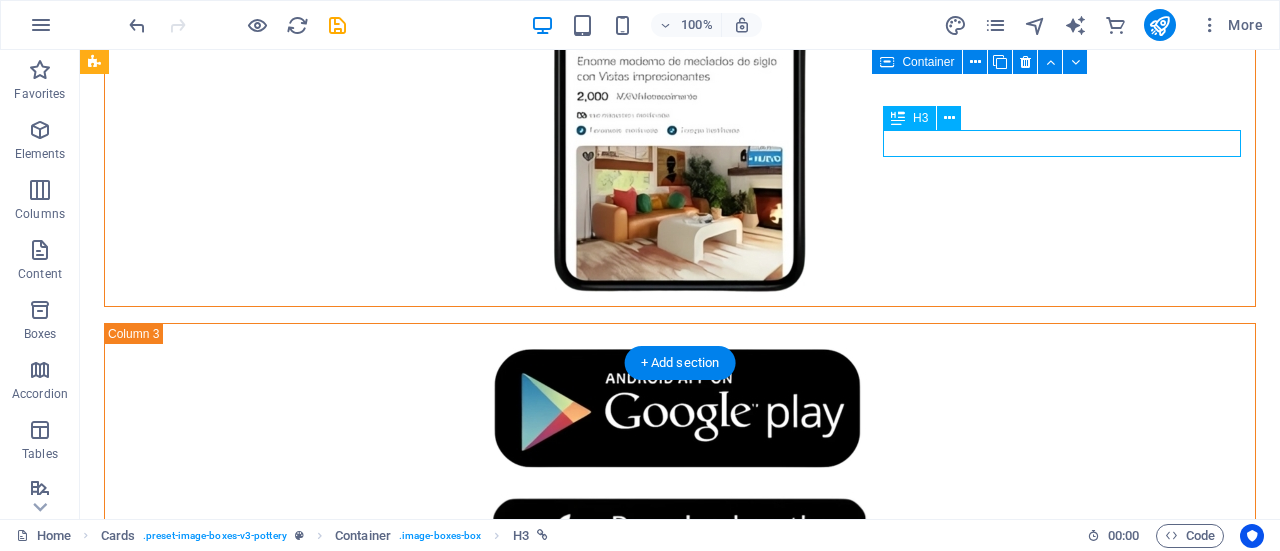 click on "Flat - Apartment" at bounding box center [285, 2918] 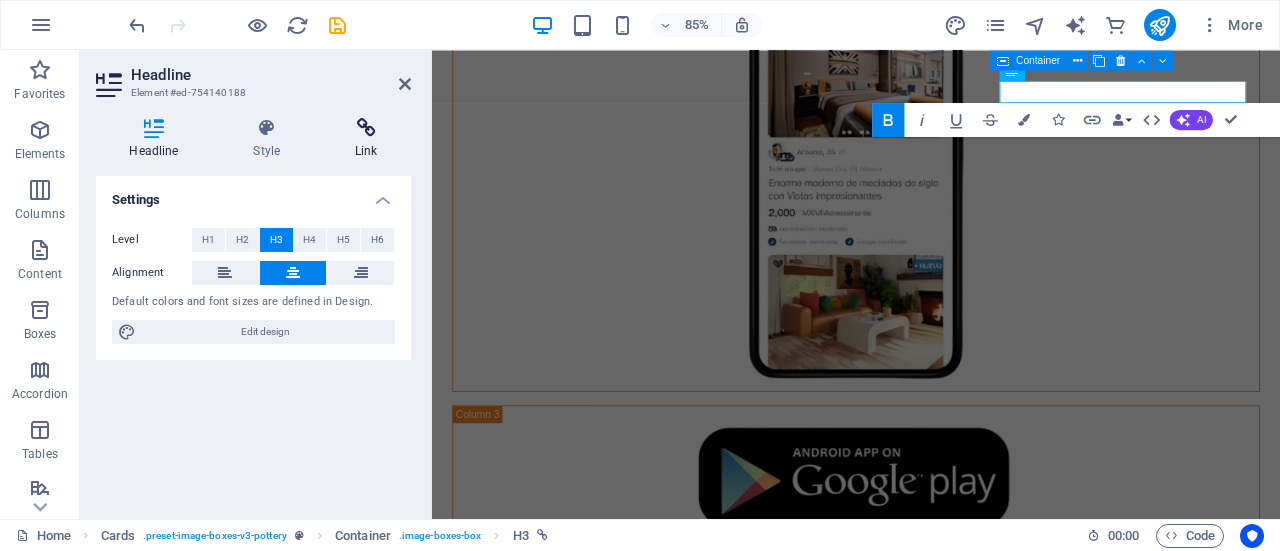 click at bounding box center [366, 128] 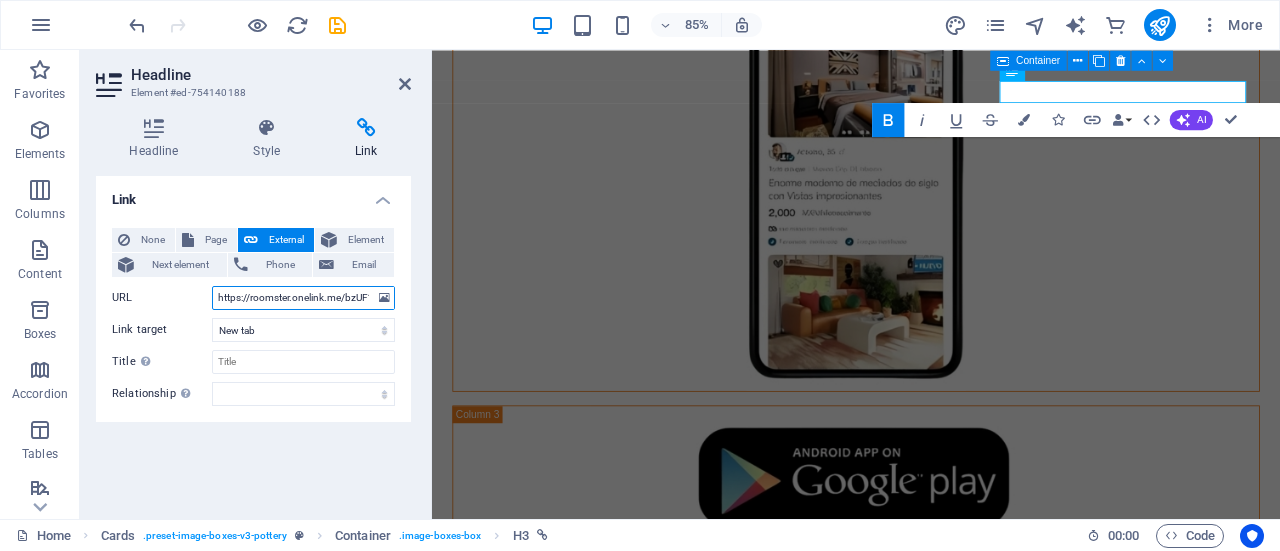 click on "https://roomster.onelink.me/bzUF?af_web_dp=https%3A%2F%2Faf.roomster.com&af_xp=custom&pid=Affiliates&c=Main&deep_link_sub1=[URL_PARAM]&deep_link_value=login" at bounding box center [303, 298] 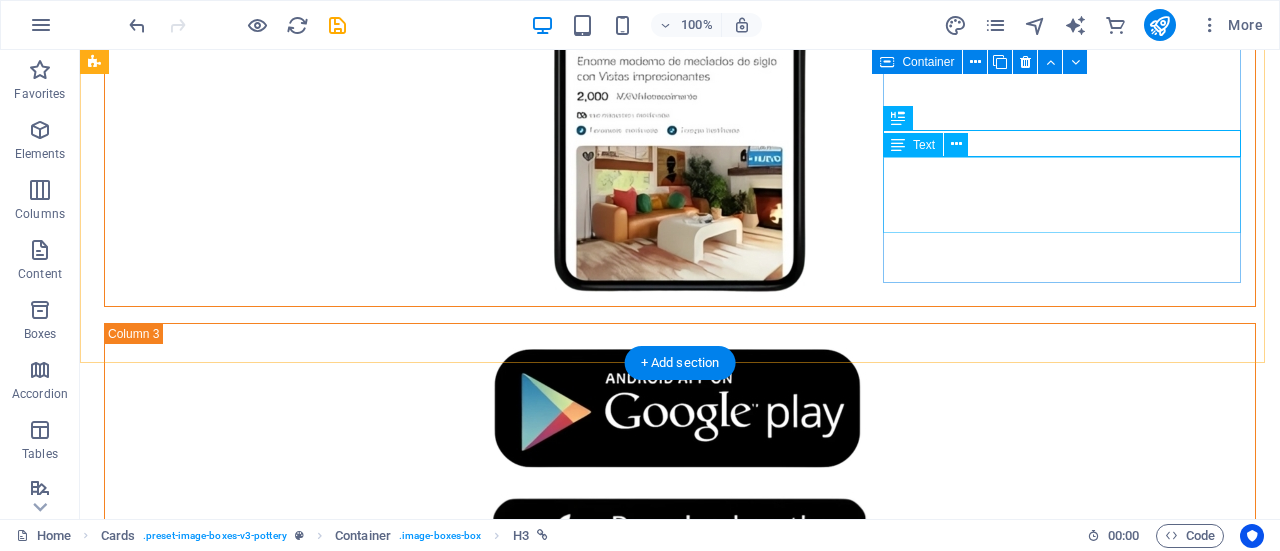 click on "Select from the best available flats and apartments for rent. Find and book your spot now." at bounding box center (285, 2969) 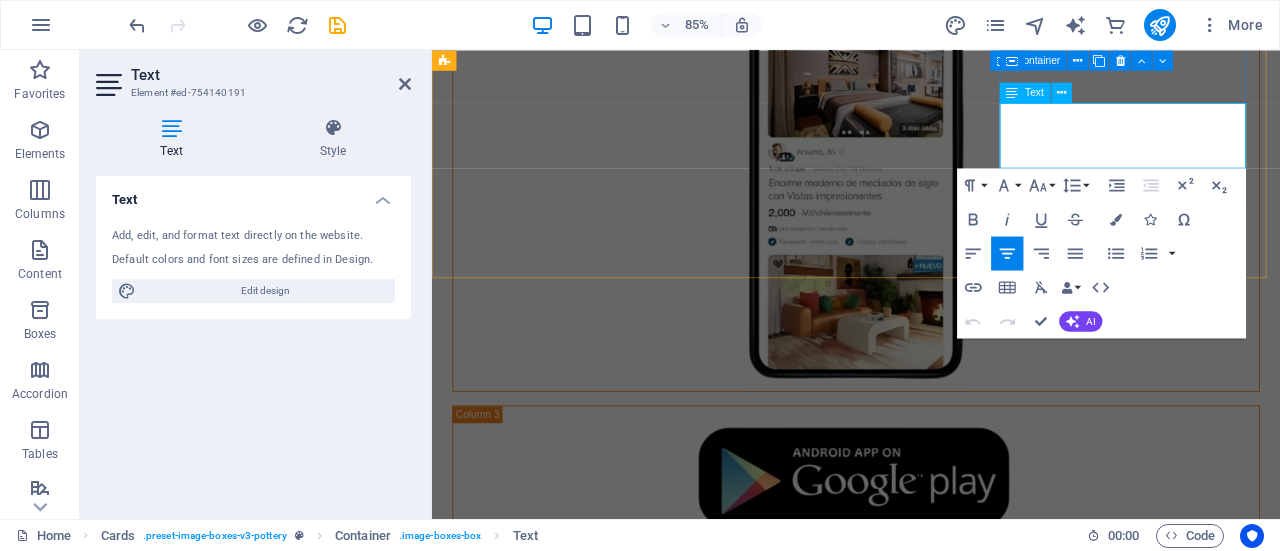 click on "Select from the best available flats and apartments for rent. Find and book your spot now." at bounding box center (603, 3004) 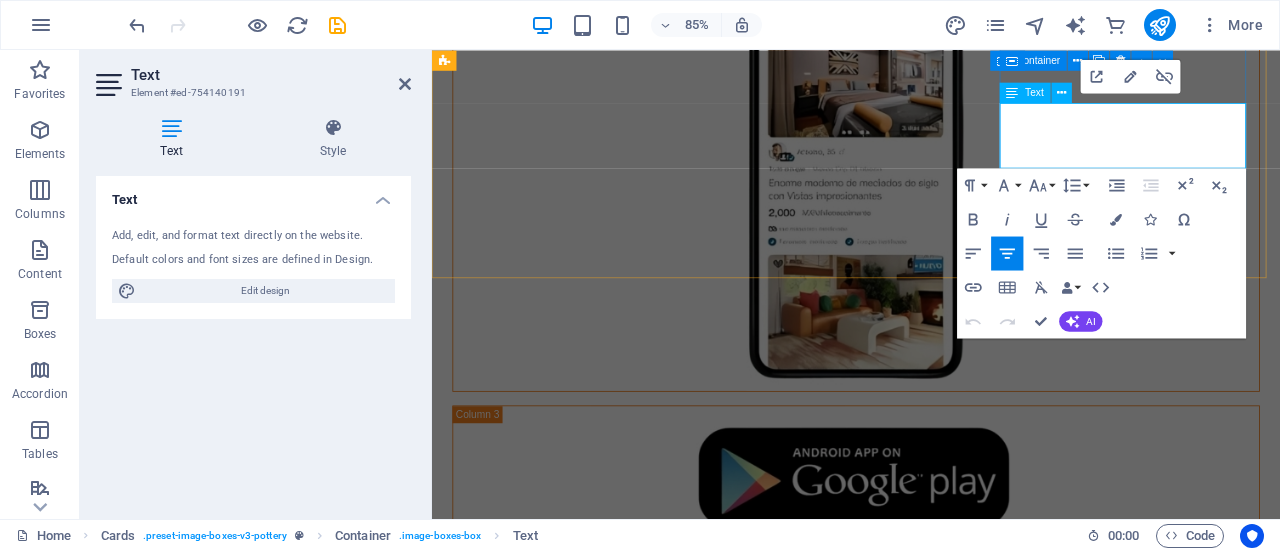 click on "Select from the best available flats and apartments for rent. Find and book your spot now." at bounding box center [603, 3004] 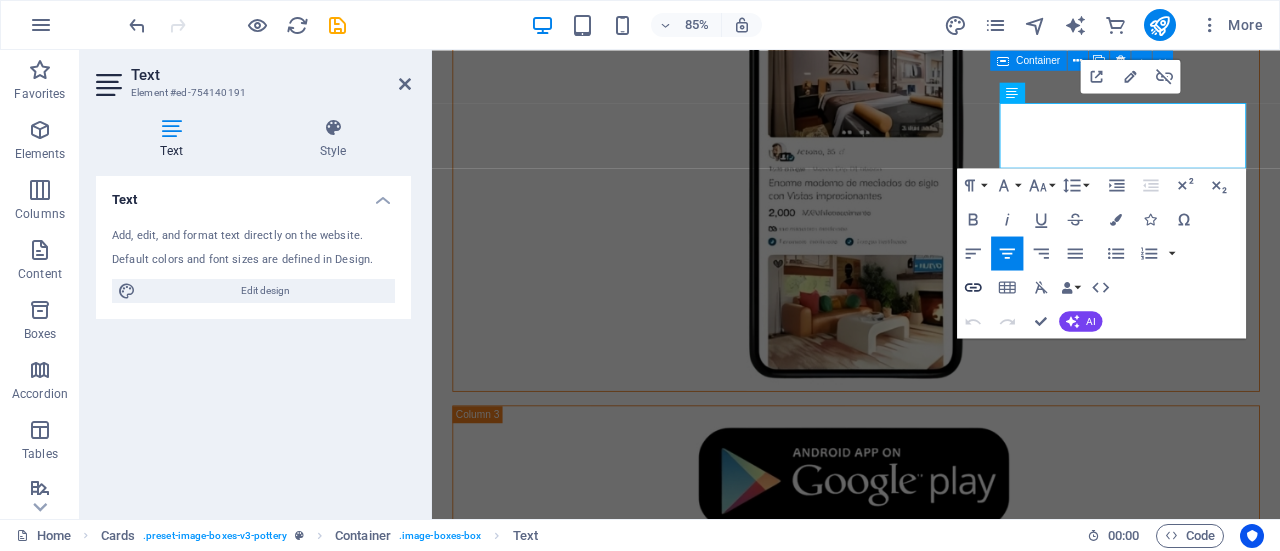 click 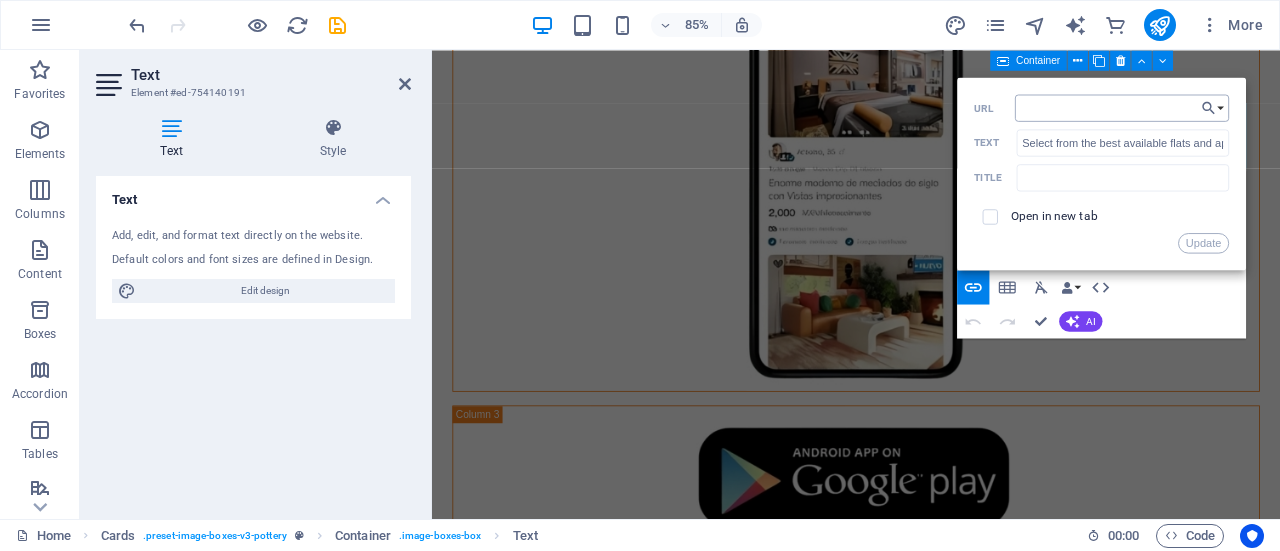 click on "https://roomster.onelink.me/bzUF?af_web_dp=https%3A%2F%2Faf.roomster.com&af_xp=custom&pid=Affiliates&c=Main&deep_link_sub1=[URL_PARAM]&deep_link_value=login" at bounding box center [1122, 107] 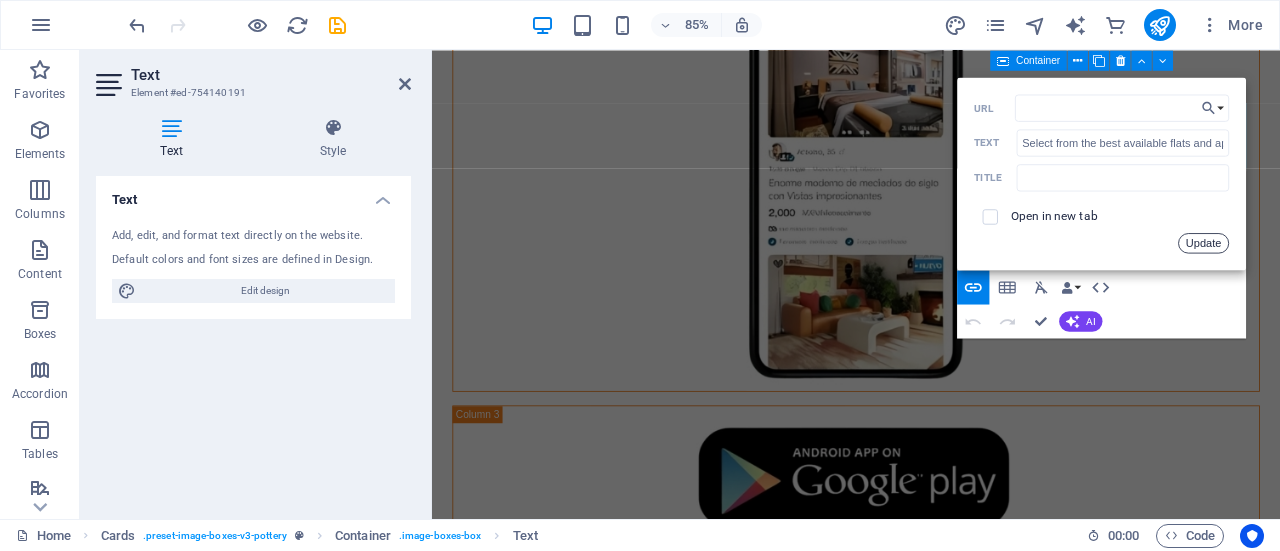 click on "Update" at bounding box center [1203, 243] 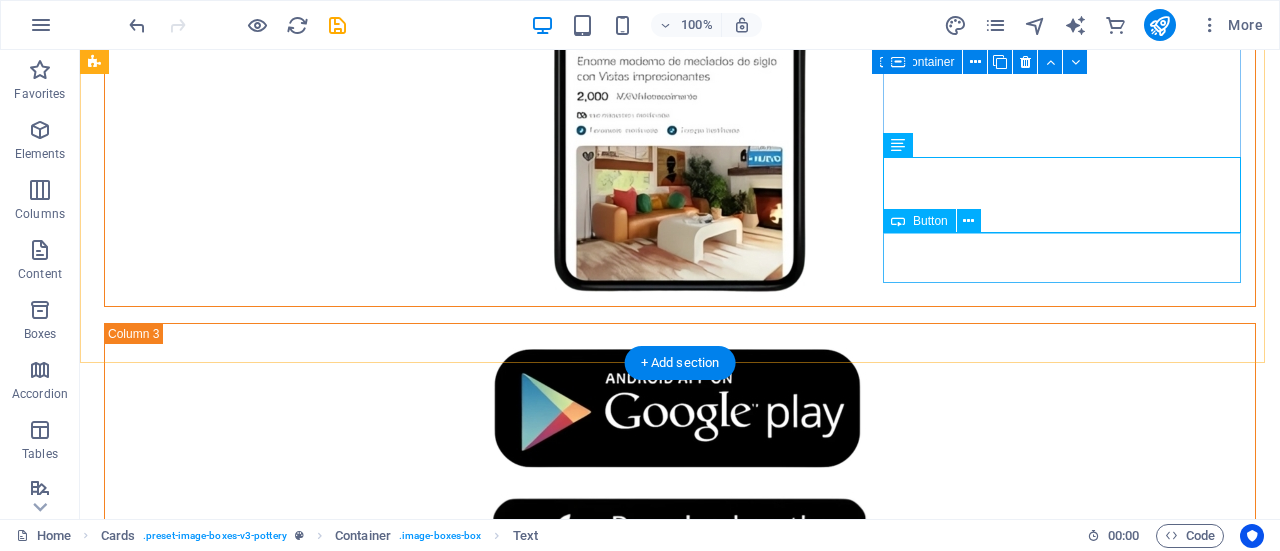 click on "Start Here" at bounding box center [285, 3033] 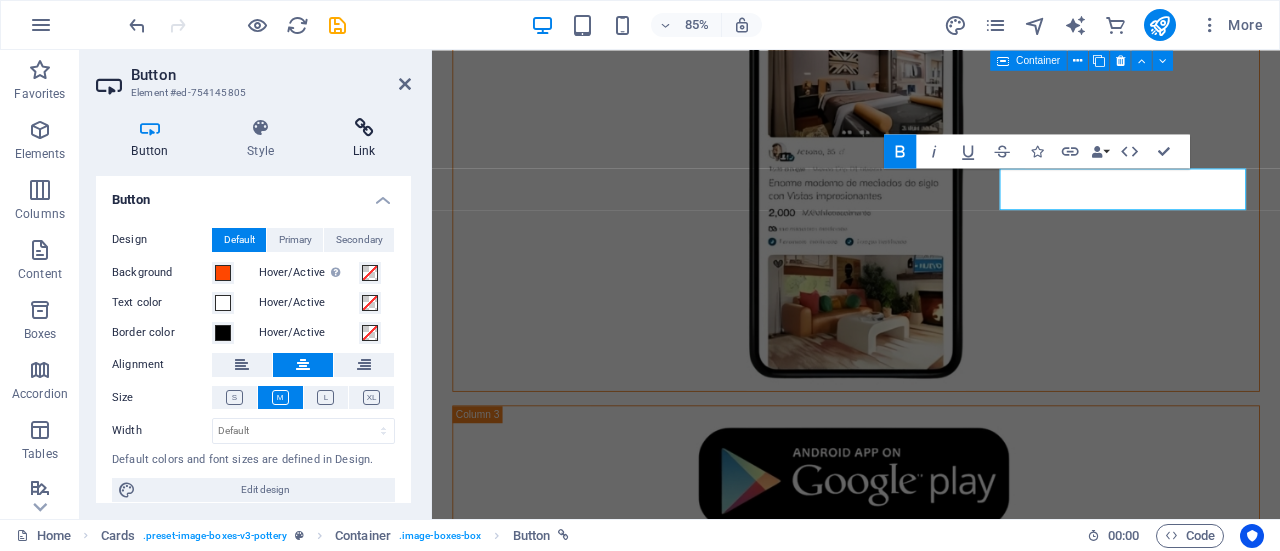 click at bounding box center [364, 128] 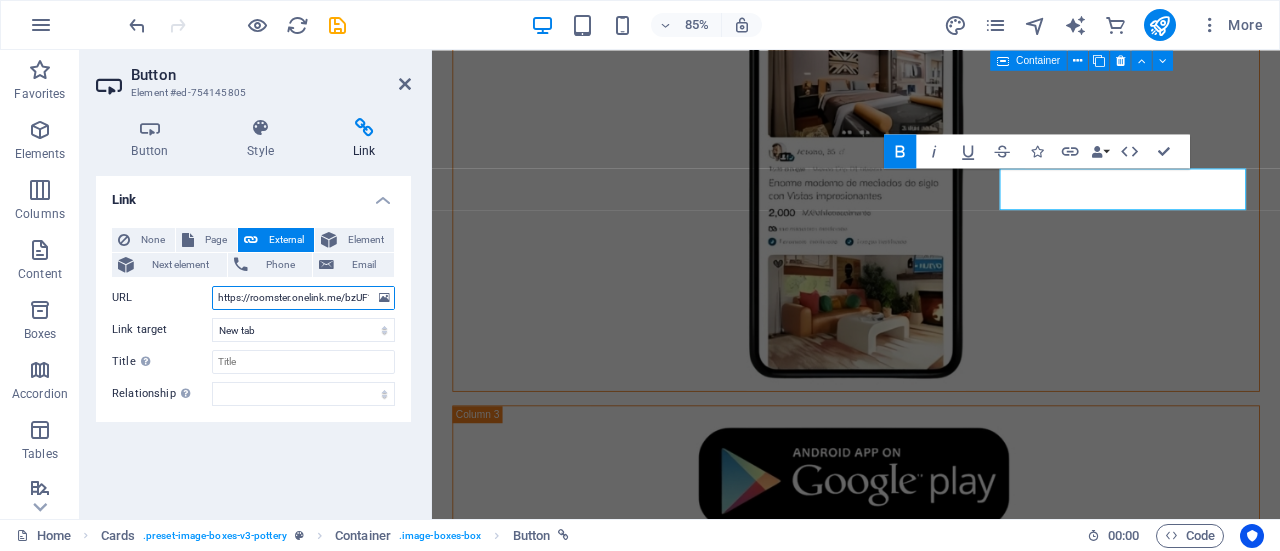 click on "https://roomster.onelink.me/bzUF?af_web_dp=https%3A%2F%2Faf.roomster.com&af_xp=custom&pid=Affiliates&c=Main&deep_link_sub1=[URL_PARAM]&deep_link_value=login" at bounding box center [303, 298] 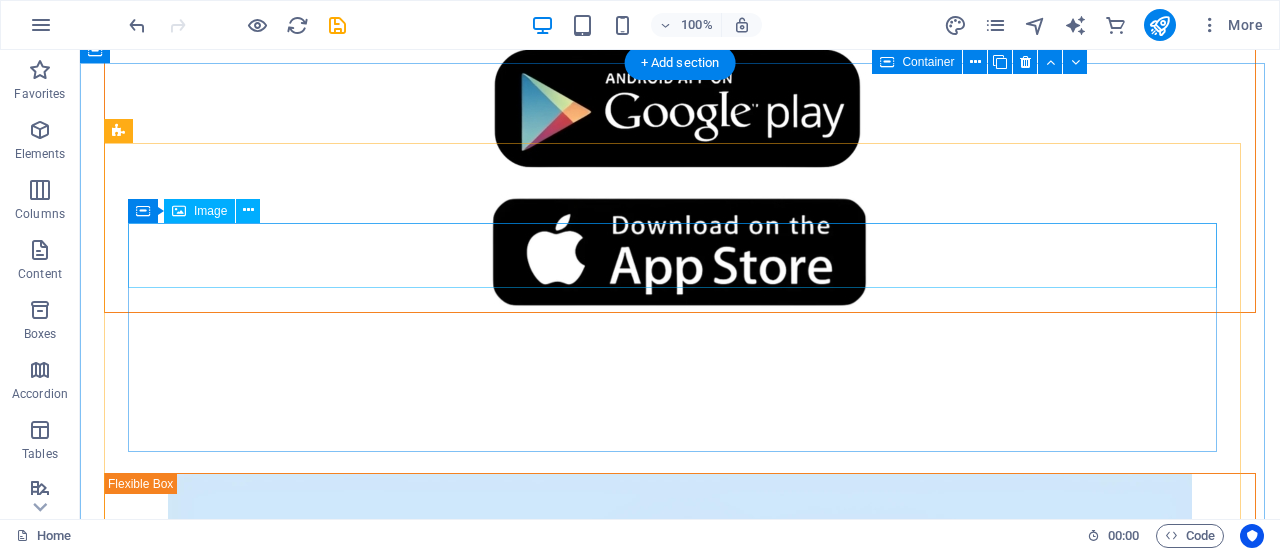 click at bounding box center [680, 3030] 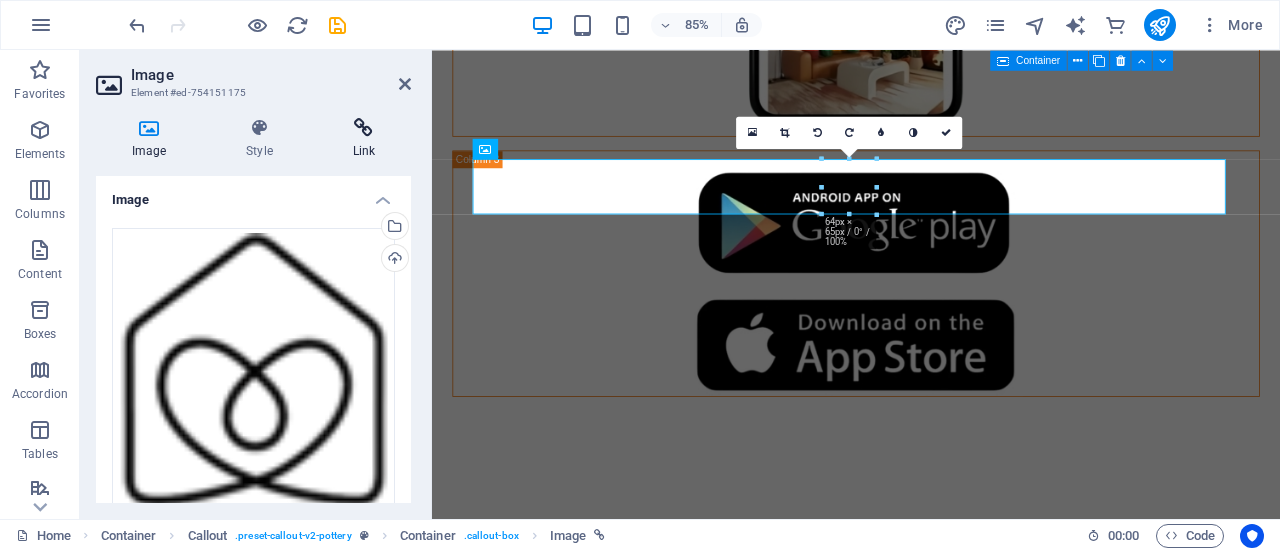 click at bounding box center [364, 128] 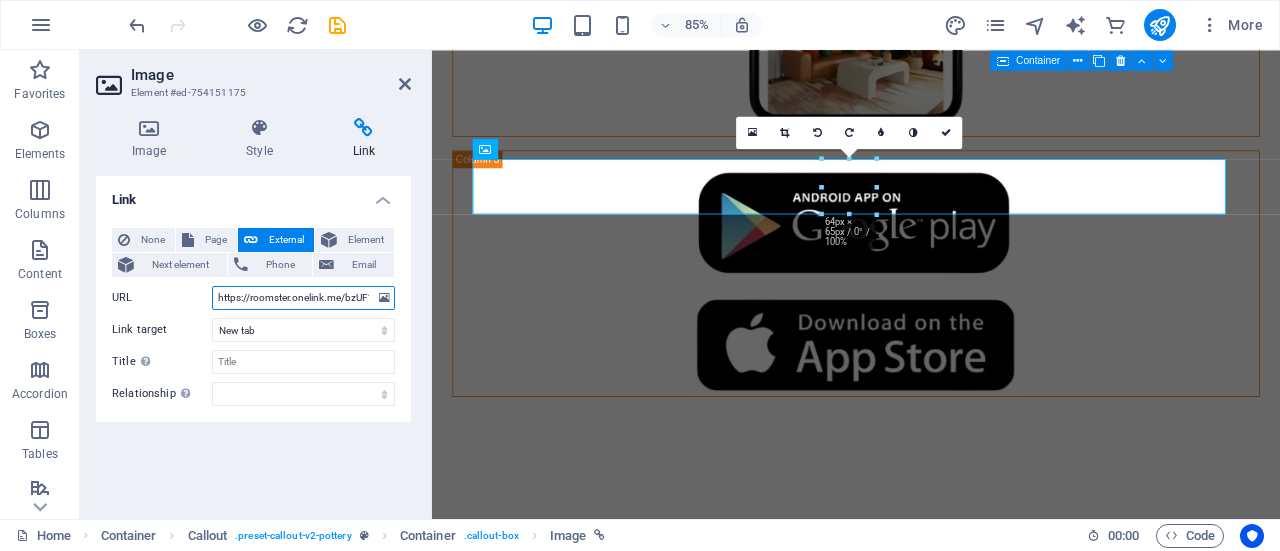 click on "https://roomster.onelink.me/bzUF?af_web_dp=https%3A%2F%2Faf.roomster.com&af_xp=custom&pid=Affiliates&c=Main&deep_link_sub1=[URL_PARAM]&deep_link_value=login" at bounding box center (303, 298) 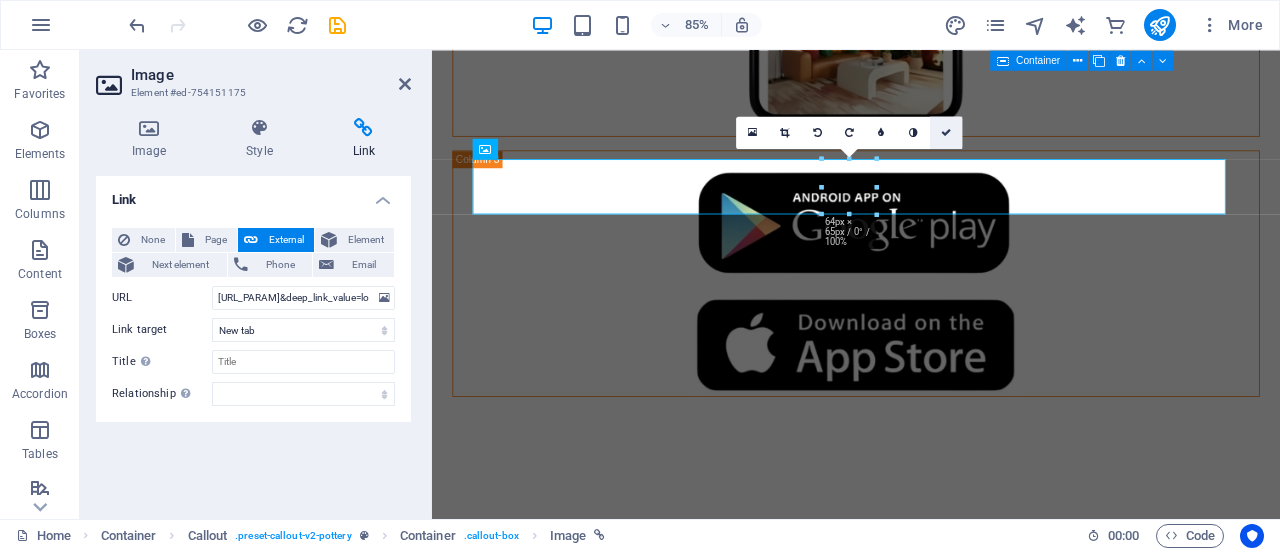 click at bounding box center [946, 133] 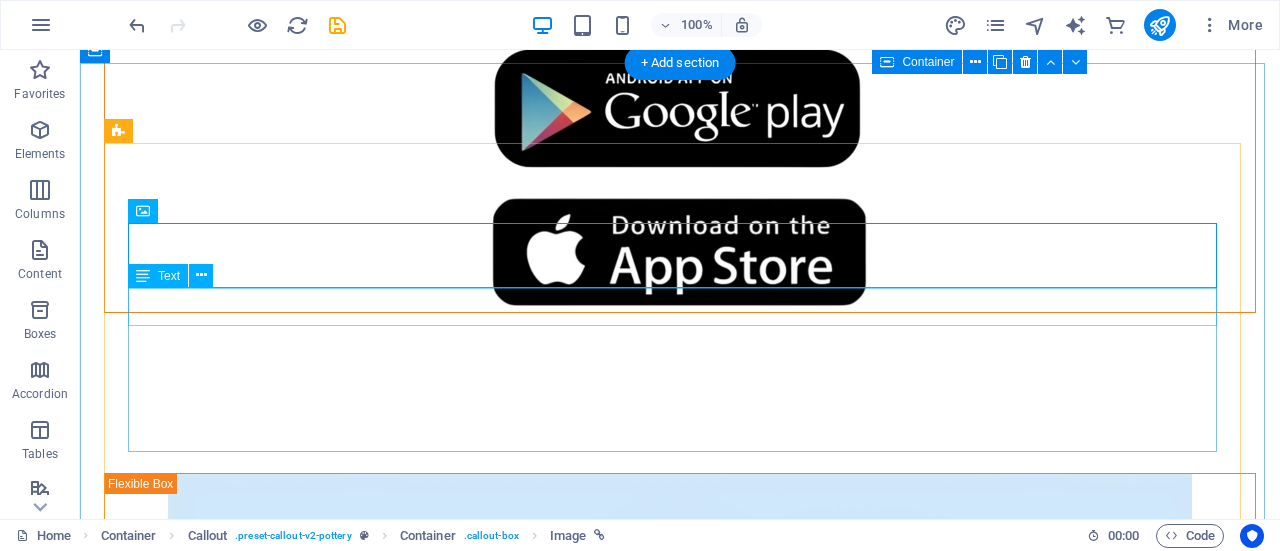 click on "Proudly Powered By Roomster Corporation" at bounding box center (680, 3082) 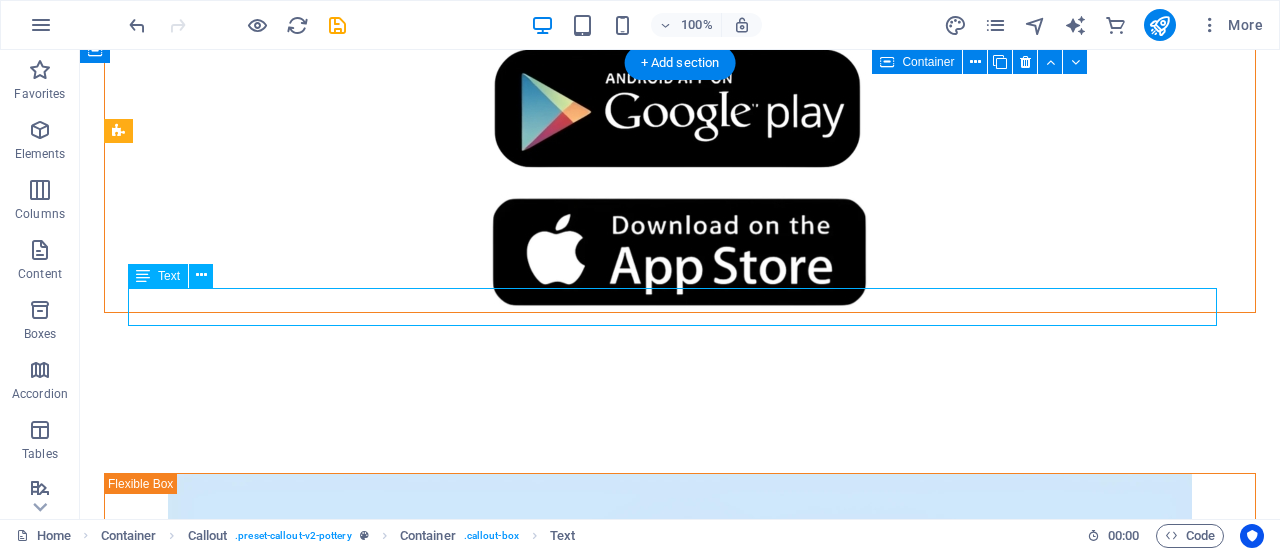 drag, startPoint x: 791, startPoint y: 308, endPoint x: 502, endPoint y: 353, distance: 292.48248 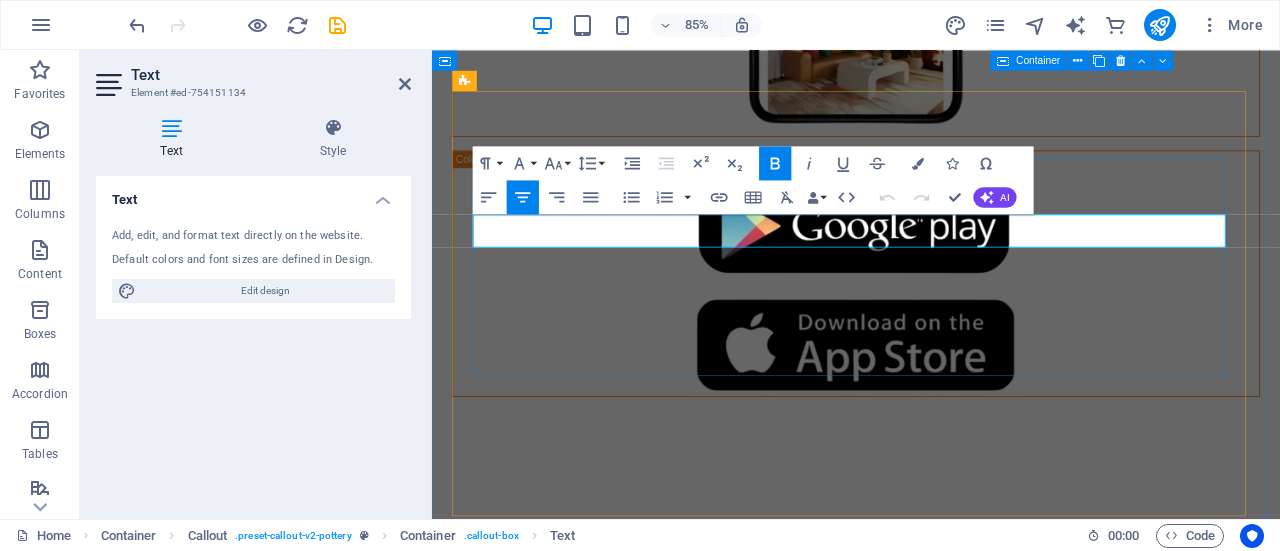 click on "Proudly Powered By Roomster Corporation" at bounding box center (931, 3118) 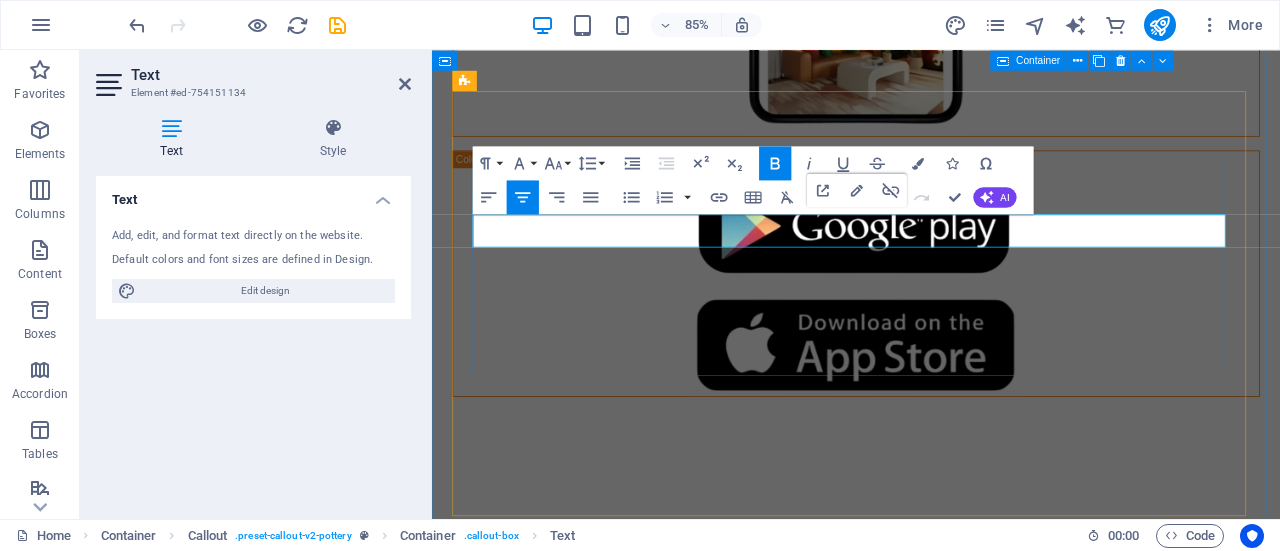 click on "Proudly Powered By Roomster Corporation" at bounding box center [931, 3118] 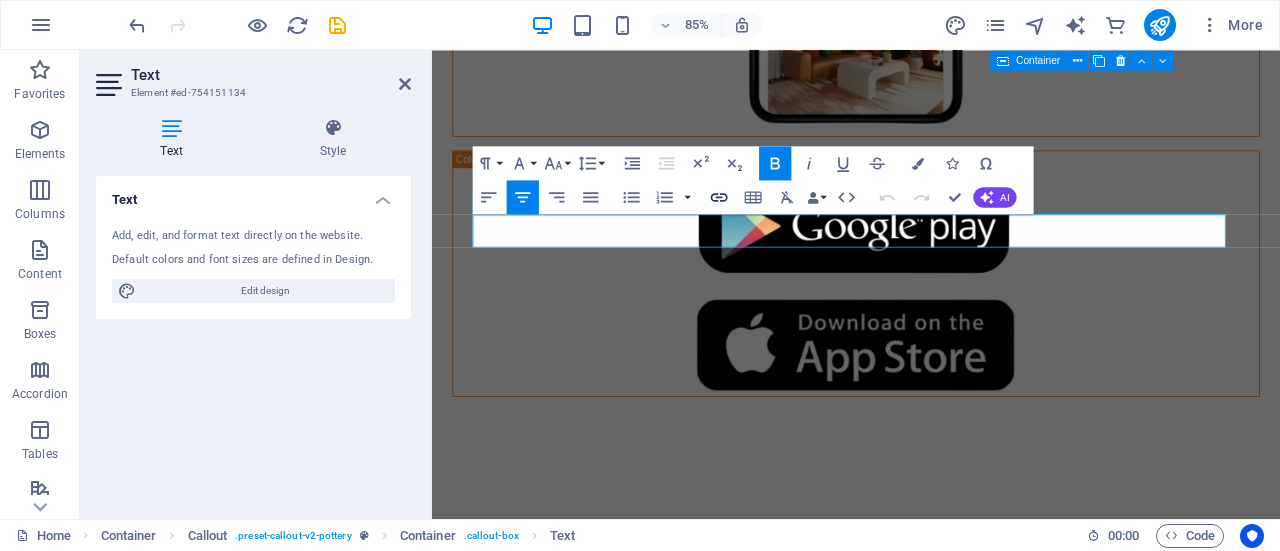 click 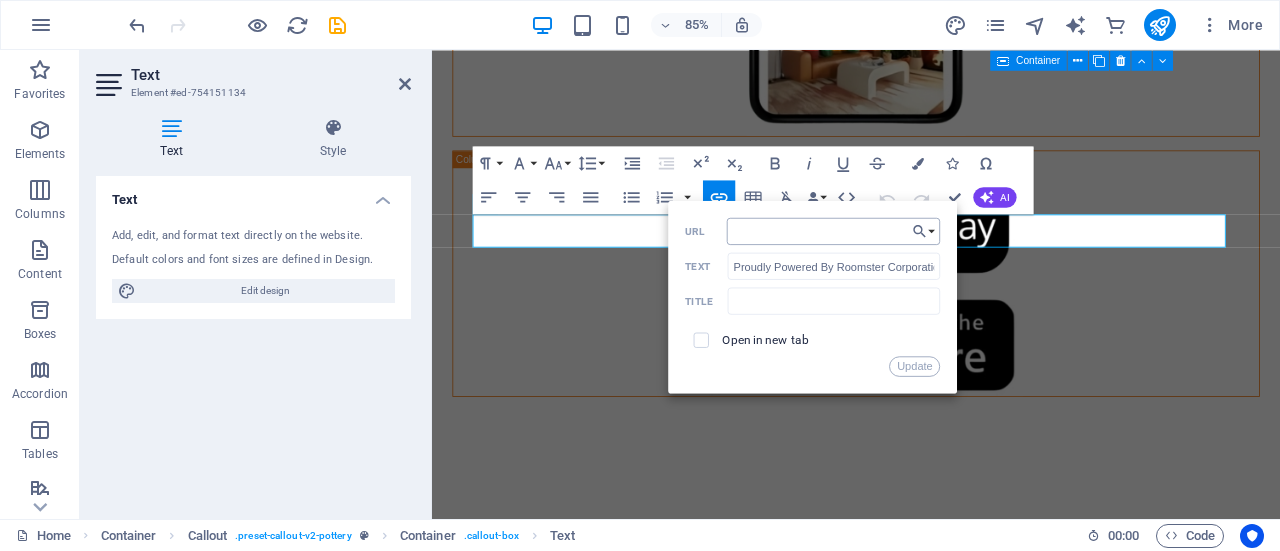 click on "https://roomster.onelink.me/bzUF?af_web_dp=https%3A%2F%2Faf.roomster.com&af_xp=custom&pid=Affiliates&c=Main&deep_link_sub1=[URL_PARAM]&deep_link_value=login" at bounding box center (834, 231) 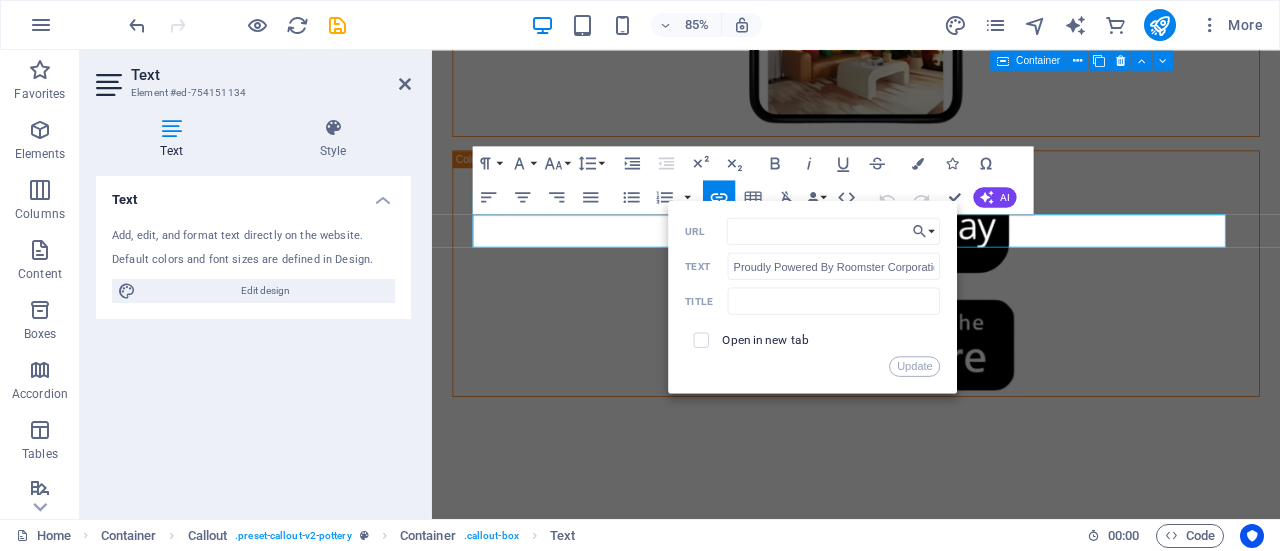 type on "https://roomster.onelink.me/bzUF?af_web_dp=https%3A%2F%2Faf.roomster.com&af_xp=custom&pid=Affiliates&c=Main&deep_link_sub1=[URL_PARAM]&deep_link_value=login" 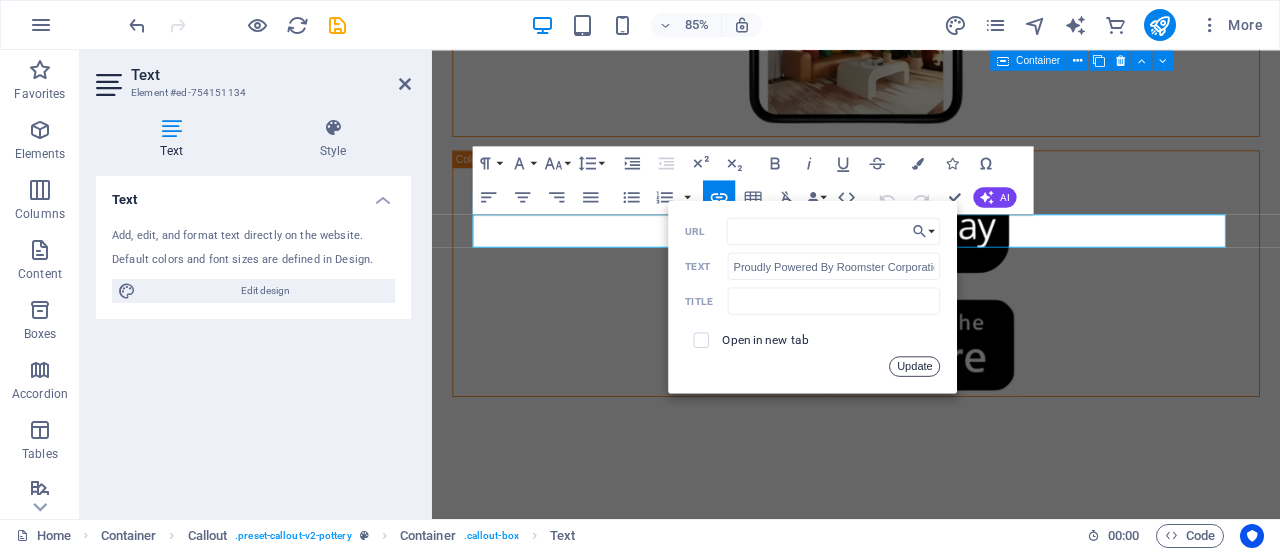 click on "Update" at bounding box center (915, 366) 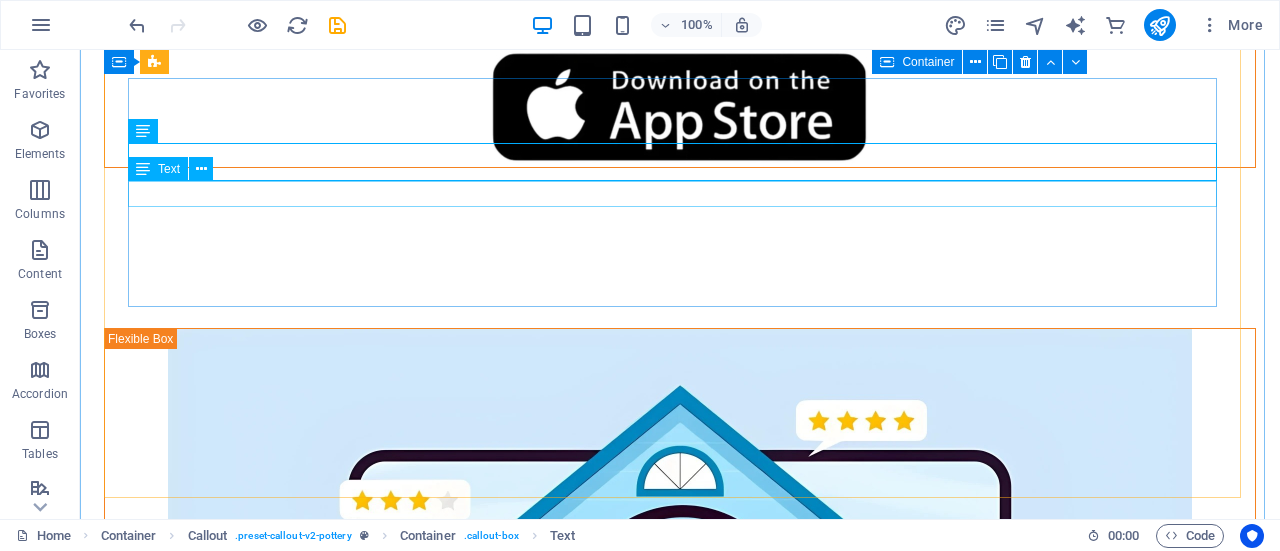 click on "Roomster is an easy-to-use app that connects property owners to tenants. Find and rent your perfect space by just downloading the app." at bounding box center (680, 2969) 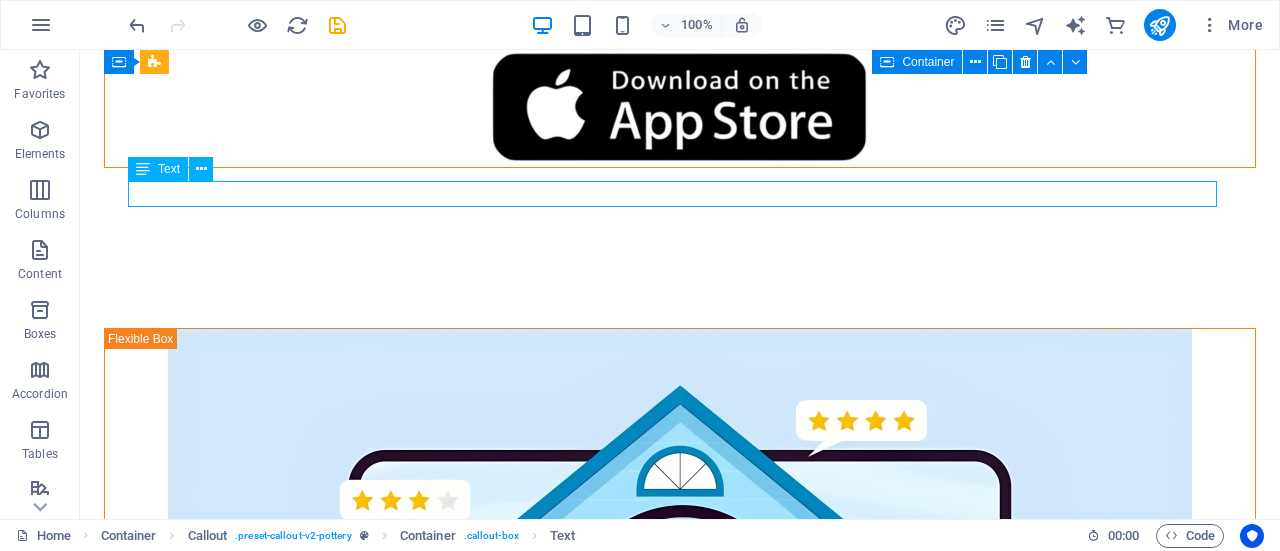 click on "Roomster is an easy-to-use app that connects property owners to tenants. Find and rent your perfect space by just downloading the app." at bounding box center (680, 2969) 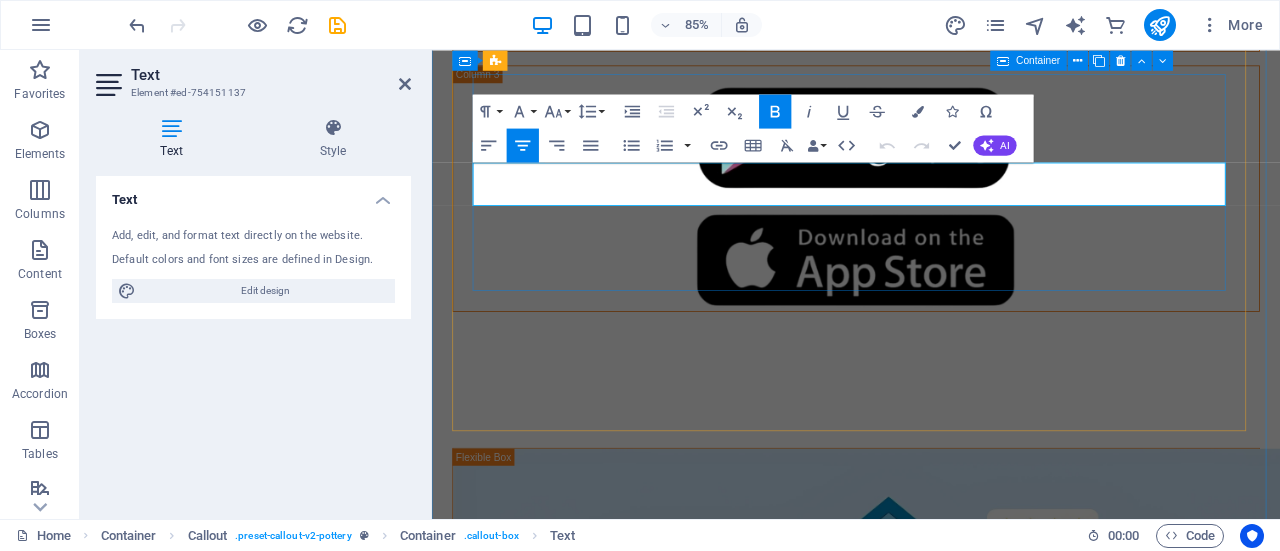 click on "Roomster is an easy-to-use app that connects property owners to tenants. Find and rent your perfect space by just downloading the app." at bounding box center [931, 3062] 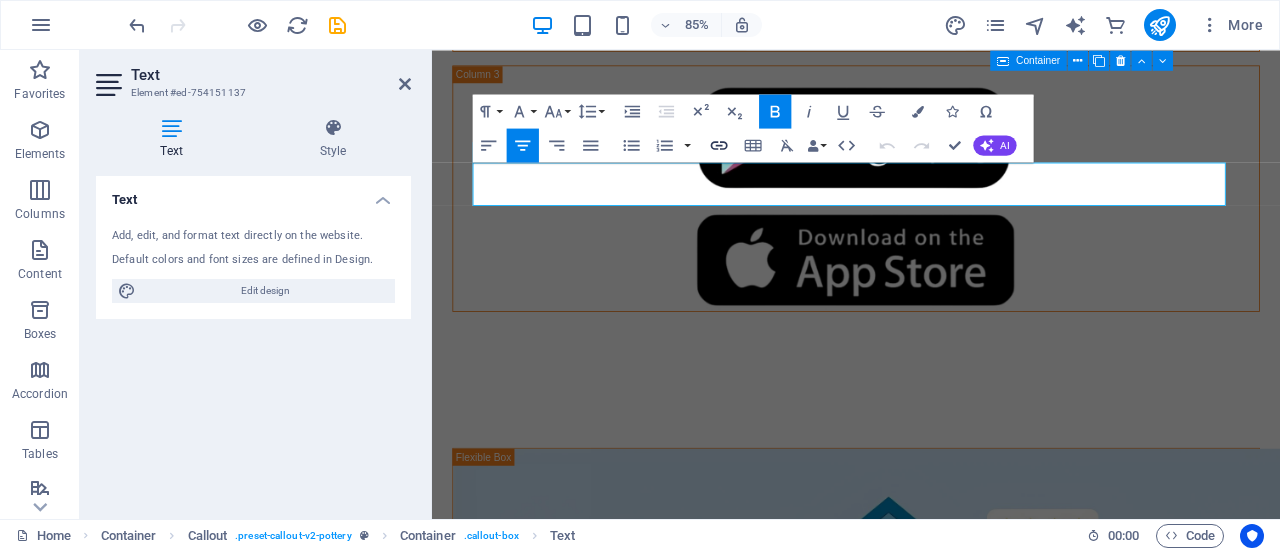 click 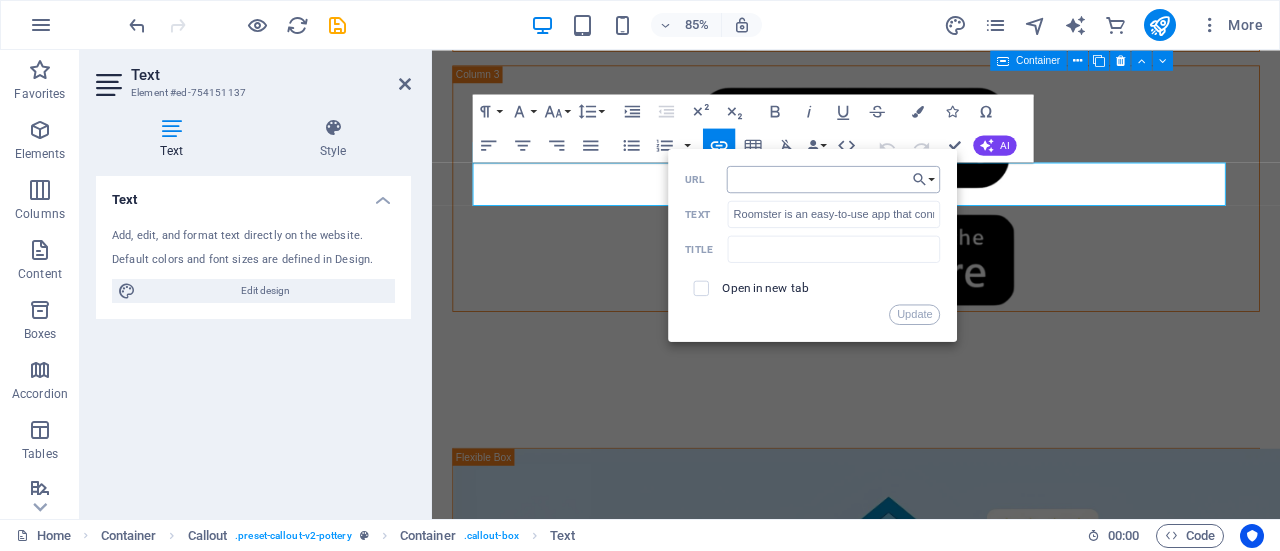 click on "https://roomster.onelink.me/bzUF?af_web_dp=https%3A%2F%2Faf.roomster.com&af_xp=custom&pid=Affiliates&c=Main&deep_link_sub1=[URL_PARAM]&deep_link_value=login" at bounding box center [834, 178] 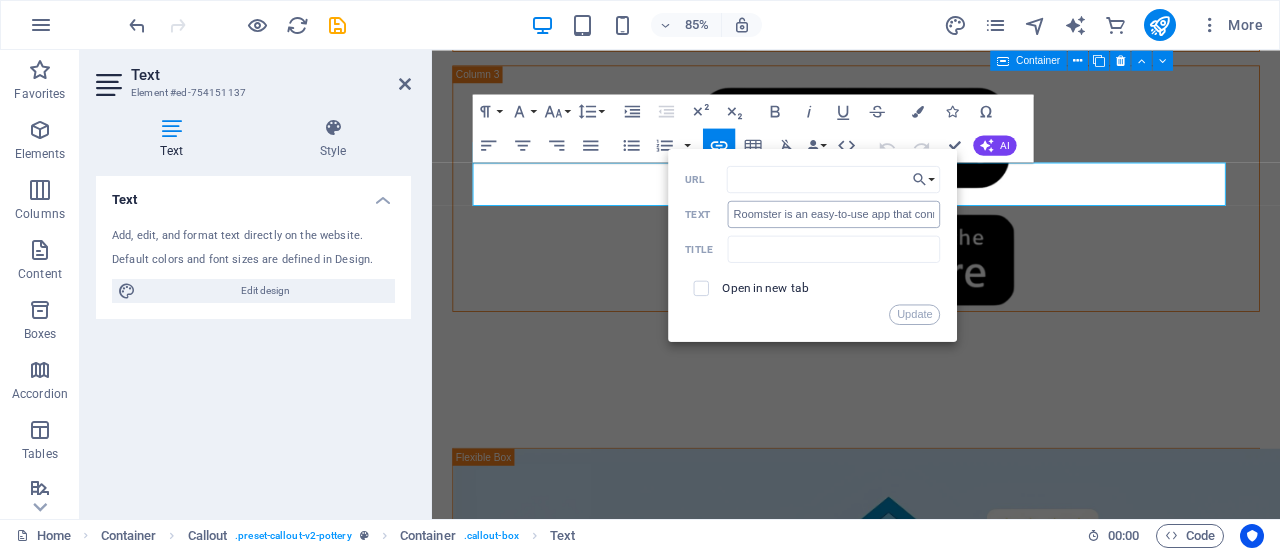 type on "https://roomster.onelink.me/bzUF?af_web_dp=https%3A%2F%2Faf.roomster.com&af_xp=custom&pid=Affiliates&c=Main&deep_link_sub1=[URL_PARAM]&deep_link_value=login" 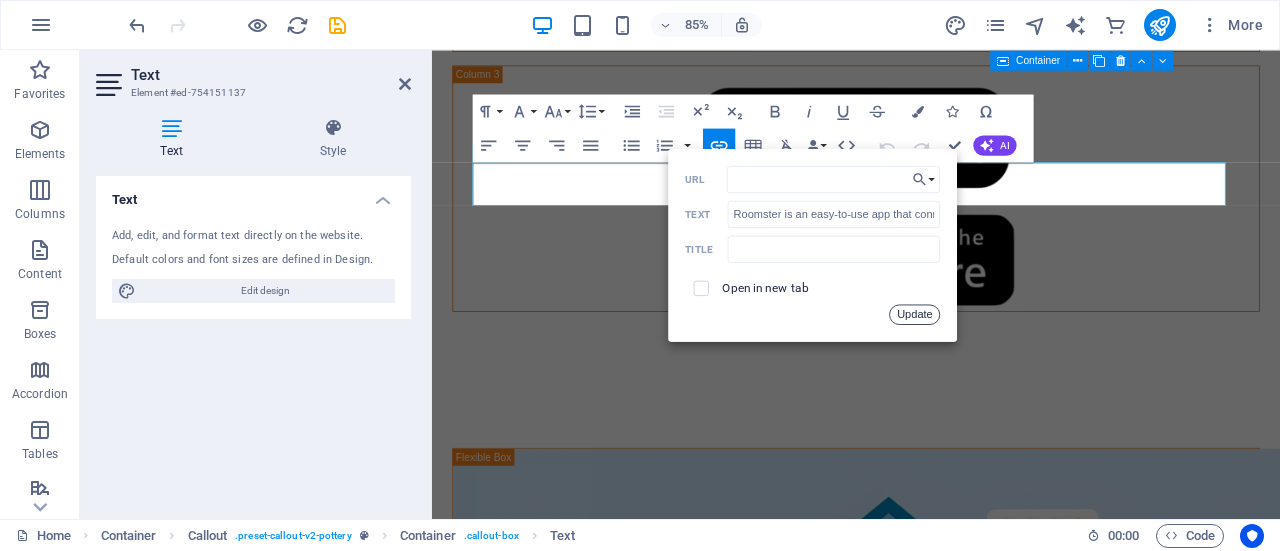 drag, startPoint x: 907, startPoint y: 315, endPoint x: 540, endPoint y: 294, distance: 367.6003 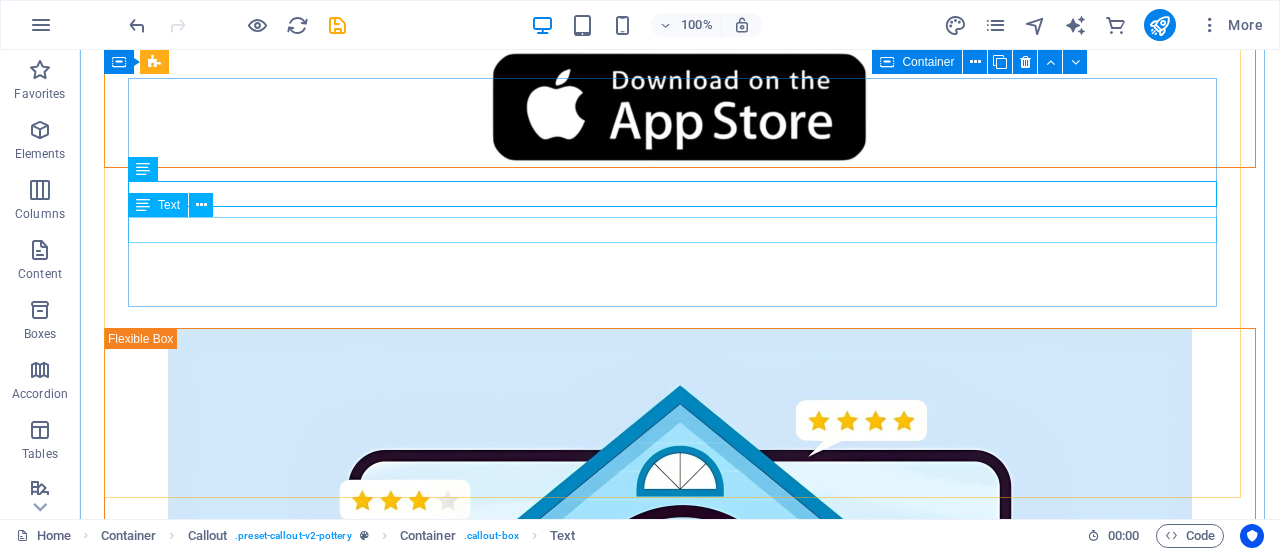 click on "[COUNTRY]  |  [COUNTRY]  |  [COUNTRY]  |  [COUNTRY]  |  [COUNTRY]  |  [COUNTRY]  |  [COUNTRY]" at bounding box center [680, 3005] 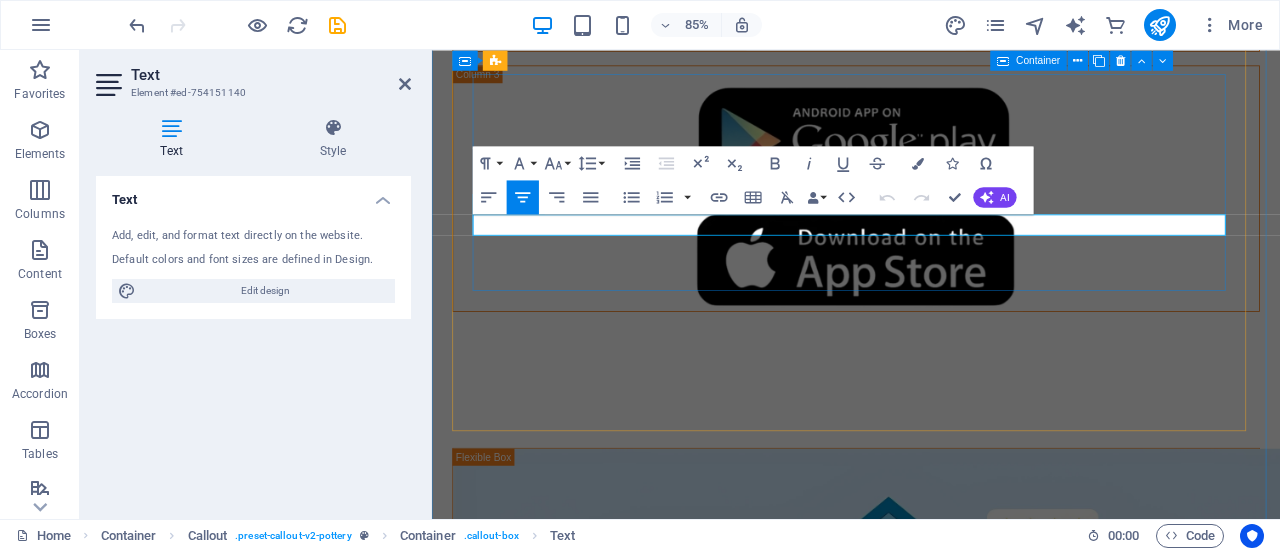 drag, startPoint x: 696, startPoint y: 252, endPoint x: 599, endPoint y: 248, distance: 97.082436 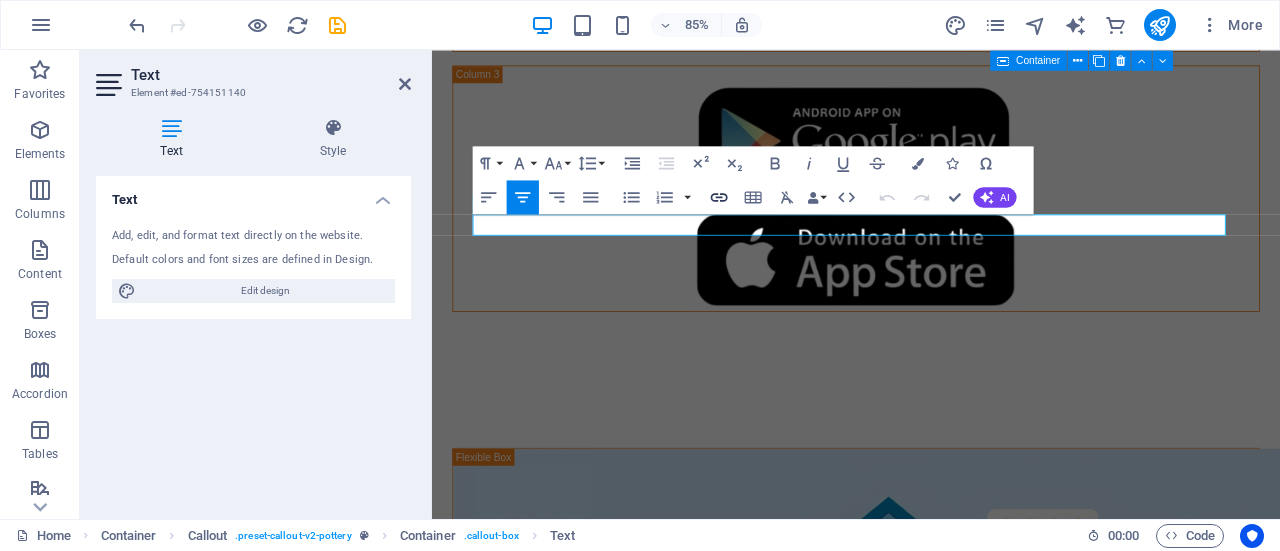 click 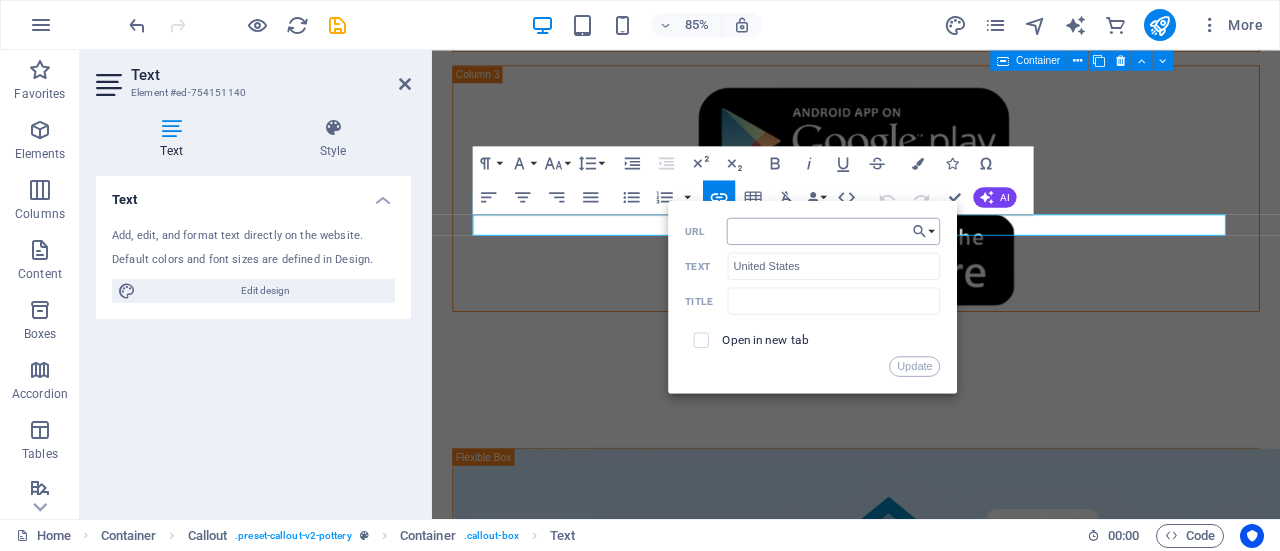 click on "https://roomster.onelink.me/bzUF?af_web_dp=https%3A%2F%2Faf.roomster.com&af_xp=custom&pid=Affiliates&c=Main&deep_link_sub1=[URL_PARAM]&deep_link_value=login" at bounding box center [834, 230] 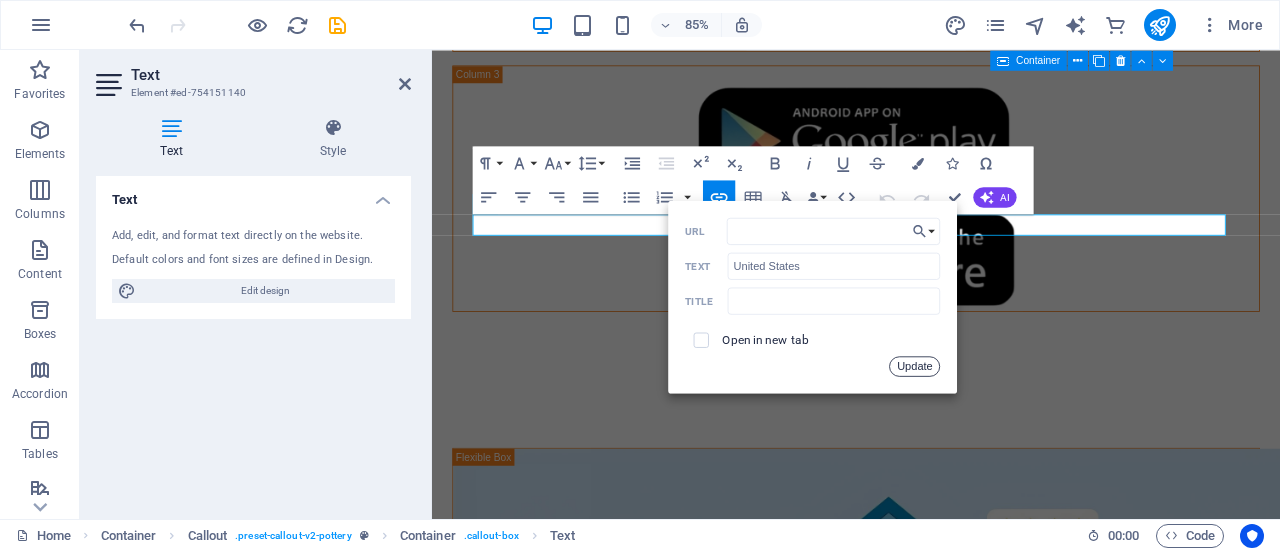 click on "Update" at bounding box center (915, 366) 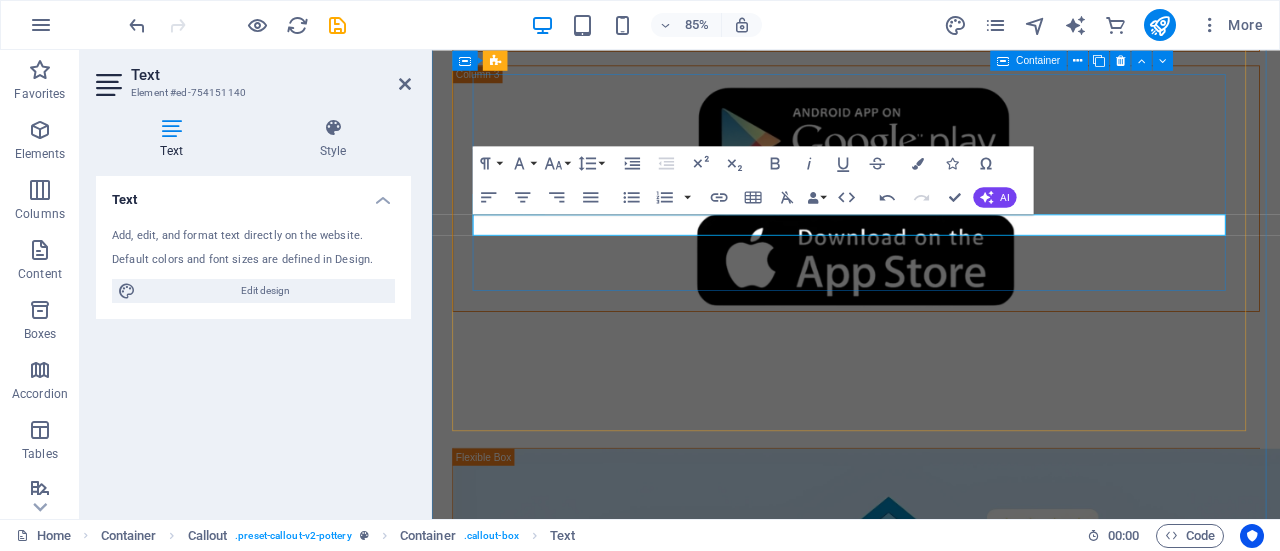 drag, startPoint x: 765, startPoint y: 261, endPoint x: 715, endPoint y: 255, distance: 50.358715 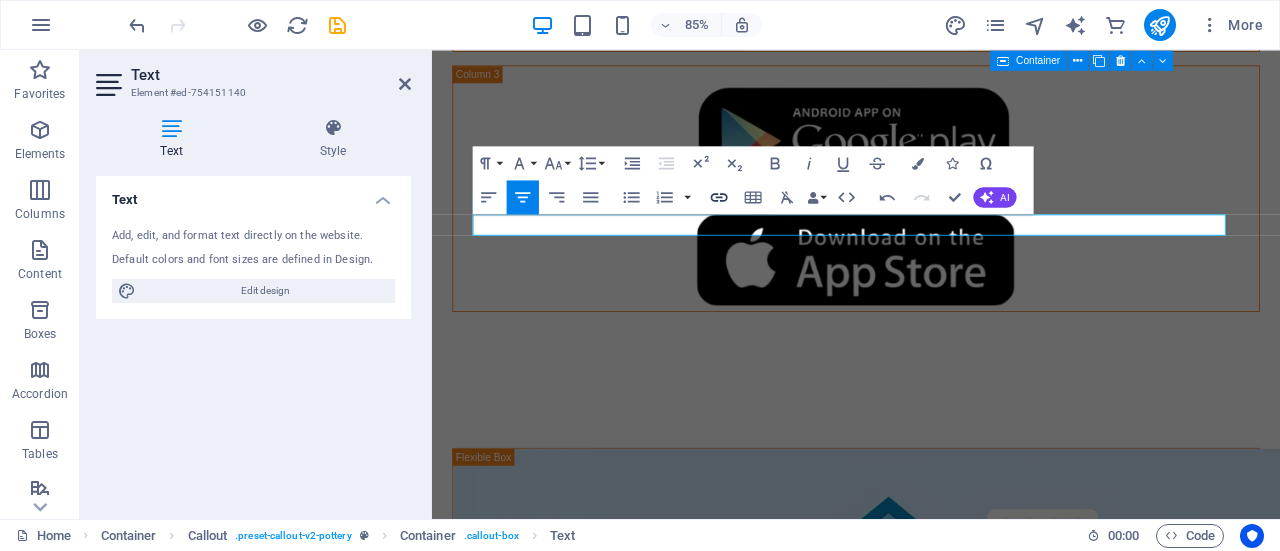 type on "https://roomster.onelink.me/bzUF?af_web_dp=https%3A%2F%2Faf.roomster.com&af_xp=custom&pid=Affiliates&c=Main&deep_link_sub1=[URL_PARAM]&deep_link_value=login" 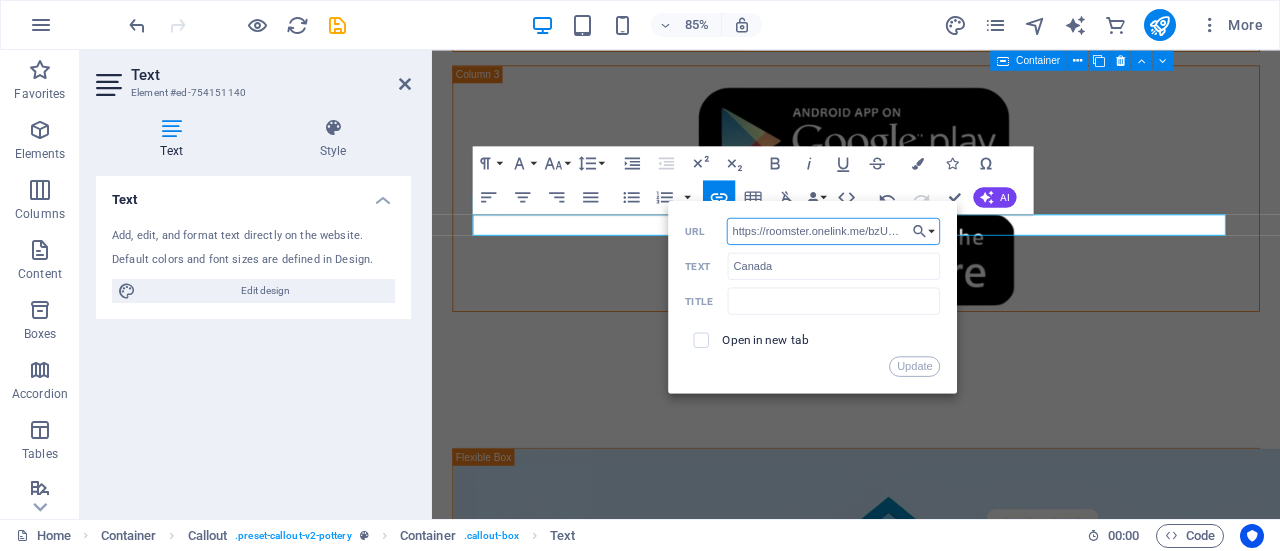 scroll, scrollTop: 0, scrollLeft: 794, axis: horizontal 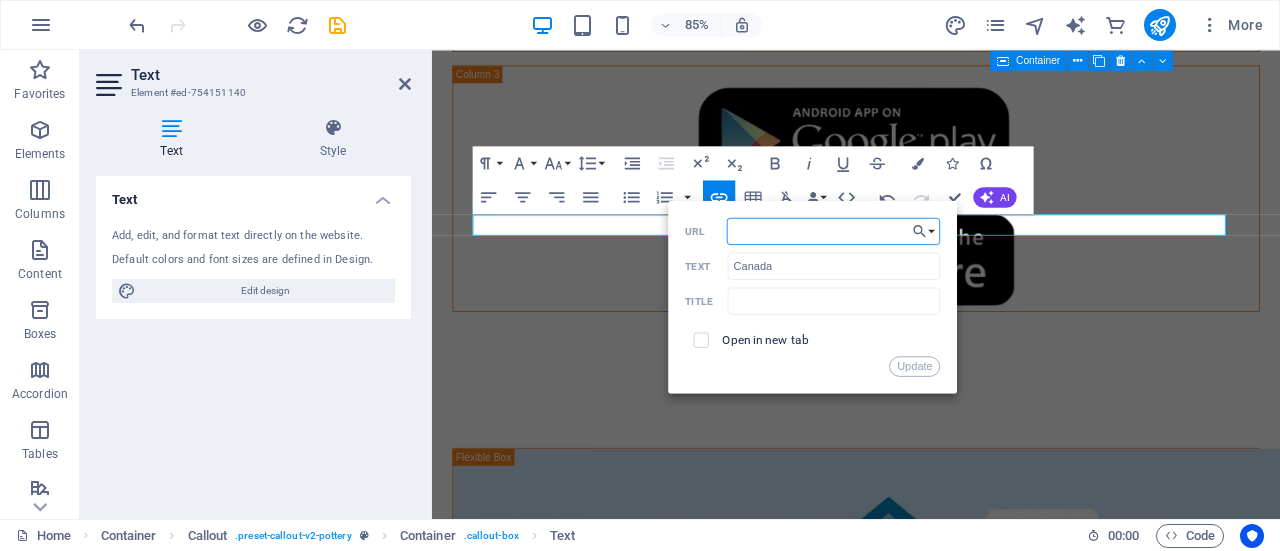 click on "https://roomster.onelink.me/bzUF?af_web_dp=https%3A%2F%2Faf.roomster.com&af_xp=custom&pid=Affiliates&c=Main&deep_link_sub1=[URL_PARAM]&deep_link_value=login" at bounding box center [834, 230] 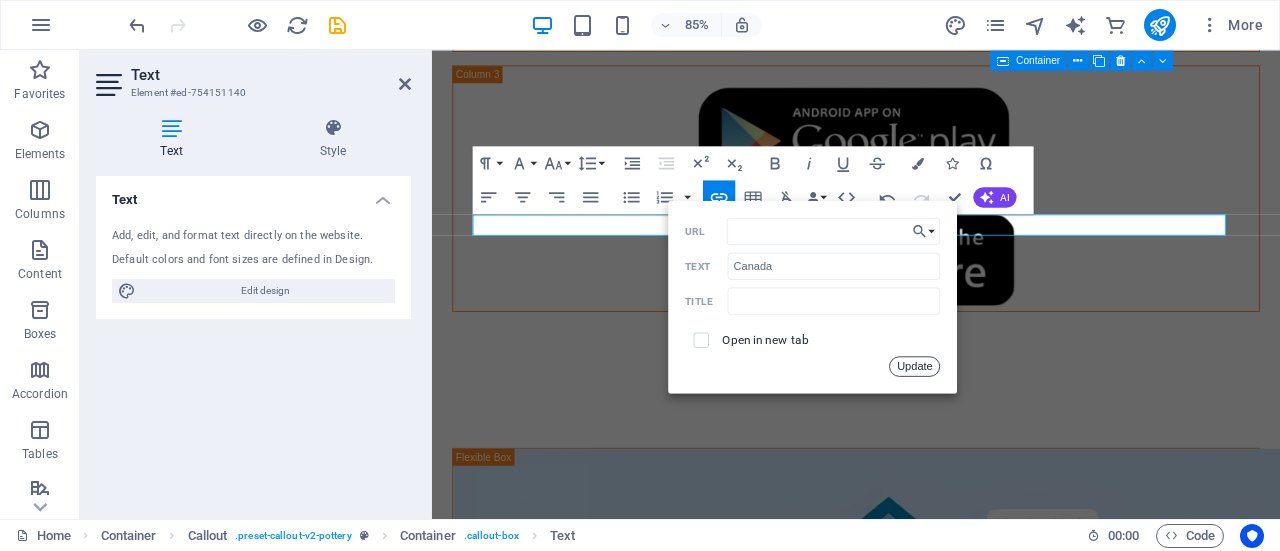 click on "Update" at bounding box center [915, 366] 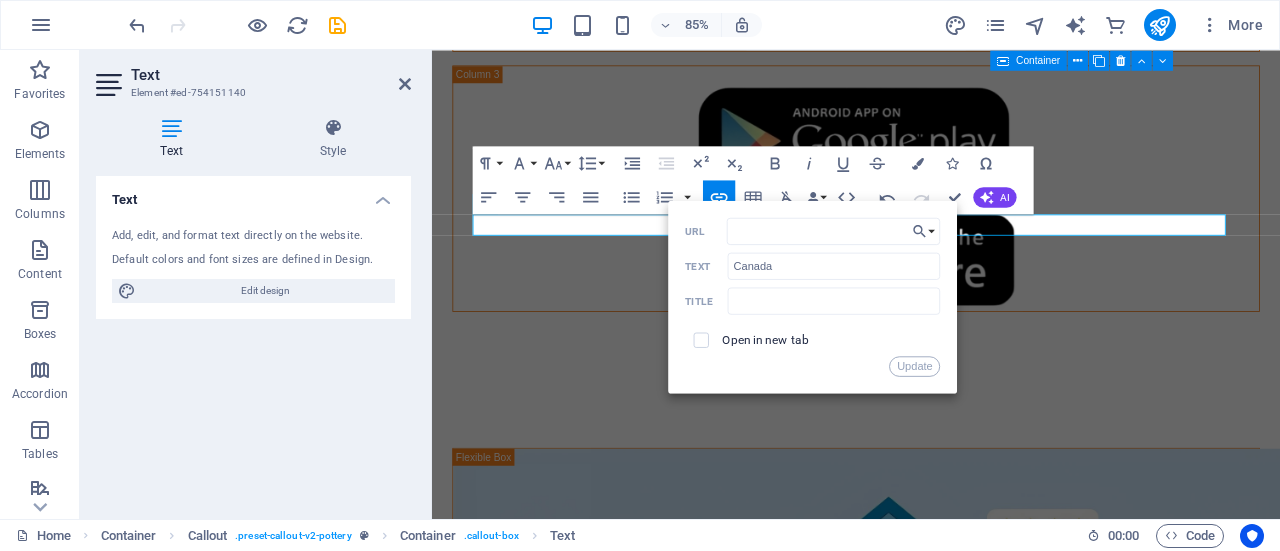 scroll, scrollTop: 0, scrollLeft: 0, axis: both 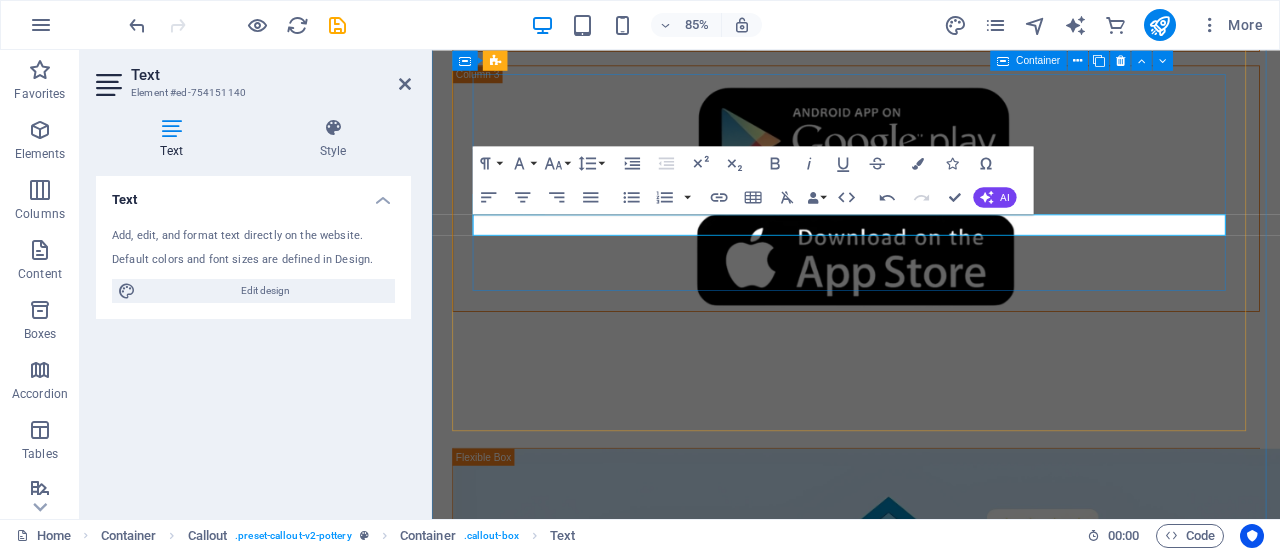 drag, startPoint x: 901, startPoint y: 254, endPoint x: 786, endPoint y: 255, distance: 115.00435 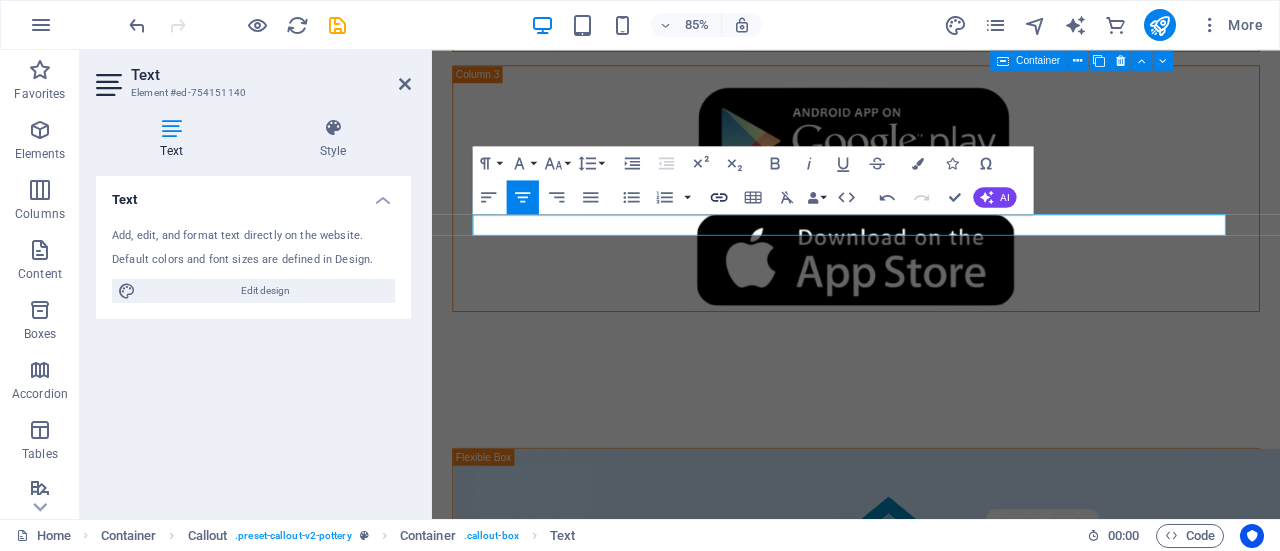 type on "https://roomster.onelink.me/bzUF?af_web_dp=https%3A%2F%2Faf.roomster.com&af_xp=custom&pid=Affiliates&c=Main&deep_link_sub1=[URL_PARAM]&deep_link_value=login" 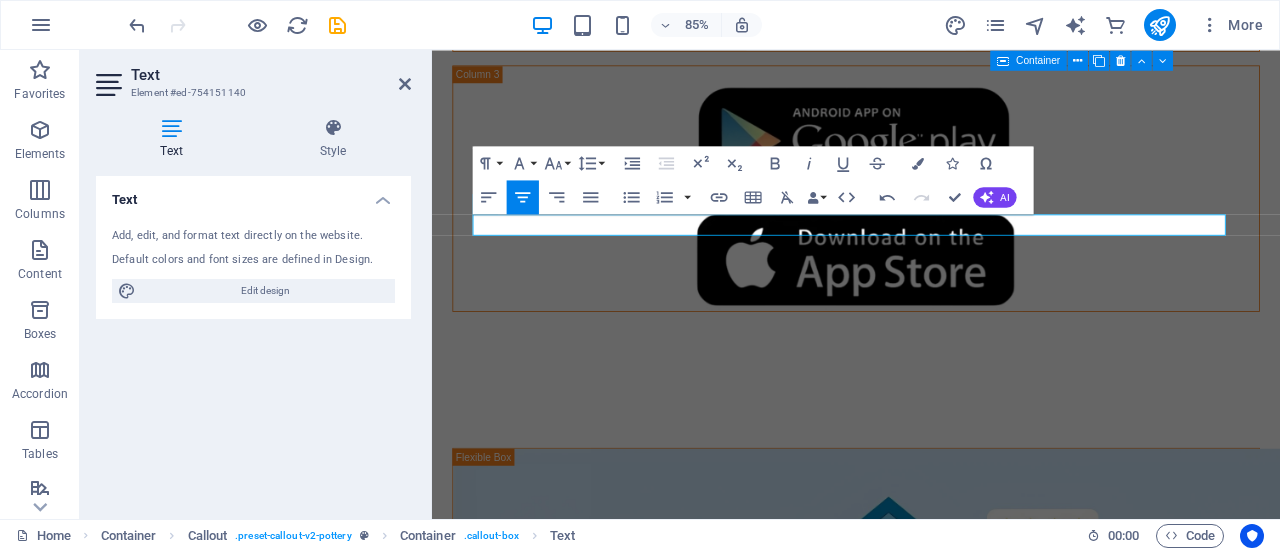 scroll, scrollTop: 0, scrollLeft: 794, axis: horizontal 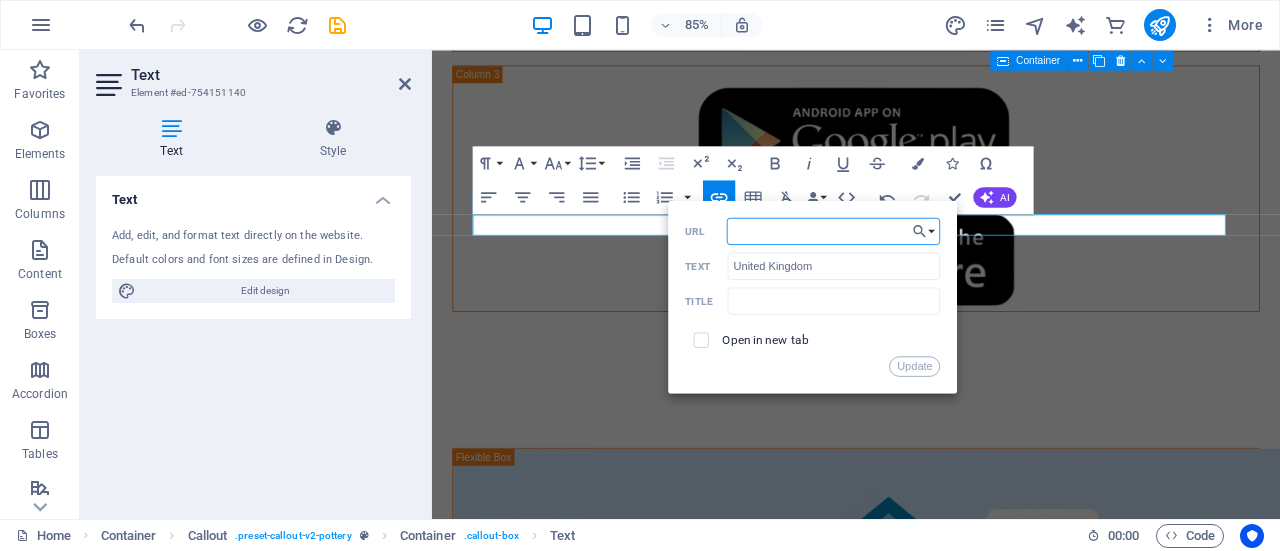 click on "https://roomster.onelink.me/bzUF?af_web_dp=https%3A%2F%2Faf.roomster.com&af_xp=custom&pid=Affiliates&c=Main&deep_link_sub1=[URL_PARAM]&deep_link_value=login" at bounding box center [834, 230] 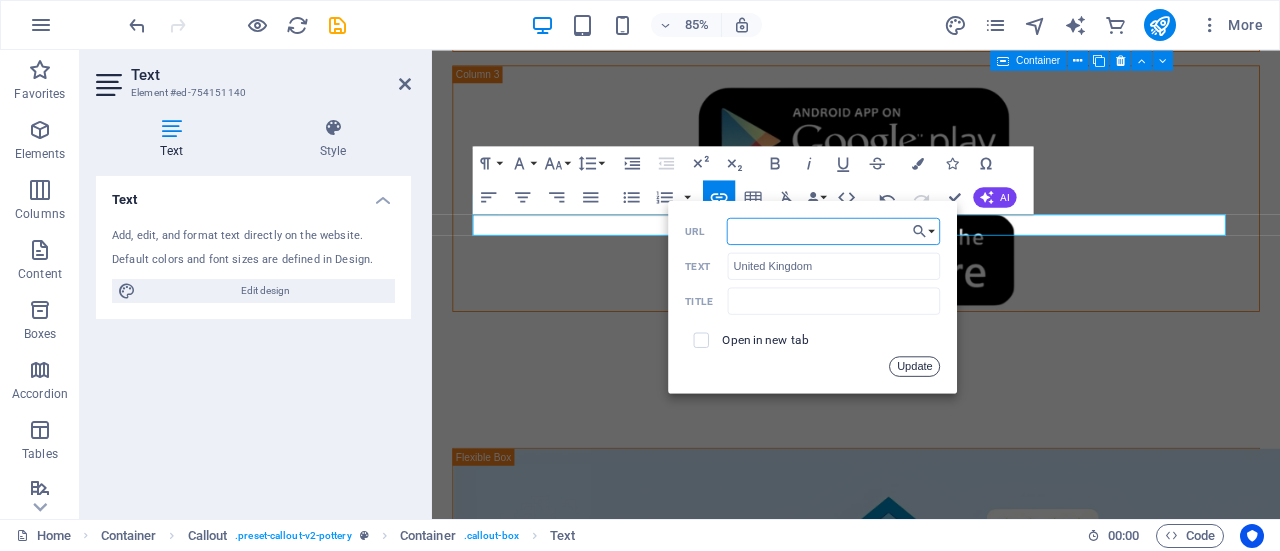 drag, startPoint x: 908, startPoint y: 365, endPoint x: 563, endPoint y: 329, distance: 346.87317 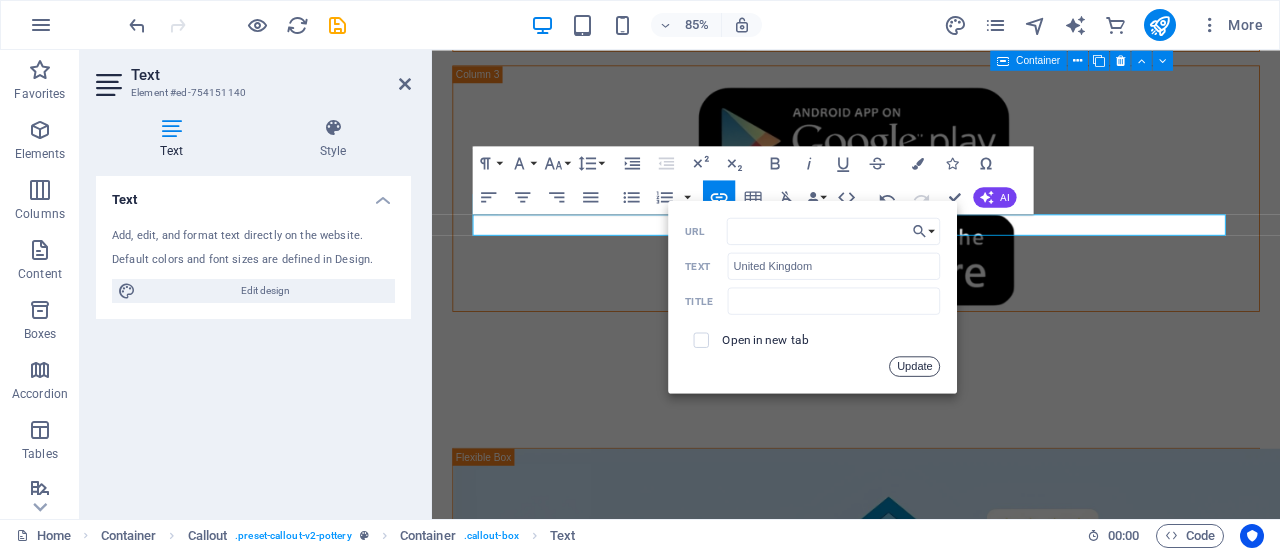 click on "Update" at bounding box center (915, 366) 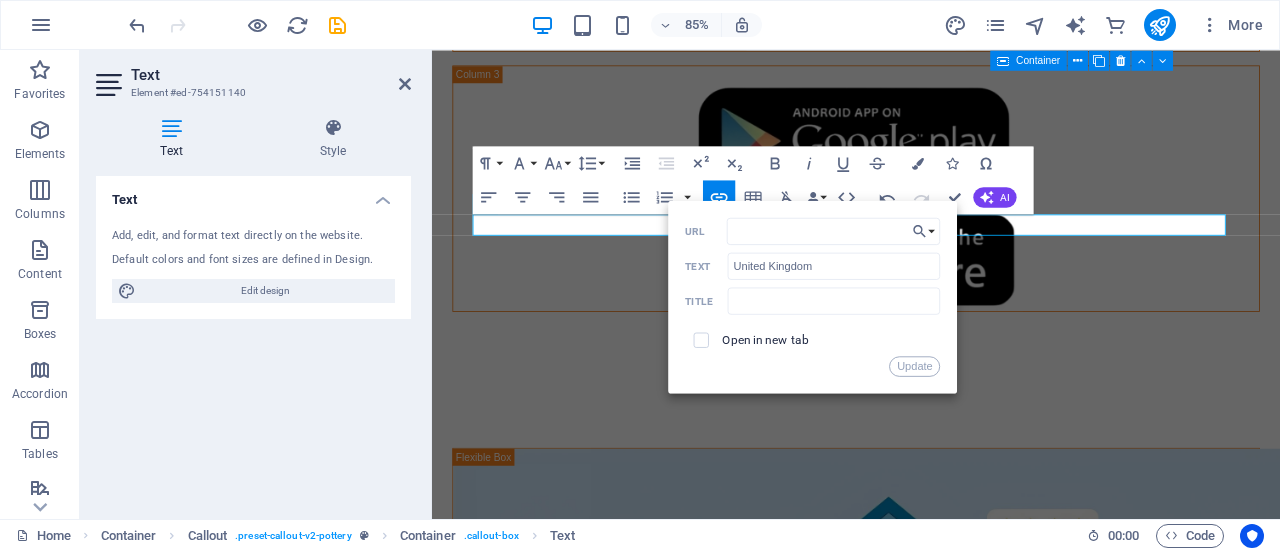 scroll, scrollTop: 0, scrollLeft: 0, axis: both 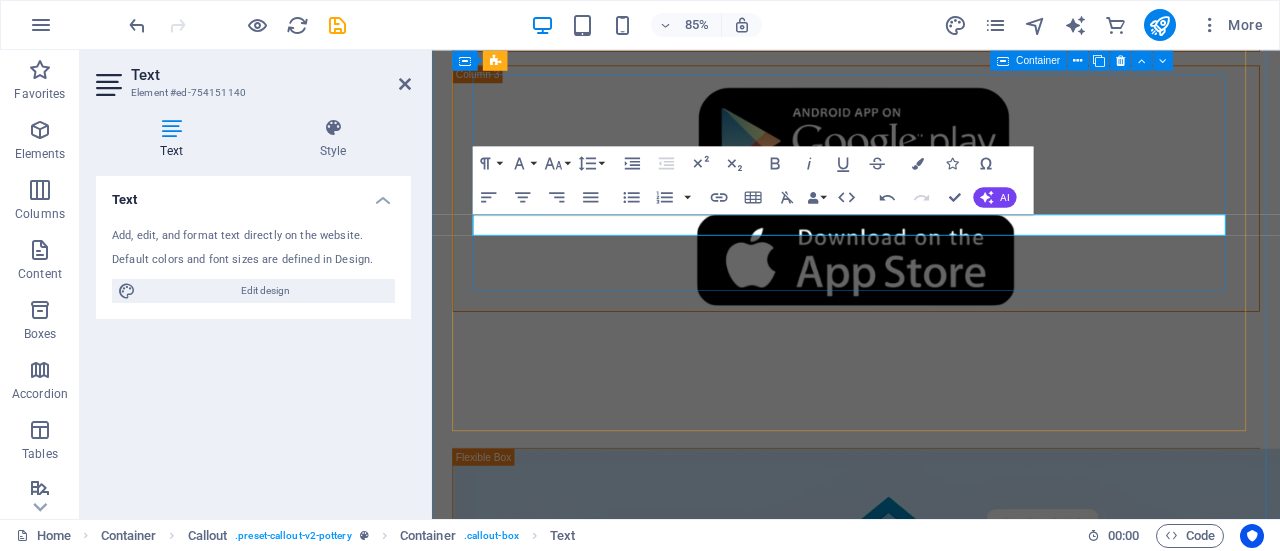 drag, startPoint x: 966, startPoint y: 262, endPoint x: 916, endPoint y: 257, distance: 50.24938 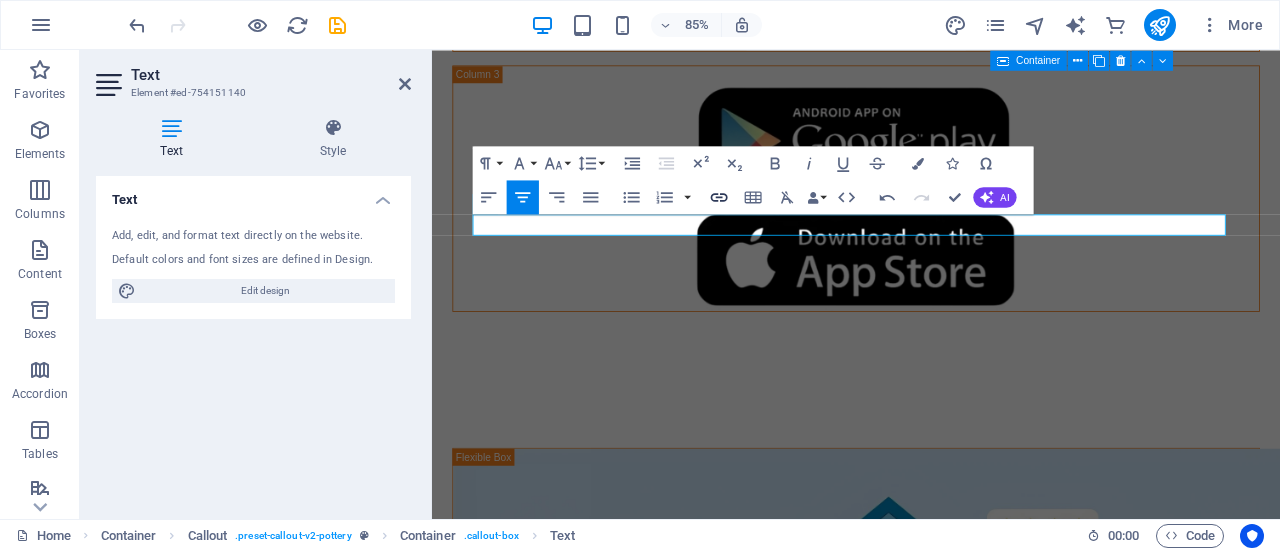type on "https://roomster.onelink.me/bzUF?af_web_dp=https%3A%2F%2Faf.roomster.com&af_xp=custom&pid=Affiliates&c=Main&deep_link_sub1=[URL_PARAM]&deep_link_value=login" 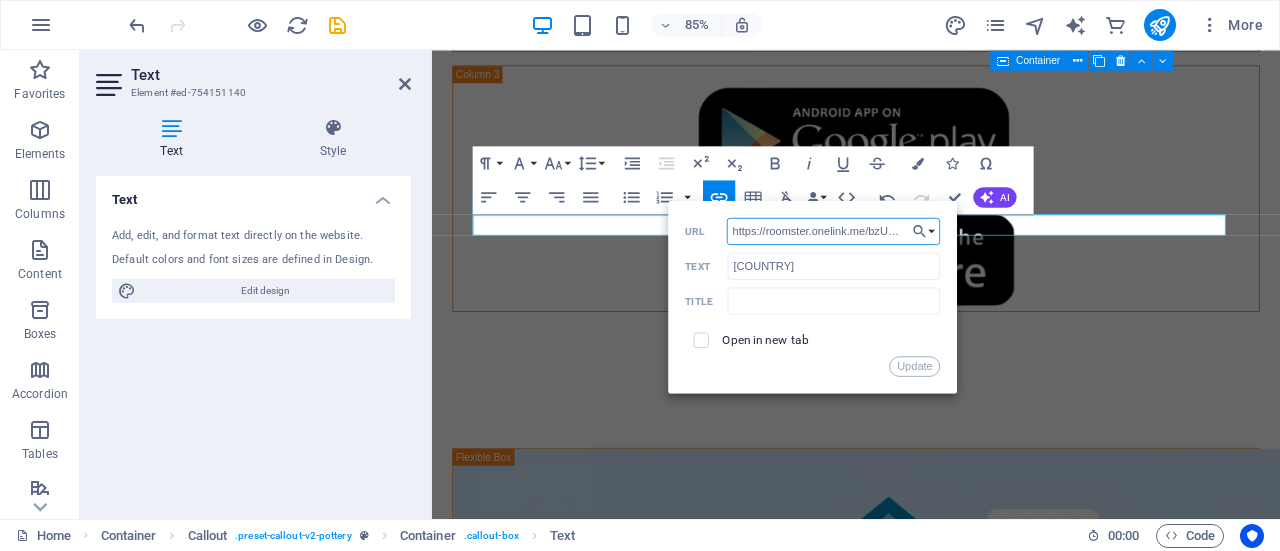 scroll, scrollTop: 0, scrollLeft: 794, axis: horizontal 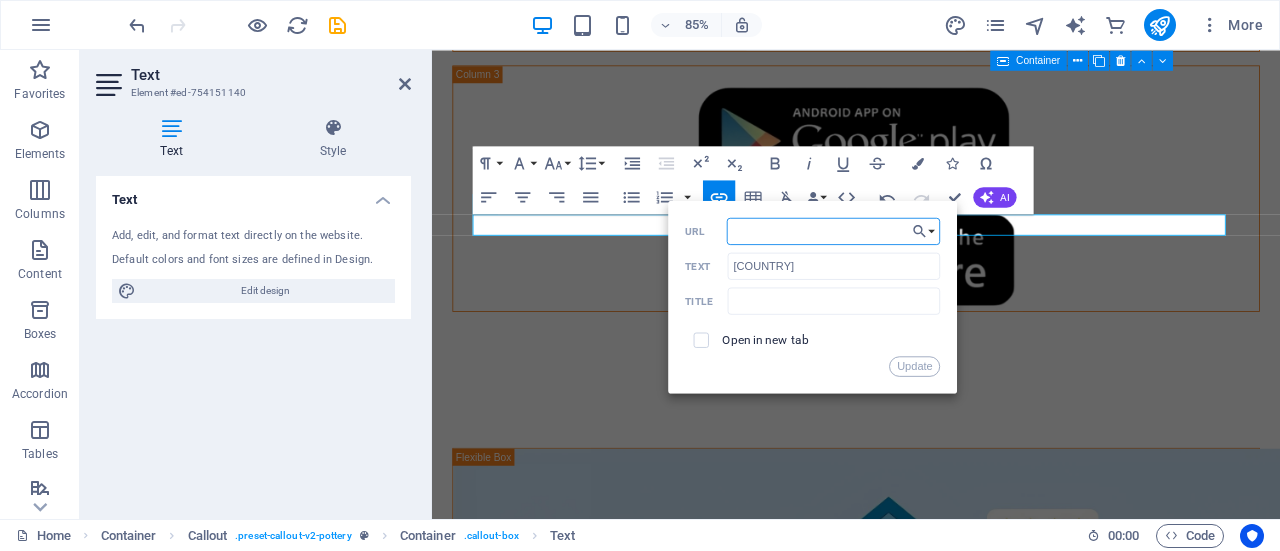 click on "https://roomster.onelink.me/bzUF?af_web_dp=https%3A%2F%2Faf.roomster.com&af_xp=custom&pid=Affiliates&c=Main&deep_link_sub1=[URL_PARAM]&deep_link_value=login" at bounding box center [834, 230] 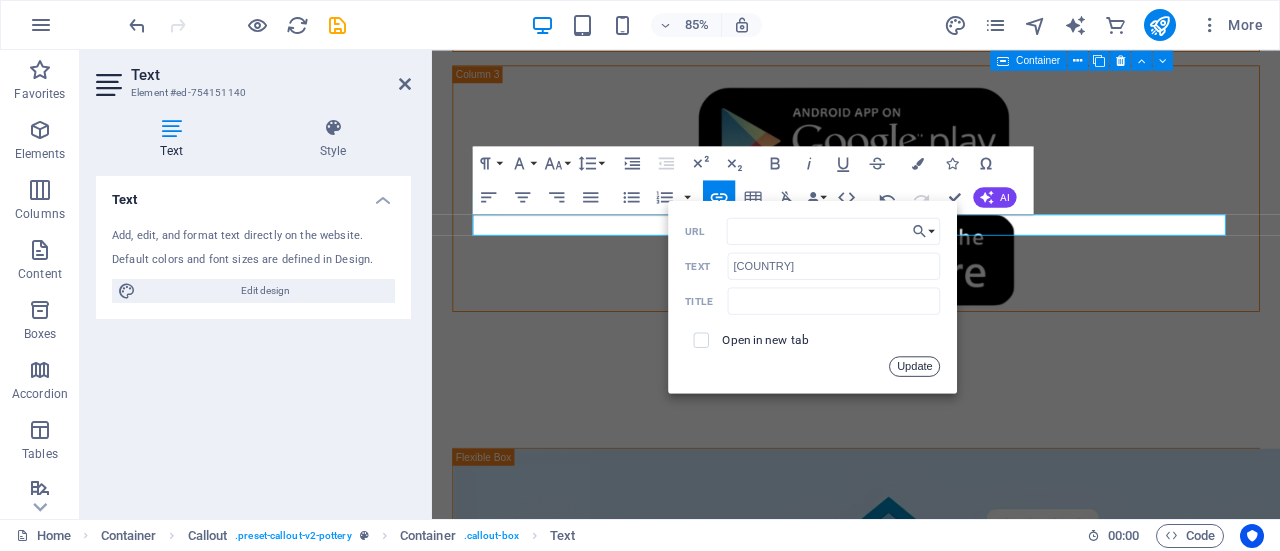 click on "Update" at bounding box center [915, 366] 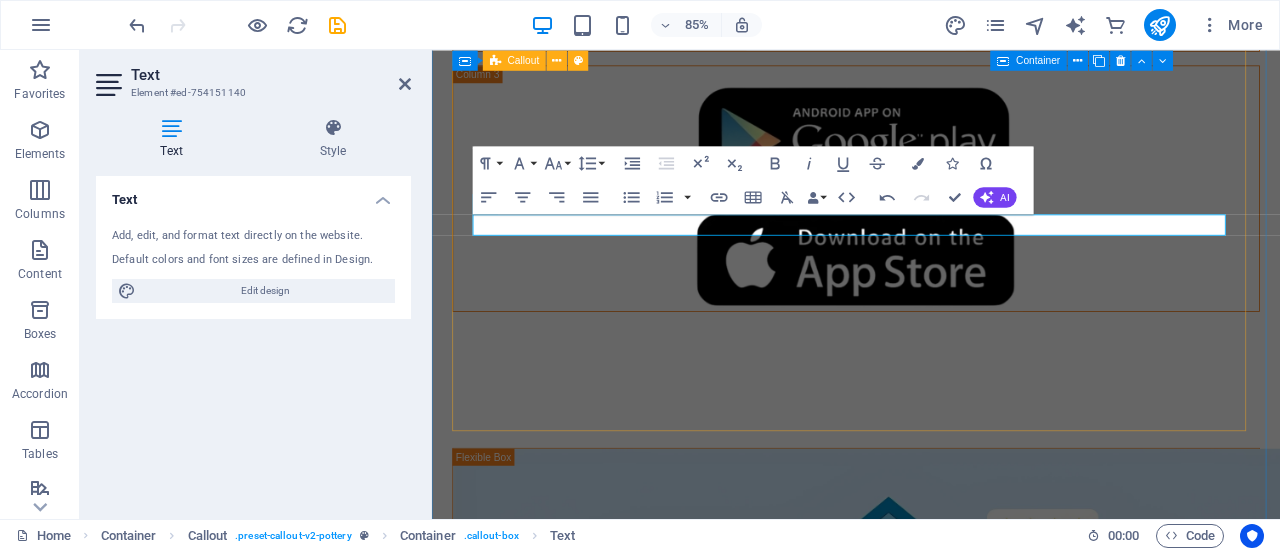 scroll, scrollTop: 0, scrollLeft: 0, axis: both 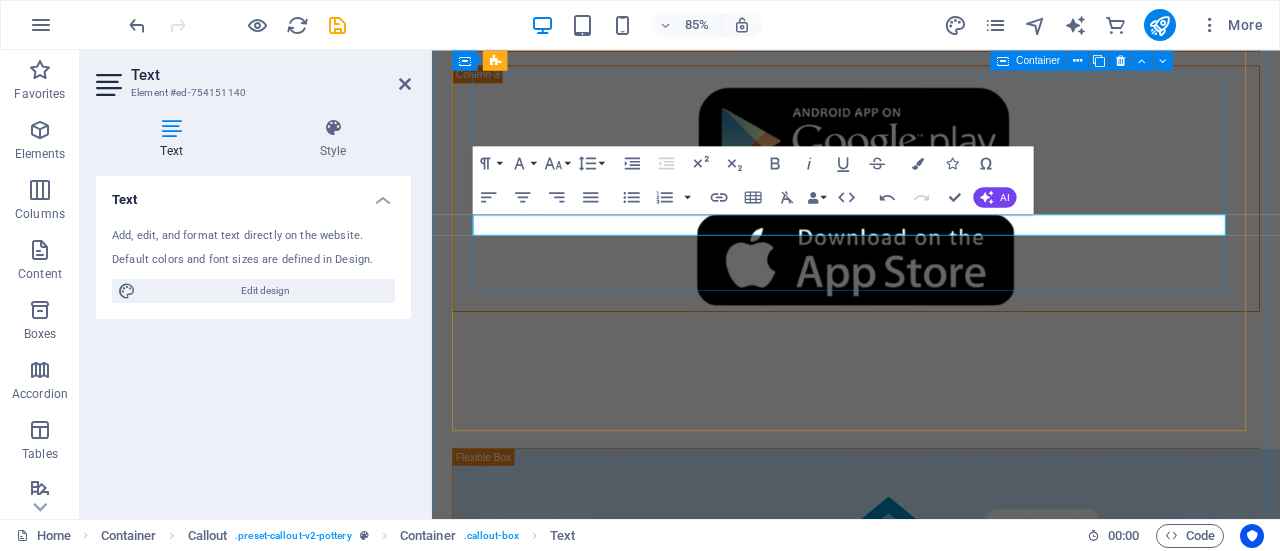 drag, startPoint x: 1045, startPoint y: 254, endPoint x: 984, endPoint y: 258, distance: 61.13101 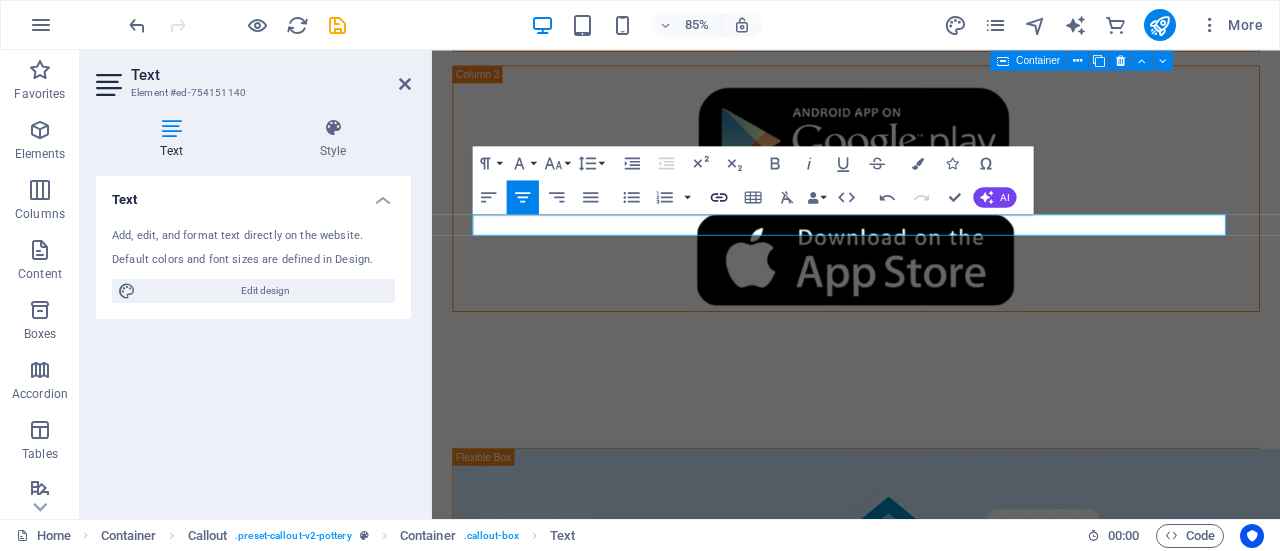 type on "https://roomster.onelink.me/bzUF?af_web_dp=https%3A%2F%2Faf.roomster.com&af_xp=custom&pid=Affiliates&c=Main&deep_link_sub1=[URL_PARAM]&deep_link_value=login" 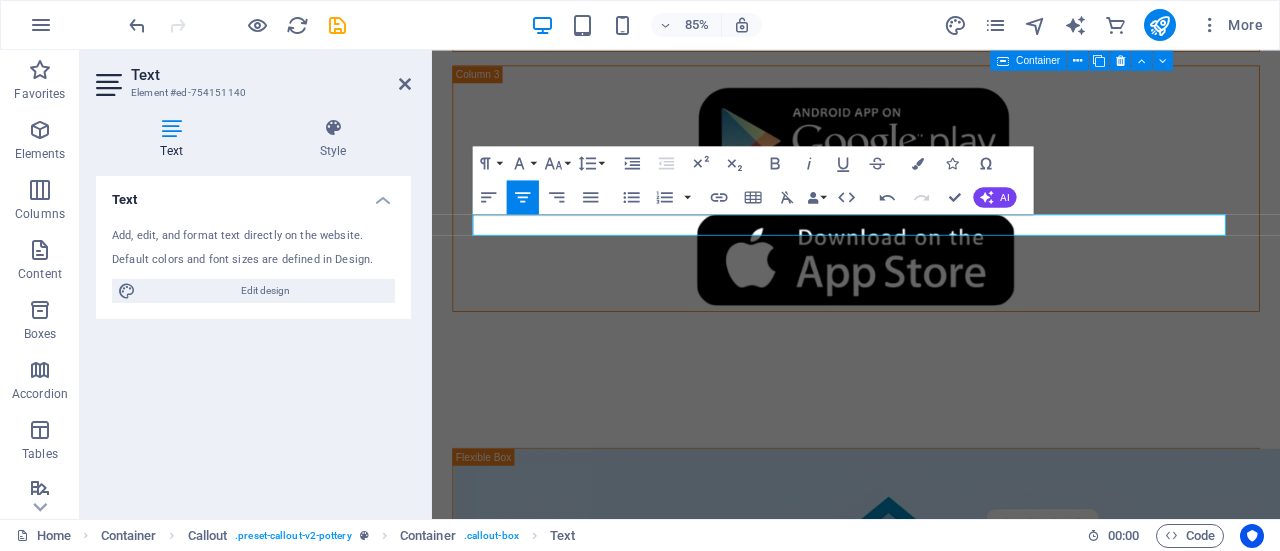 scroll, scrollTop: 0, scrollLeft: 794, axis: horizontal 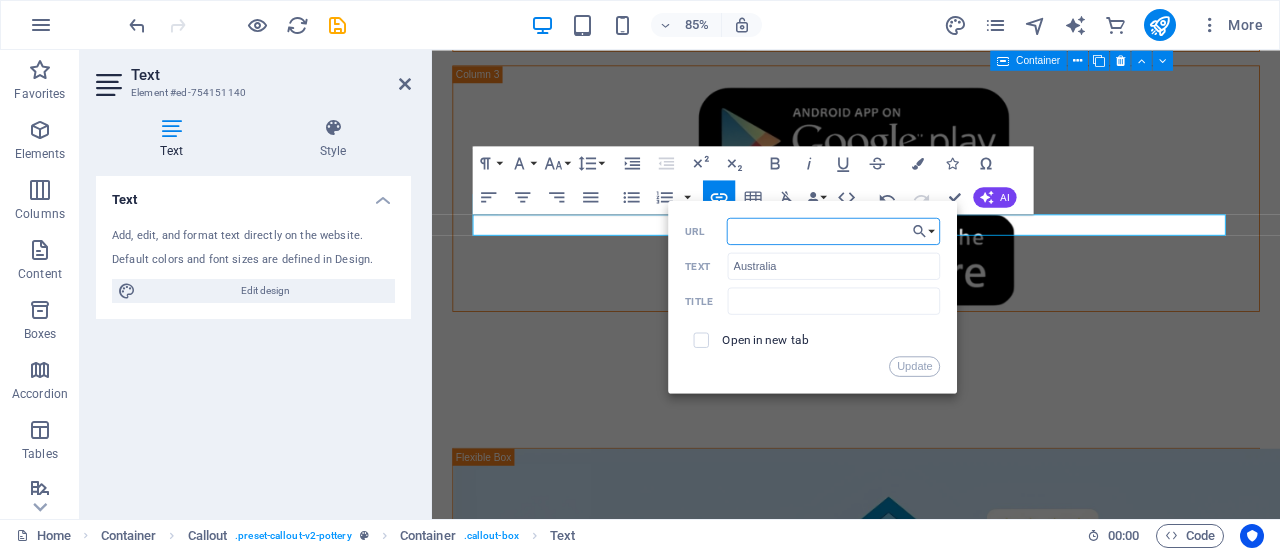click on "https://roomster.onelink.me/bzUF?af_web_dp=https%3A%2F%2Faf.roomster.com&af_xp=custom&pid=Affiliates&c=Main&deep_link_sub1=[URL_PARAM]&deep_link_value=login" at bounding box center [834, 230] 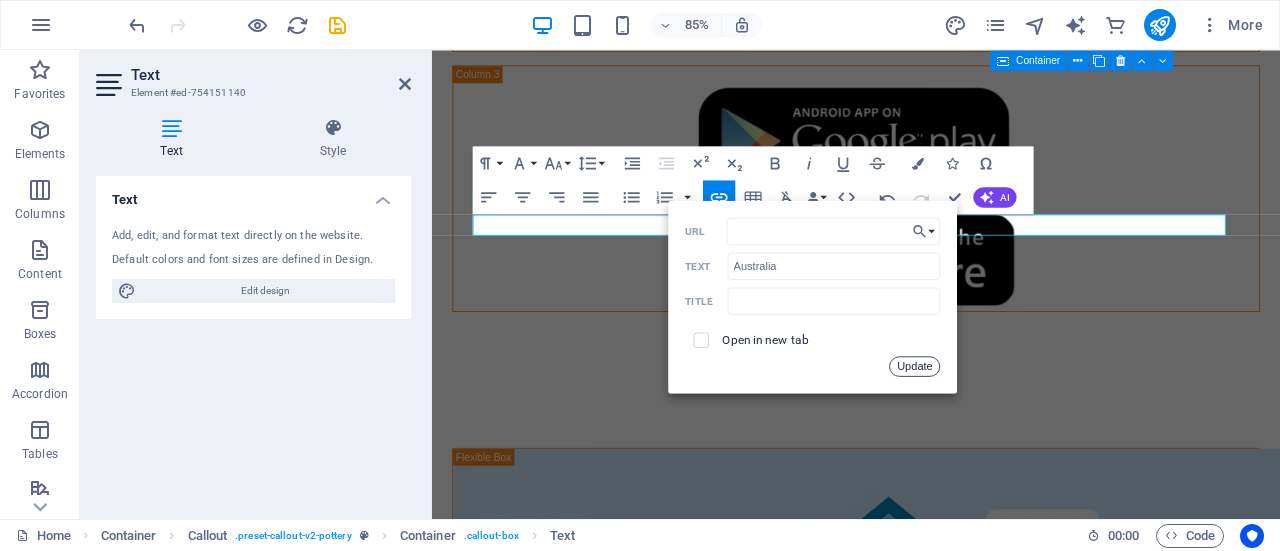 click on "Update" at bounding box center (915, 366) 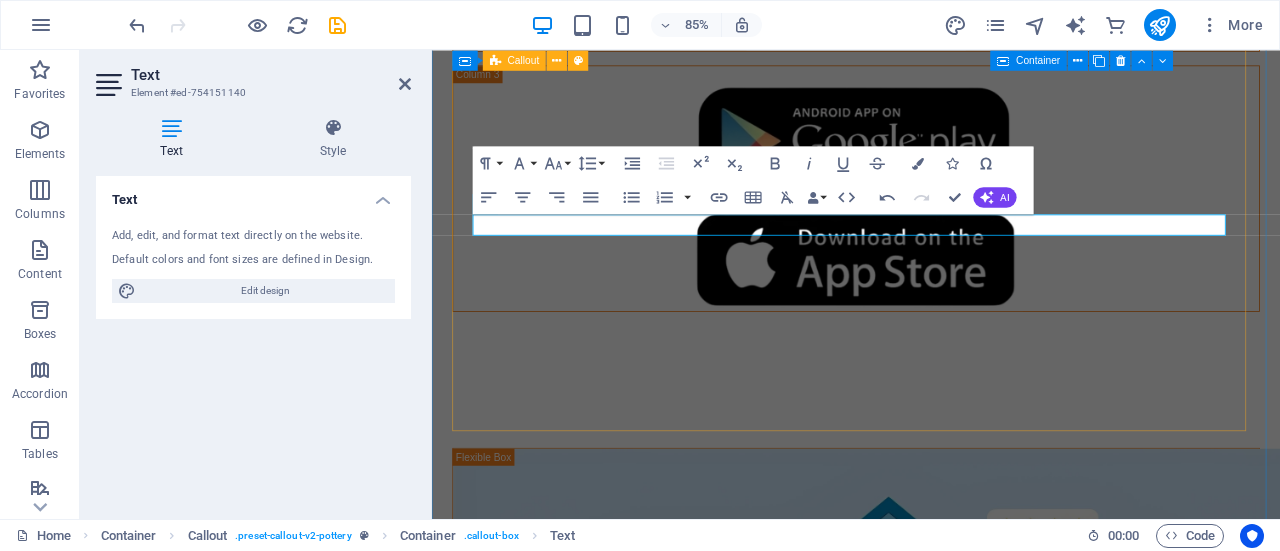 scroll, scrollTop: 0, scrollLeft: 0, axis: both 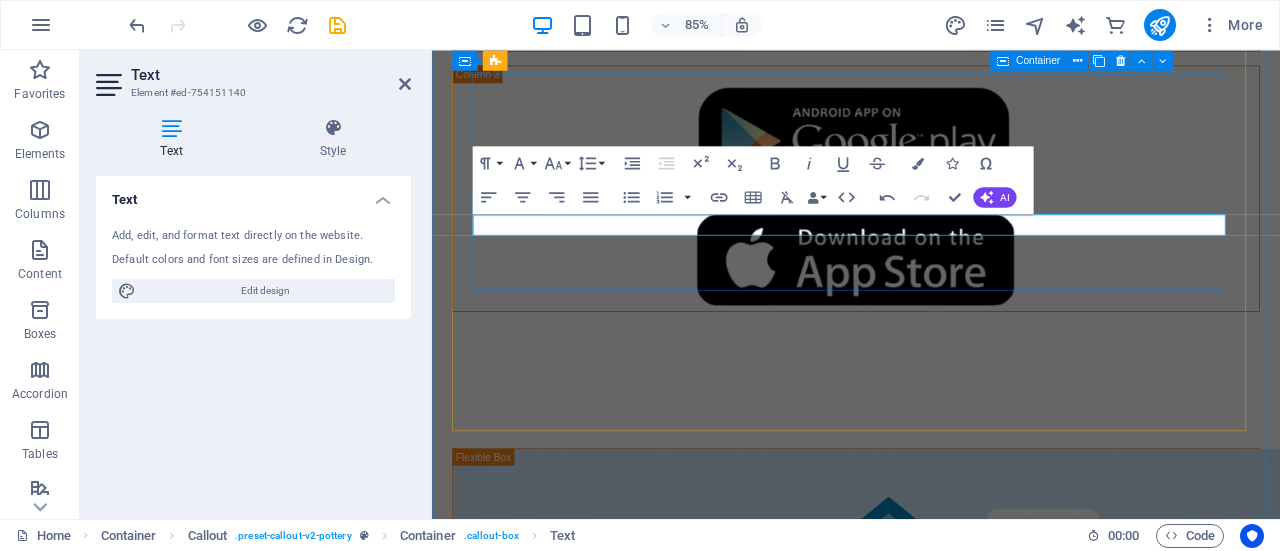 drag, startPoint x: 1155, startPoint y: 257, endPoint x: 1062, endPoint y: 253, distance: 93.08598 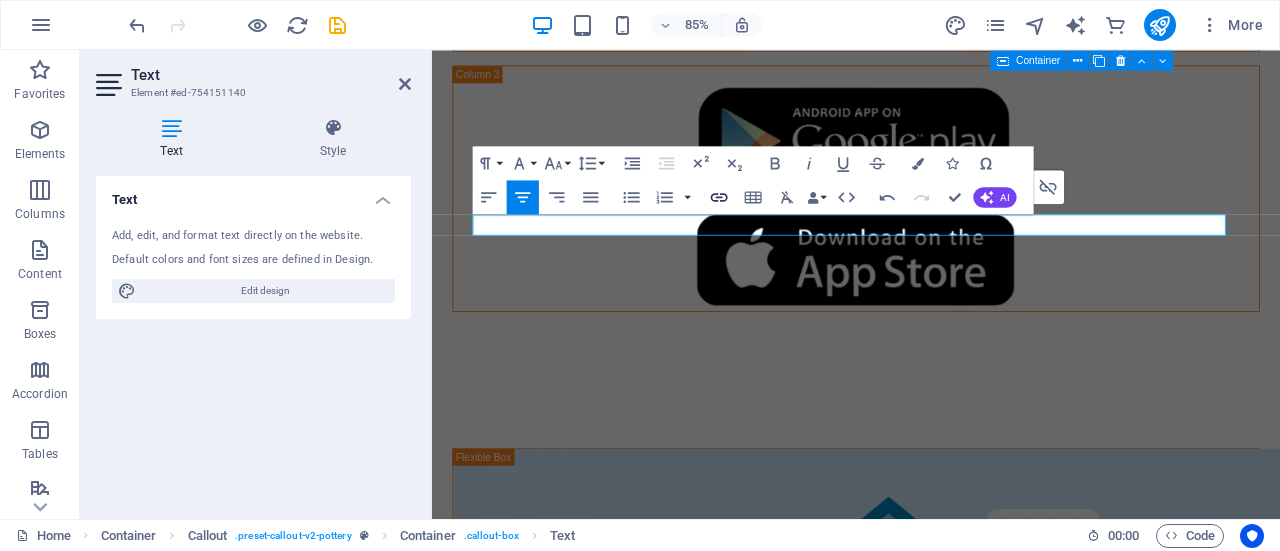 type on "https://roomster.onelink.me/bzUF?af_web_dp=https%3A%2F%2Faf.roomster.com&af_xp=custom&pid=Affiliates&c=Main&deep_link_sub1=[URL_PARAM]&deep_link_value=login" 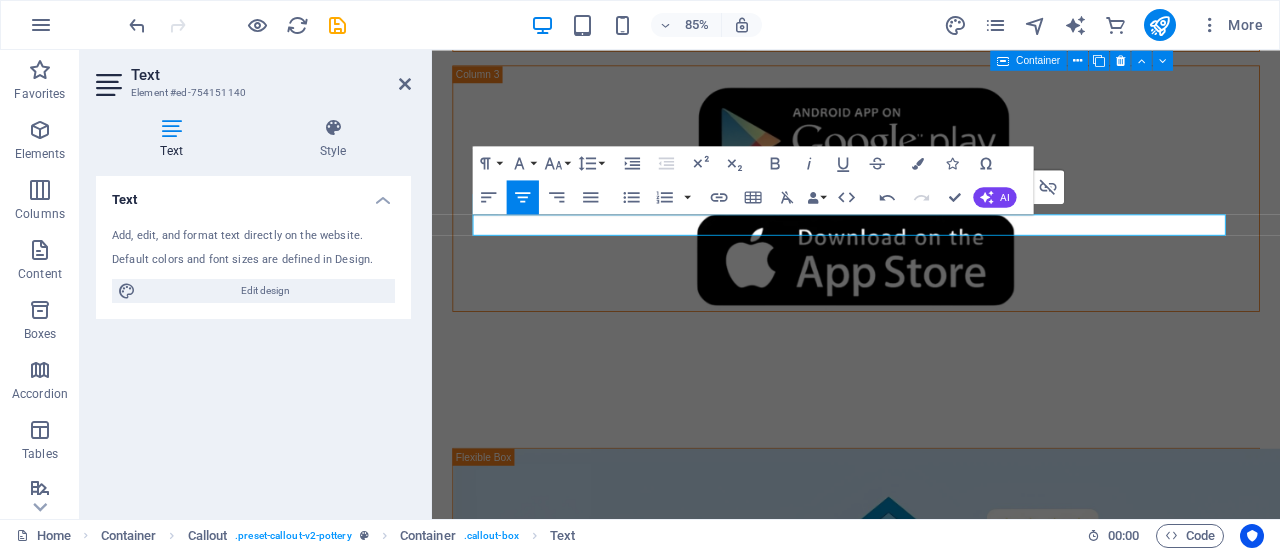 scroll, scrollTop: 0, scrollLeft: 794, axis: horizontal 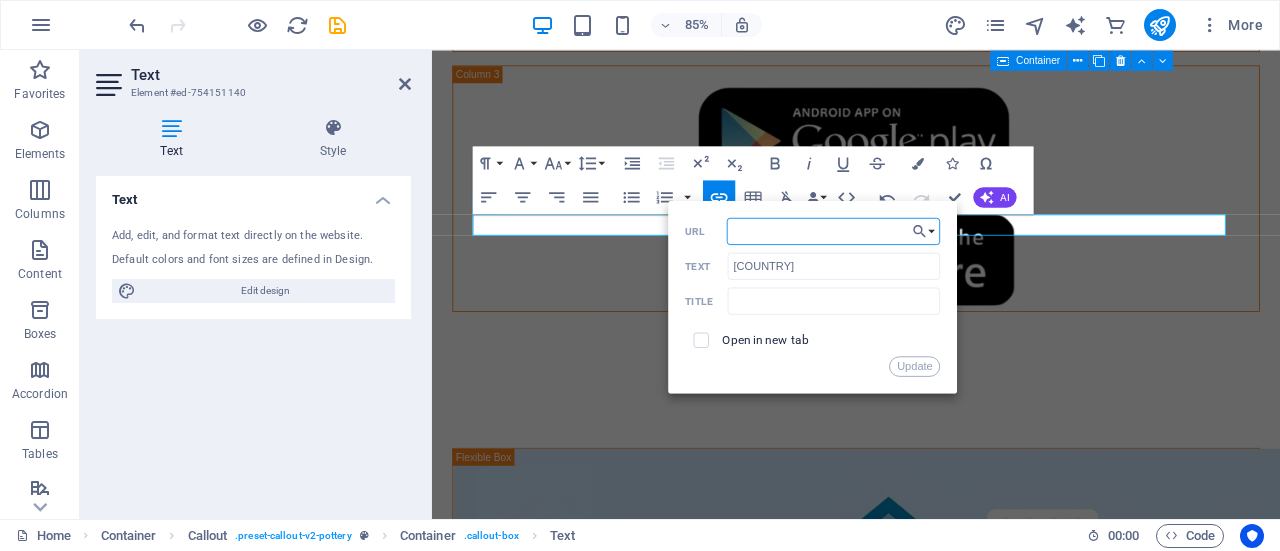 click on "https://roomster.onelink.me/bzUF?af_web_dp=https%3A%2F%2Faf.roomster.com&af_xp=custom&pid=Affiliates&c=Main&deep_link_sub1=[URL_PARAM]&deep_link_value=login" at bounding box center (834, 230) 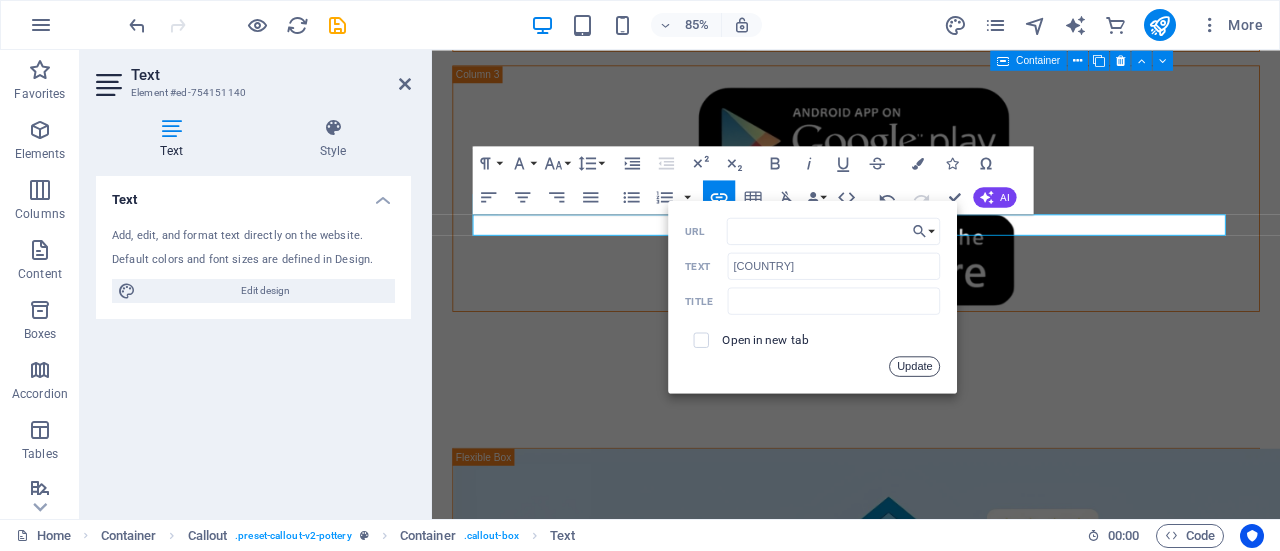 click on "Update" at bounding box center (915, 366) 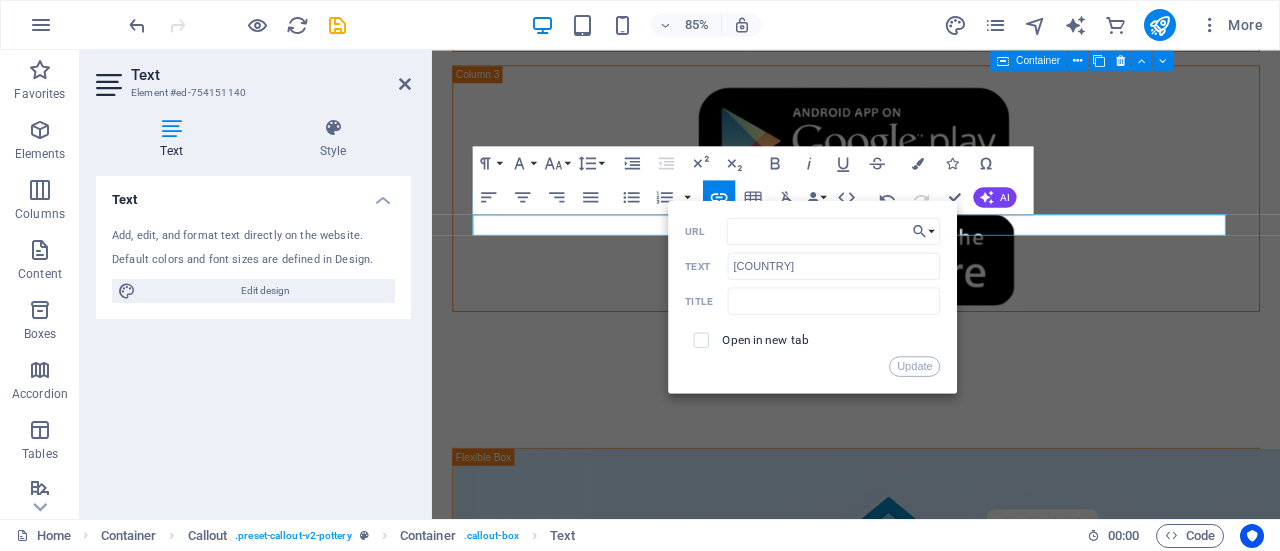 scroll, scrollTop: 0, scrollLeft: 0, axis: both 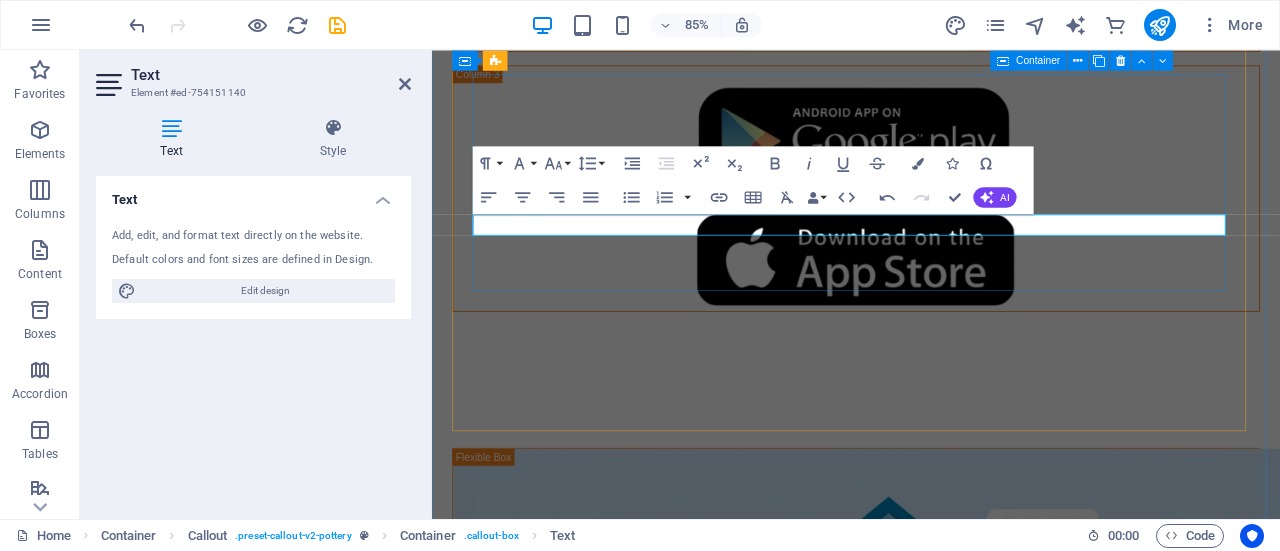drag, startPoint x: 1249, startPoint y: 257, endPoint x: 1174, endPoint y: 255, distance: 75.026665 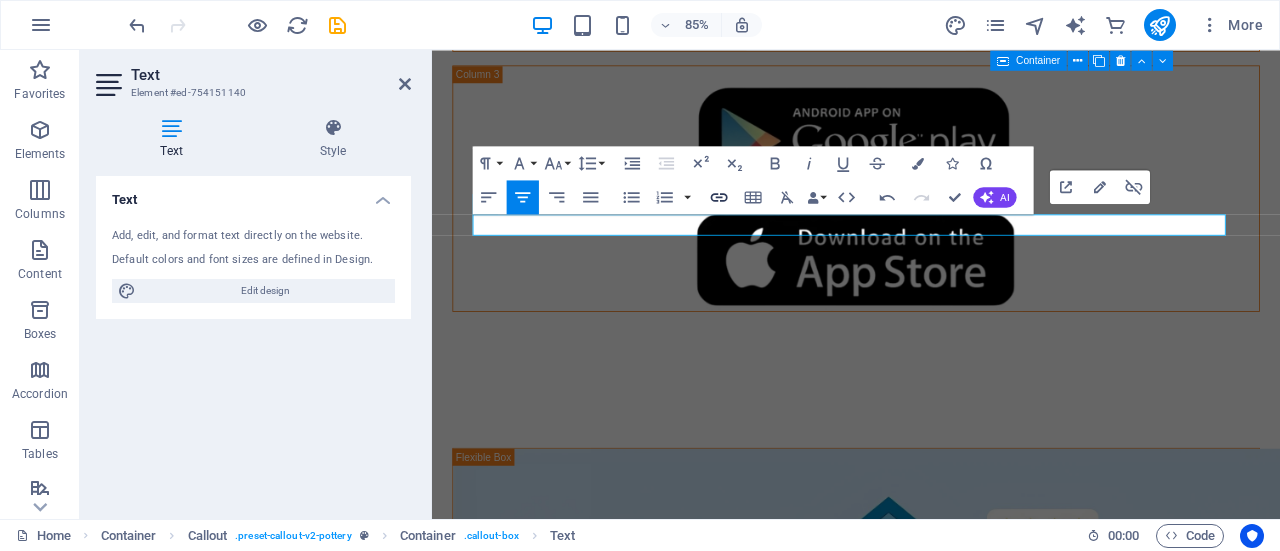 type on "https://roomster.onelink.me/bzUF?af_web_dp=https%3A%2F%2Faf.roomster.com&af_xp=custom&pid=Affiliates&c=Main&deep_link_sub1=[URL_PARAM]&deep_link_value=login" 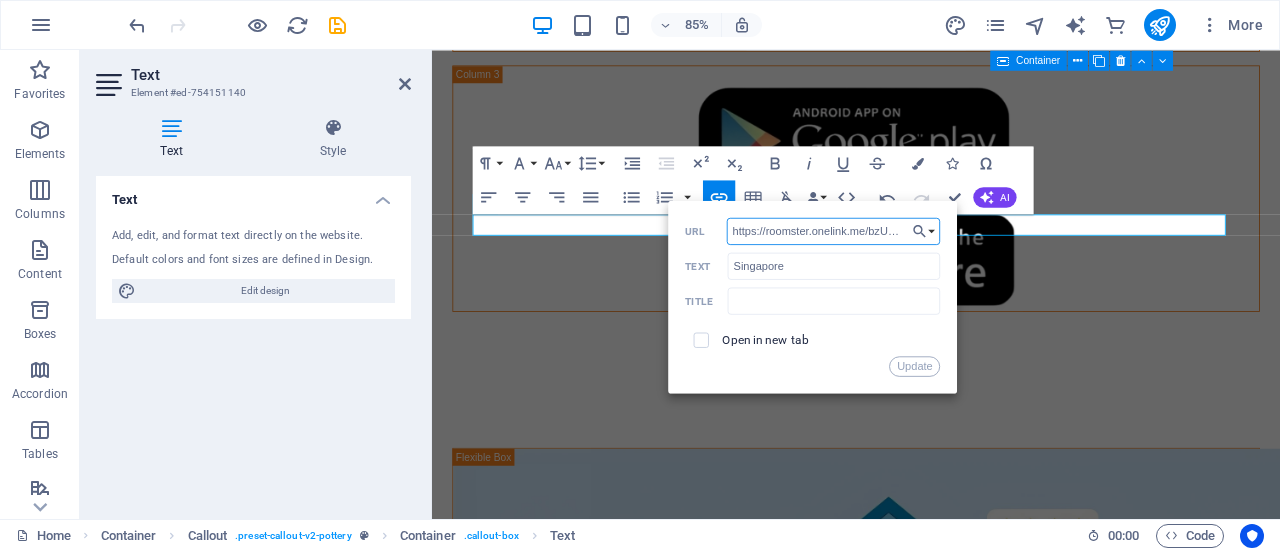 scroll, scrollTop: 0, scrollLeft: 794, axis: horizontal 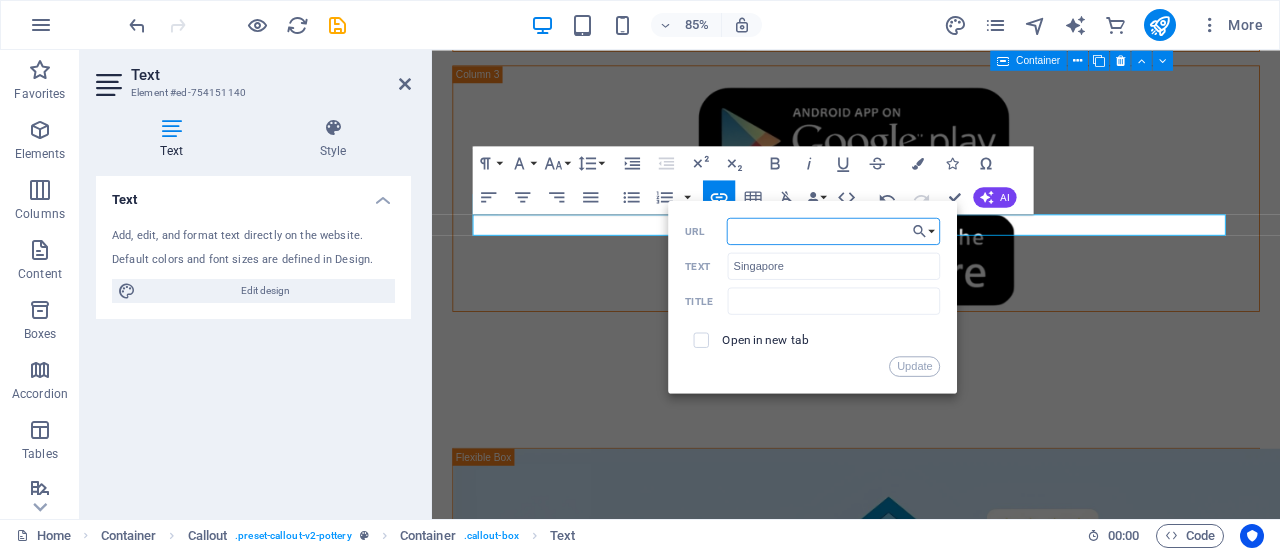 click on "https://roomster.onelink.me/bzUF?af_web_dp=https%3A%2F%2Faf.roomster.com&af_xp=custom&pid=Affiliates&c=Main&deep_link_sub1=[URL_PARAM]&deep_link_value=login" at bounding box center [834, 230] 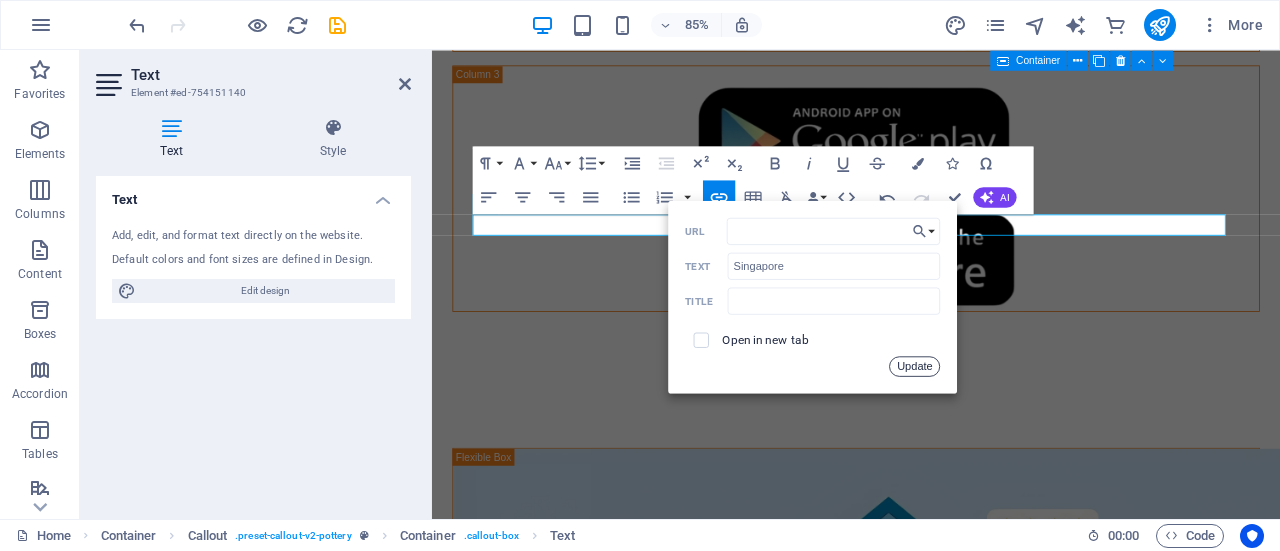 click on "Update" at bounding box center (915, 366) 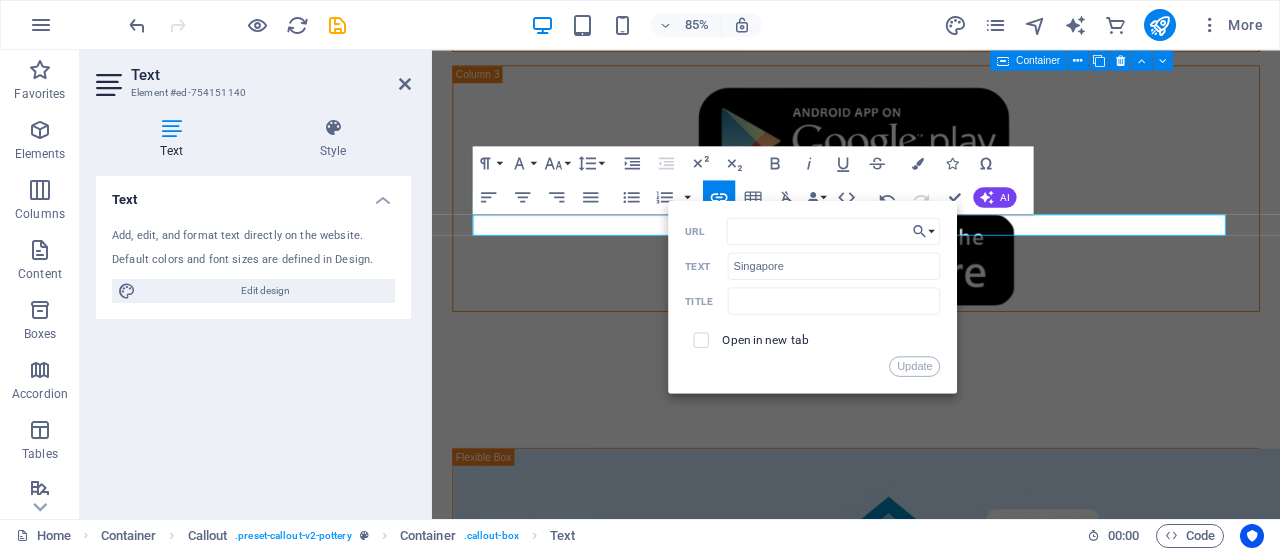 scroll, scrollTop: 0, scrollLeft: 0, axis: both 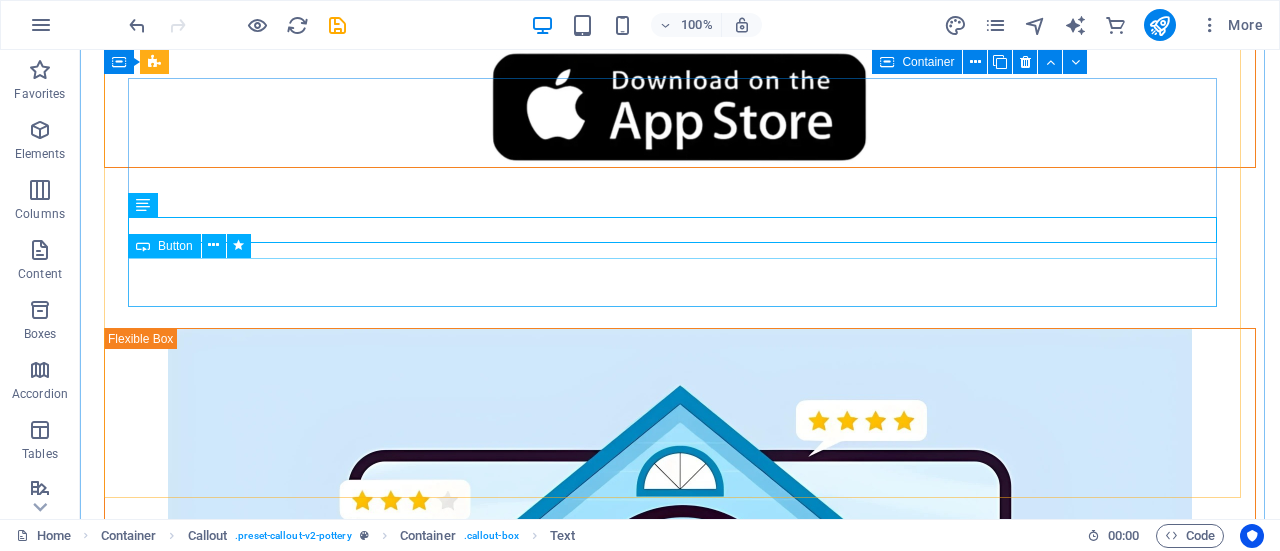 click on "Try Roomster" at bounding box center (680, 3058) 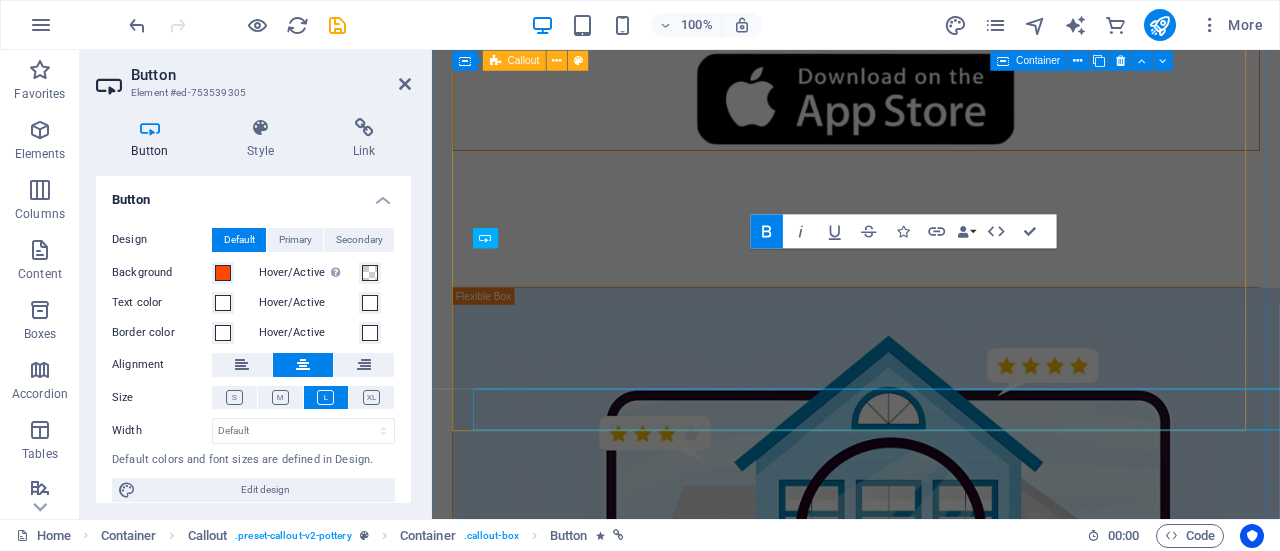 scroll, scrollTop: 3146, scrollLeft: 0, axis: vertical 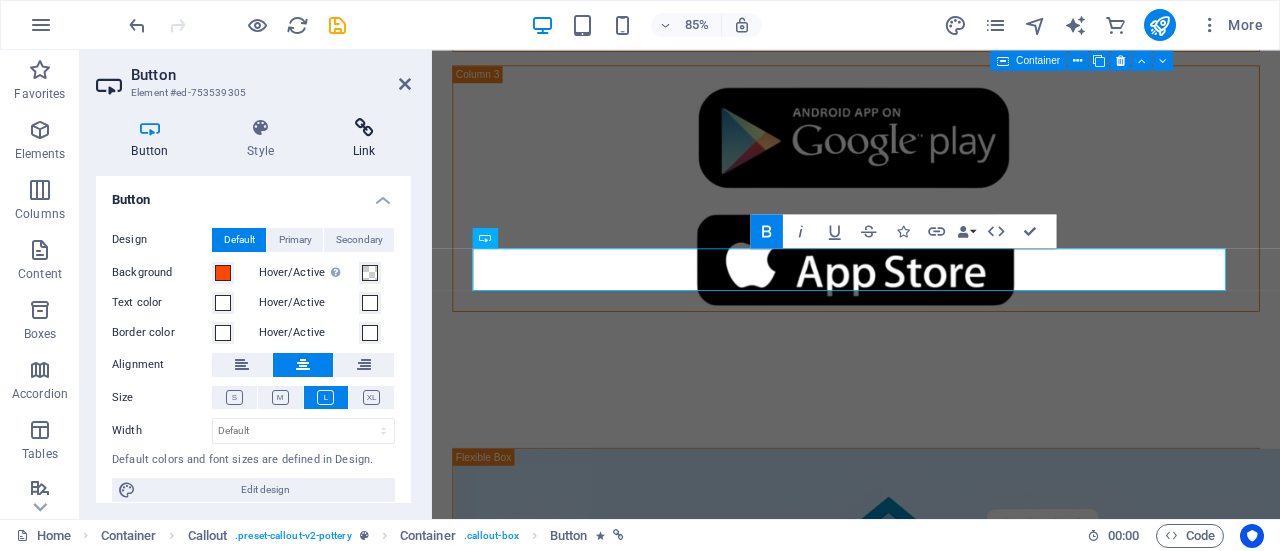 click at bounding box center [364, 128] 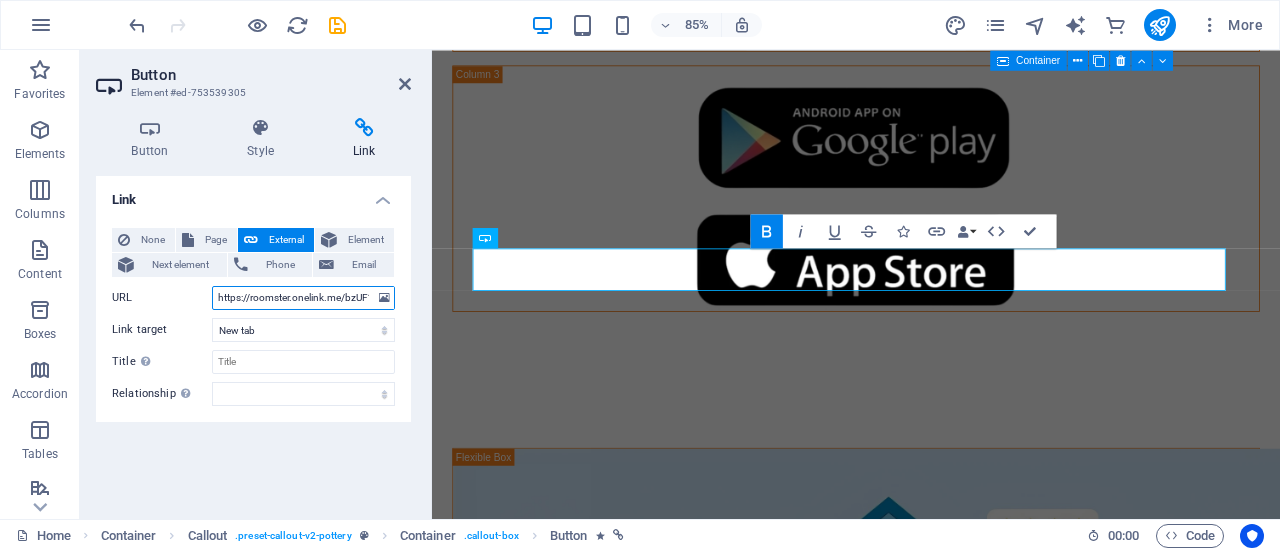 click on "https://roomster.onelink.me/bzUF?af_web_dp=https%3A%2F%2Faf.roomster.com&af_xp=custom&pid=Affiliates&c=Main&deep_link_sub1=[URL_PARAM]&deep_link_value=login" at bounding box center [303, 298] 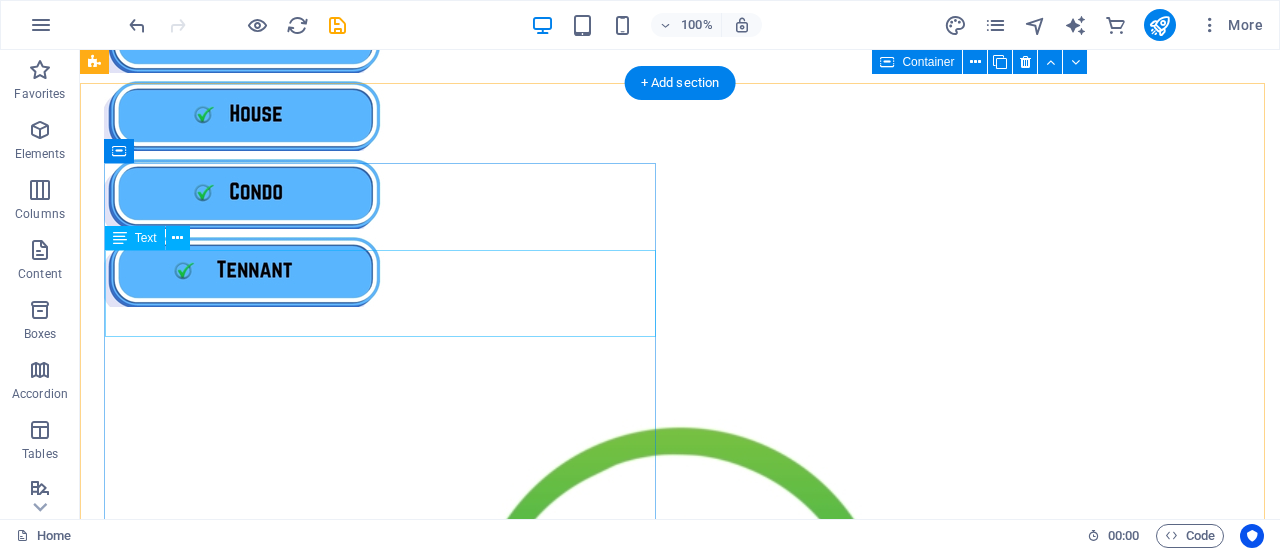 scroll, scrollTop: 1474, scrollLeft: 0, axis: vertical 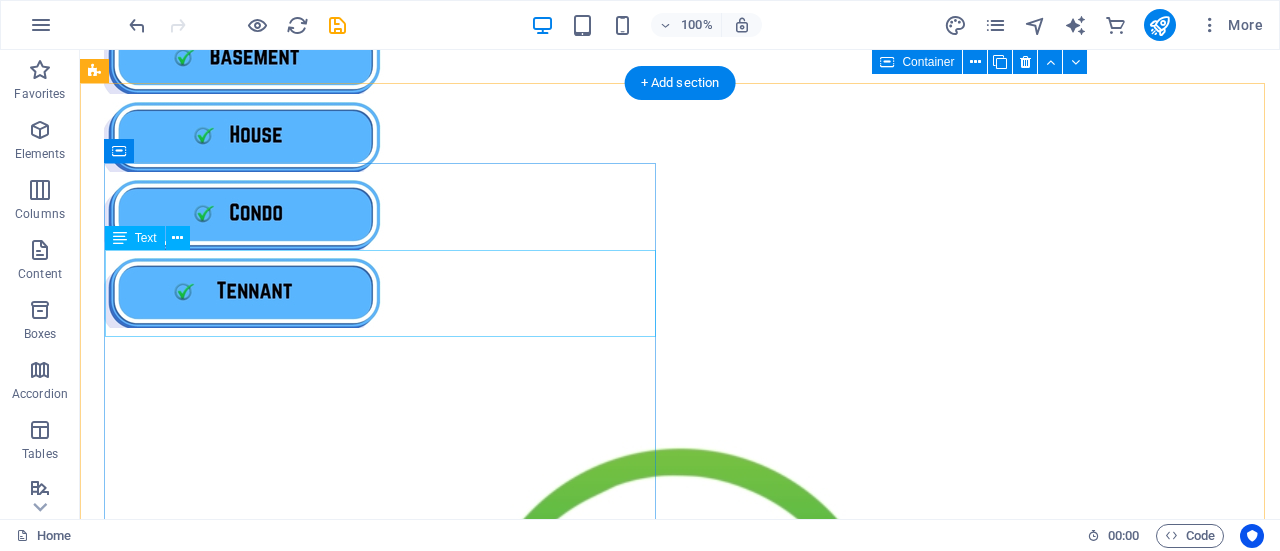 click on "Satisfaction Rate ★★★★☆  (4.5)" at bounding box center (680, 1118) 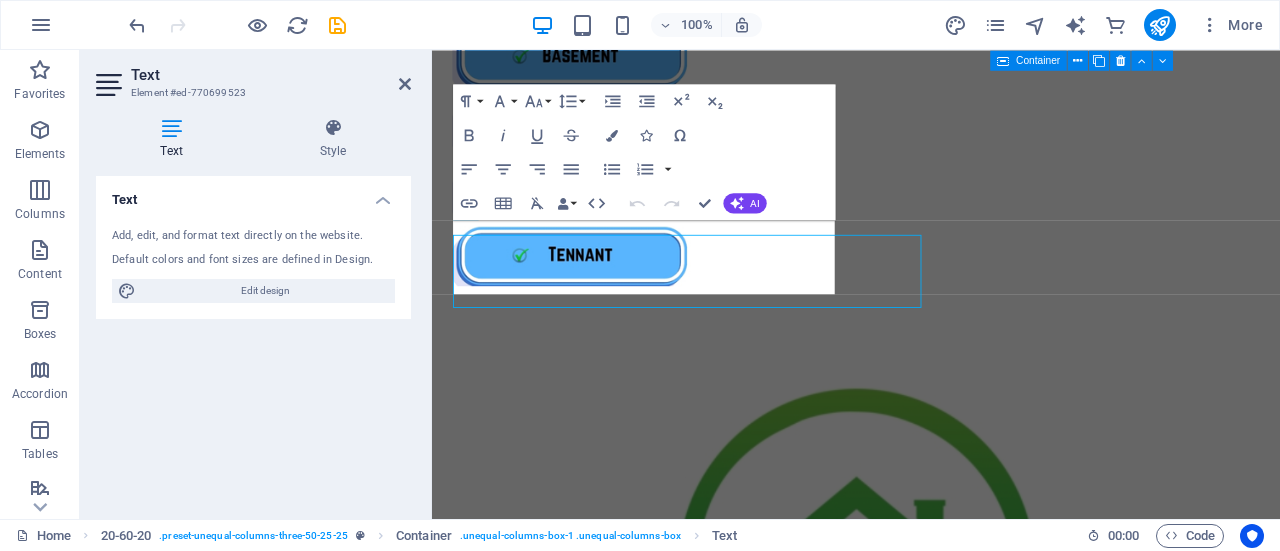 scroll, scrollTop: 1458, scrollLeft: 0, axis: vertical 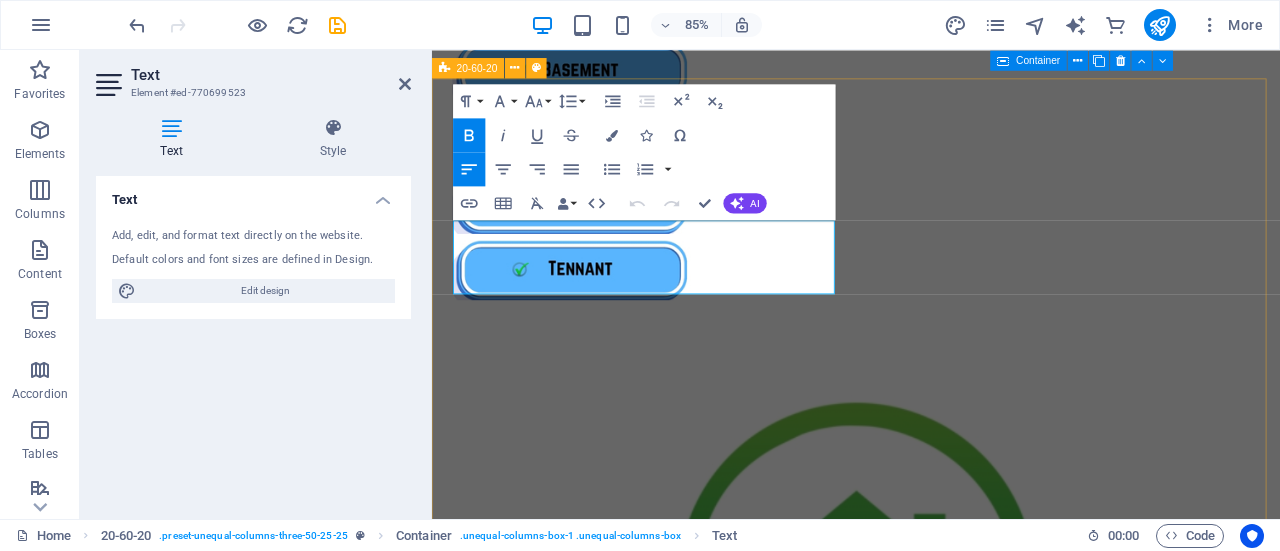drag, startPoint x: 612, startPoint y: 320, endPoint x: 451, endPoint y: 273, distance: 167.72 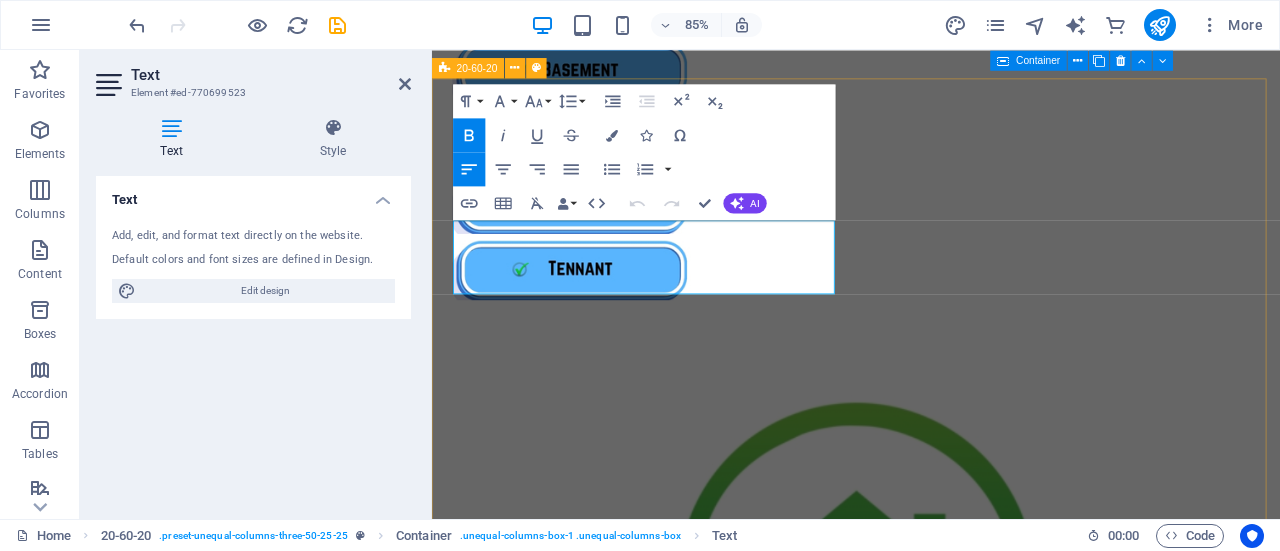 click on "The Best Room Rental App Ever 5M+ Downloads. 34.9K Reviews Satisfaction Rate ★★★★☆  (4.5) Satisfaction Rate ★★★★☆  (4.5)" at bounding box center [931, 1525] 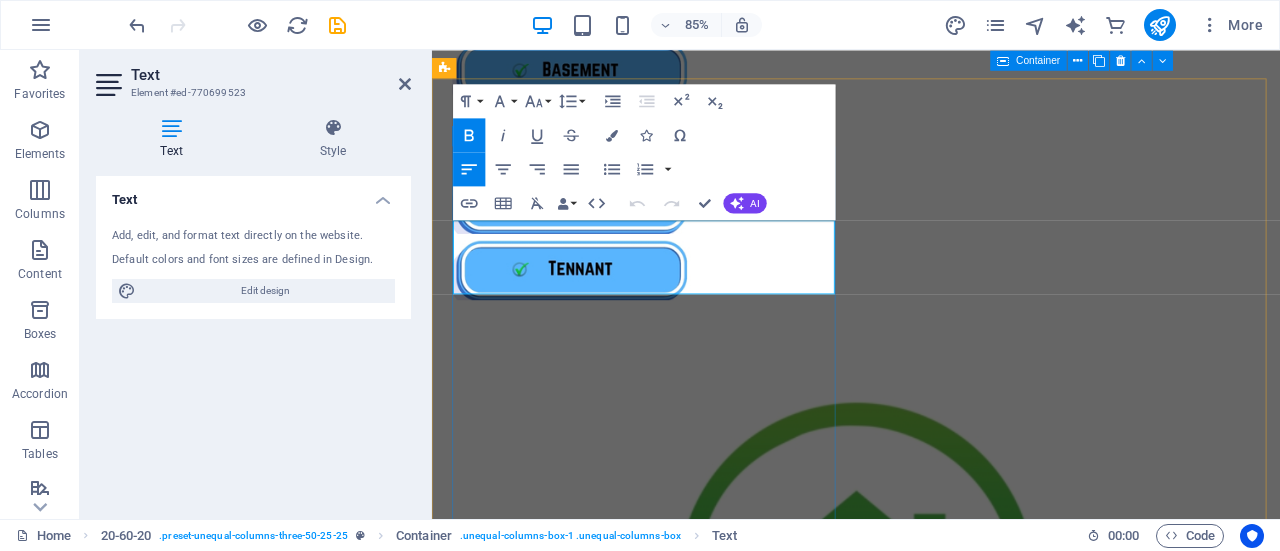 copy on "Satisfaction Rate ★★★★☆  (4.5)" 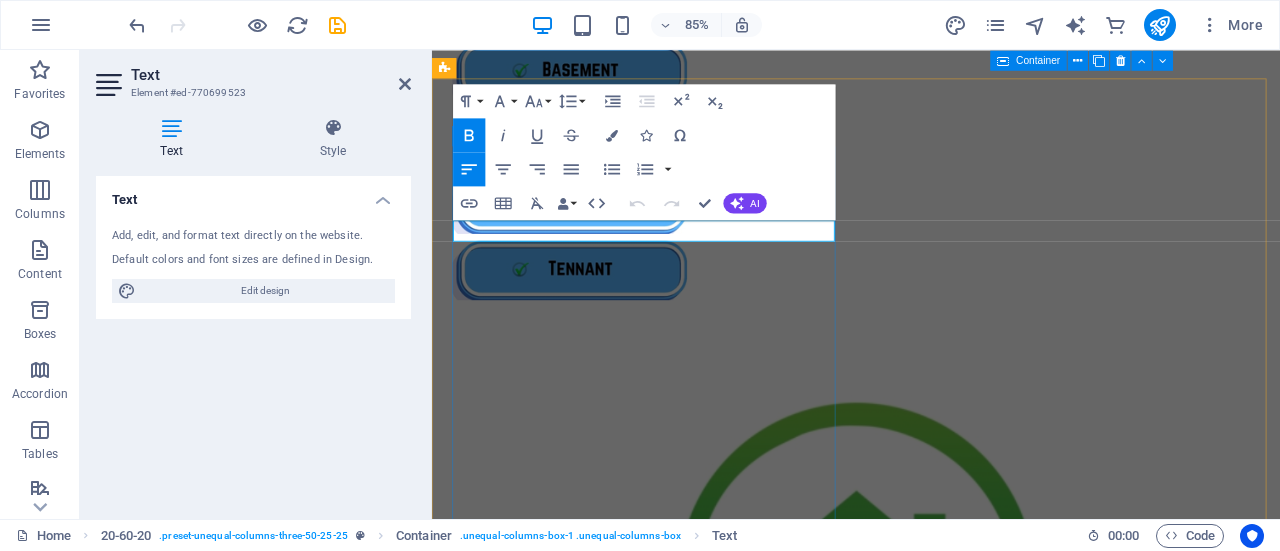 click on "The Best Room Rental App Ever 5M+ Downloads. 34.9K Reviews" at bounding box center (931, 1061) 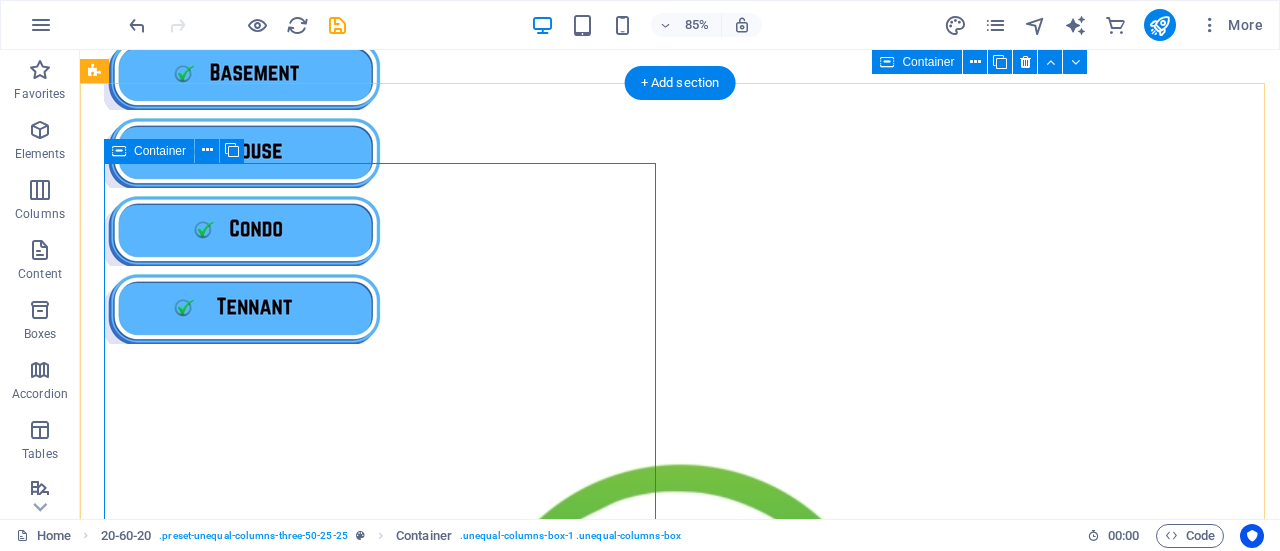 scroll, scrollTop: 1474, scrollLeft: 0, axis: vertical 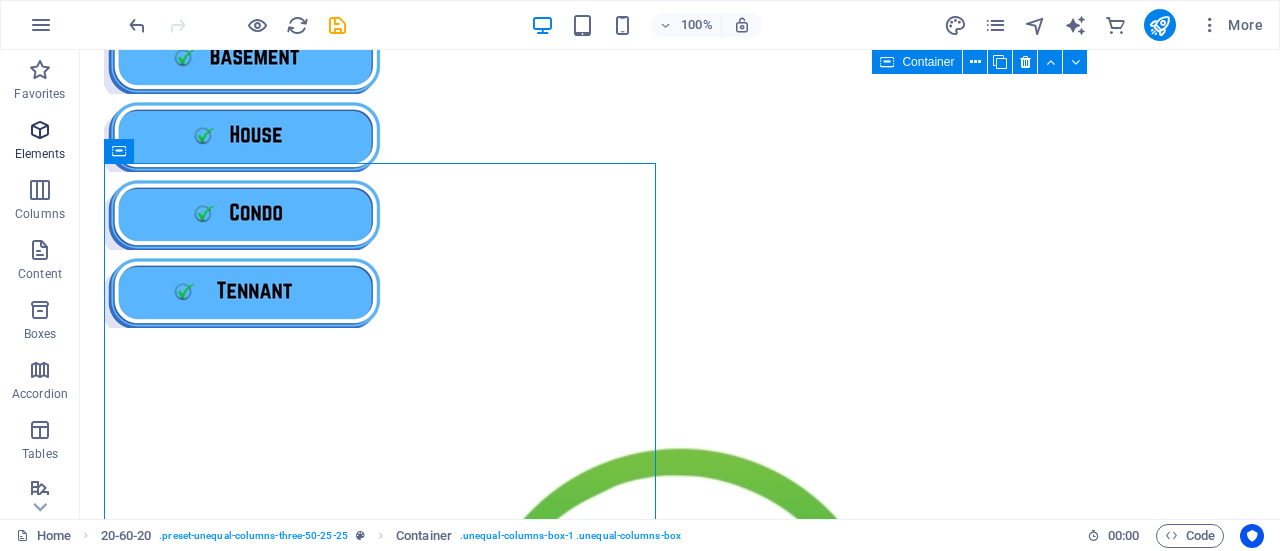 click at bounding box center (40, 130) 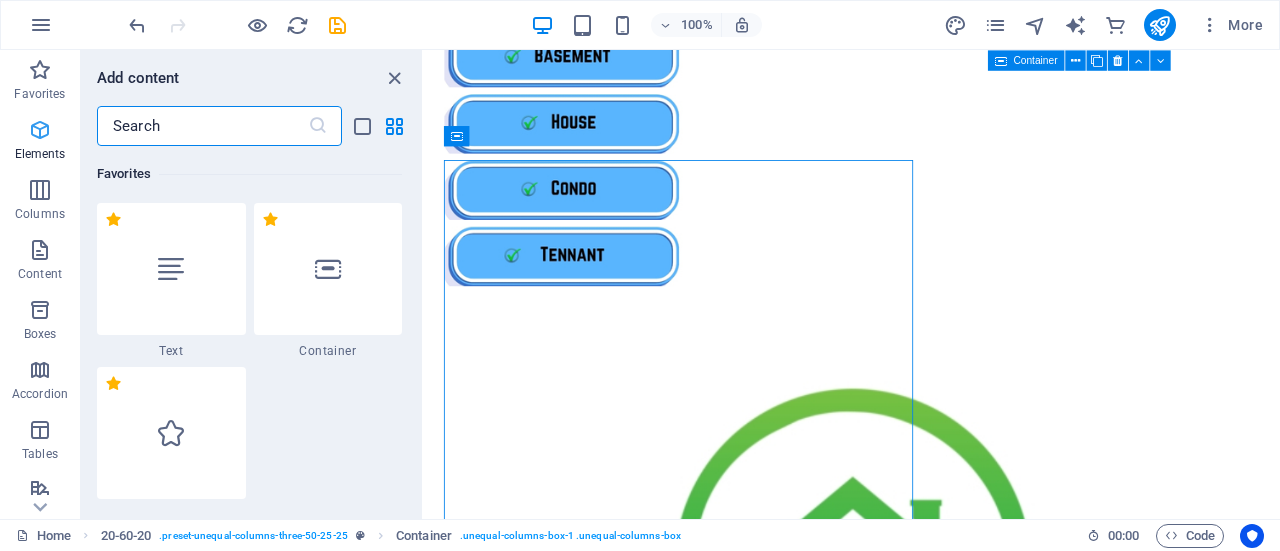 scroll, scrollTop: 1458, scrollLeft: 0, axis: vertical 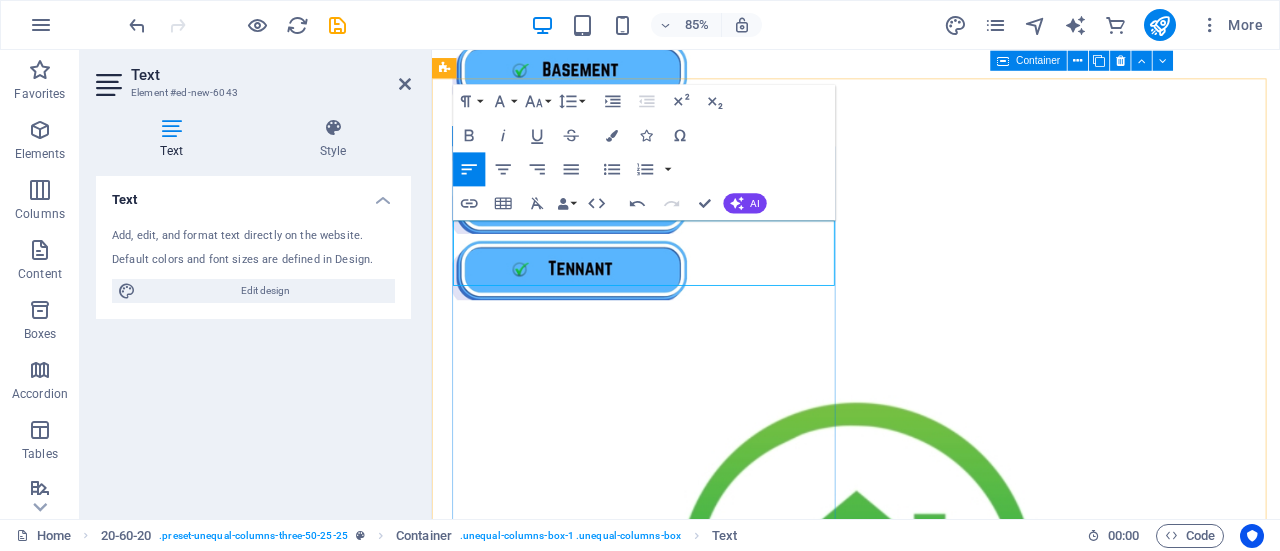 drag, startPoint x: 579, startPoint y: 318, endPoint x: 455, endPoint y: 268, distance: 133.70116 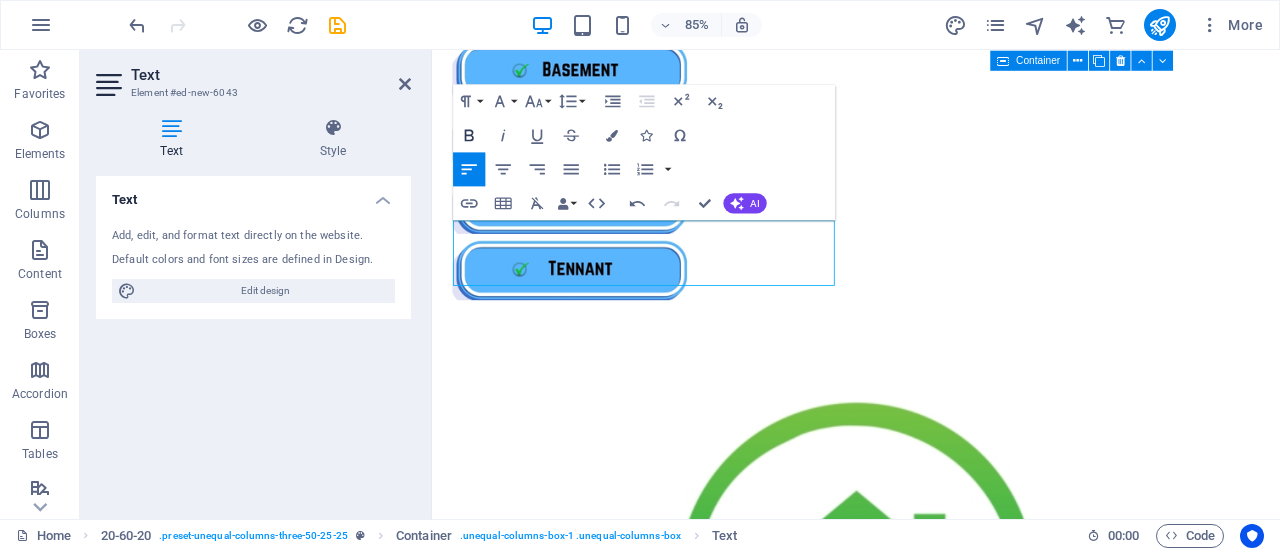 click 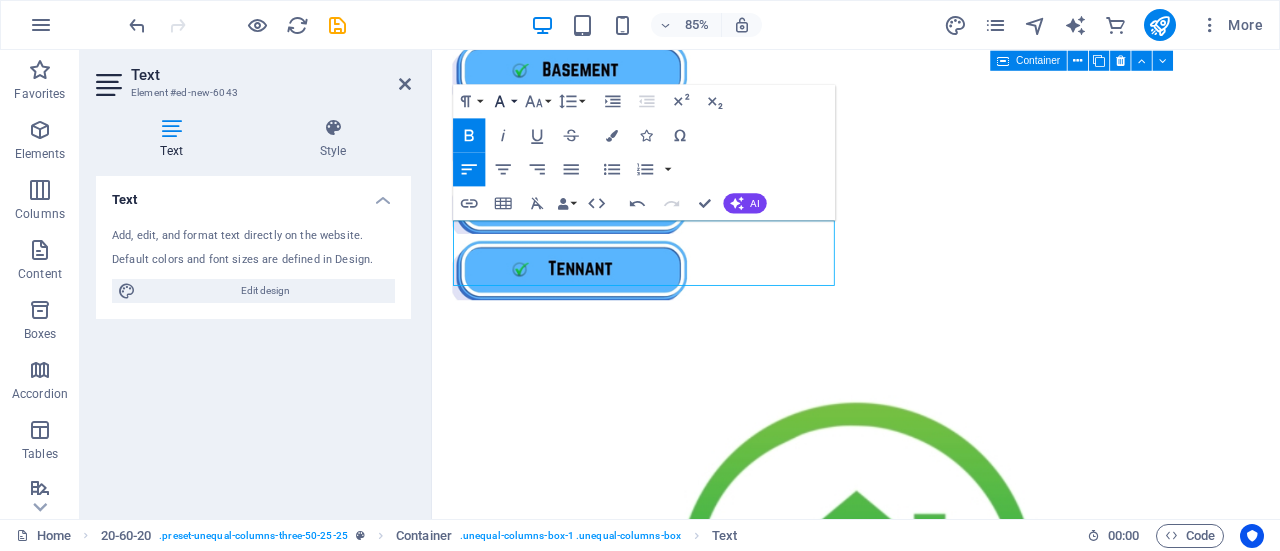 click on "Font Family" at bounding box center (503, 101) 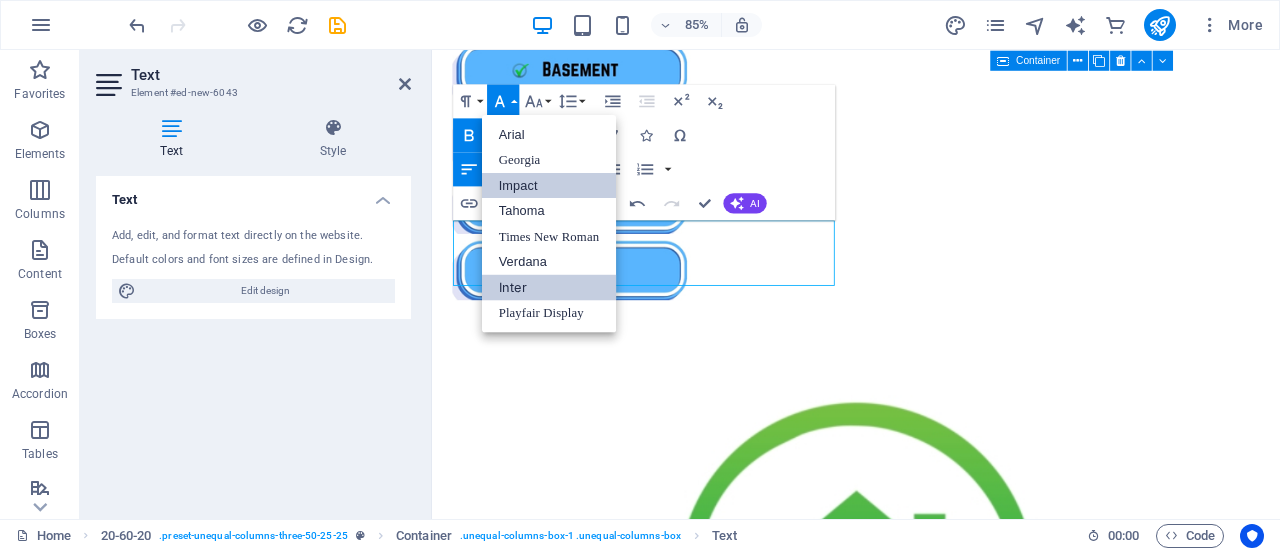 scroll, scrollTop: 0, scrollLeft: 0, axis: both 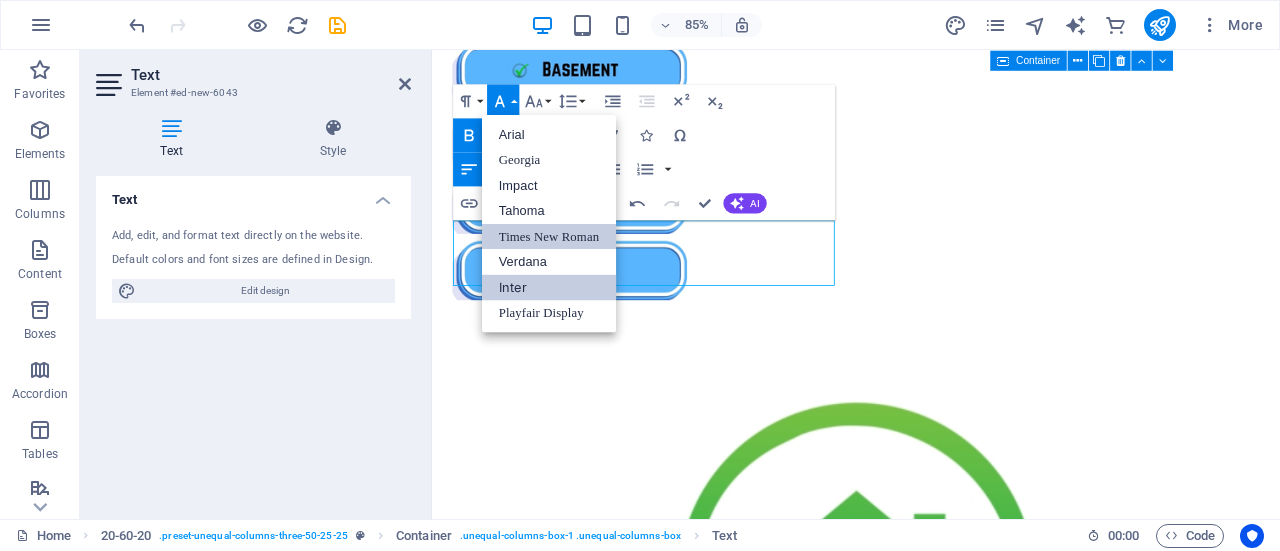 click on "Times New Roman" at bounding box center (549, 236) 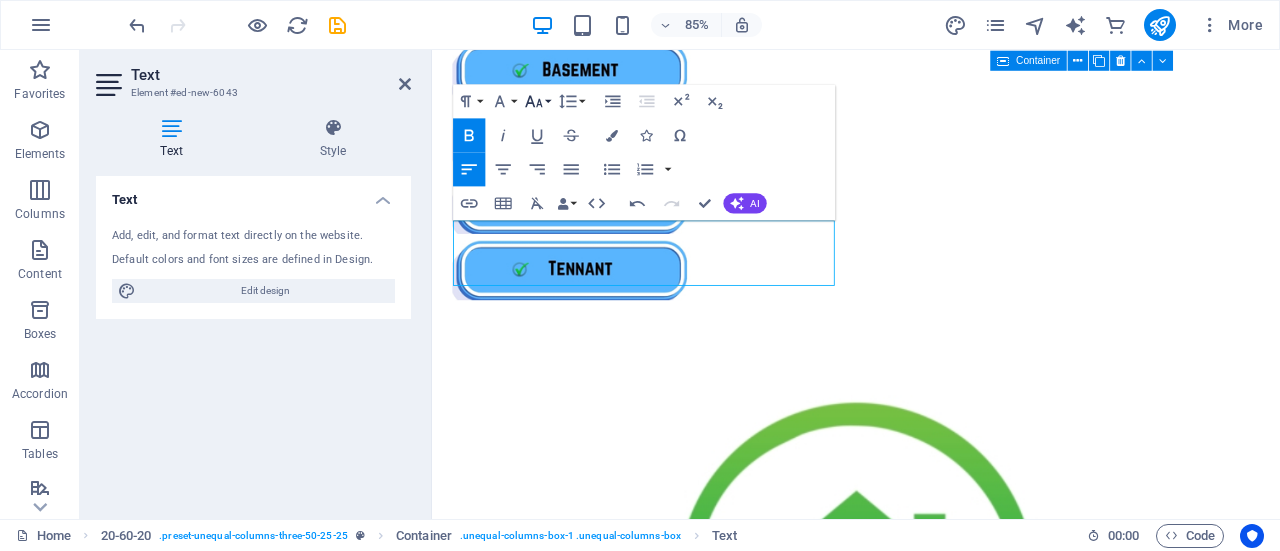 click 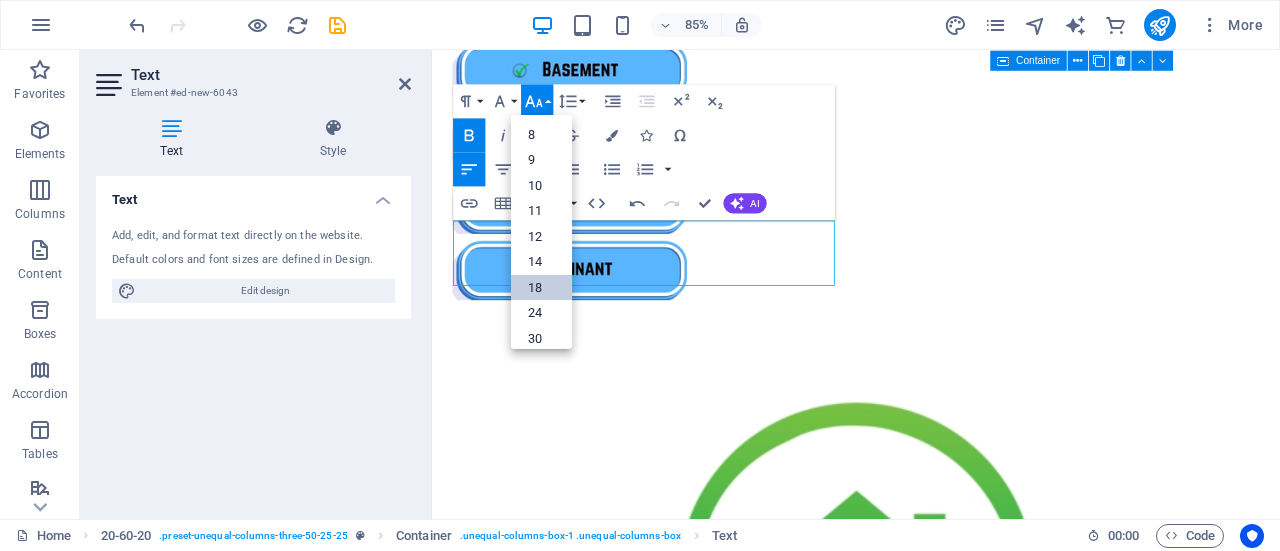 click on "18" at bounding box center [541, 287] 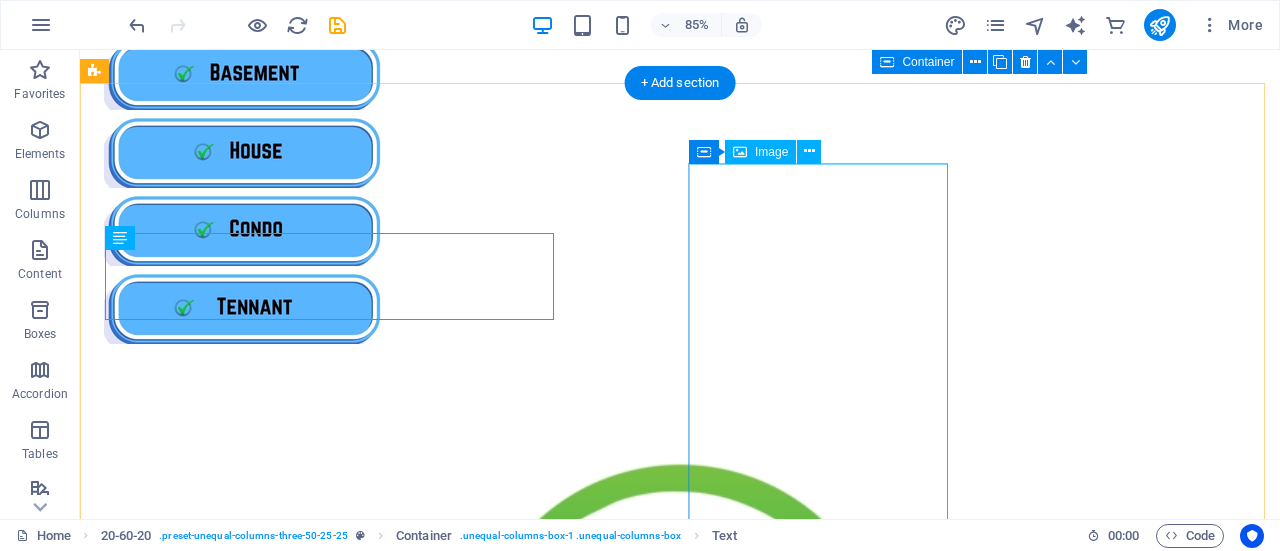 scroll, scrollTop: 1474, scrollLeft: 0, axis: vertical 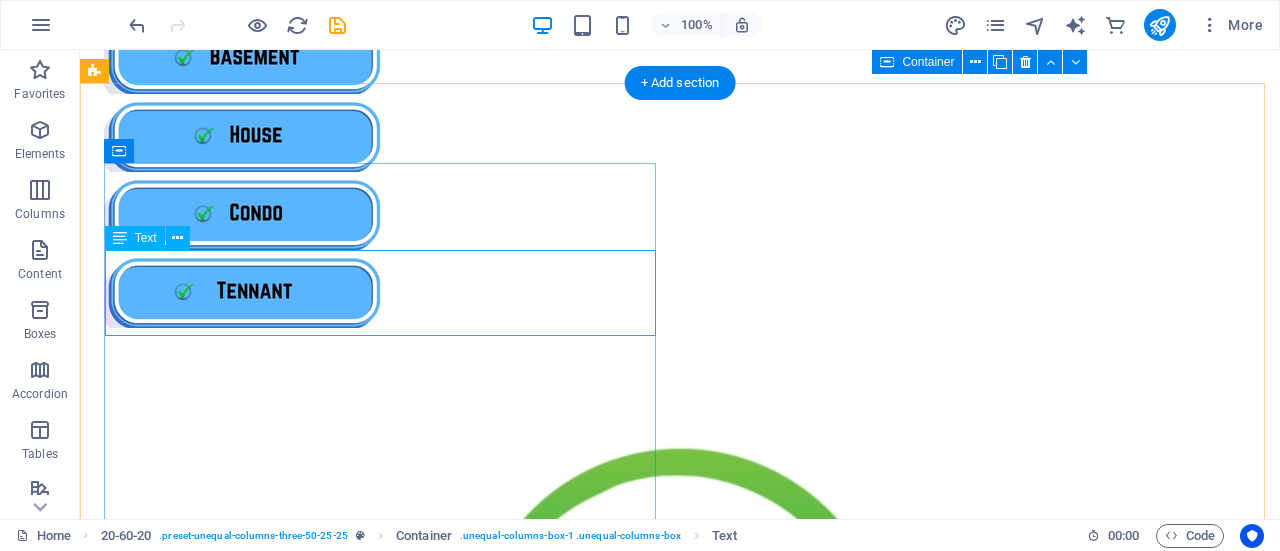 click on "Satisfaction Rate ★★★★☆ (4.5)" at bounding box center [680, 1118] 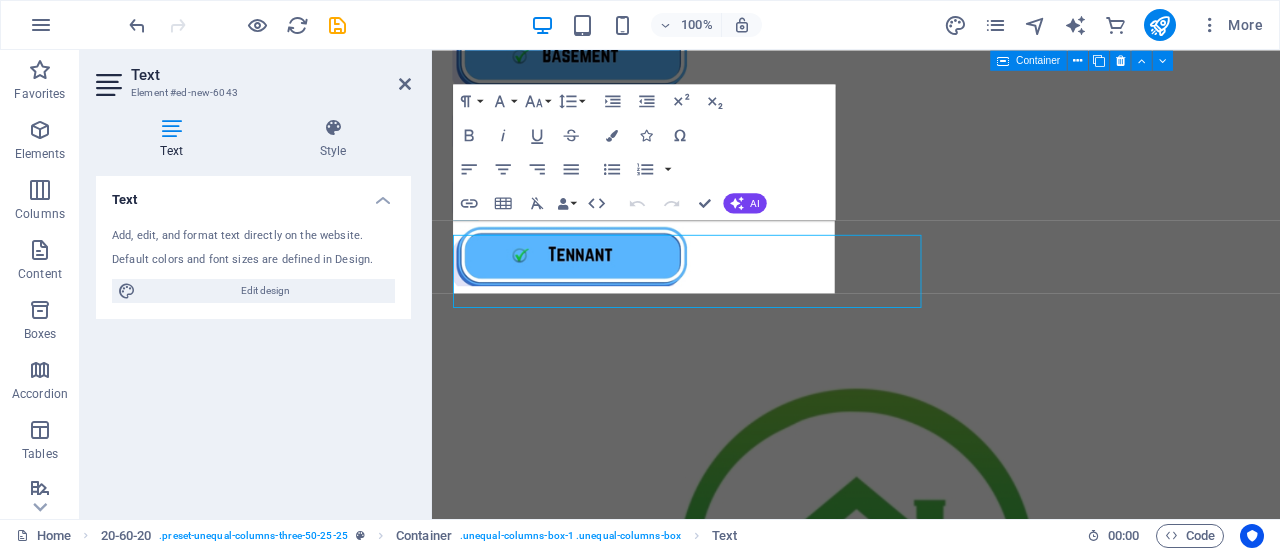 scroll, scrollTop: 1458, scrollLeft: 0, axis: vertical 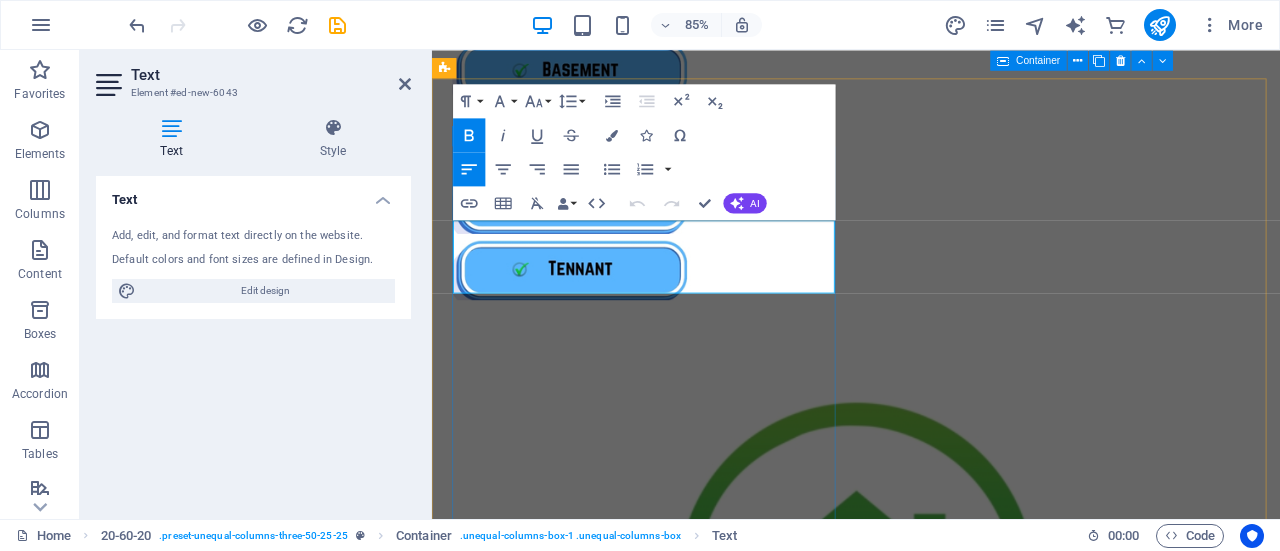 drag, startPoint x: 528, startPoint y: 320, endPoint x: 456, endPoint y: 318, distance: 72.02777 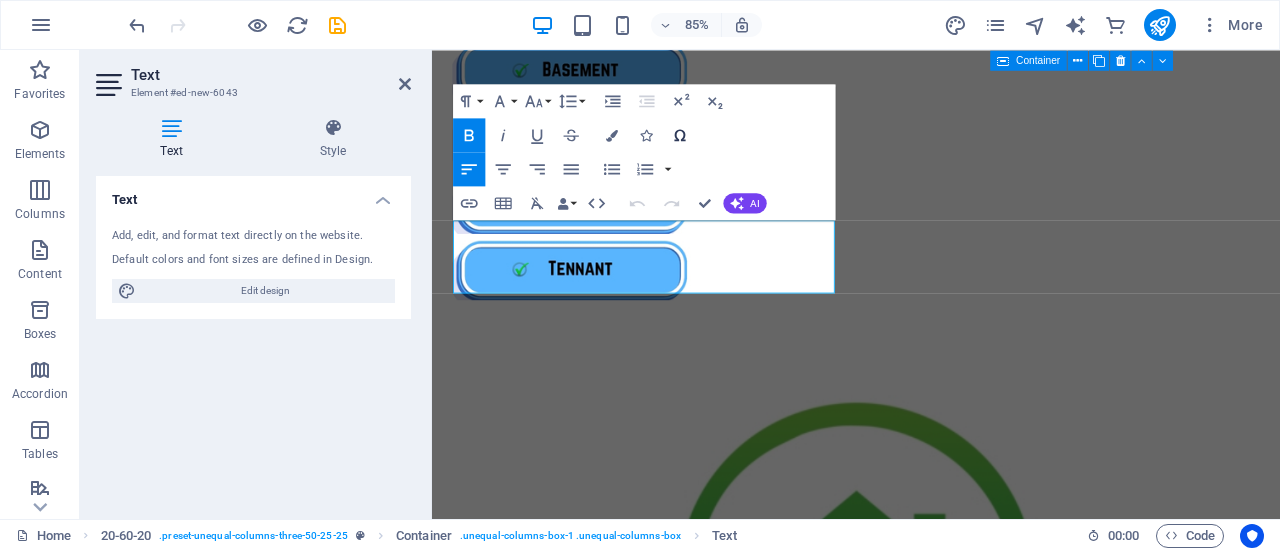 drag, startPoint x: 605, startPoint y: 135, endPoint x: 663, endPoint y: 143, distance: 58.549126 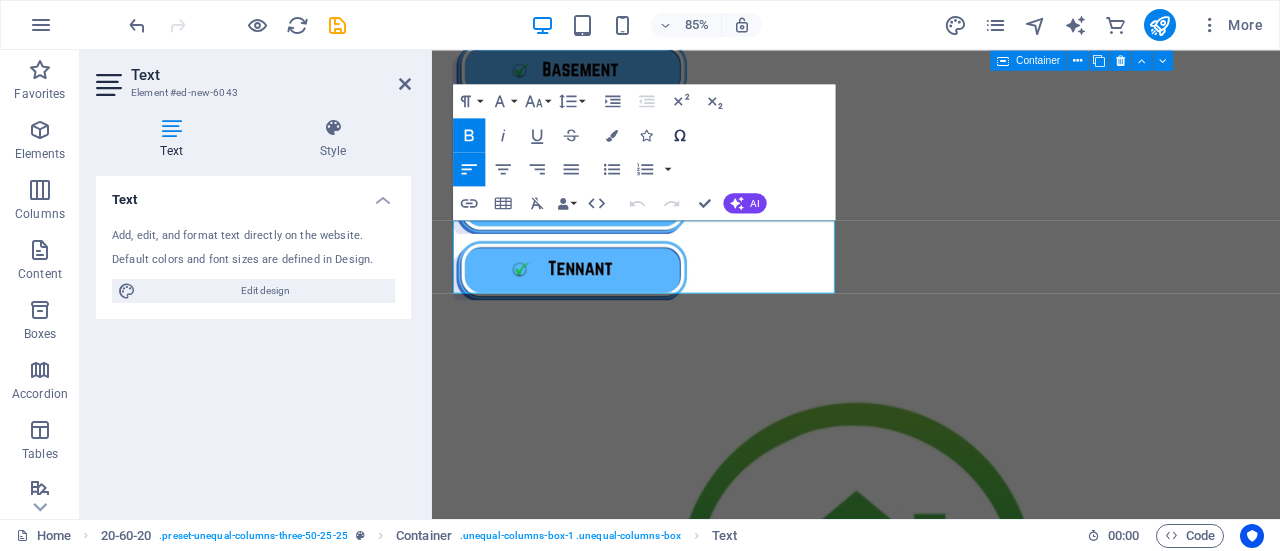 click on "Colors" at bounding box center (612, 135) 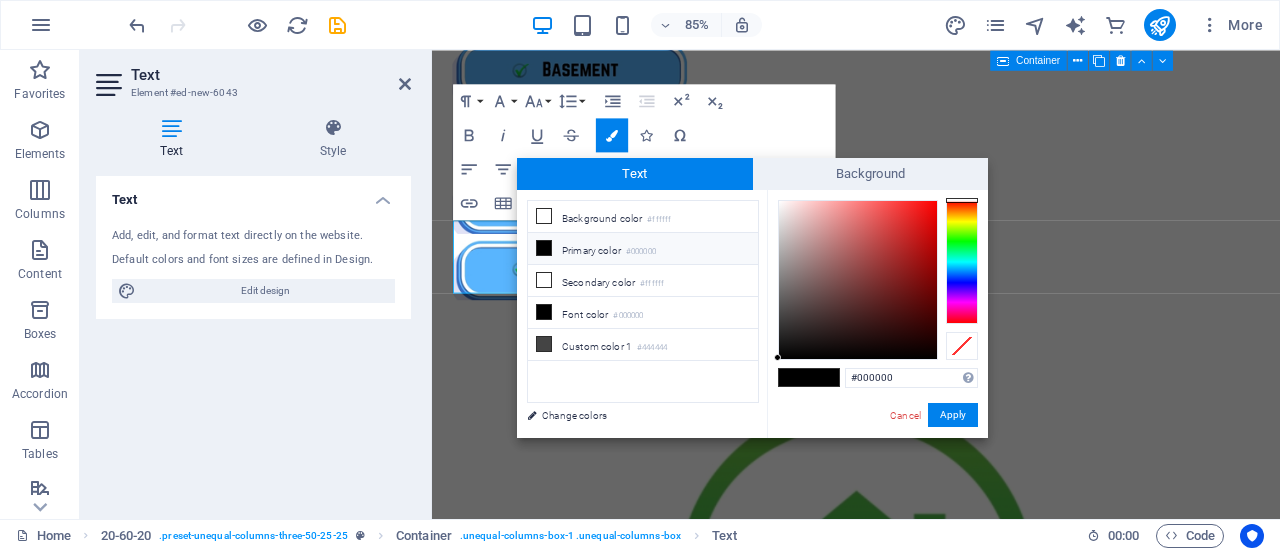 click at bounding box center [962, 262] 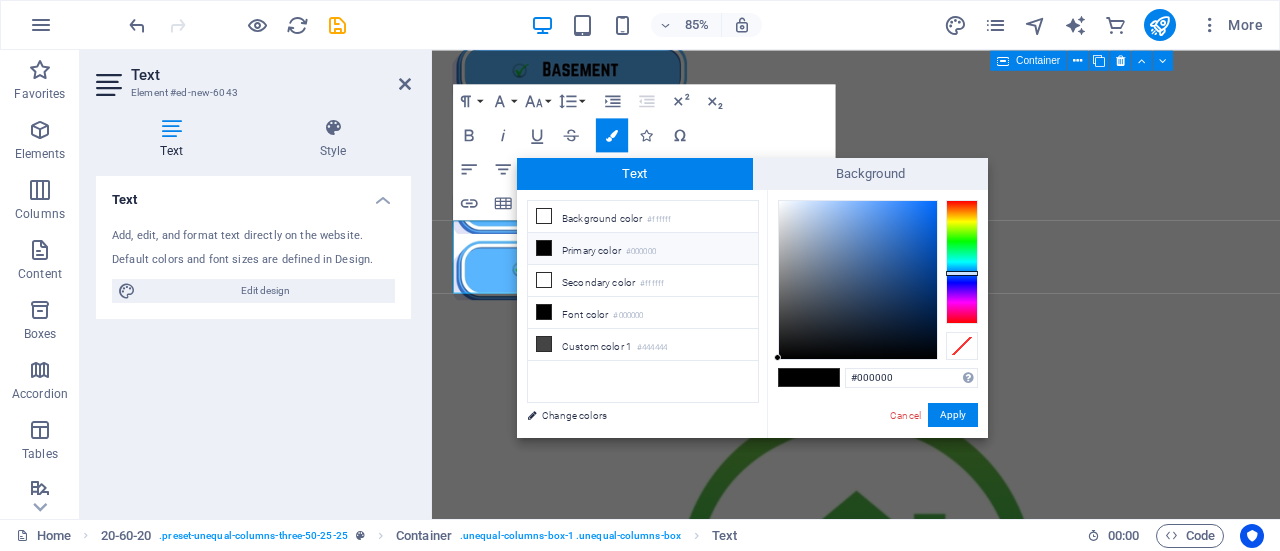 click at bounding box center [962, 262] 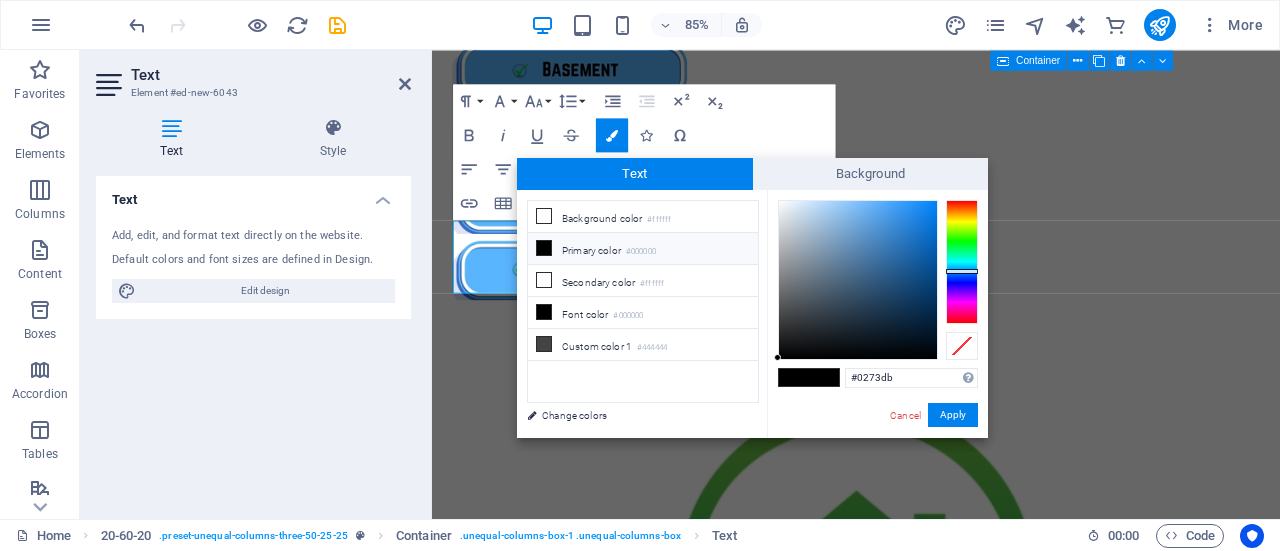 click at bounding box center (858, 280) 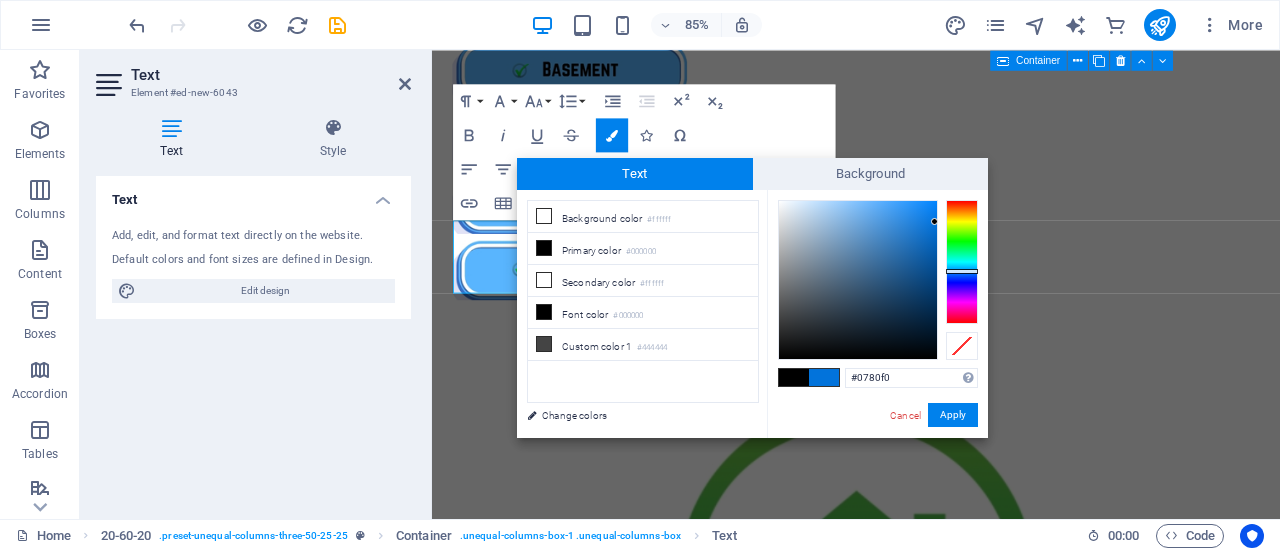 click at bounding box center (858, 280) 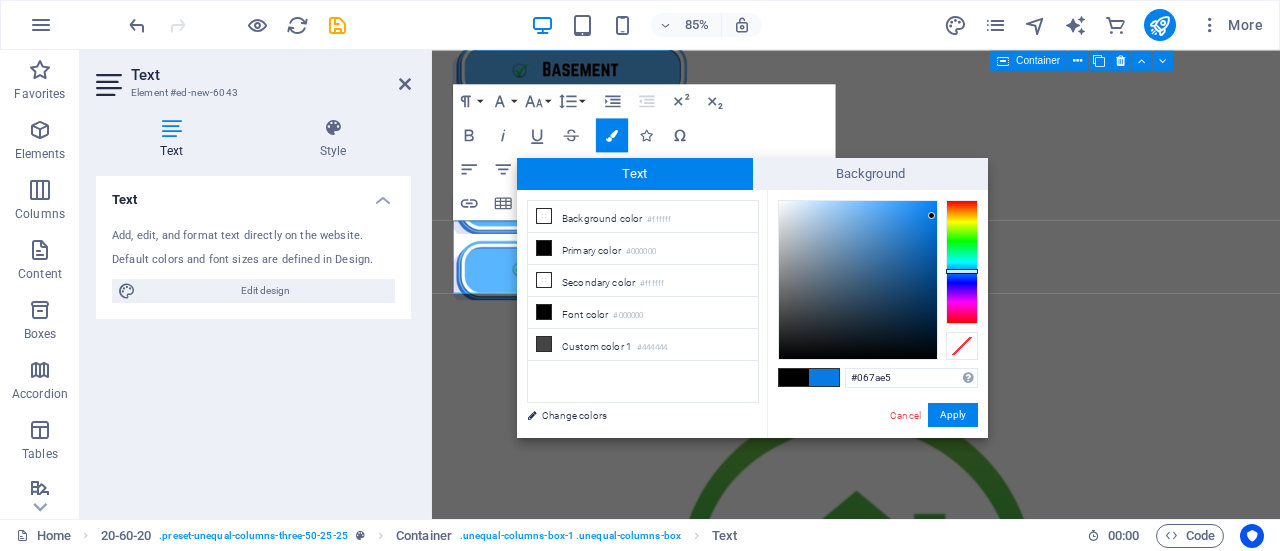 click at bounding box center [858, 280] 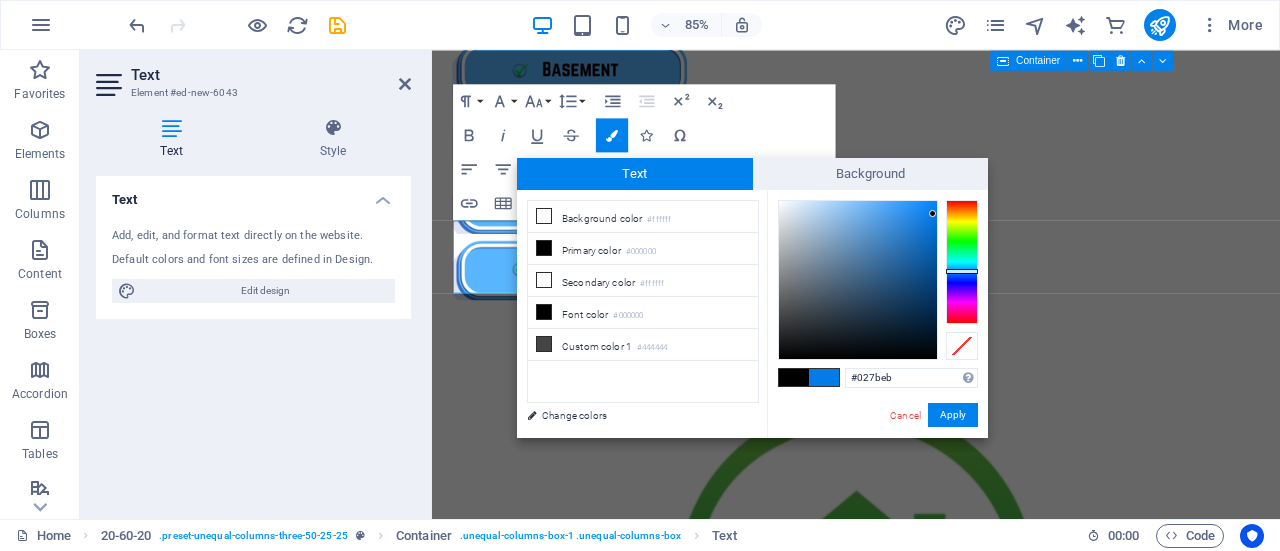 type on "#017bed" 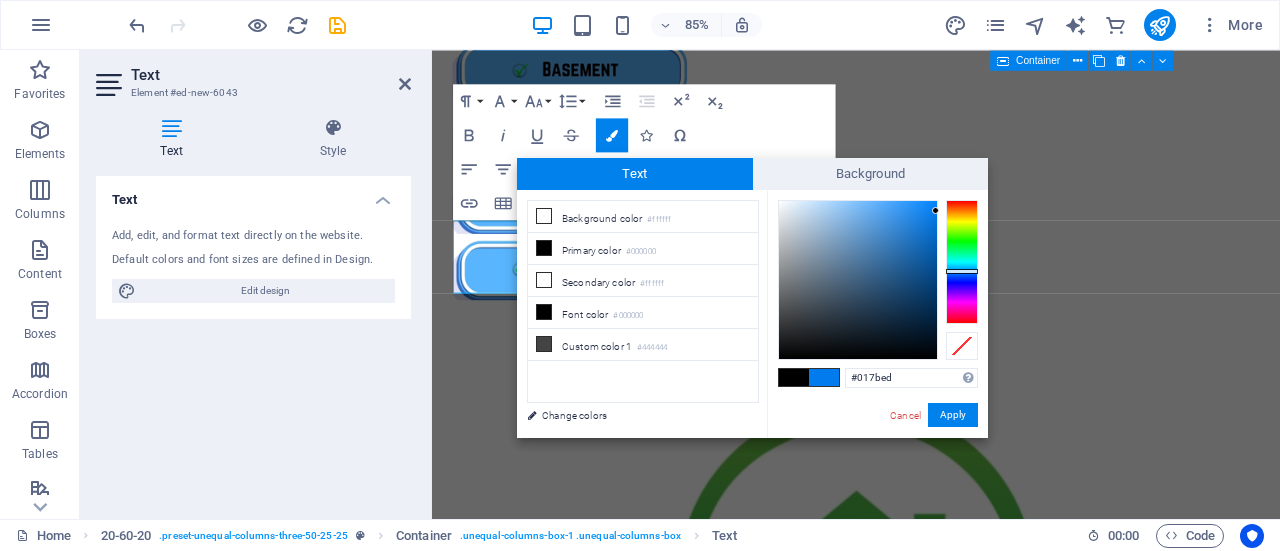 click at bounding box center (935, 210) 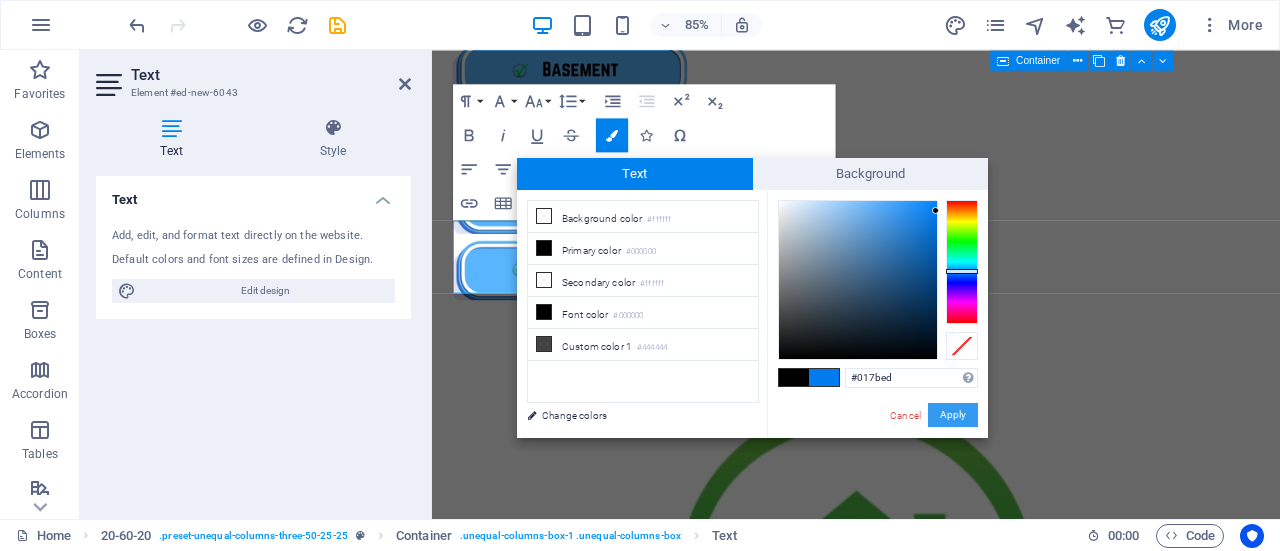 click on "Apply" at bounding box center (953, 415) 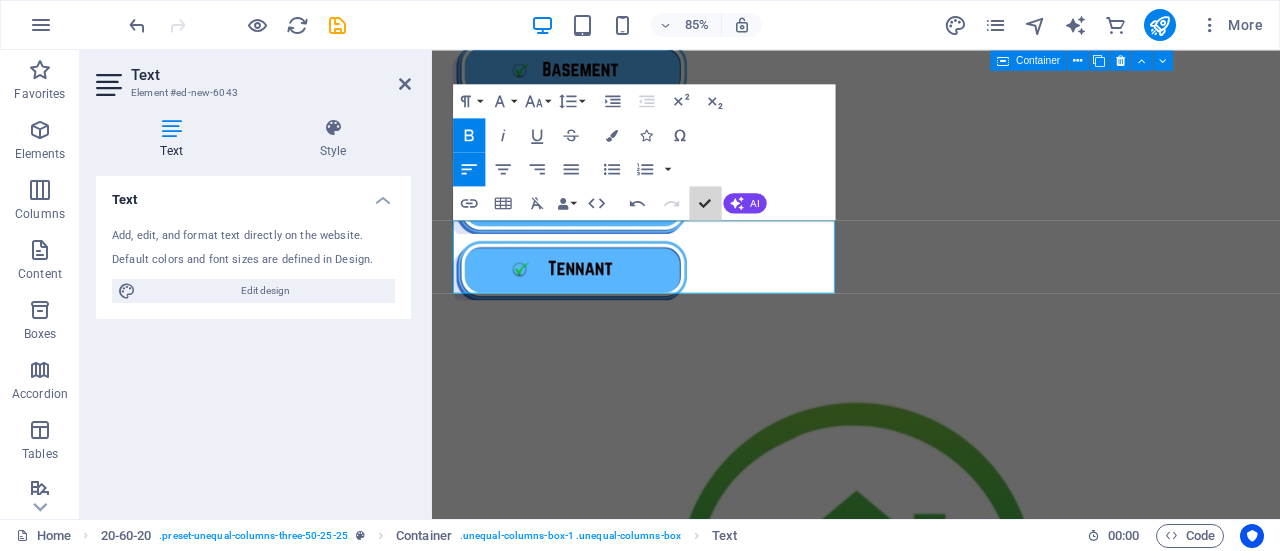 scroll, scrollTop: 1474, scrollLeft: 0, axis: vertical 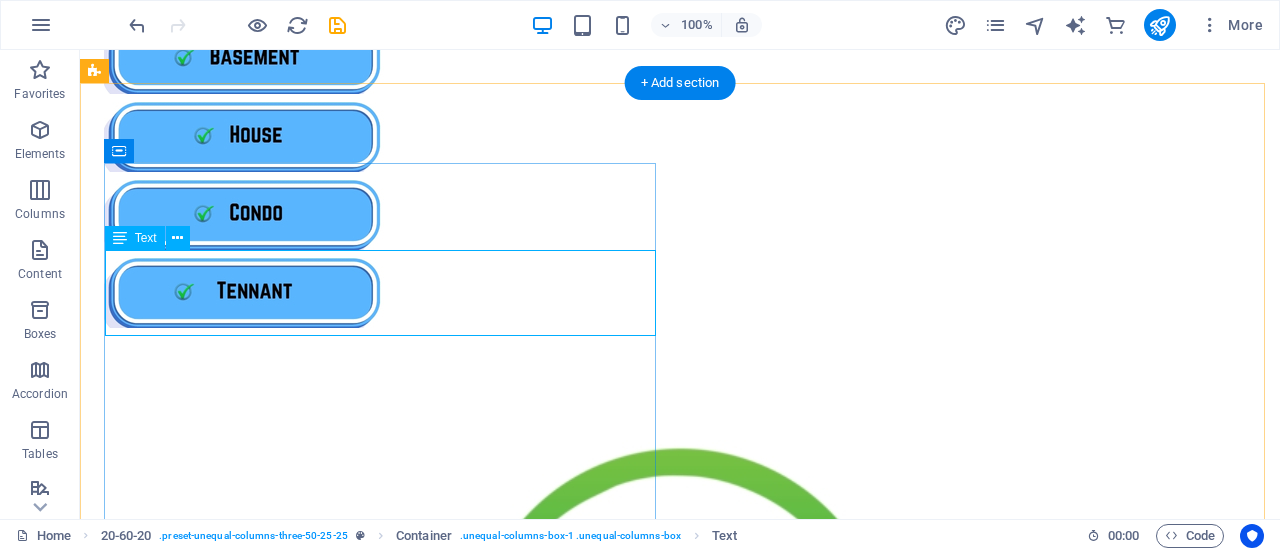 click on "Satisfaction Rate ★★★★☆  (4.5)" at bounding box center (680, 1118) 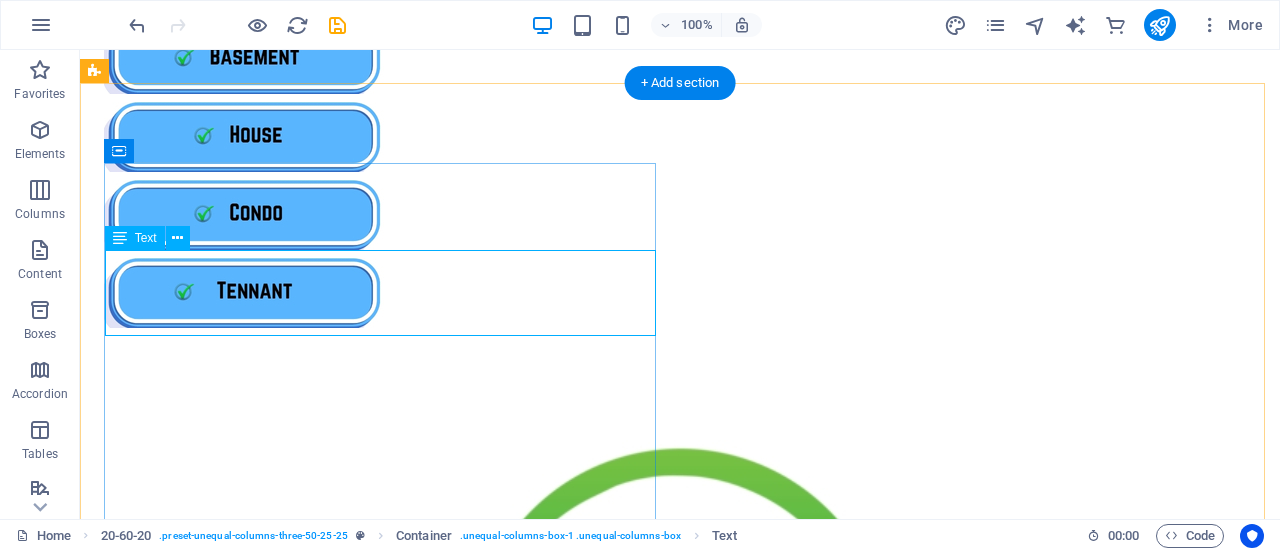 click on "Satisfaction Rate ★★★★☆  (4.5)" at bounding box center (680, 1118) 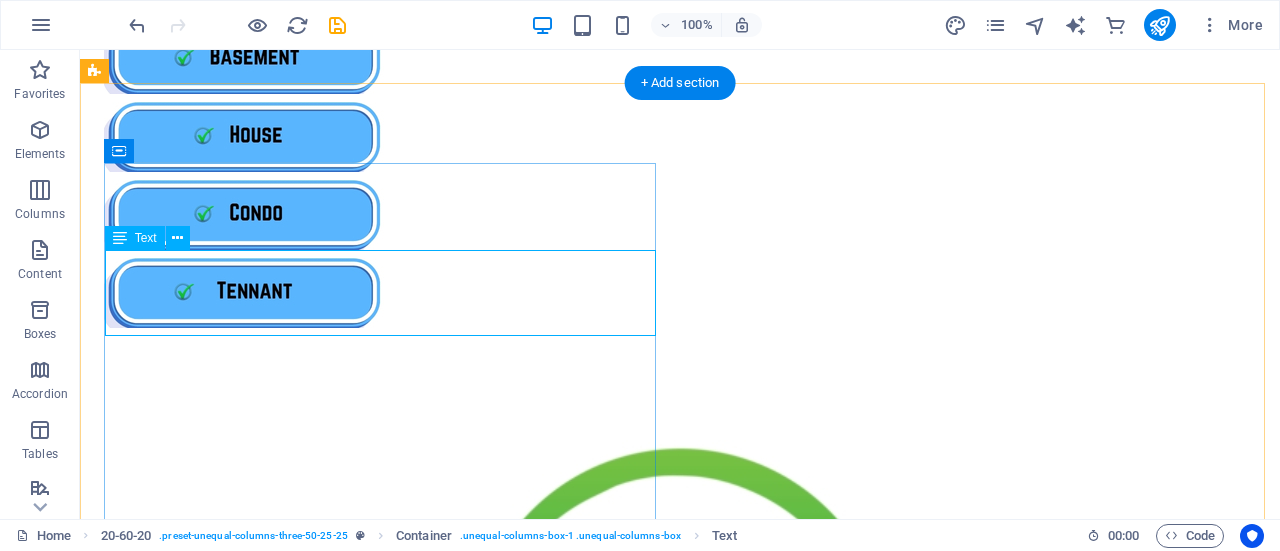 scroll, scrollTop: 1458, scrollLeft: 0, axis: vertical 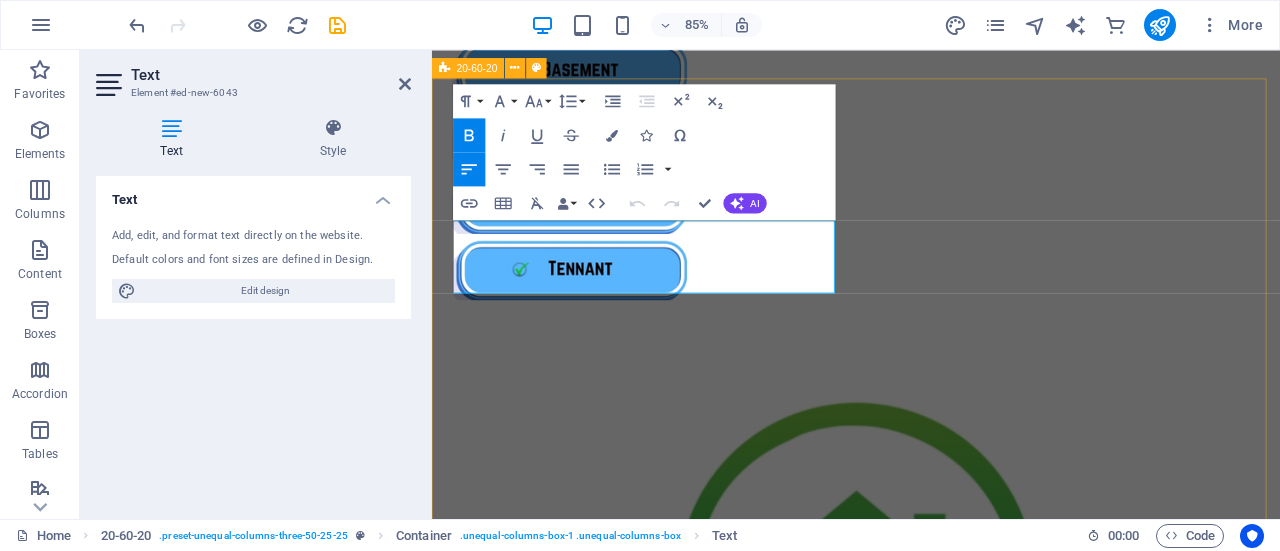 drag, startPoint x: 584, startPoint y: 322, endPoint x: 451, endPoint y: 262, distance: 145.9075 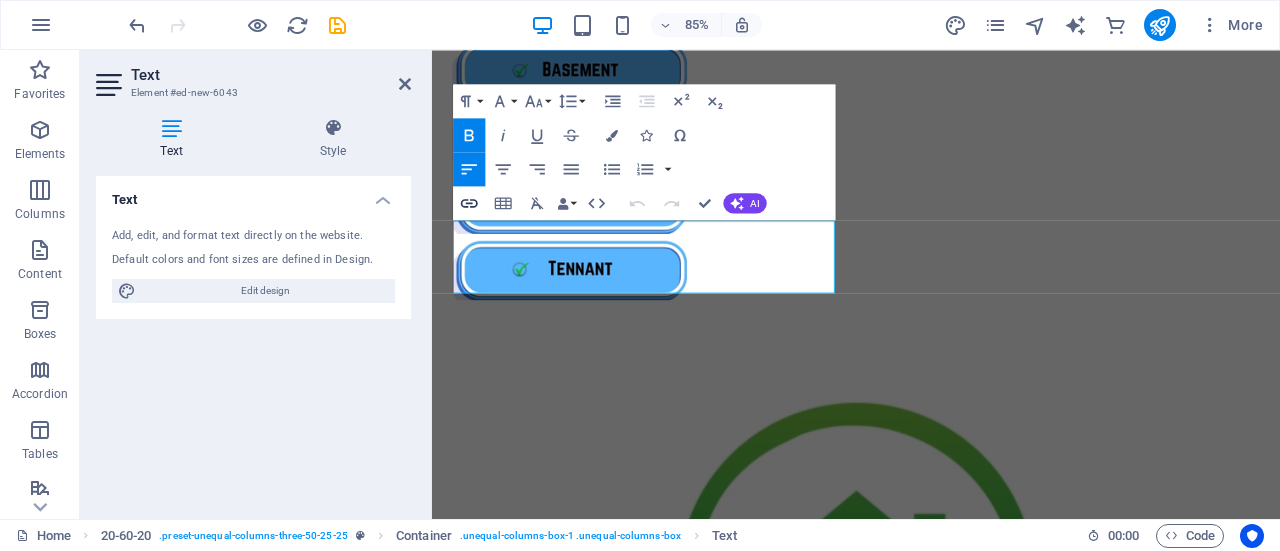click 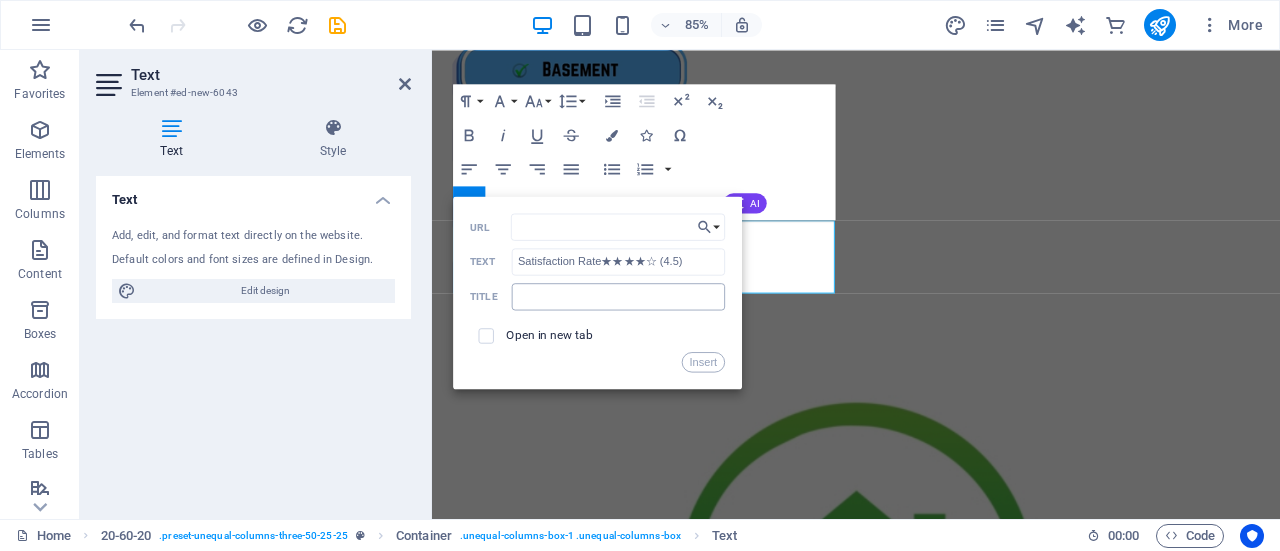 type on "https://roomster.onelink.me/bzUF?af_web_dp=https%3A%2F%2Faf.roomster.com&af_xp=custom&pid=Affiliates&c=Main&deep_link_sub1=[URL_PARAM]&deep_link_value=login" 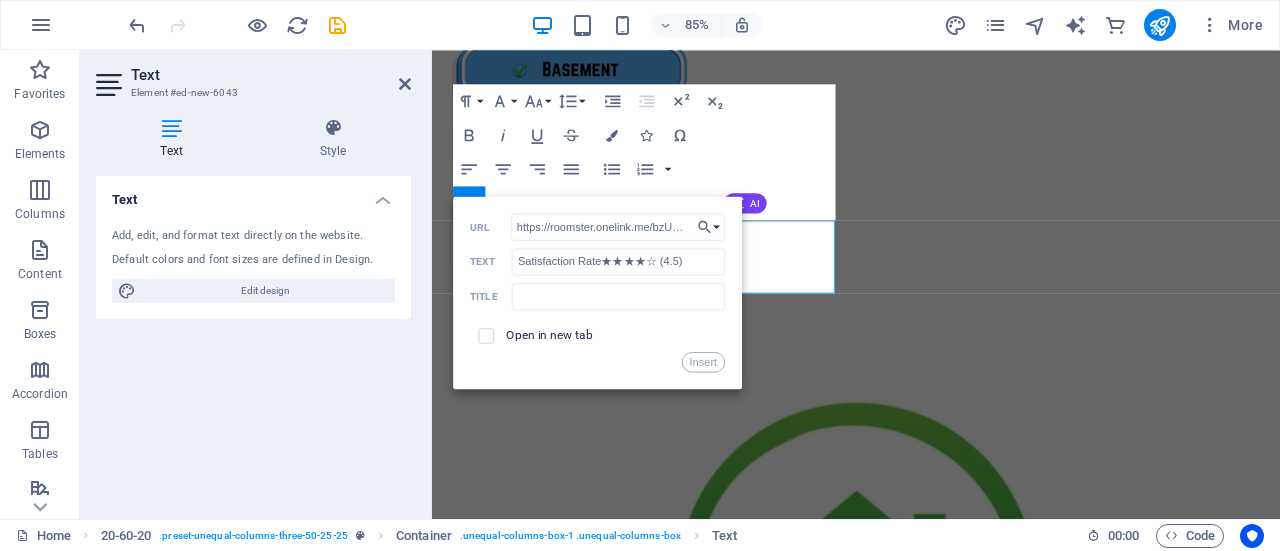 scroll, scrollTop: 0, scrollLeft: 794, axis: horizontal 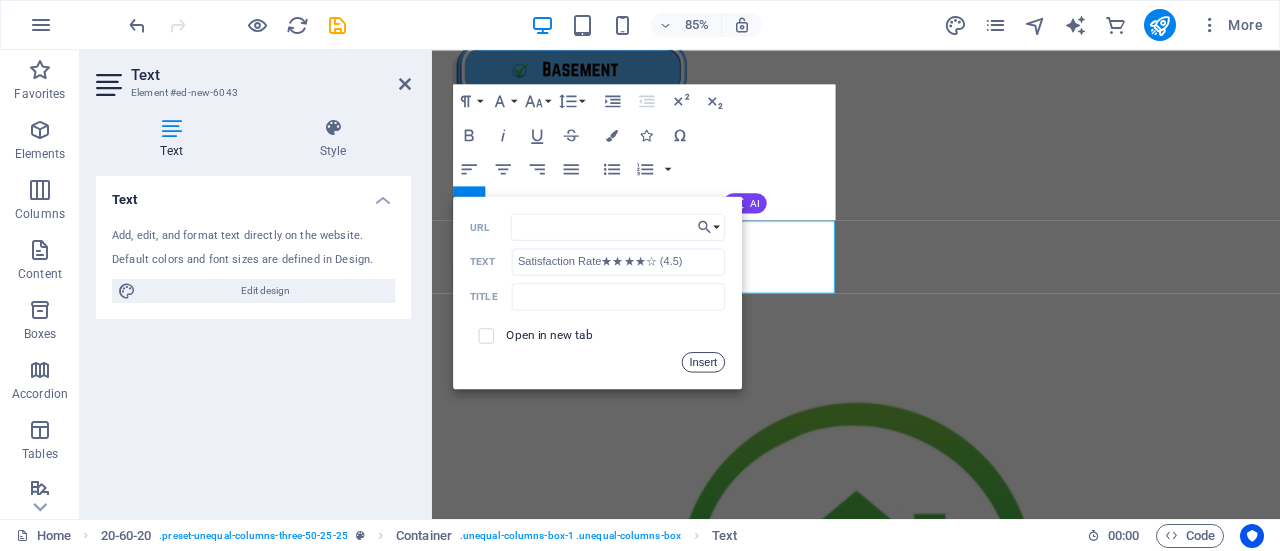 click on "Insert" at bounding box center (703, 362) 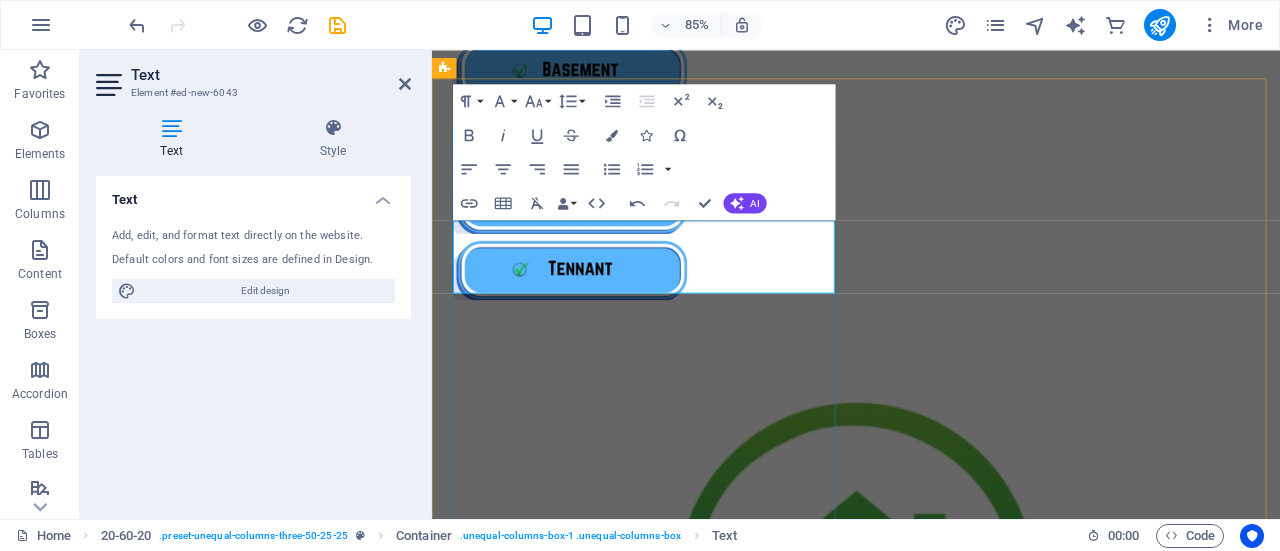 scroll, scrollTop: 0, scrollLeft: 0, axis: both 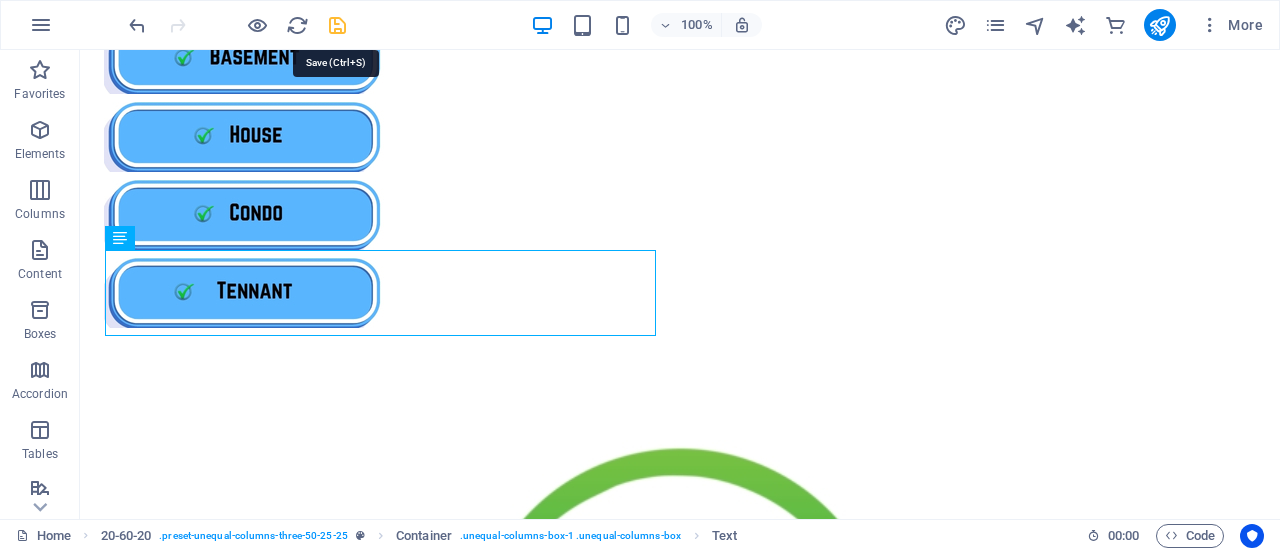 click at bounding box center [337, 25] 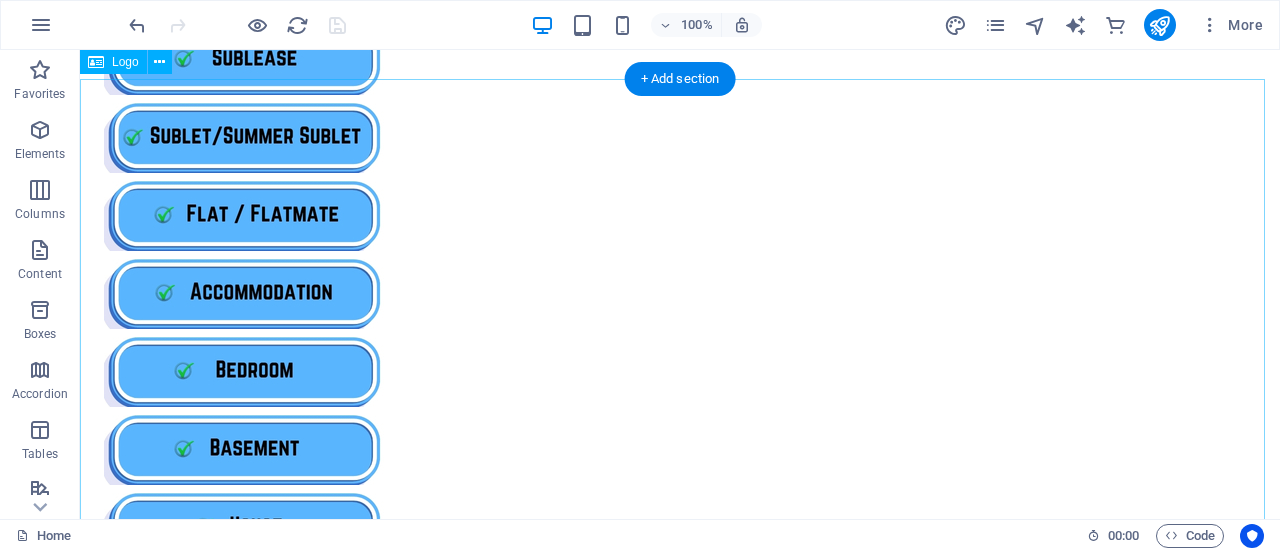 scroll, scrollTop: 974, scrollLeft: 0, axis: vertical 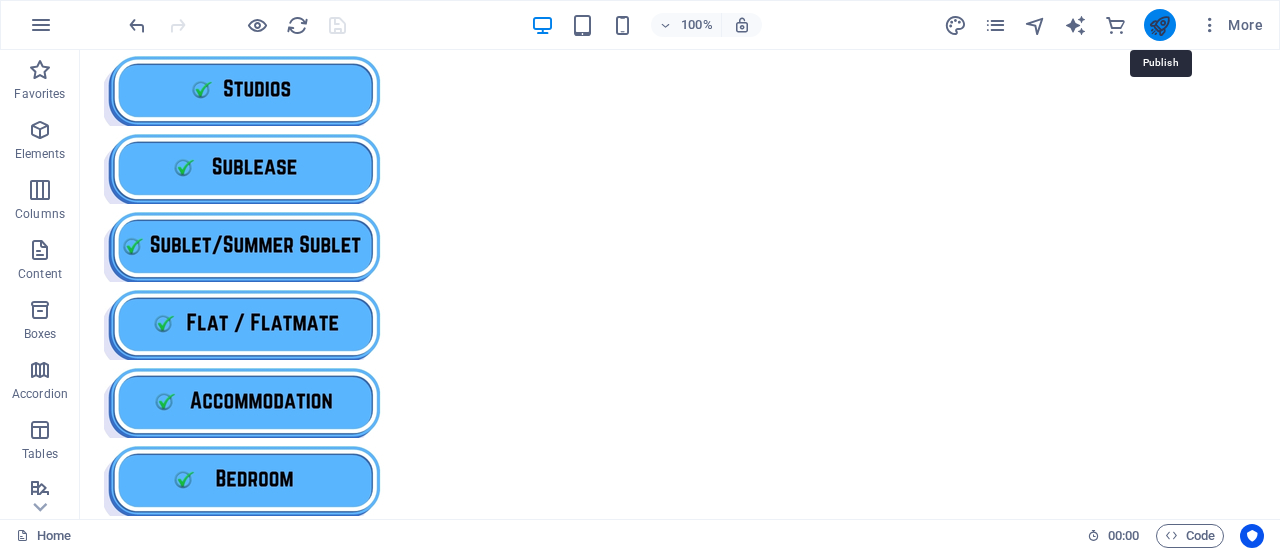 click at bounding box center (1159, 25) 